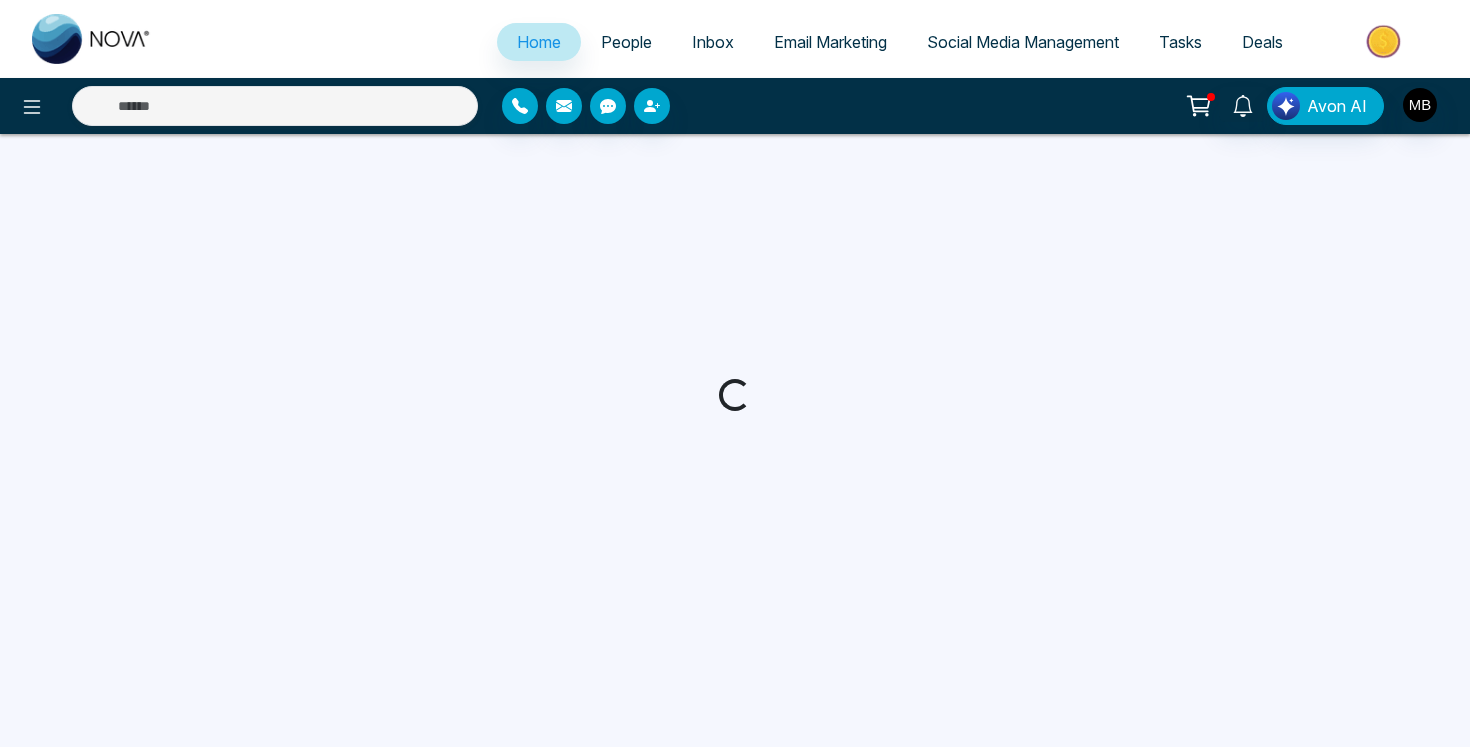 scroll, scrollTop: 0, scrollLeft: 0, axis: both 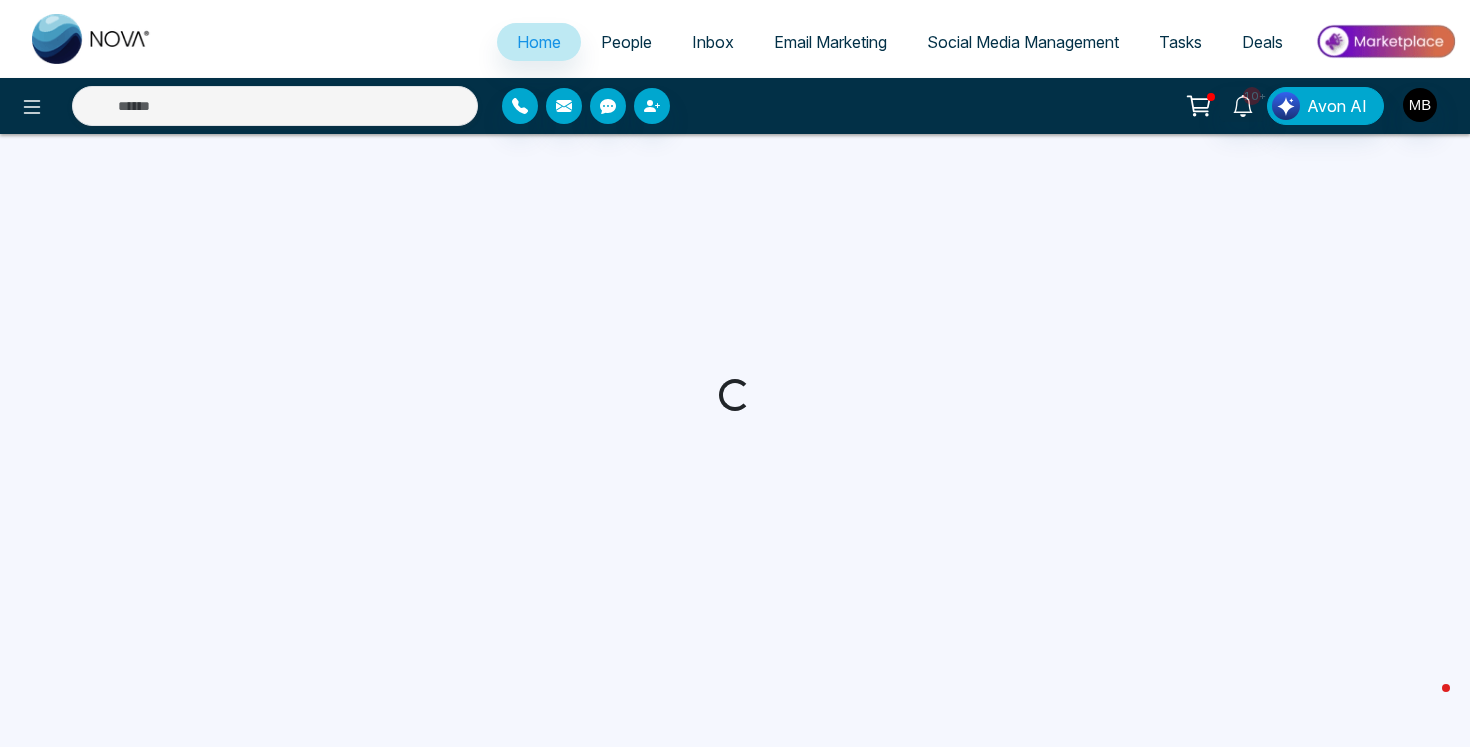 select on "*" 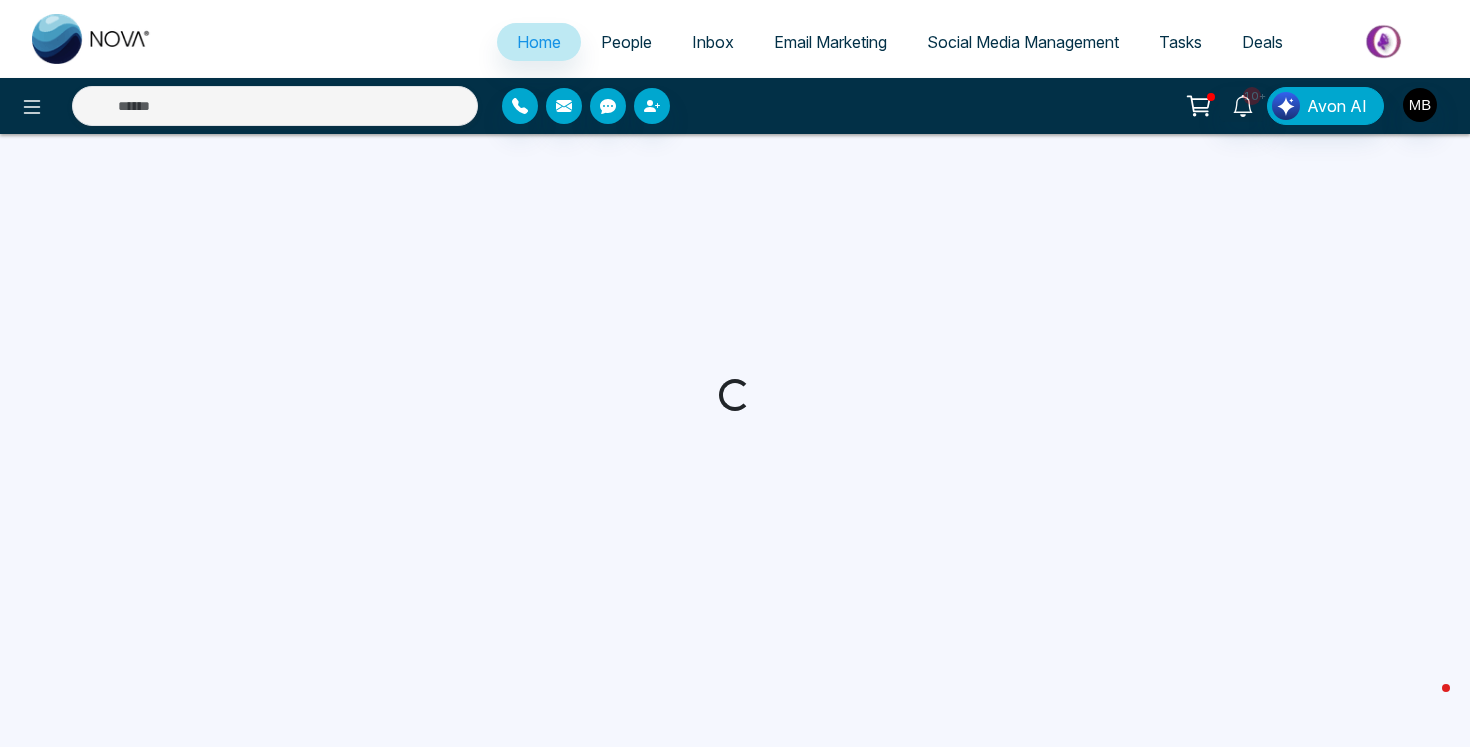 select on "*" 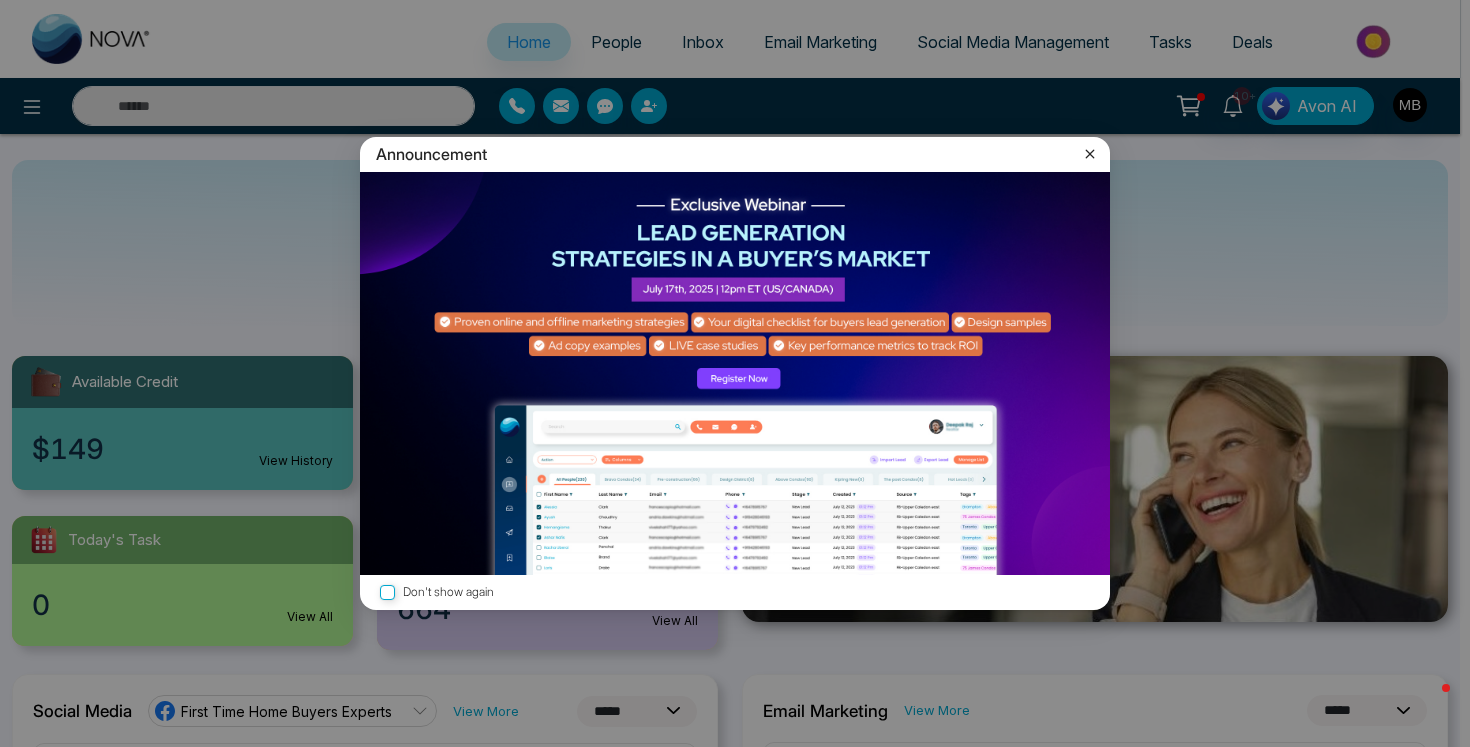 click at bounding box center [735, 373] 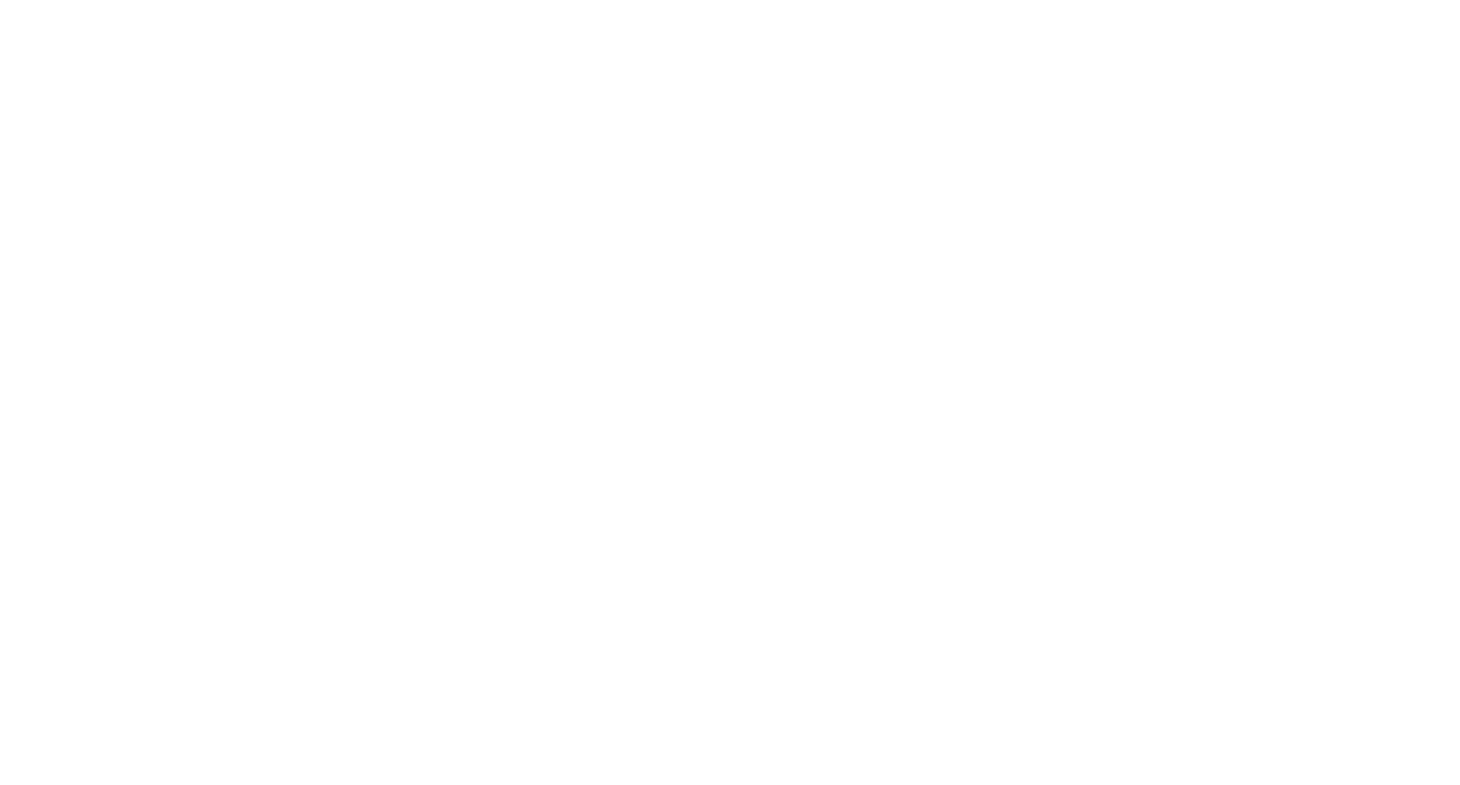 scroll, scrollTop: 0, scrollLeft: 0, axis: both 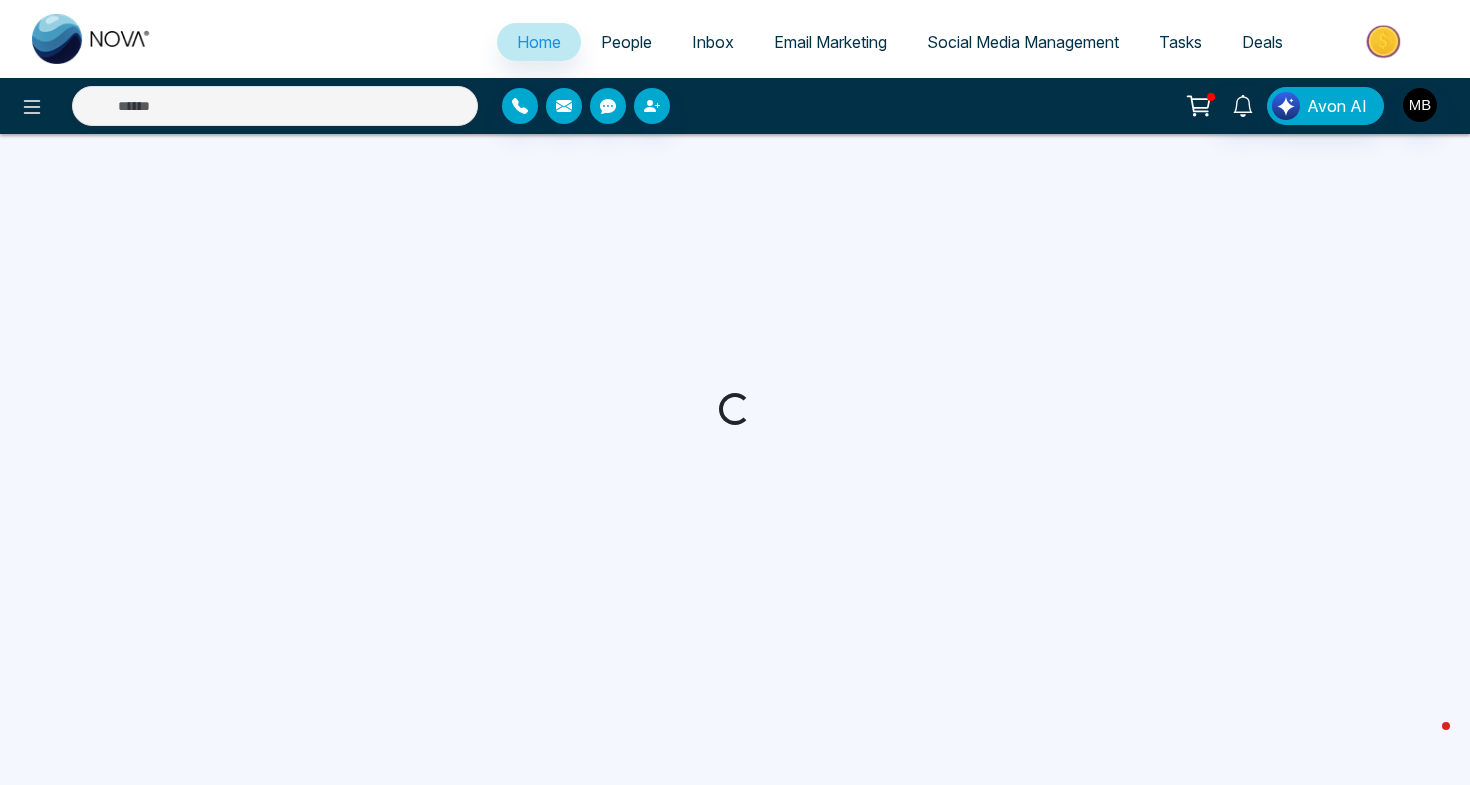 select on "*" 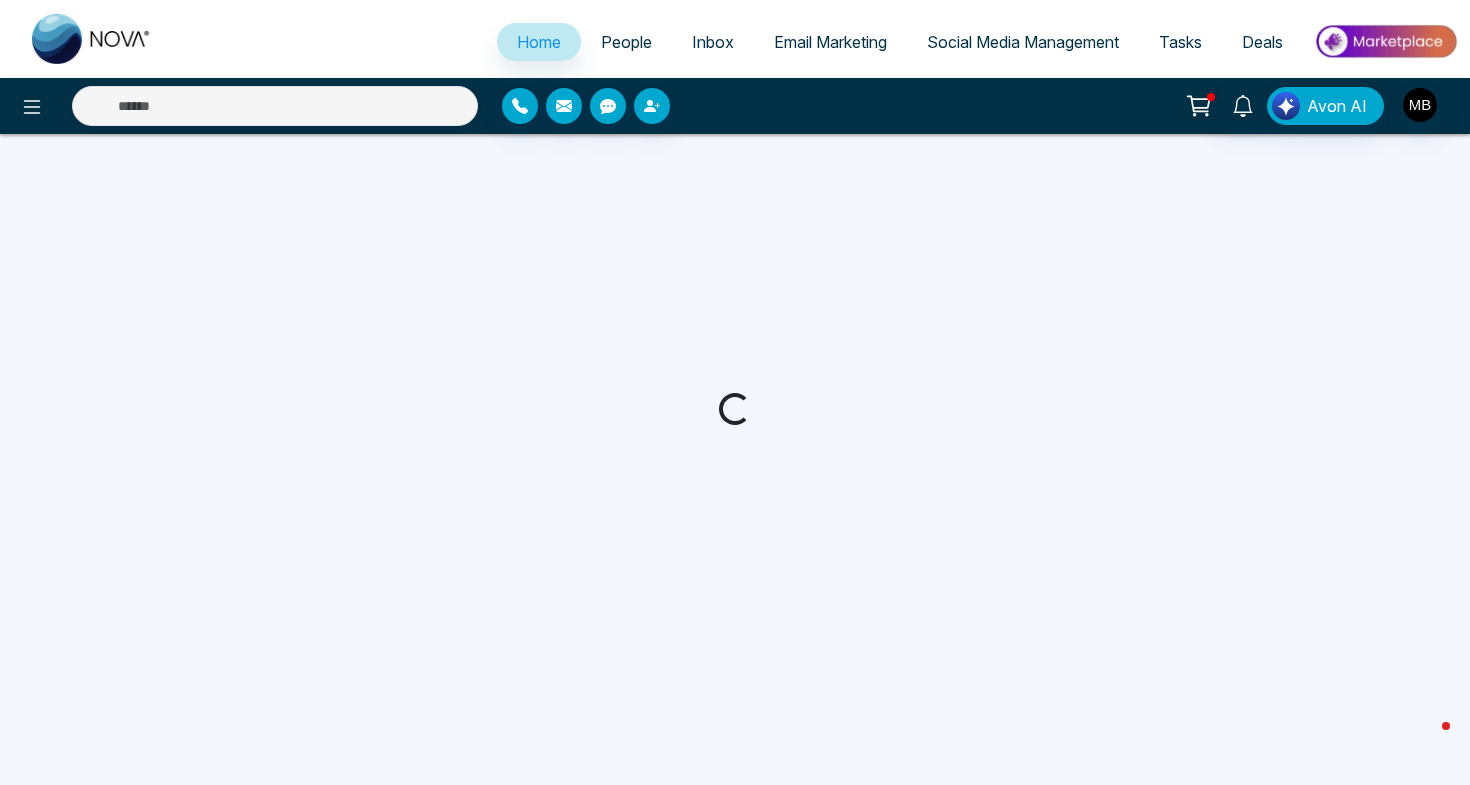 select on "*" 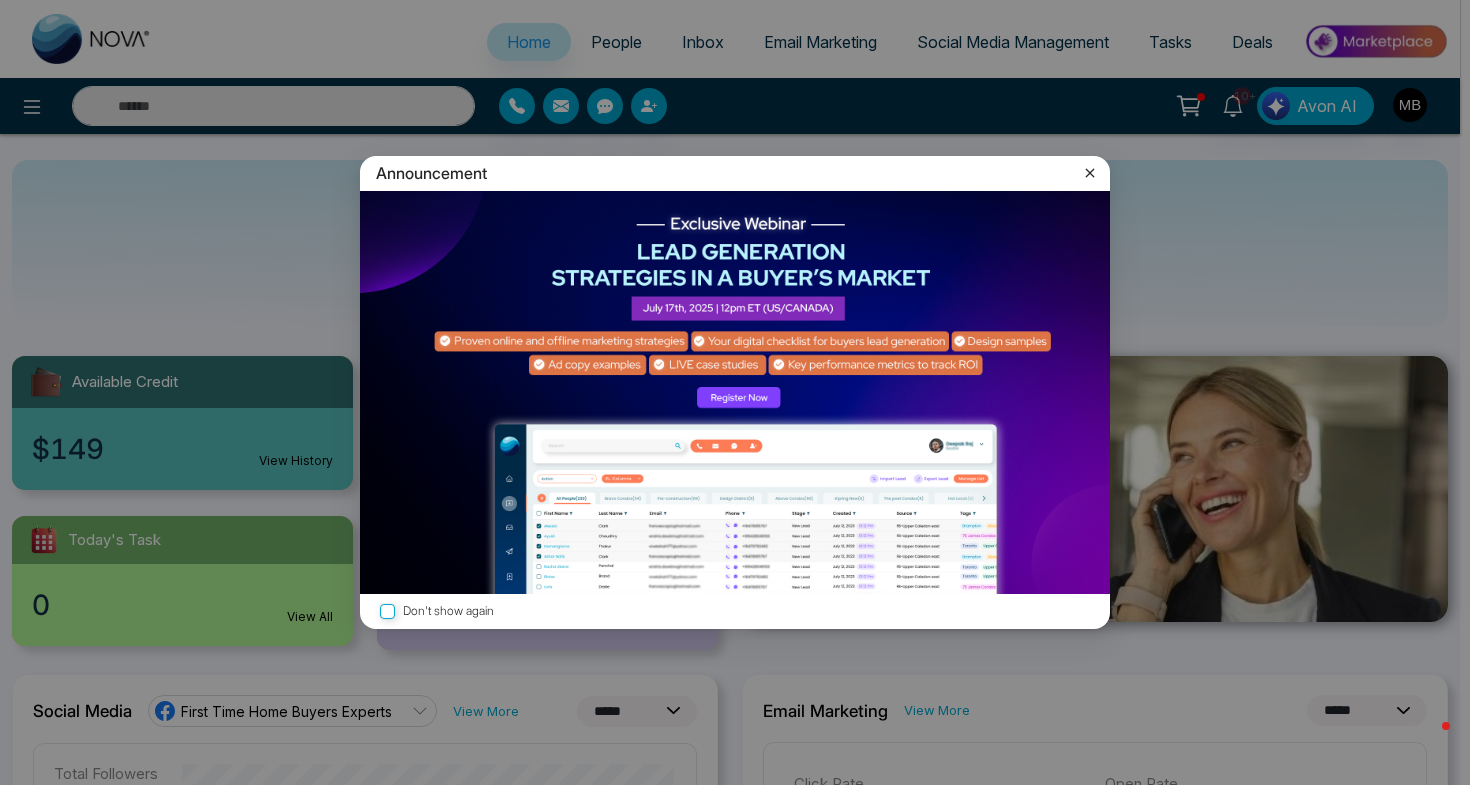 click 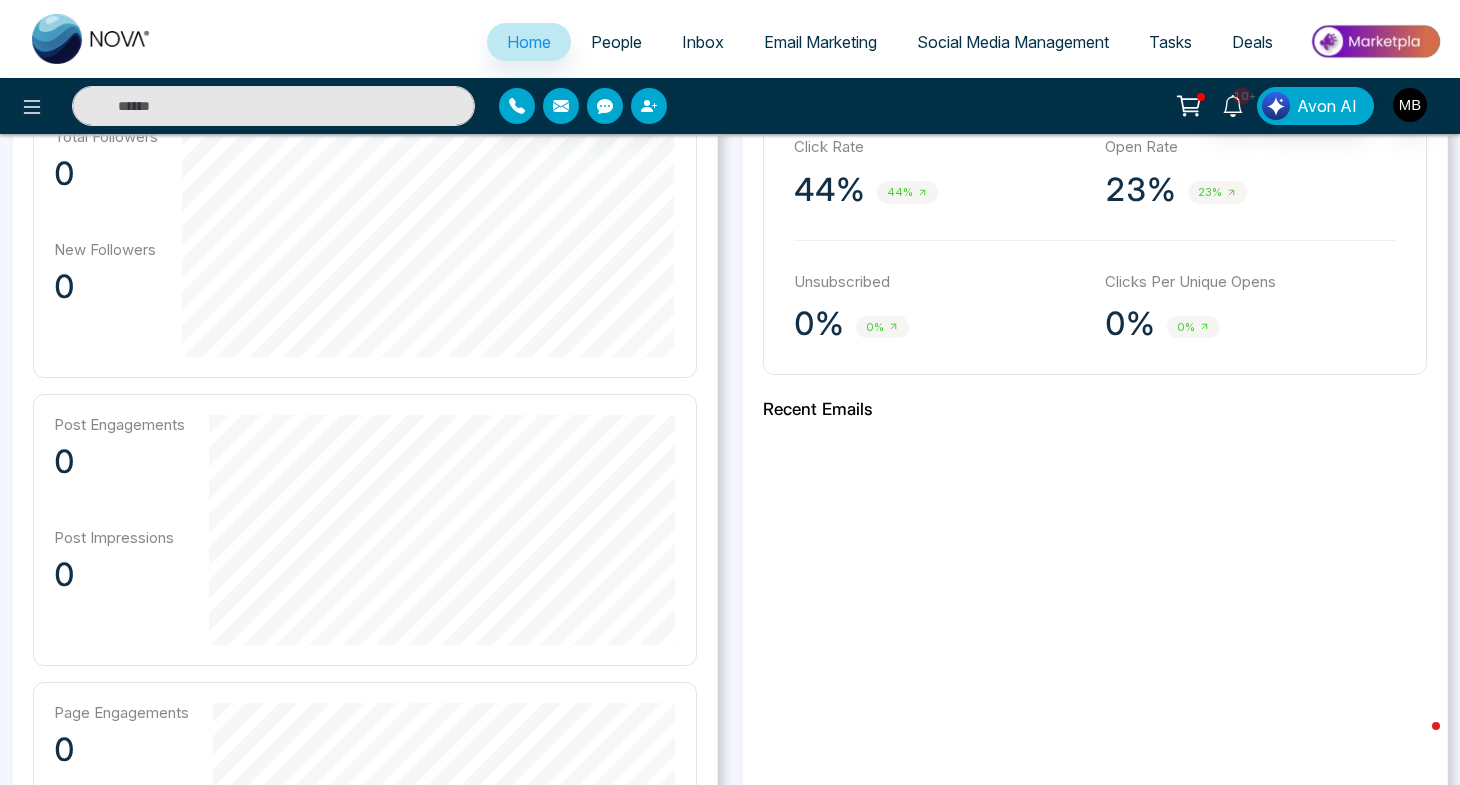 scroll, scrollTop: 0, scrollLeft: 0, axis: both 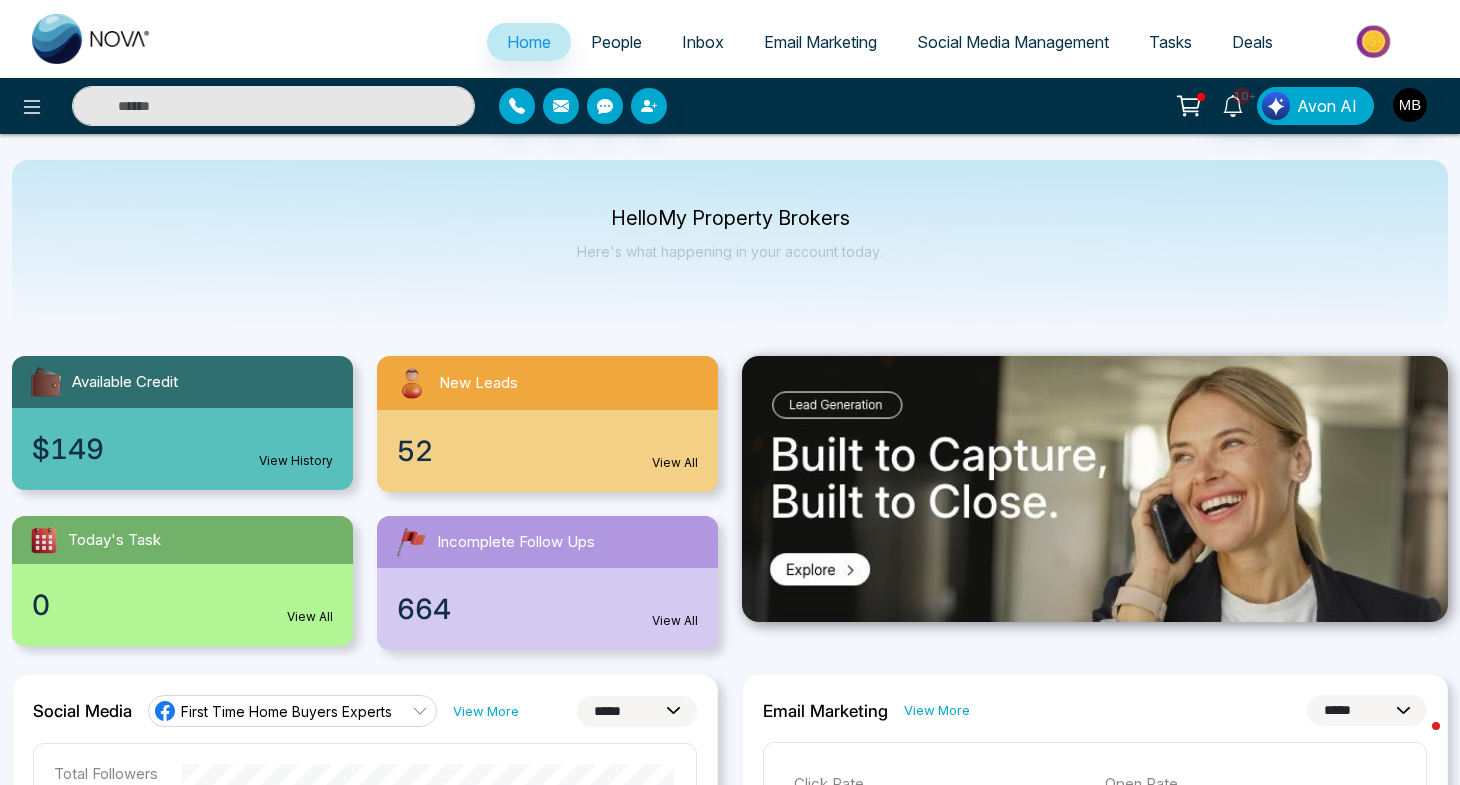 click at bounding box center [1410, 105] 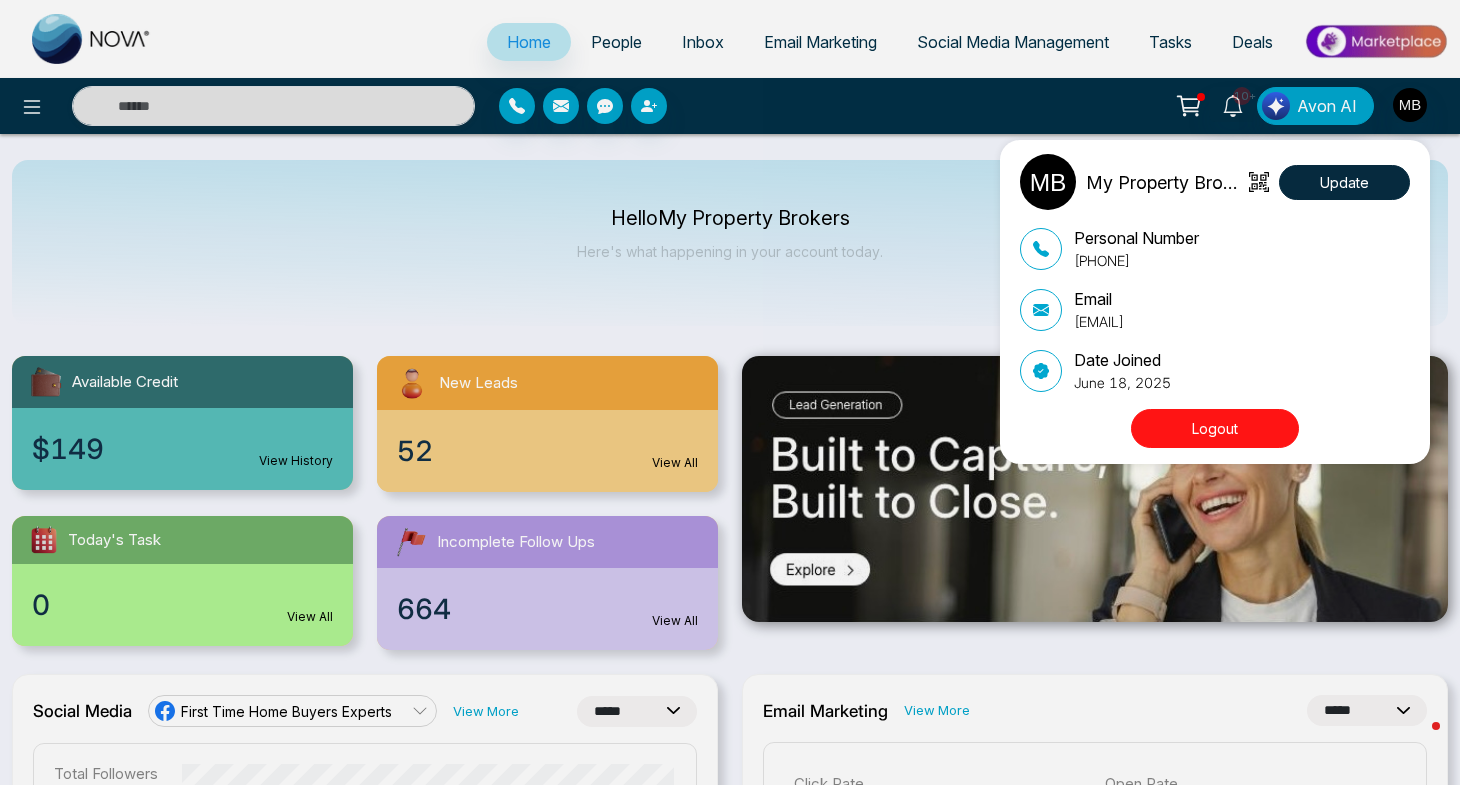 click on "Logout" at bounding box center (1215, 428) 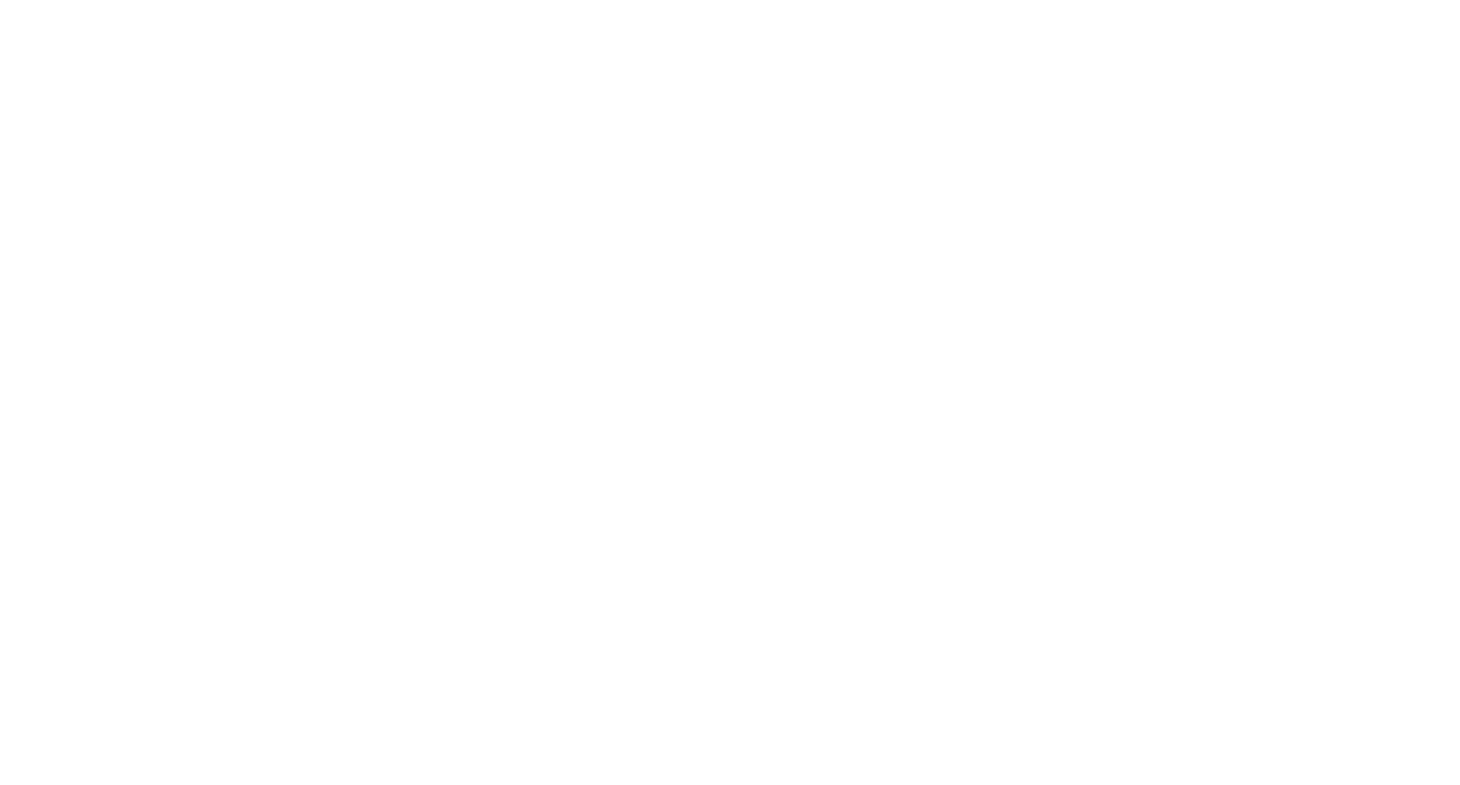 scroll, scrollTop: 0, scrollLeft: 0, axis: both 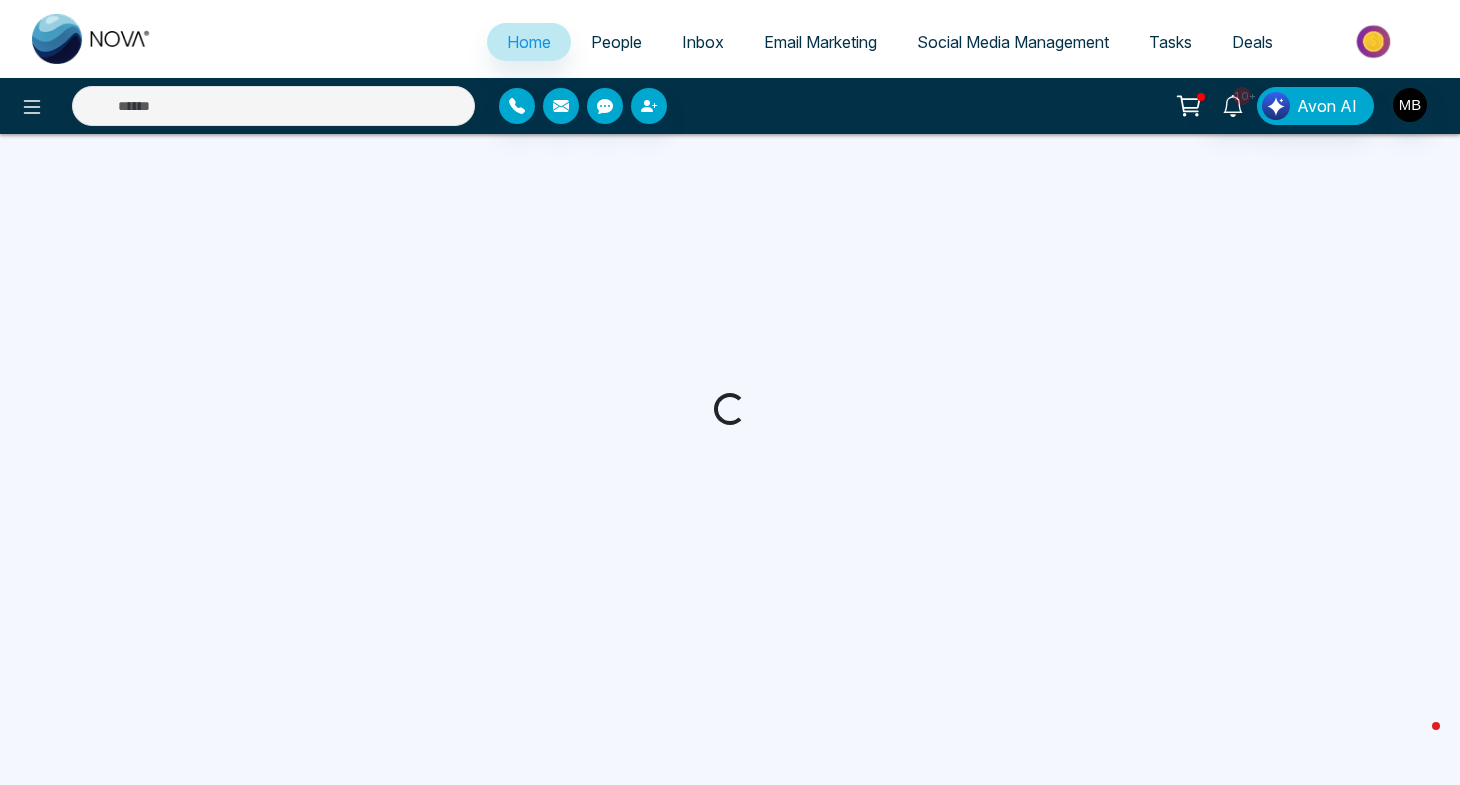 select on "*" 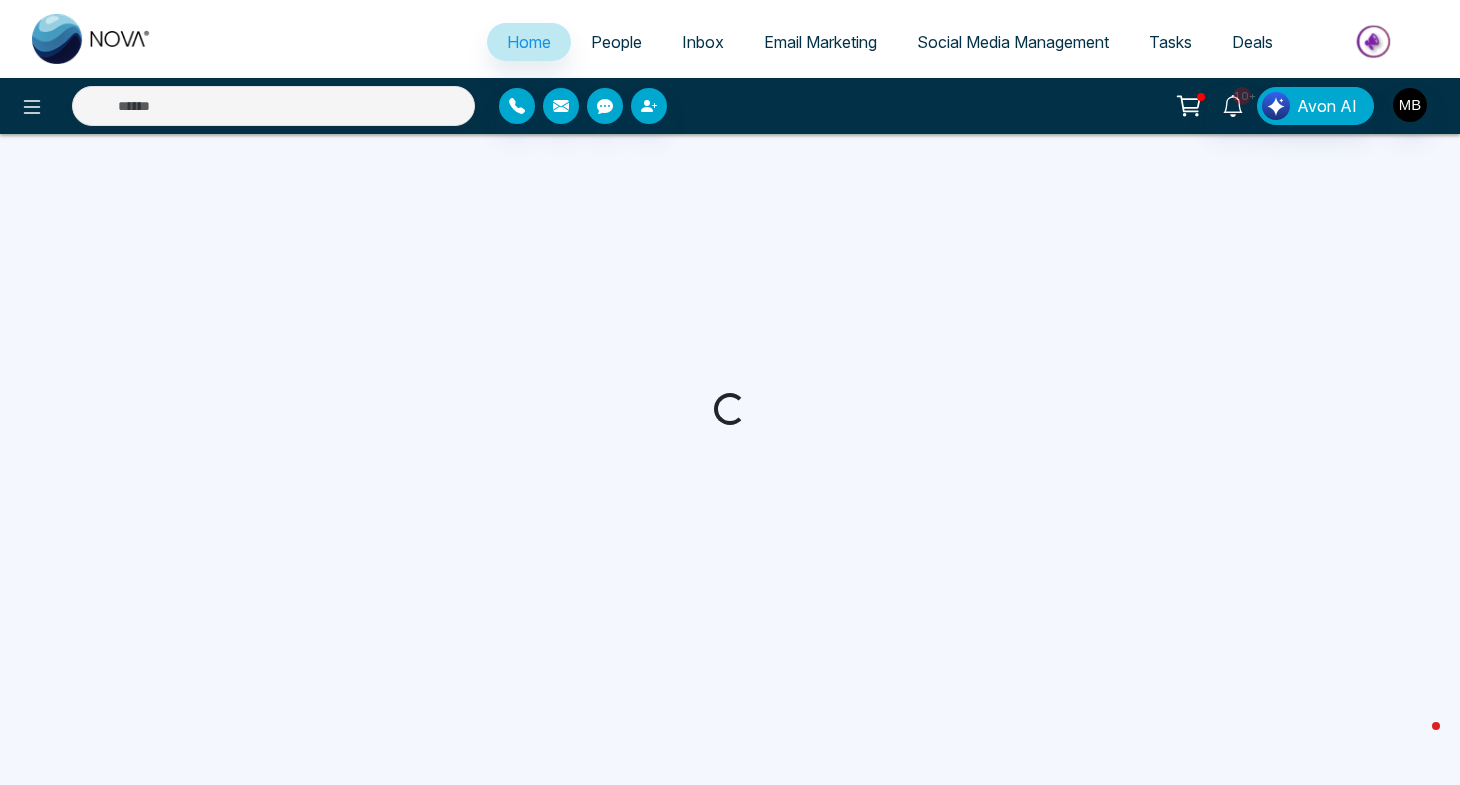 select on "*" 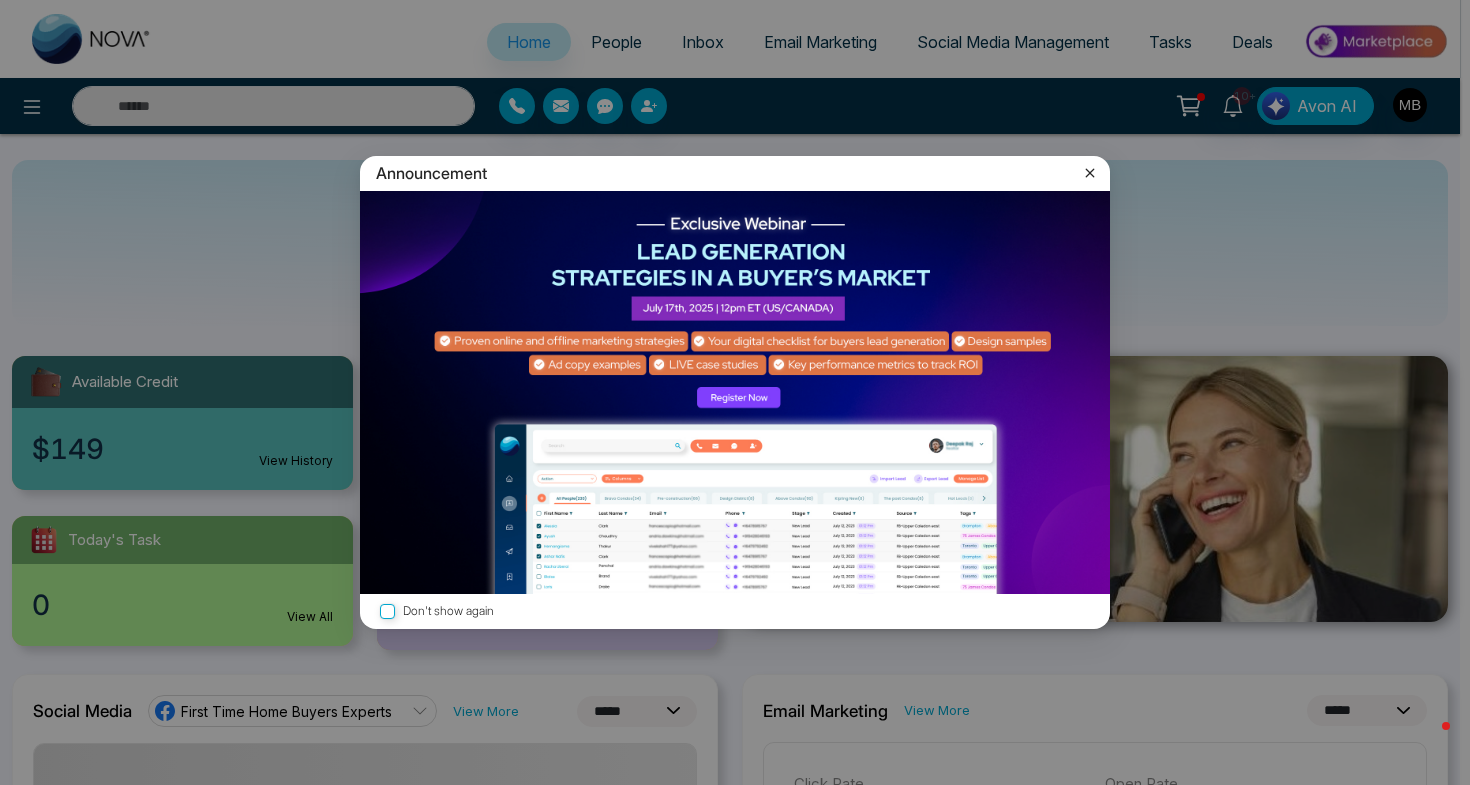 click at bounding box center [735, 392] 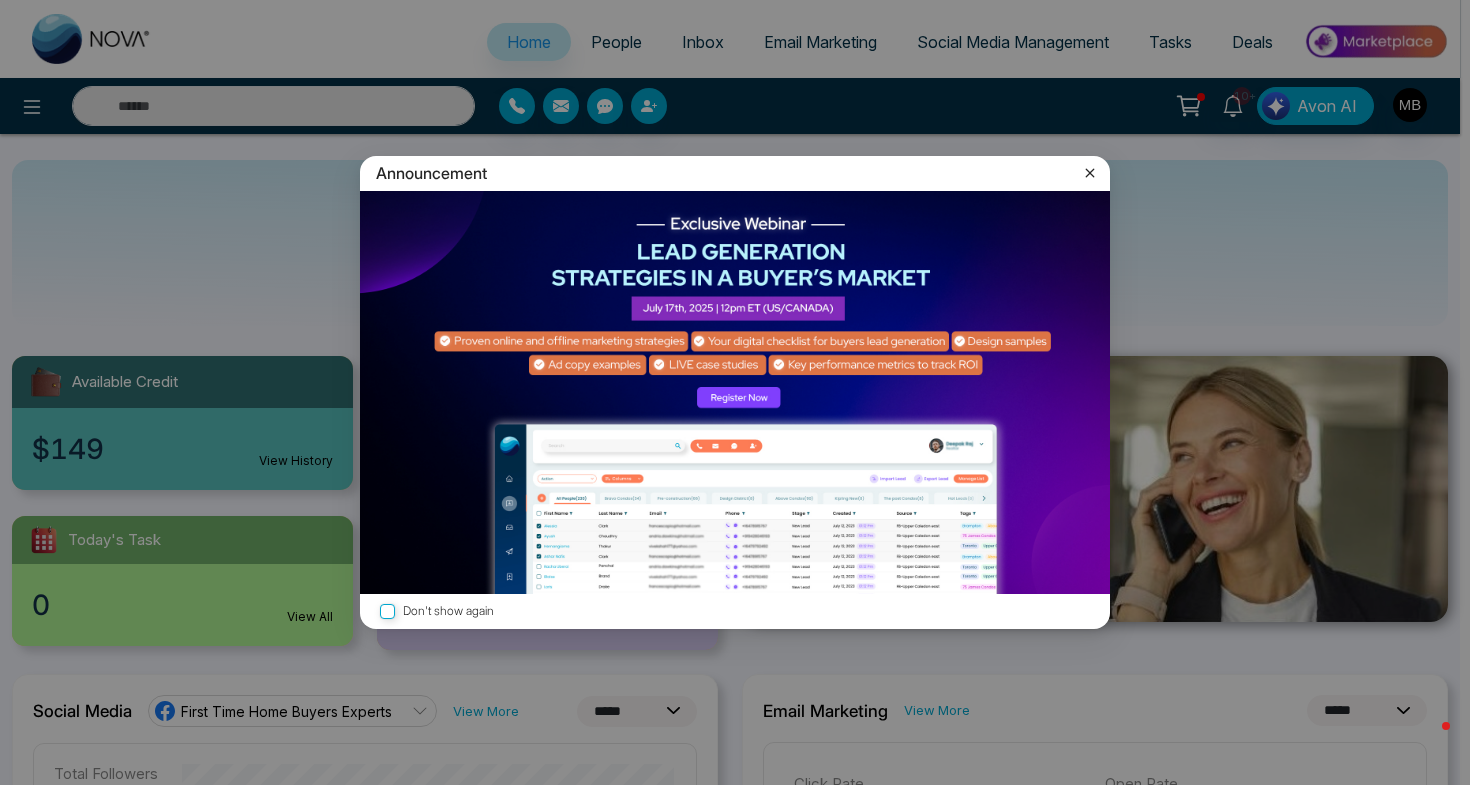 click 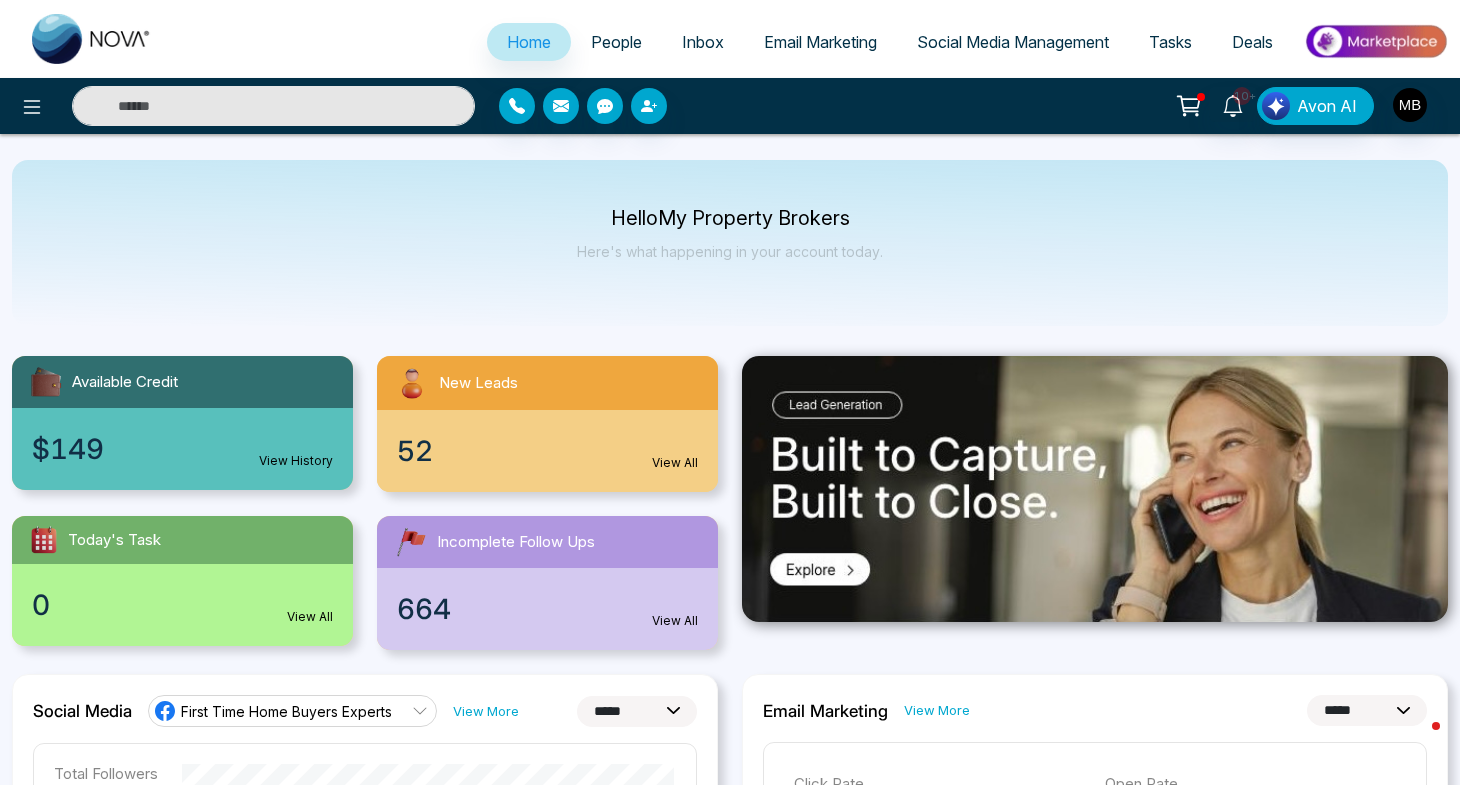 click at bounding box center (273, 106) 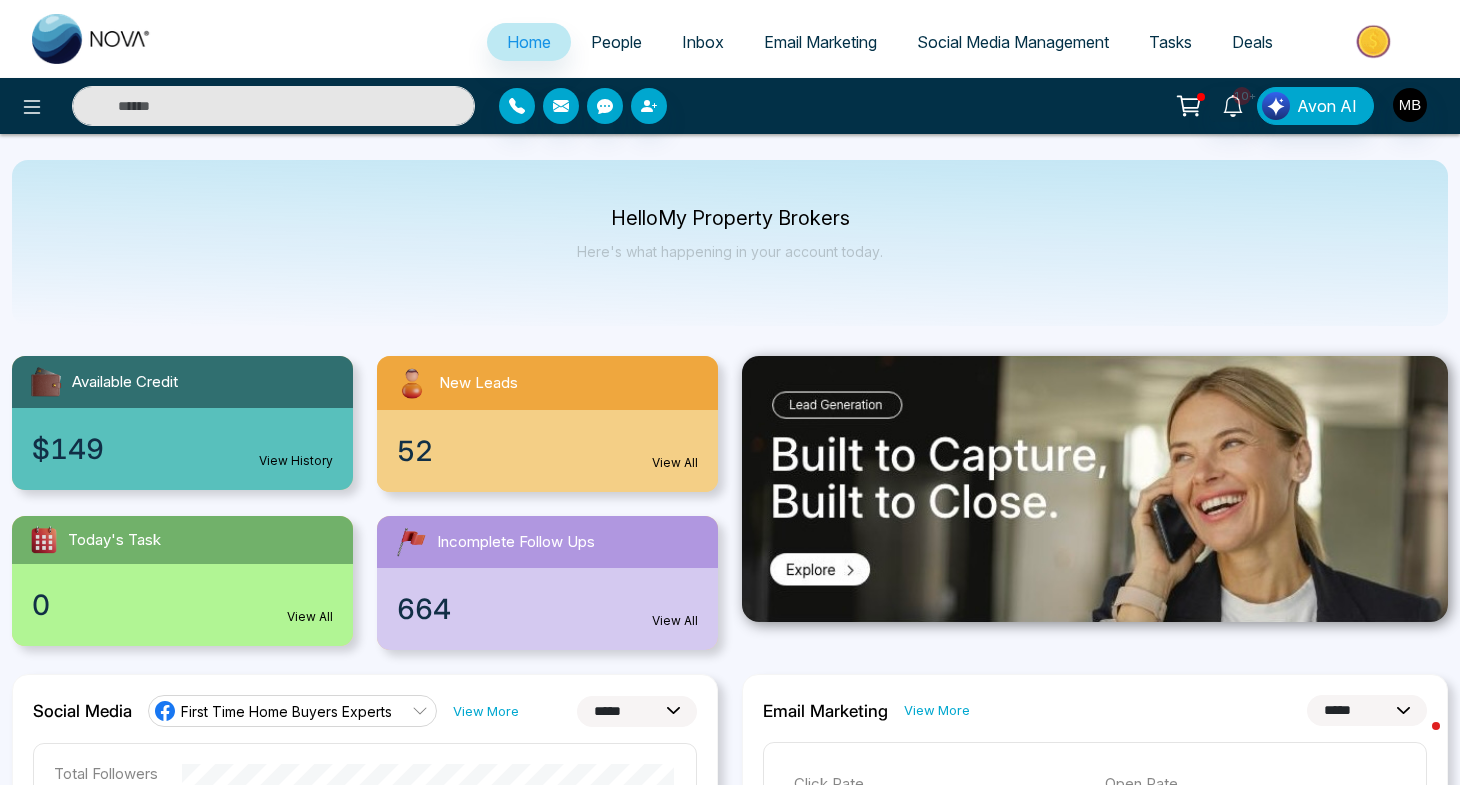paste on "**********" 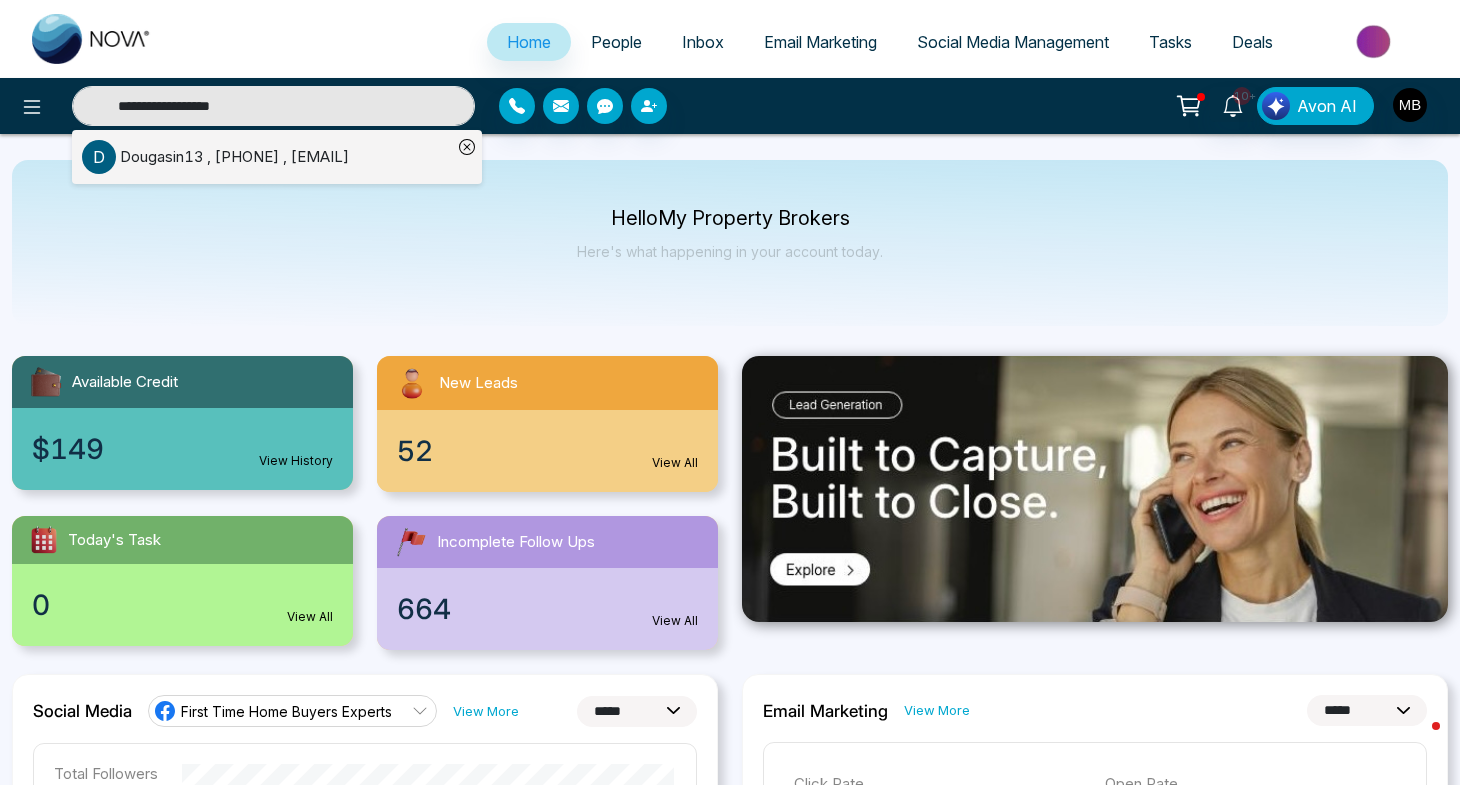 type on "**********" 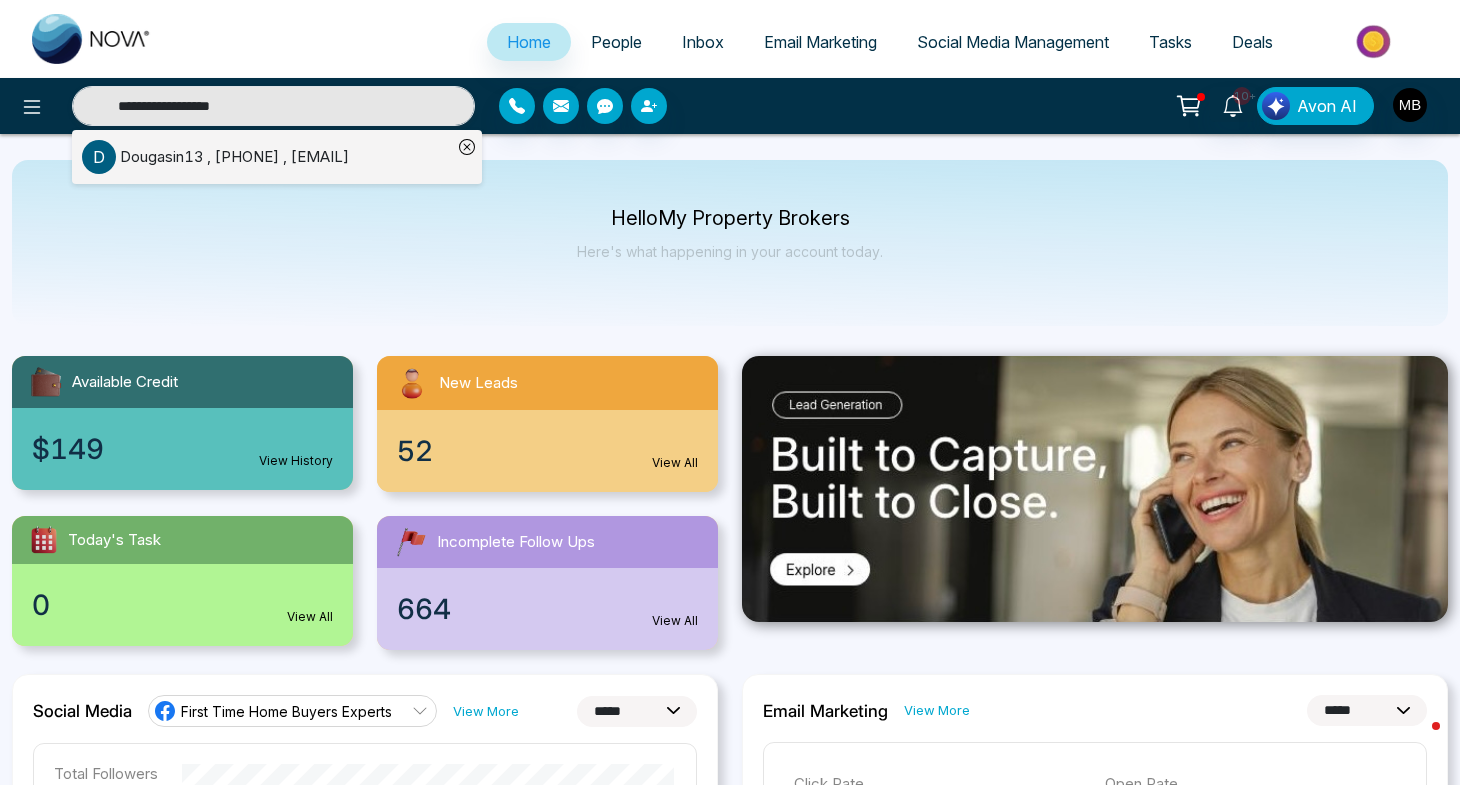 click on "[FIRST]     , [PHONE]   , [EMAIL]" at bounding box center [234, 157] 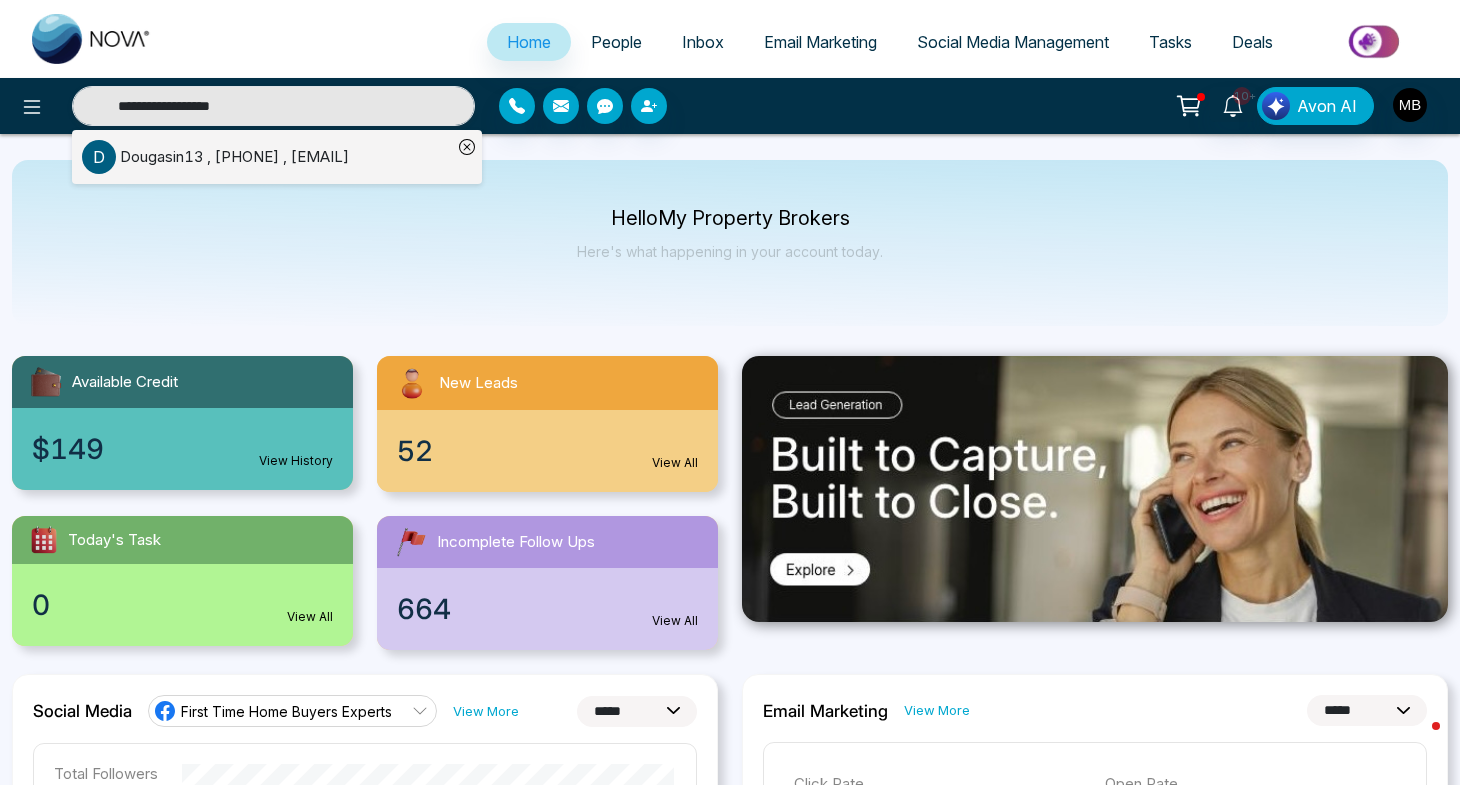 type 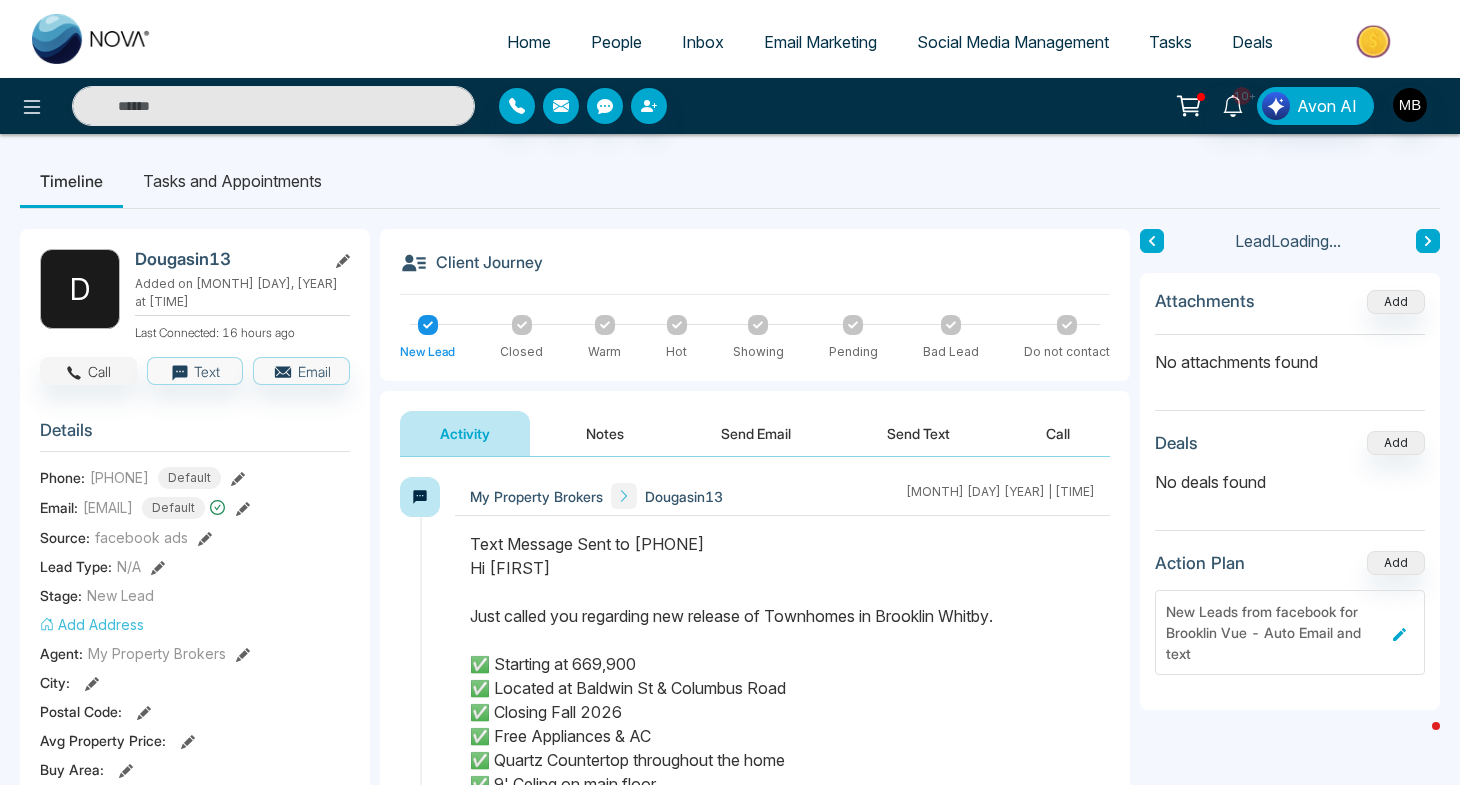 click on "Call" at bounding box center (88, 371) 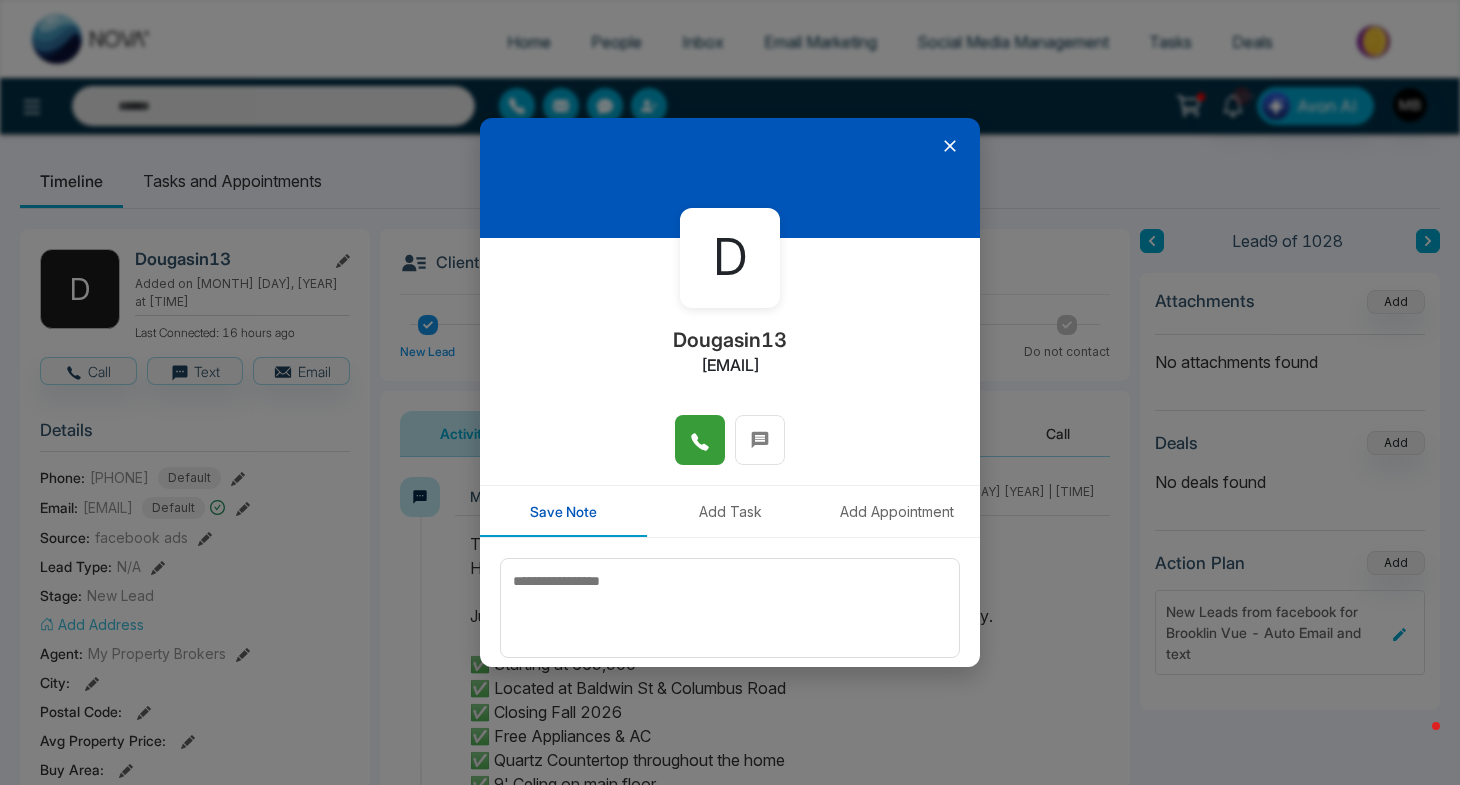 click 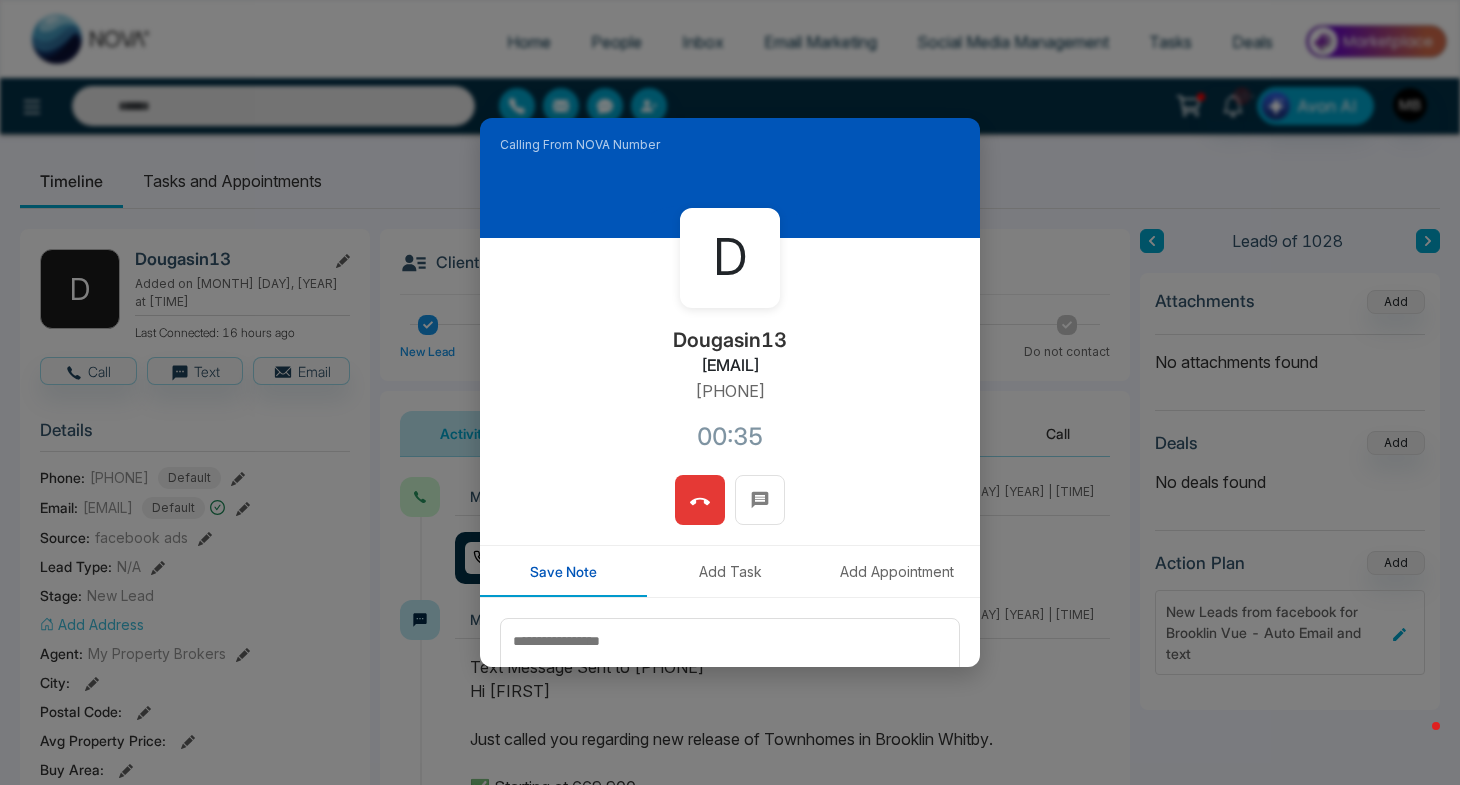 click 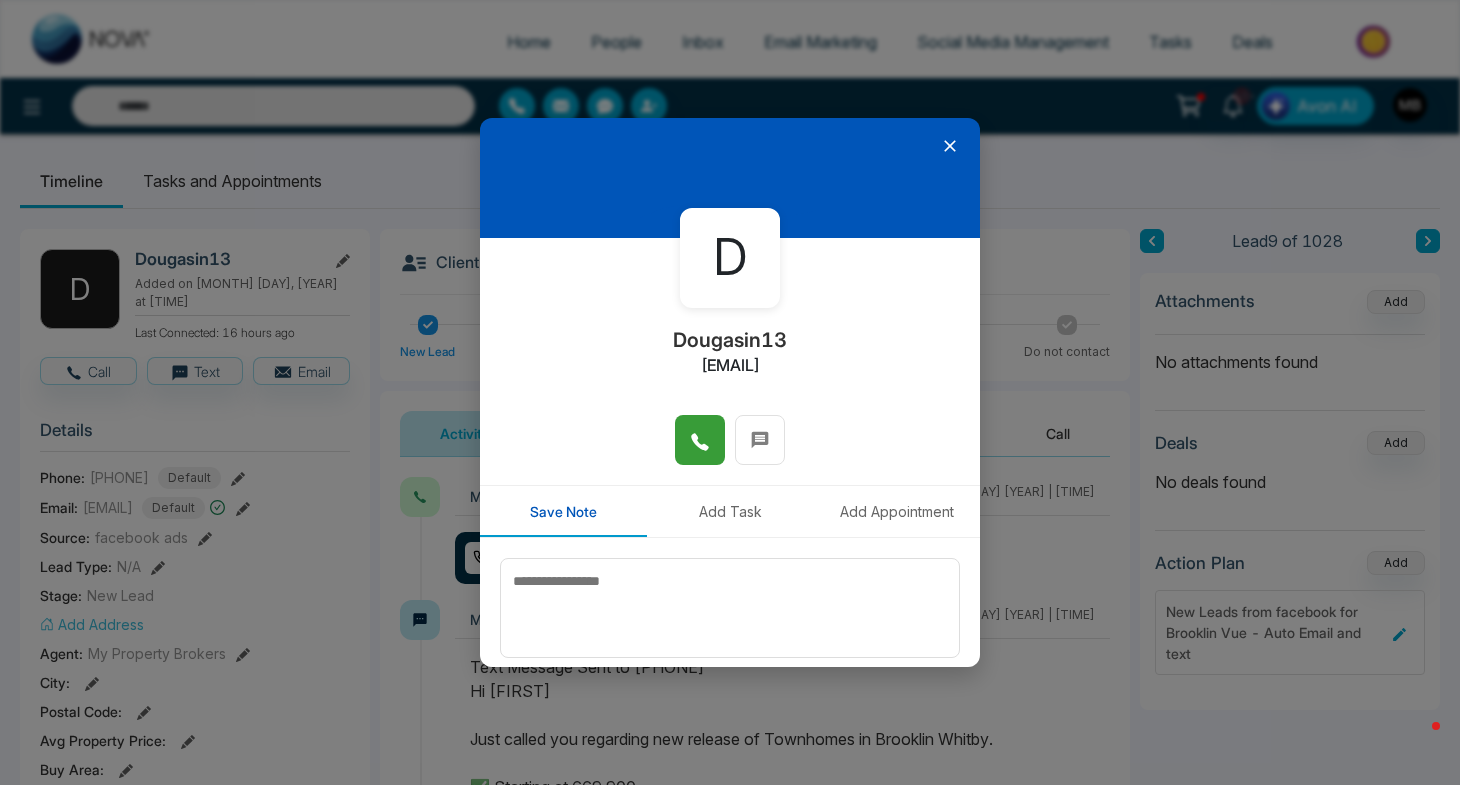 click 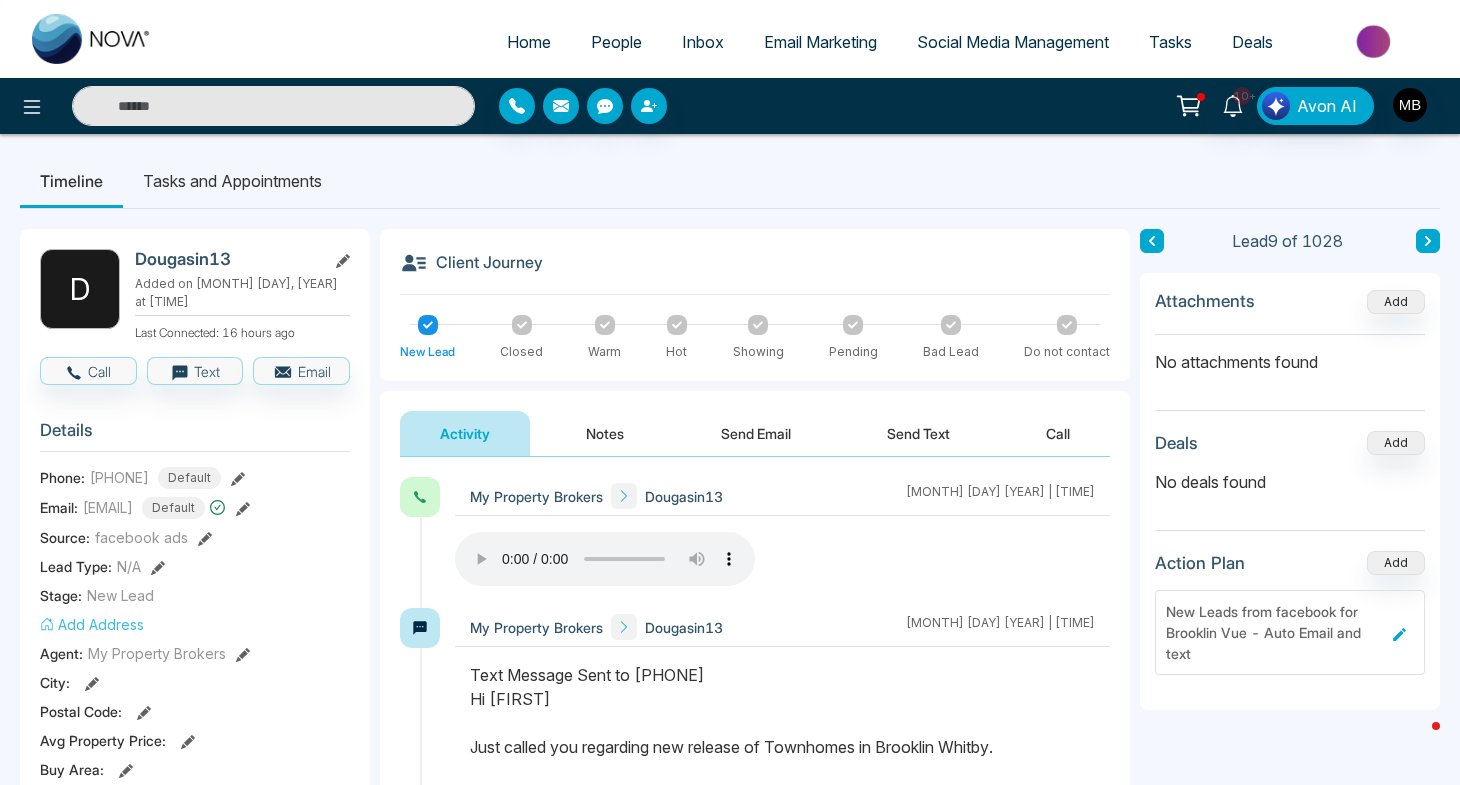 click at bounding box center [273, 106] 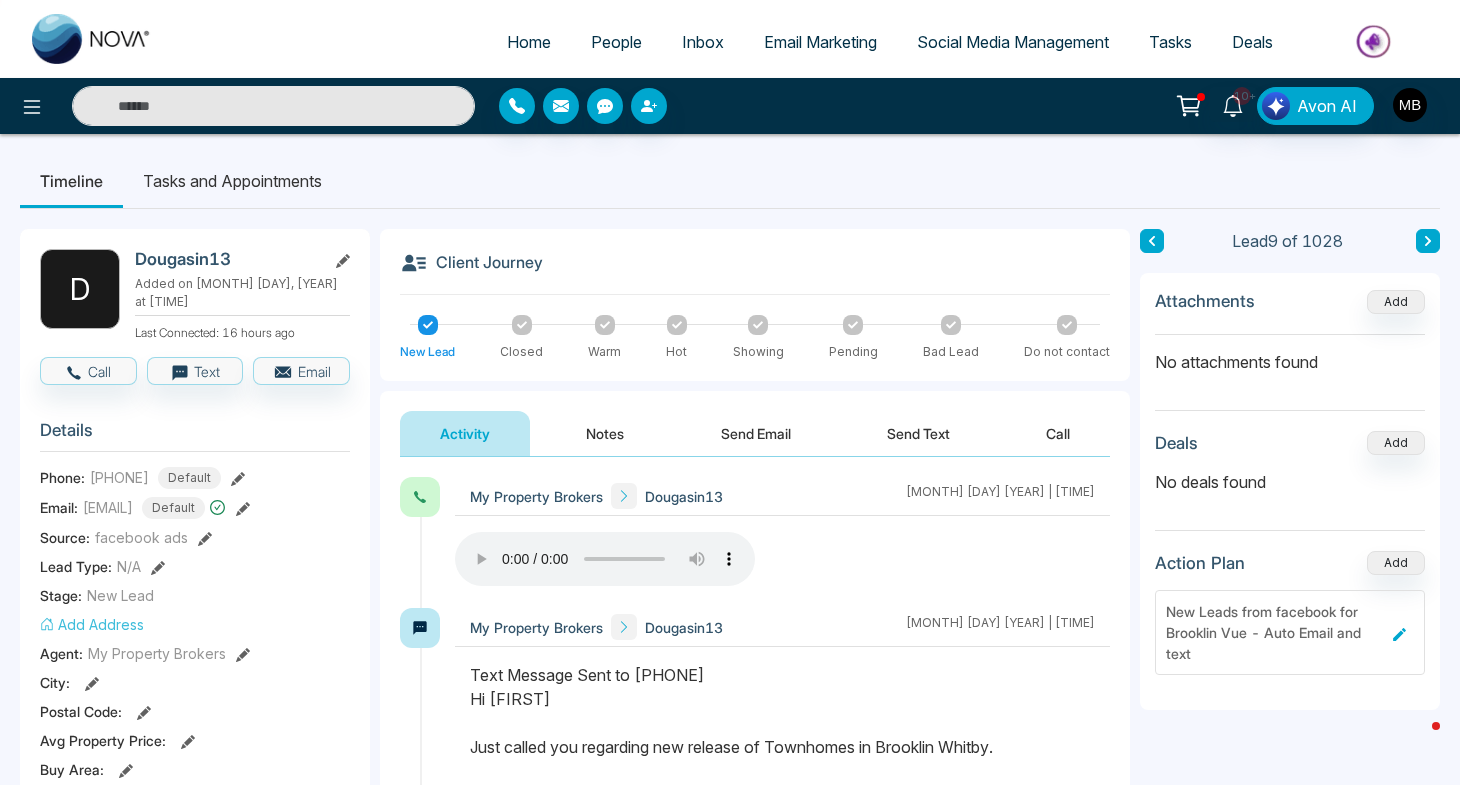 paste on "**********" 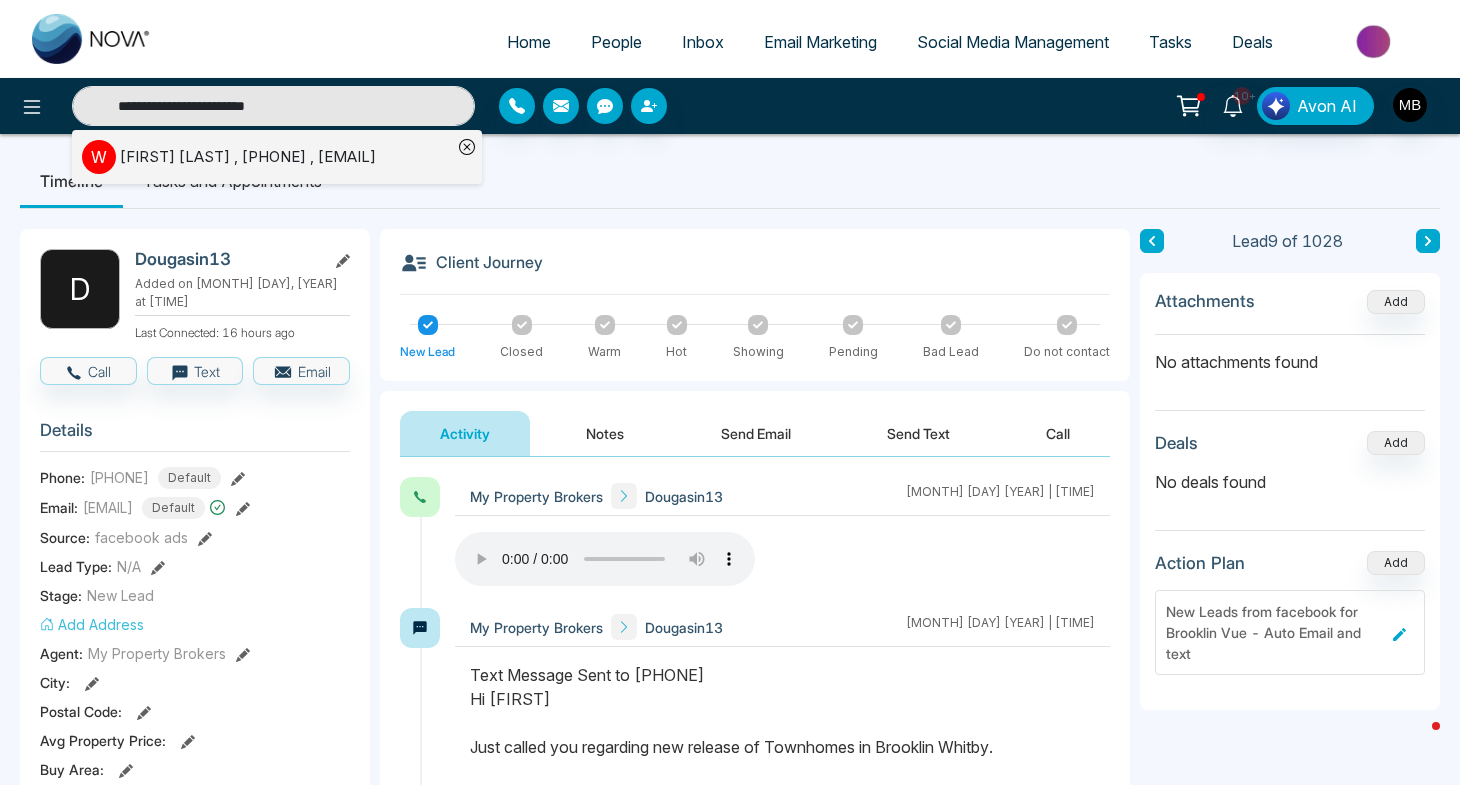 type on "**********" 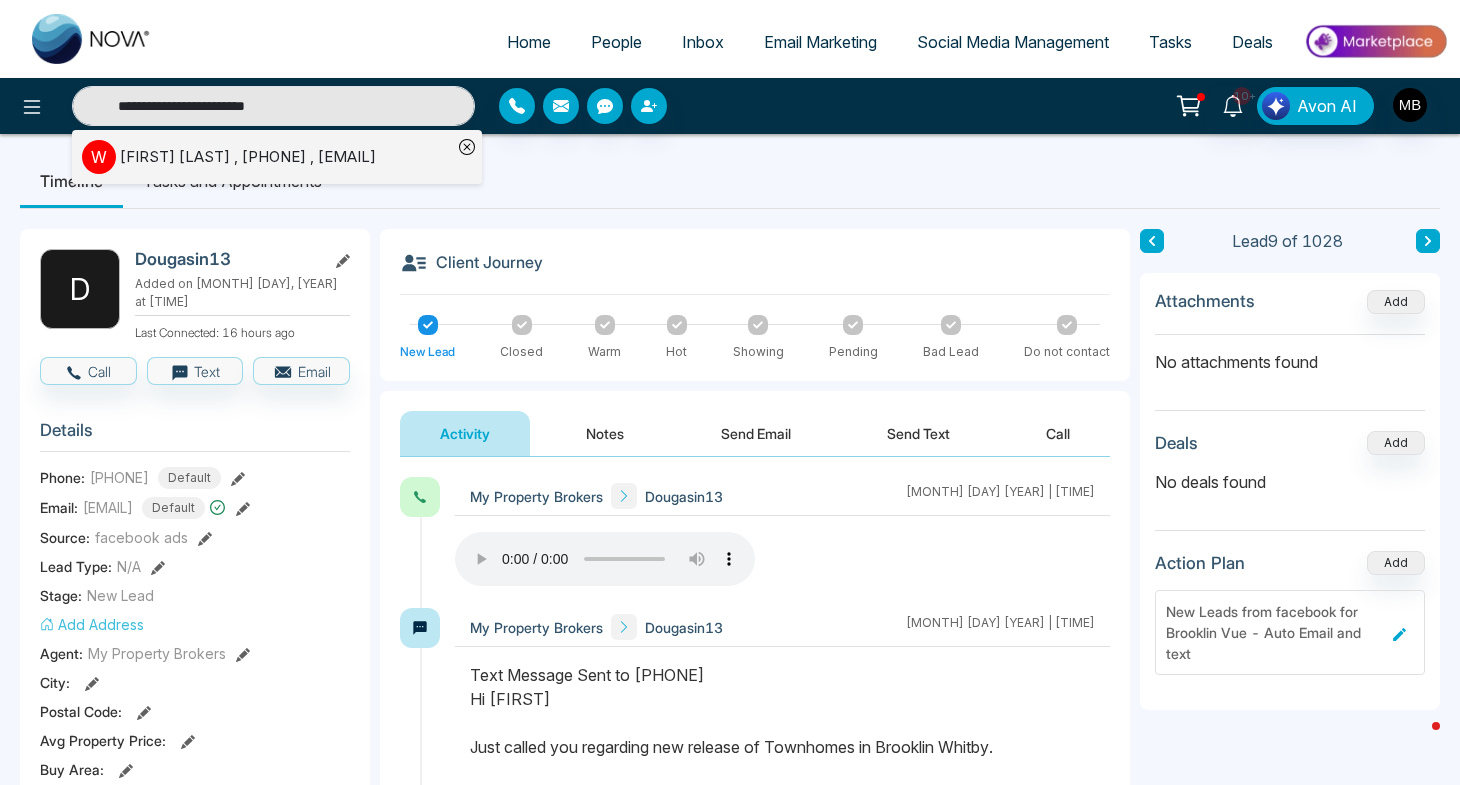 click on "[FIRST] [LAST]     , [PHONE]   , [EMAIL]" at bounding box center (248, 157) 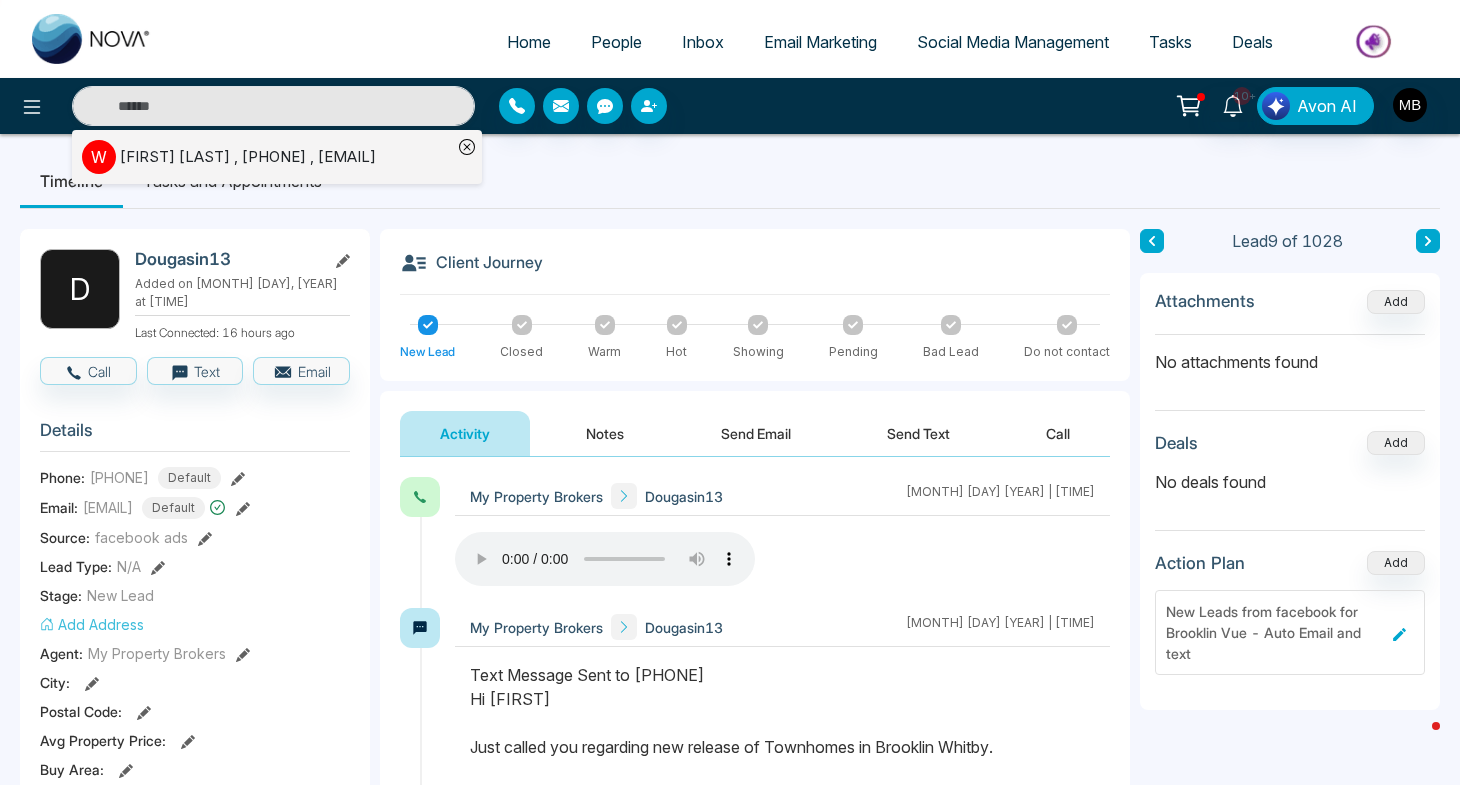 type on "**********" 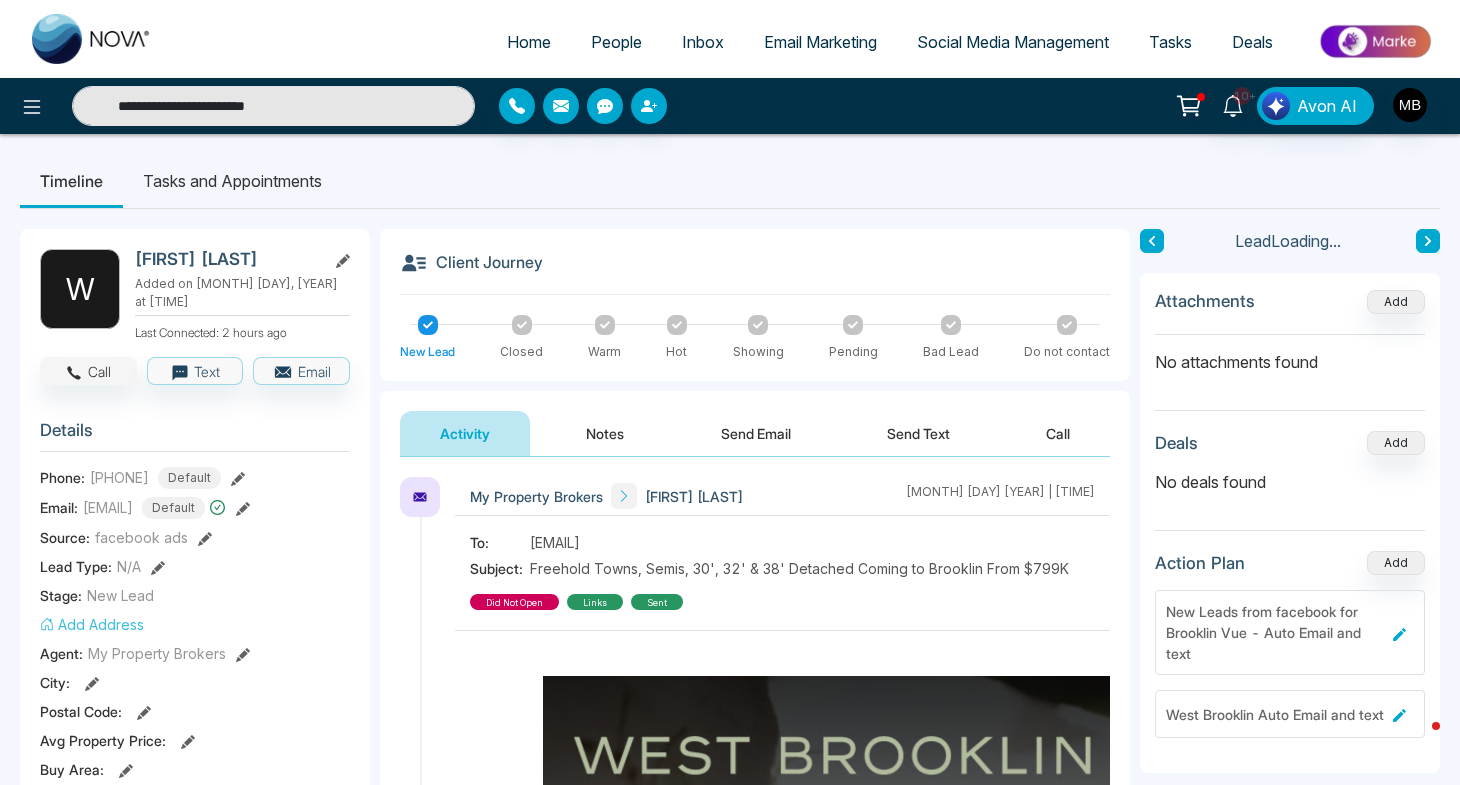 click on "Call" at bounding box center [88, 371] 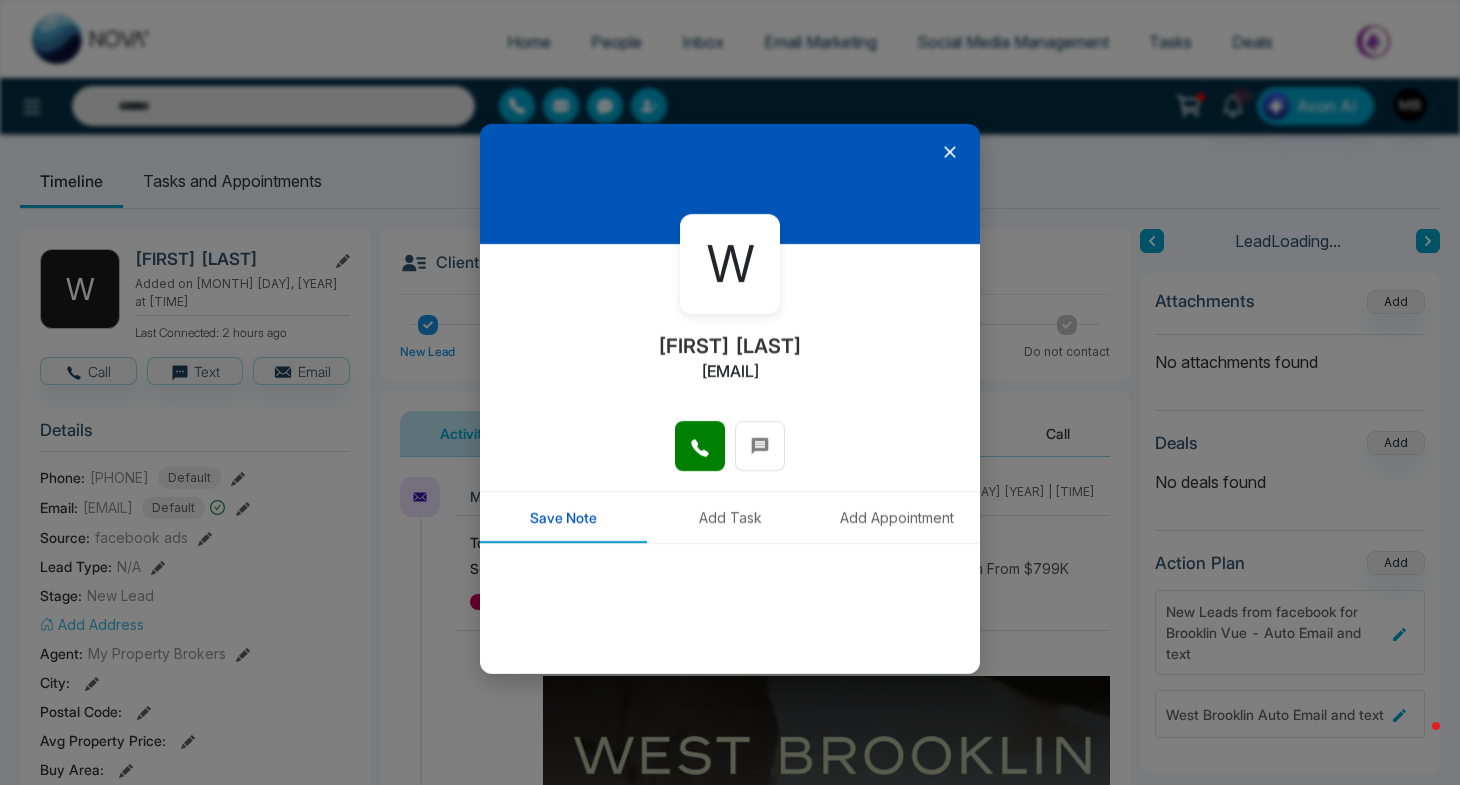 type on "**********" 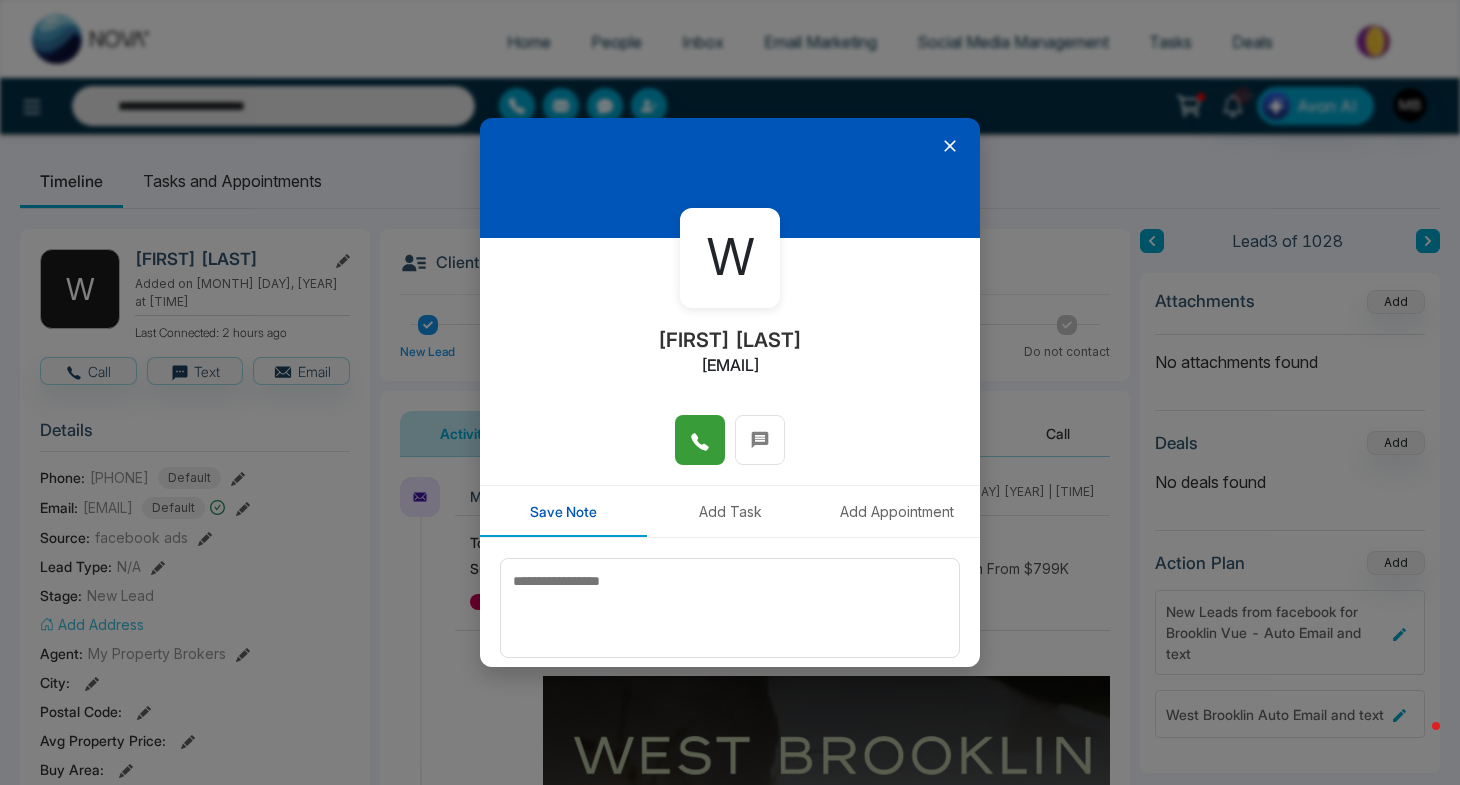 click 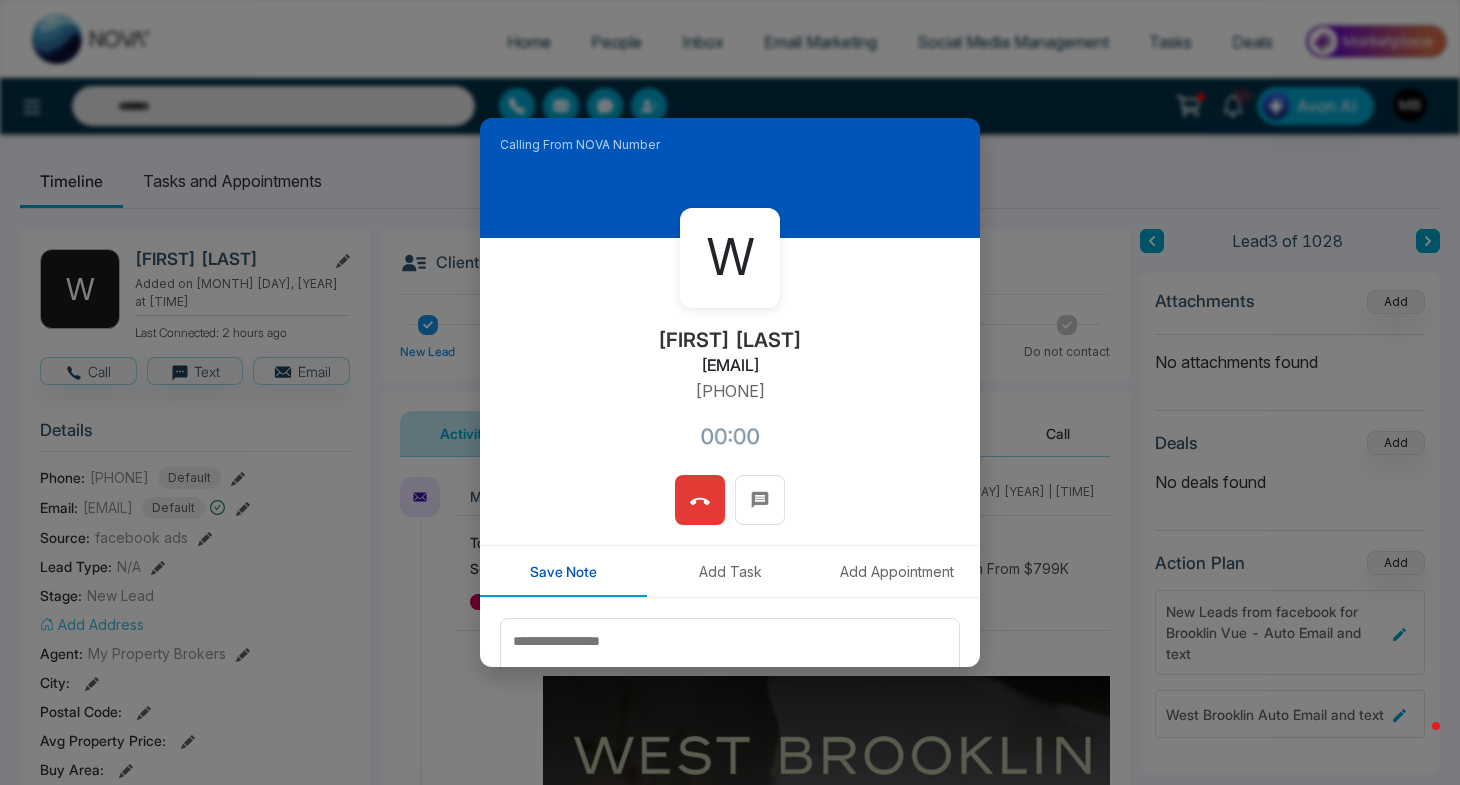 type on "**********" 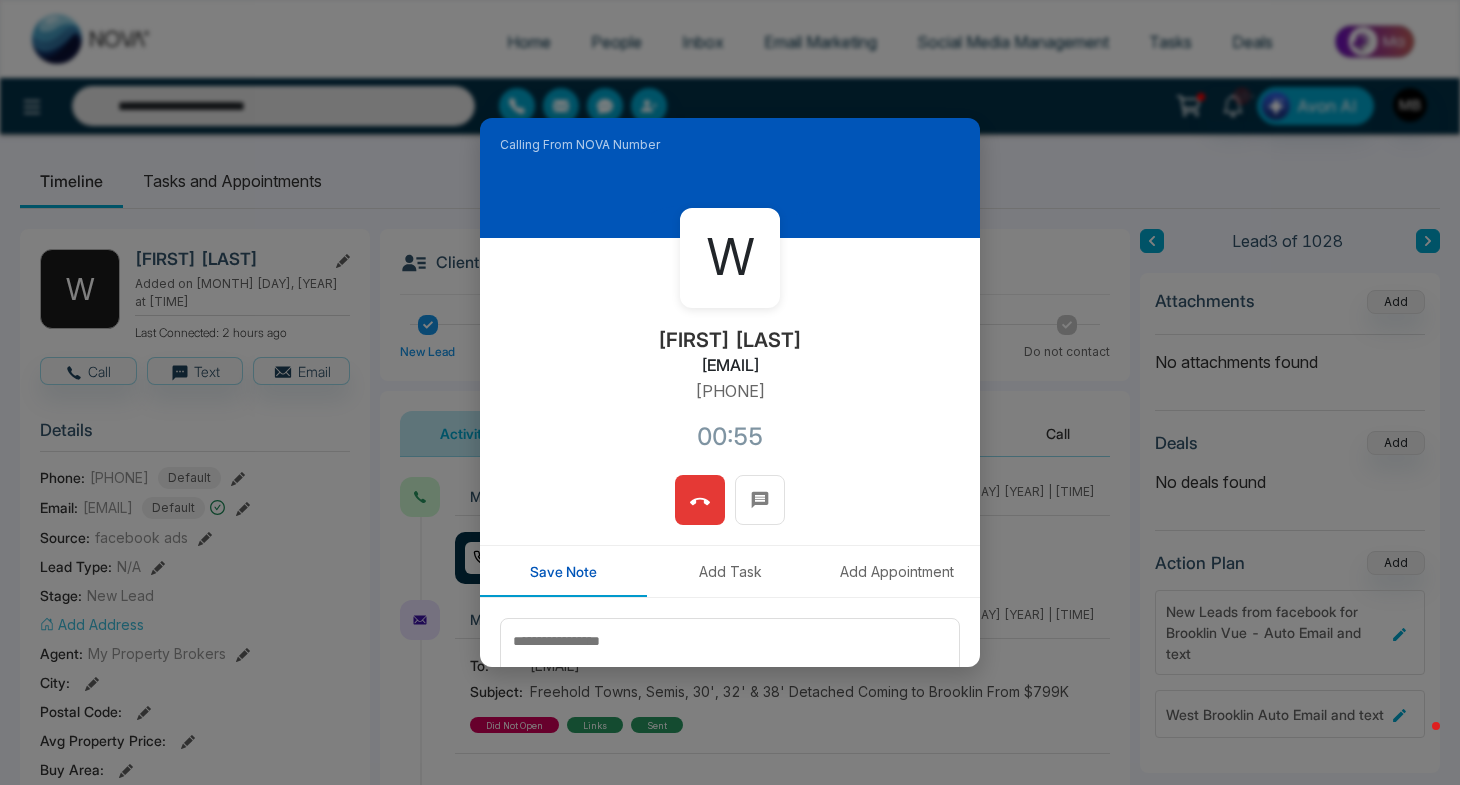 click at bounding box center [700, 500] 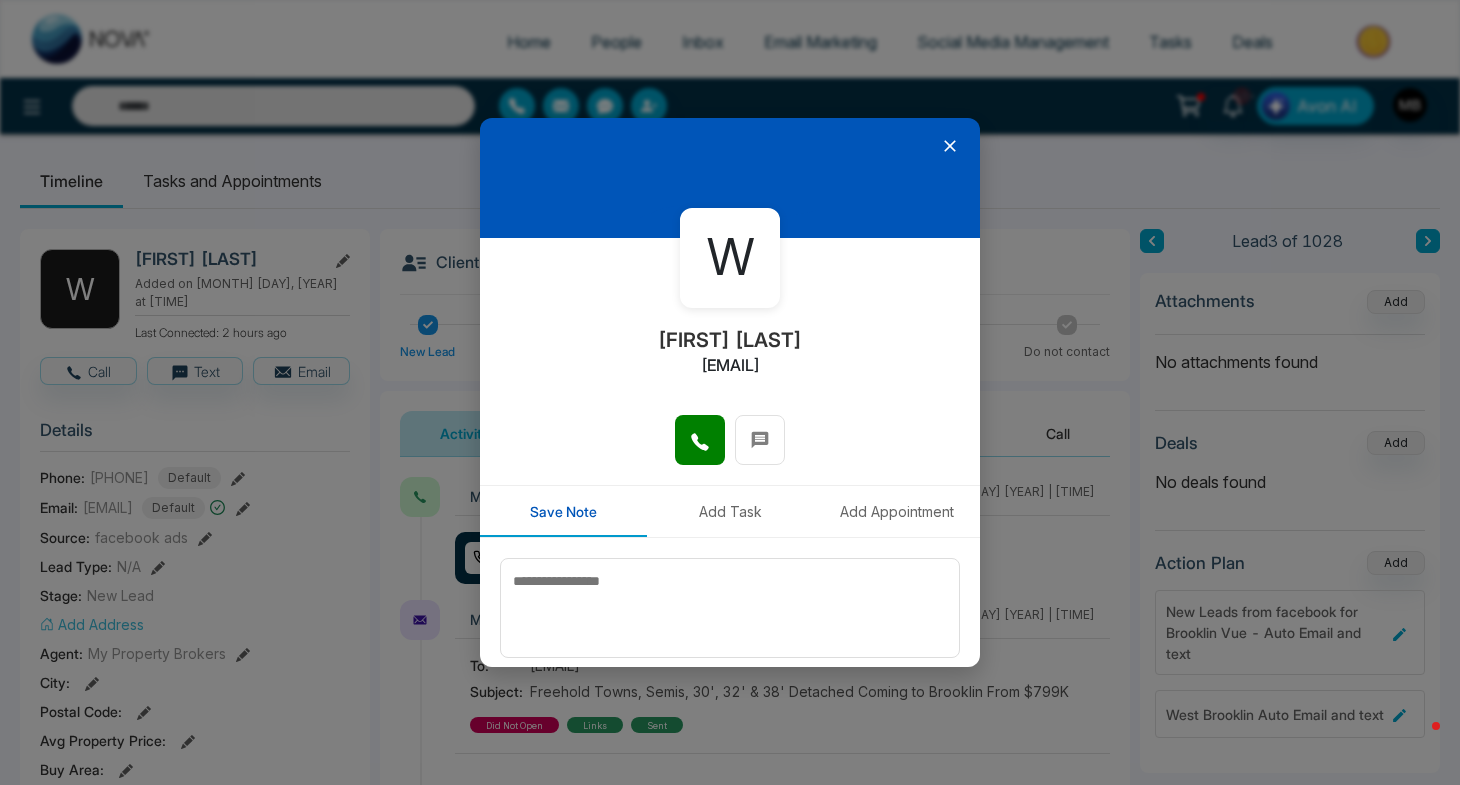 type on "**********" 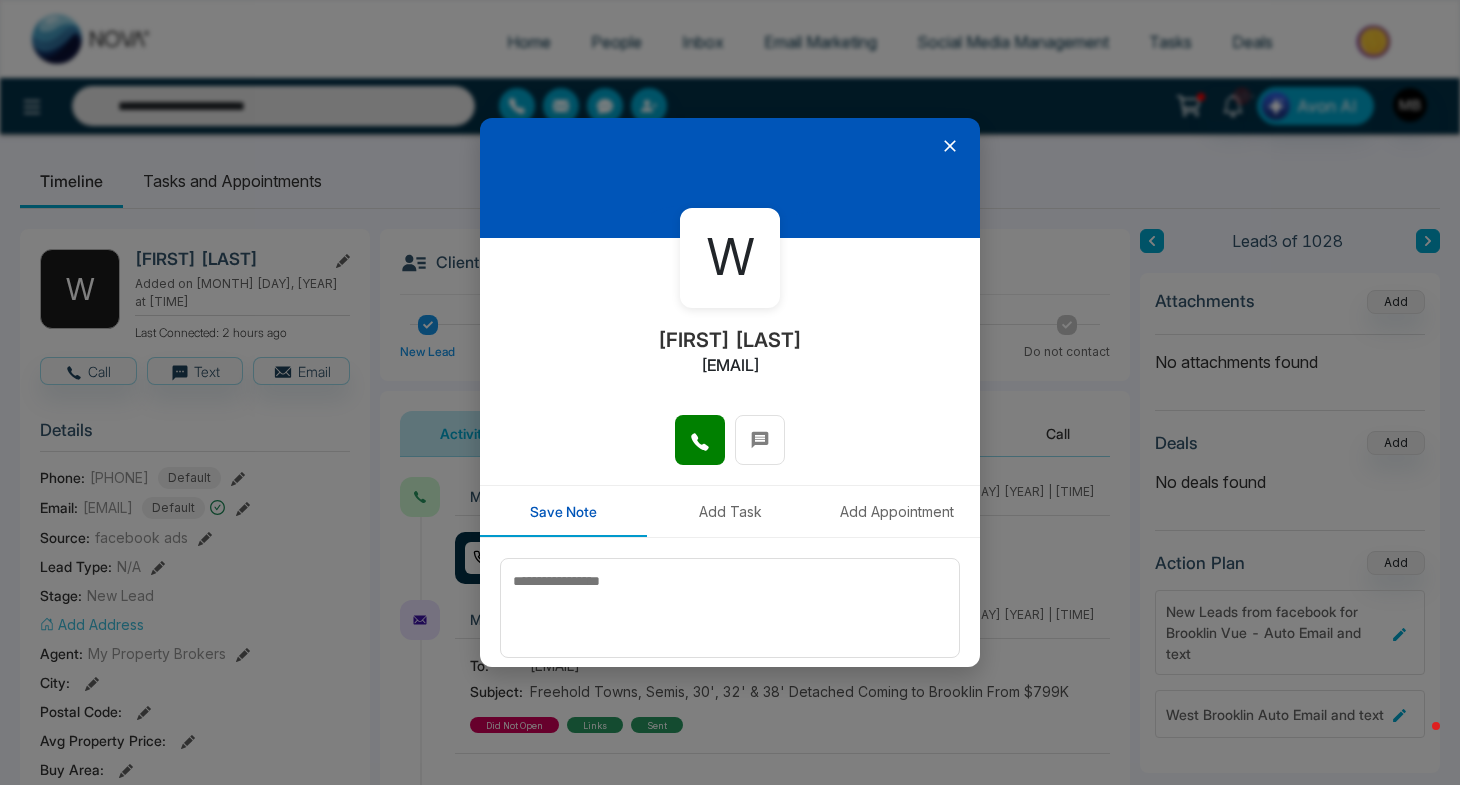 click 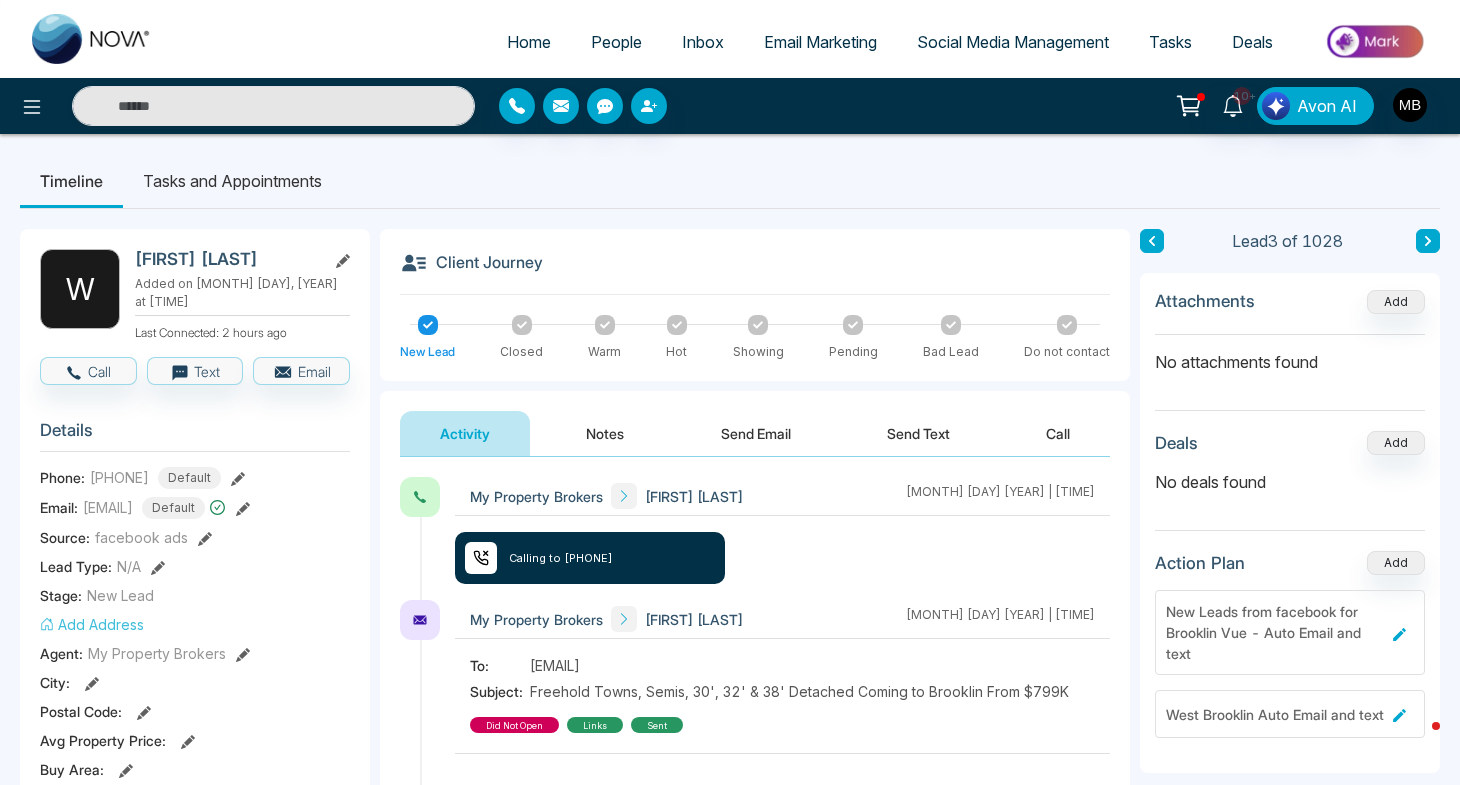 type on "**********" 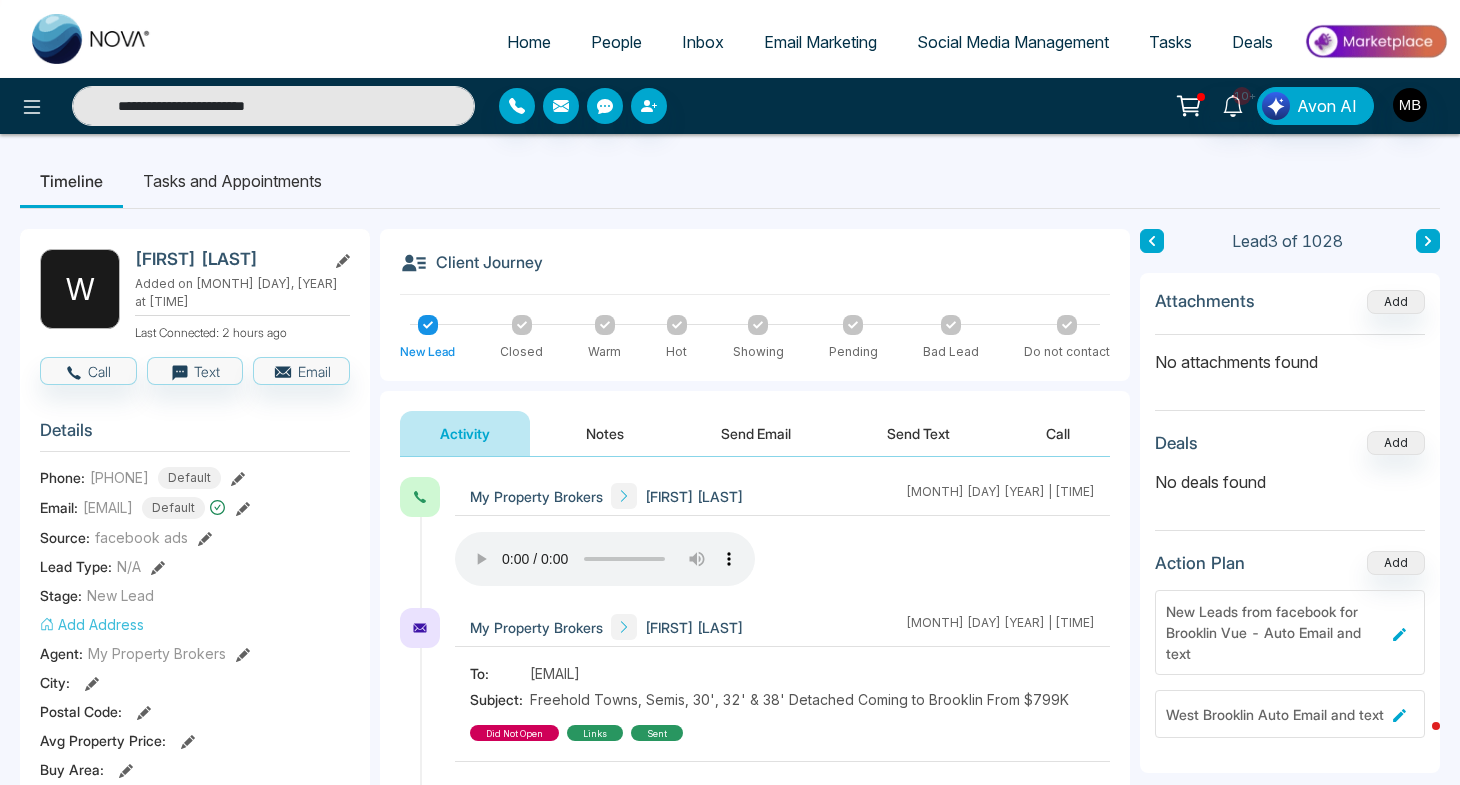 click on "**********" at bounding box center [273, 106] 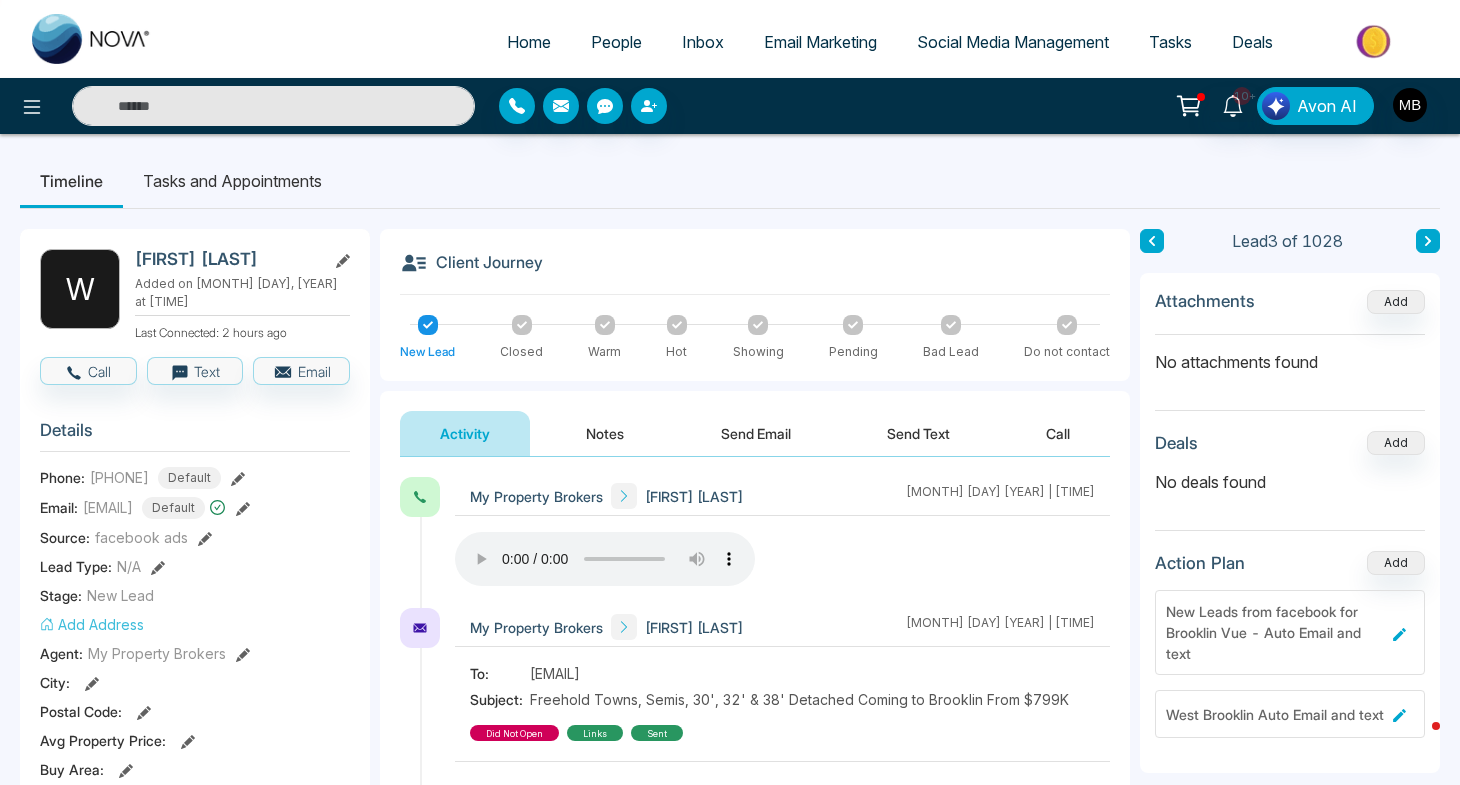 paste on "**********" 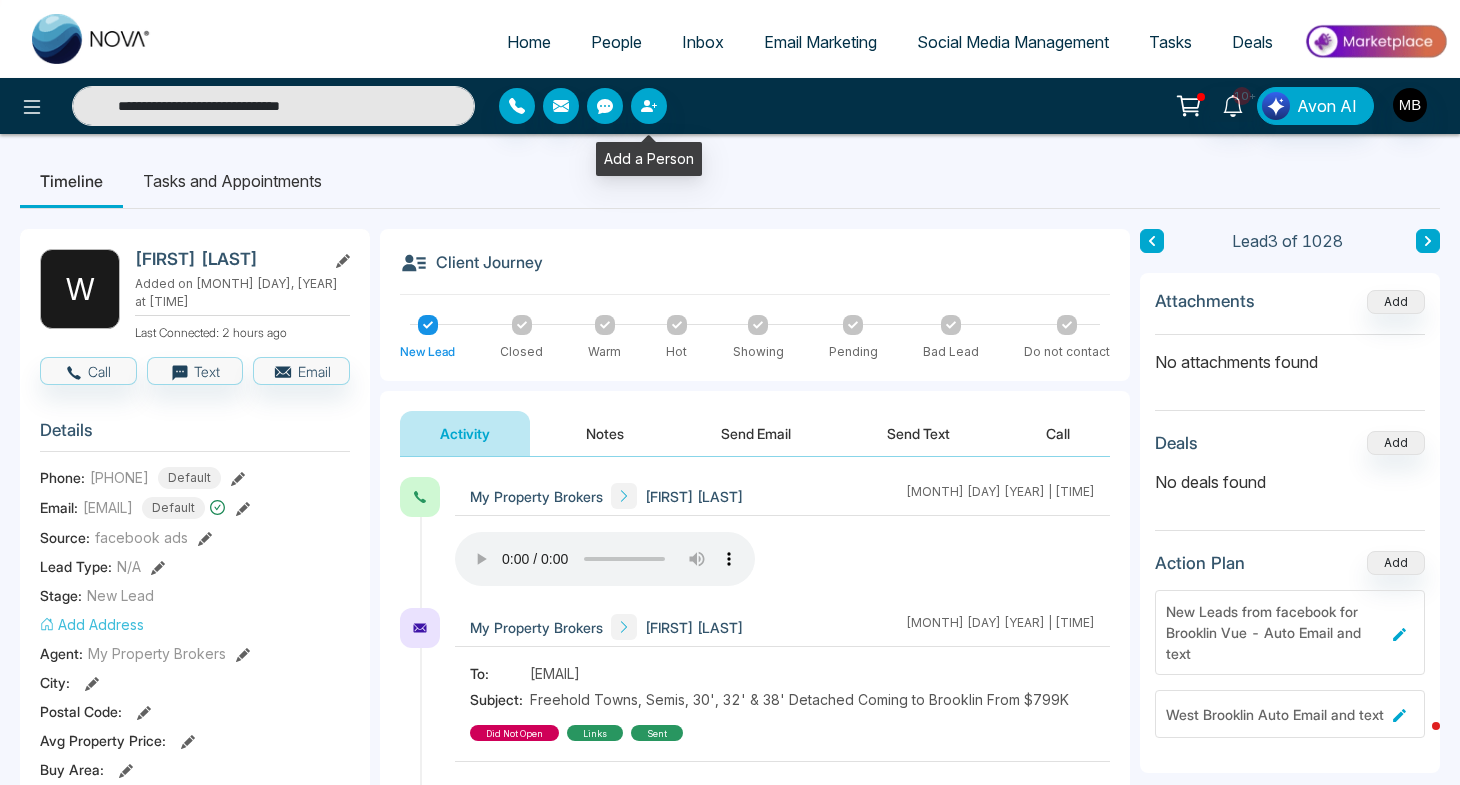 type on "**********" 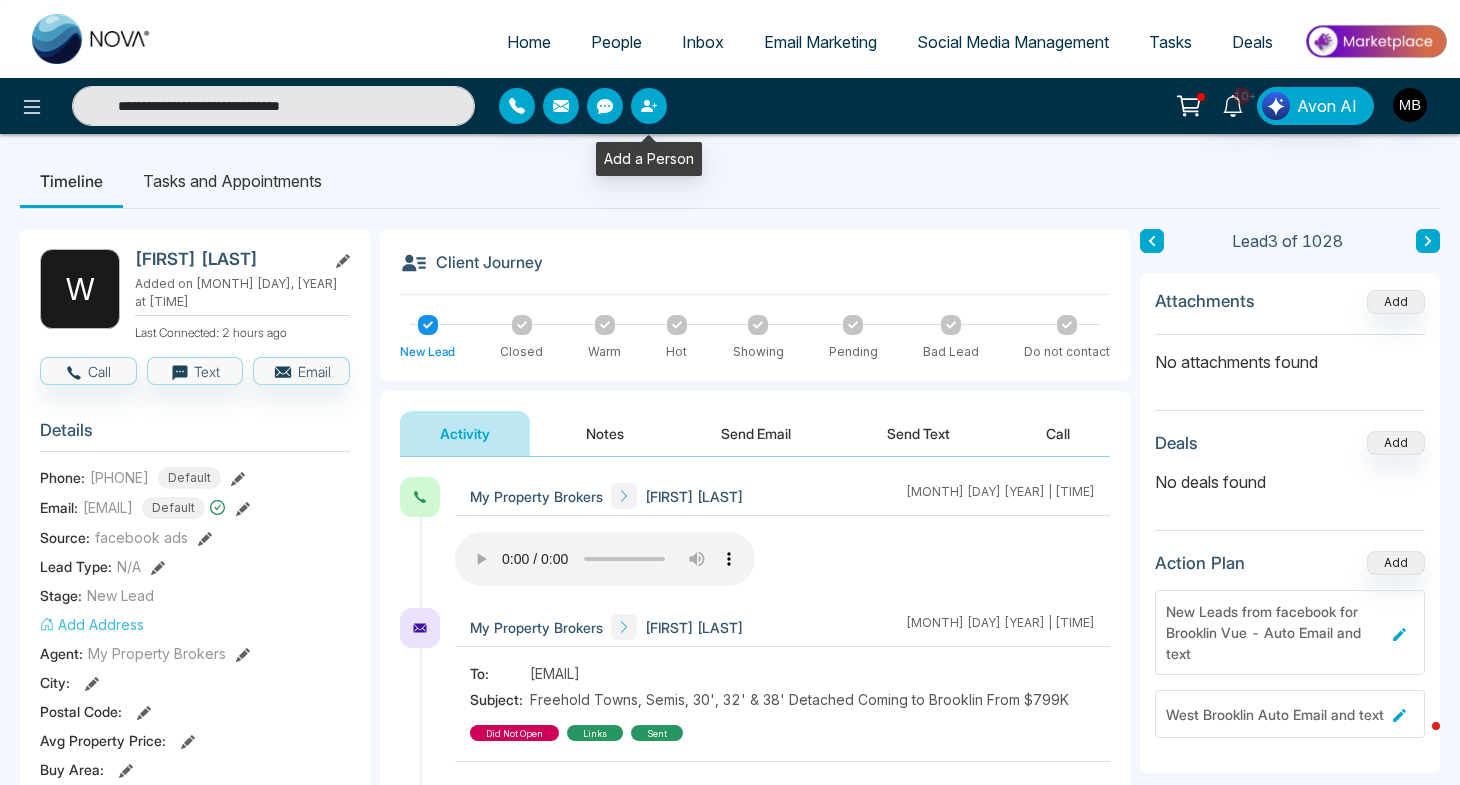 click 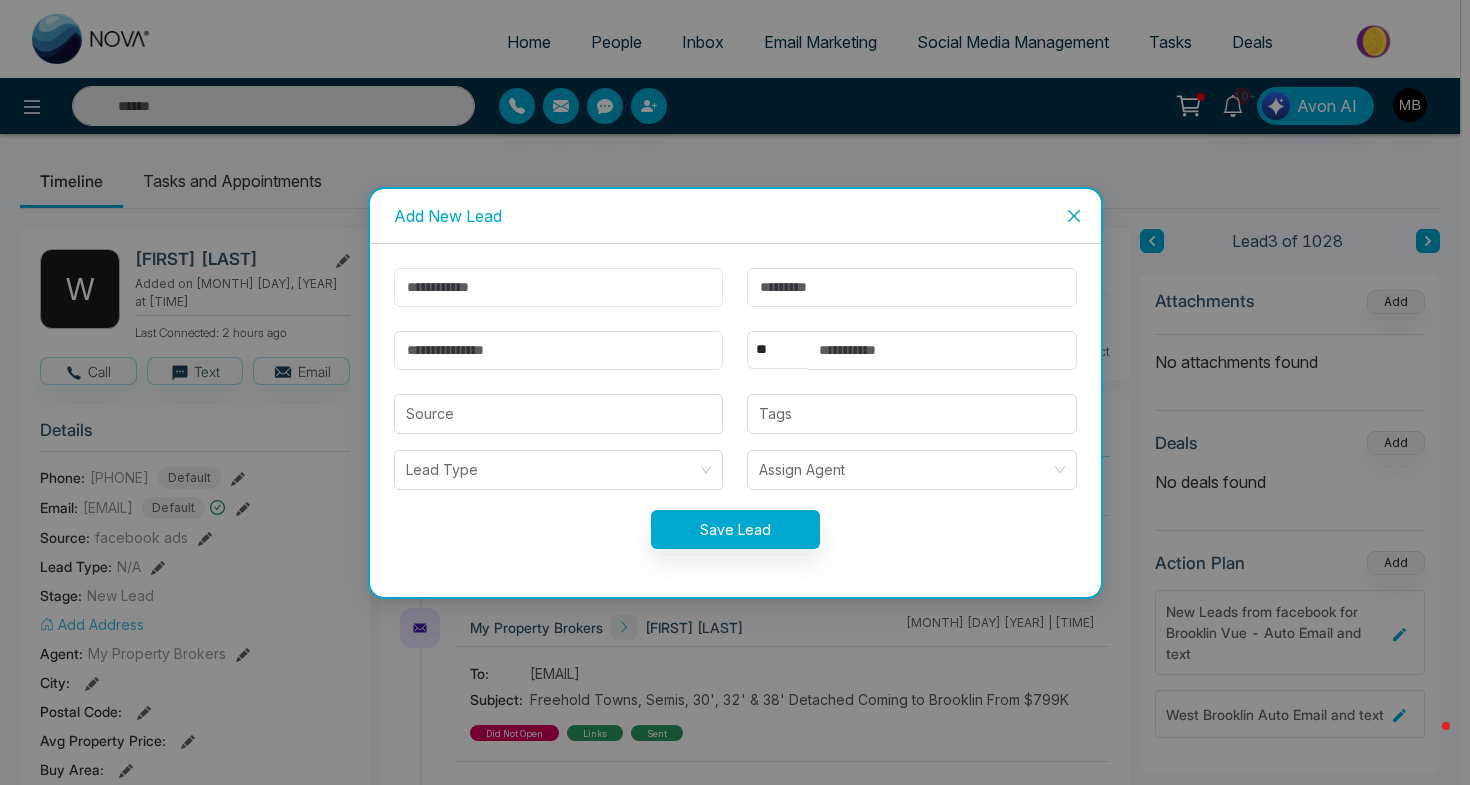 type on "**********" 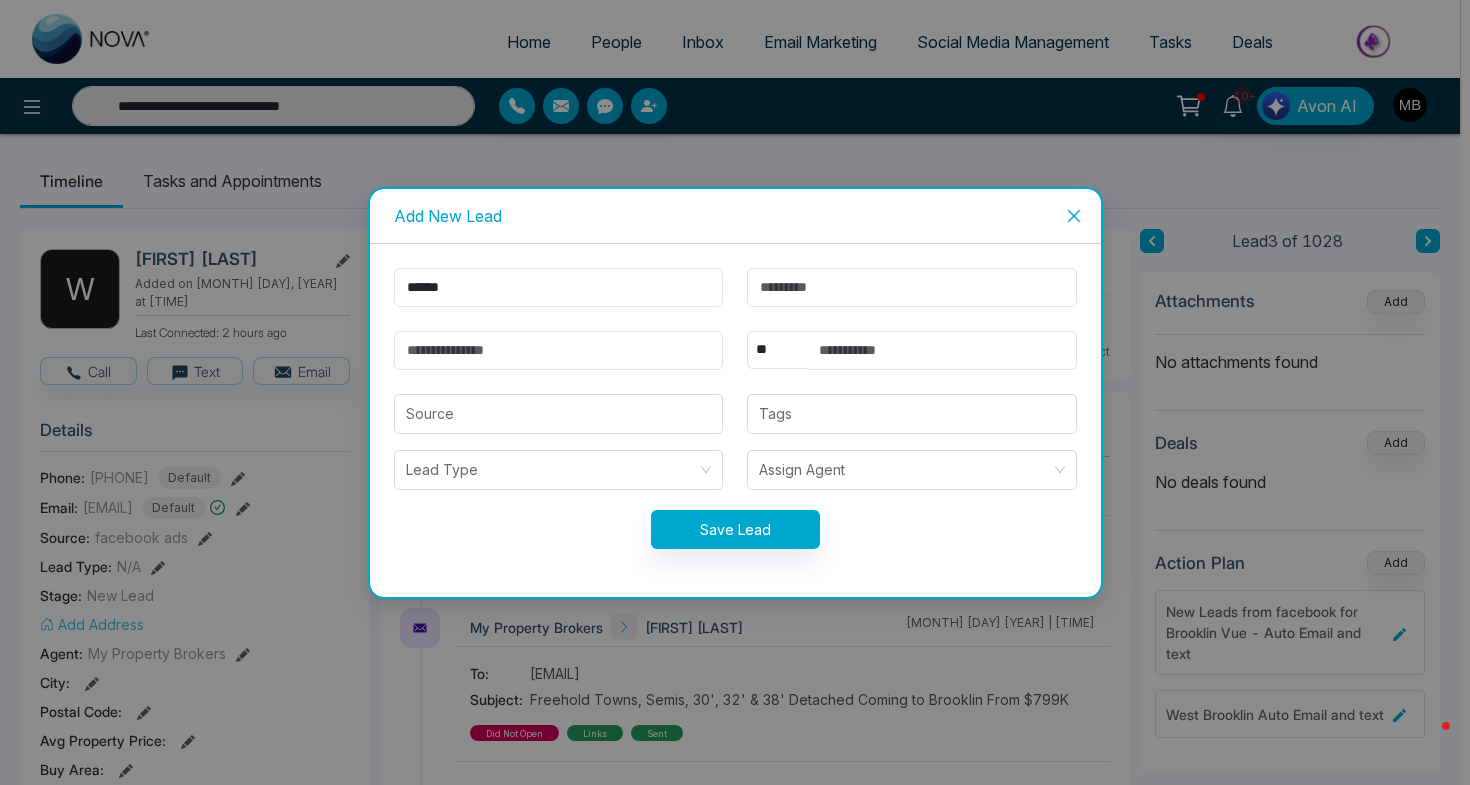type on "******" 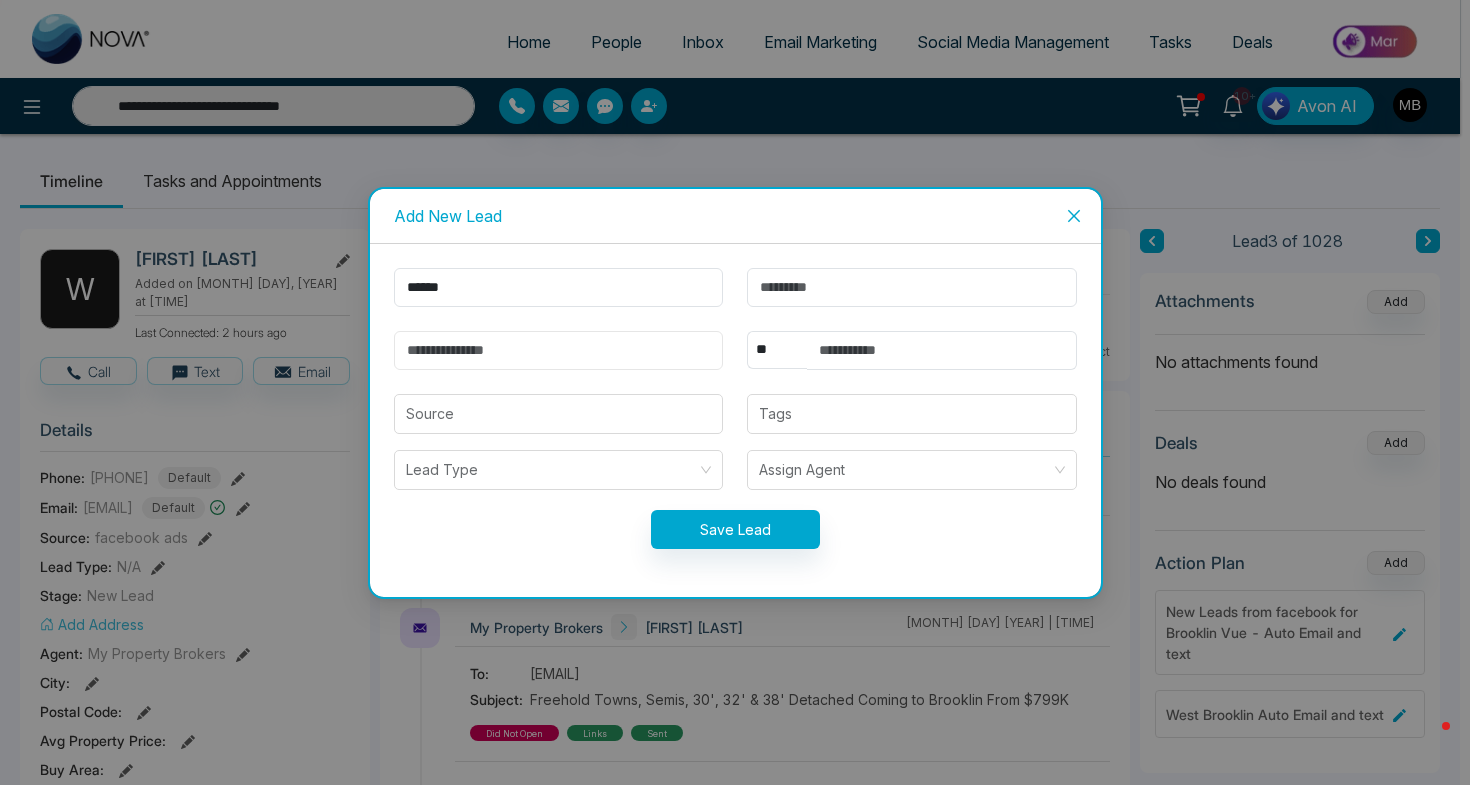 paste on "**********" 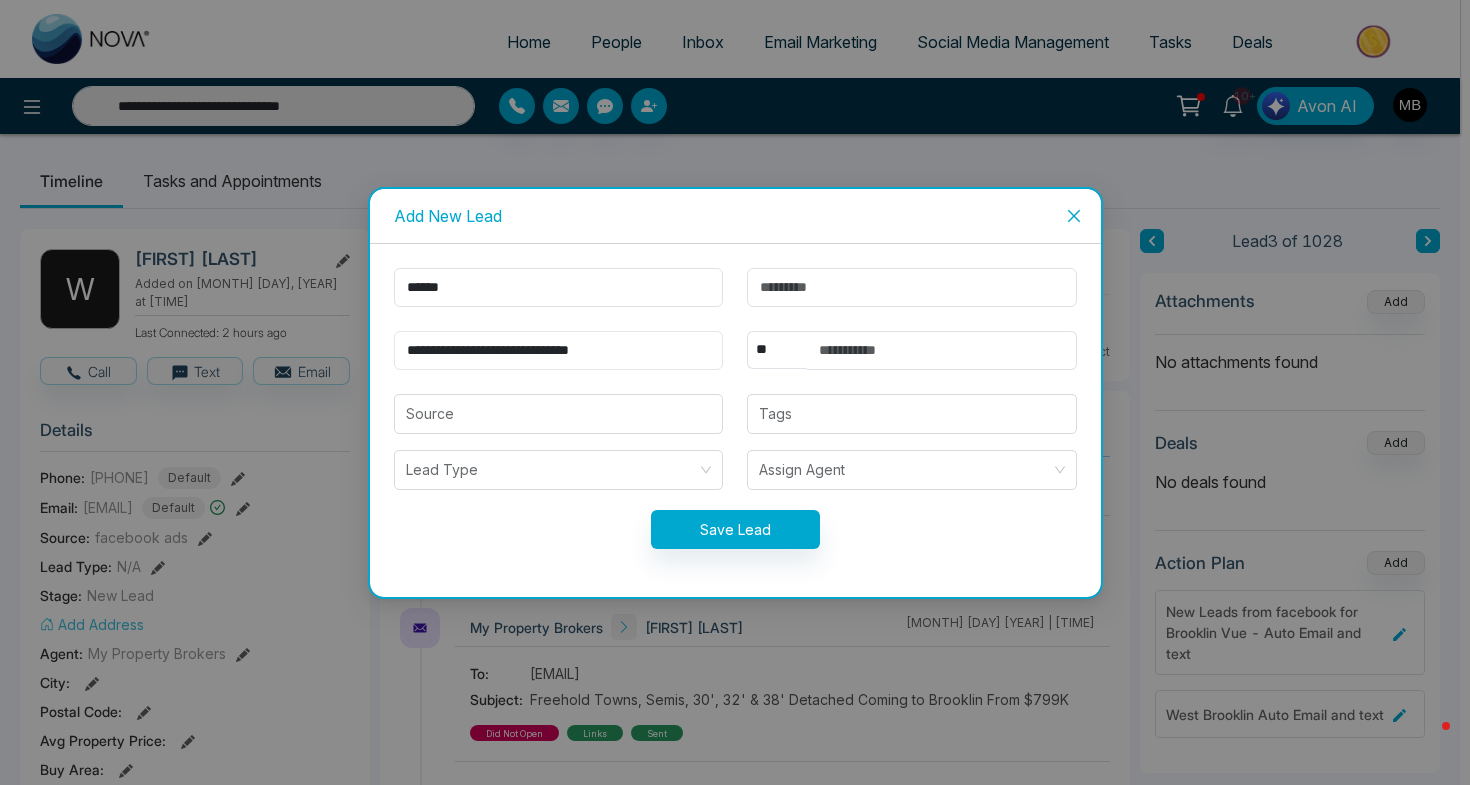 type on "**********" 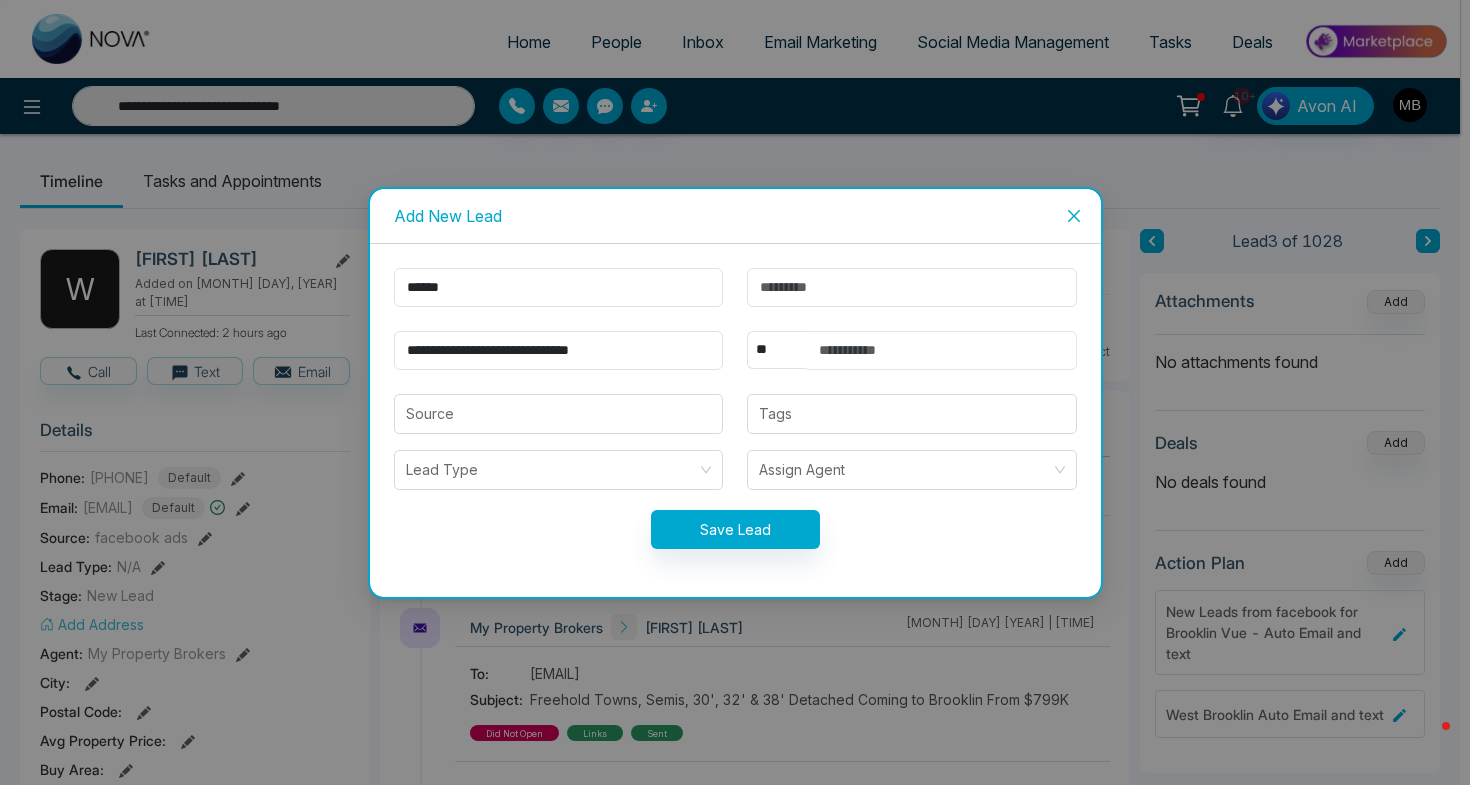 paste on "**********" 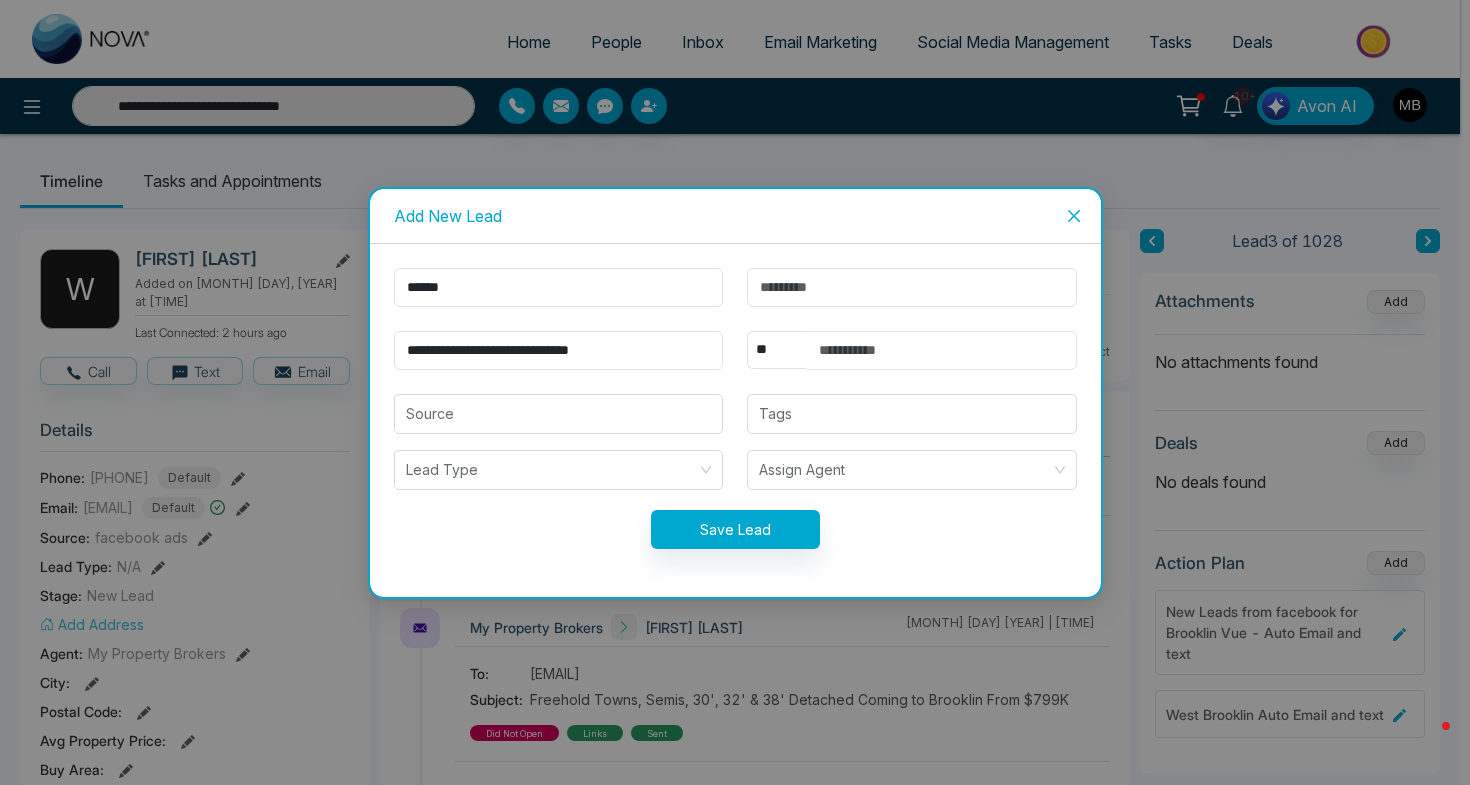 type on "**********" 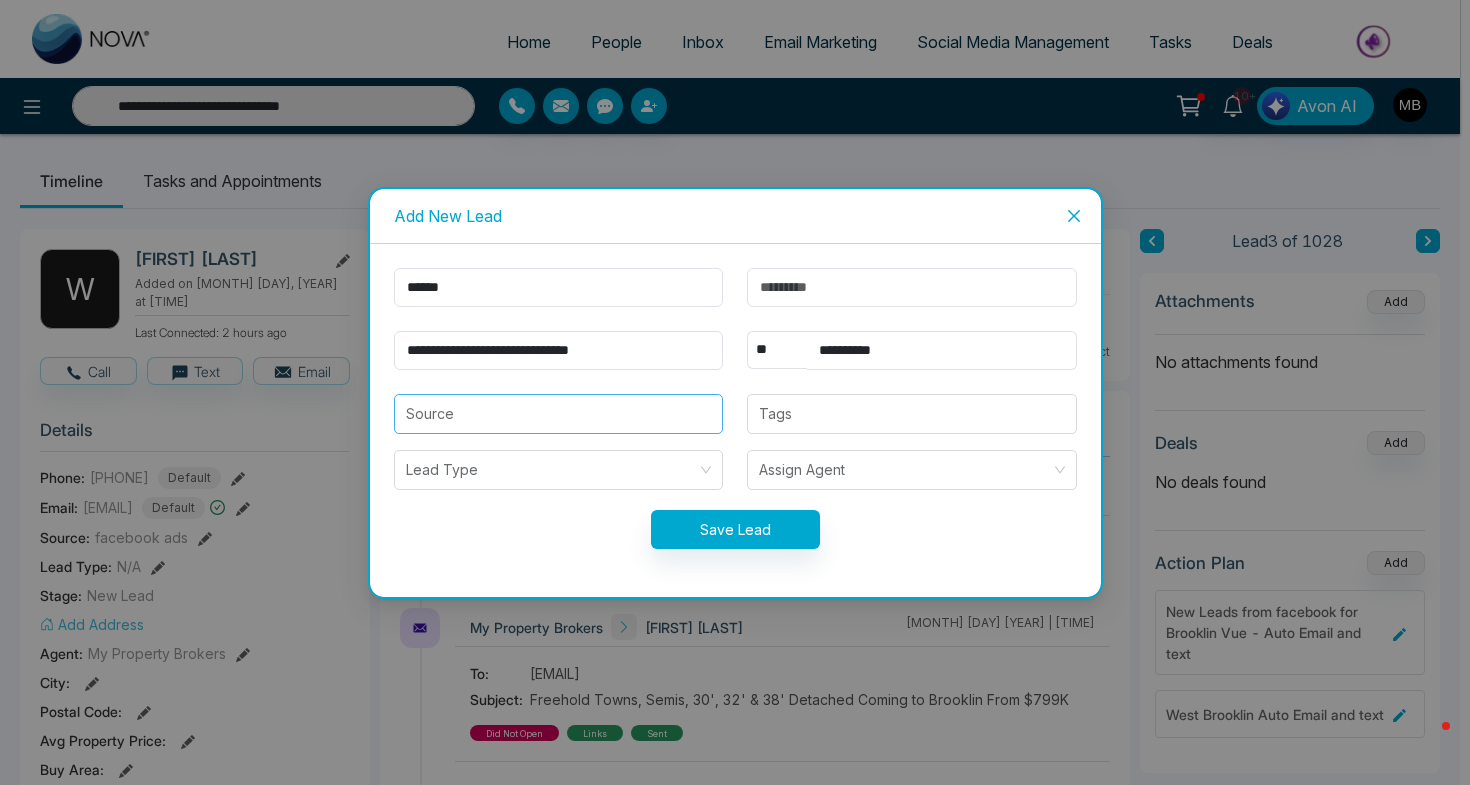 click at bounding box center [559, 414] 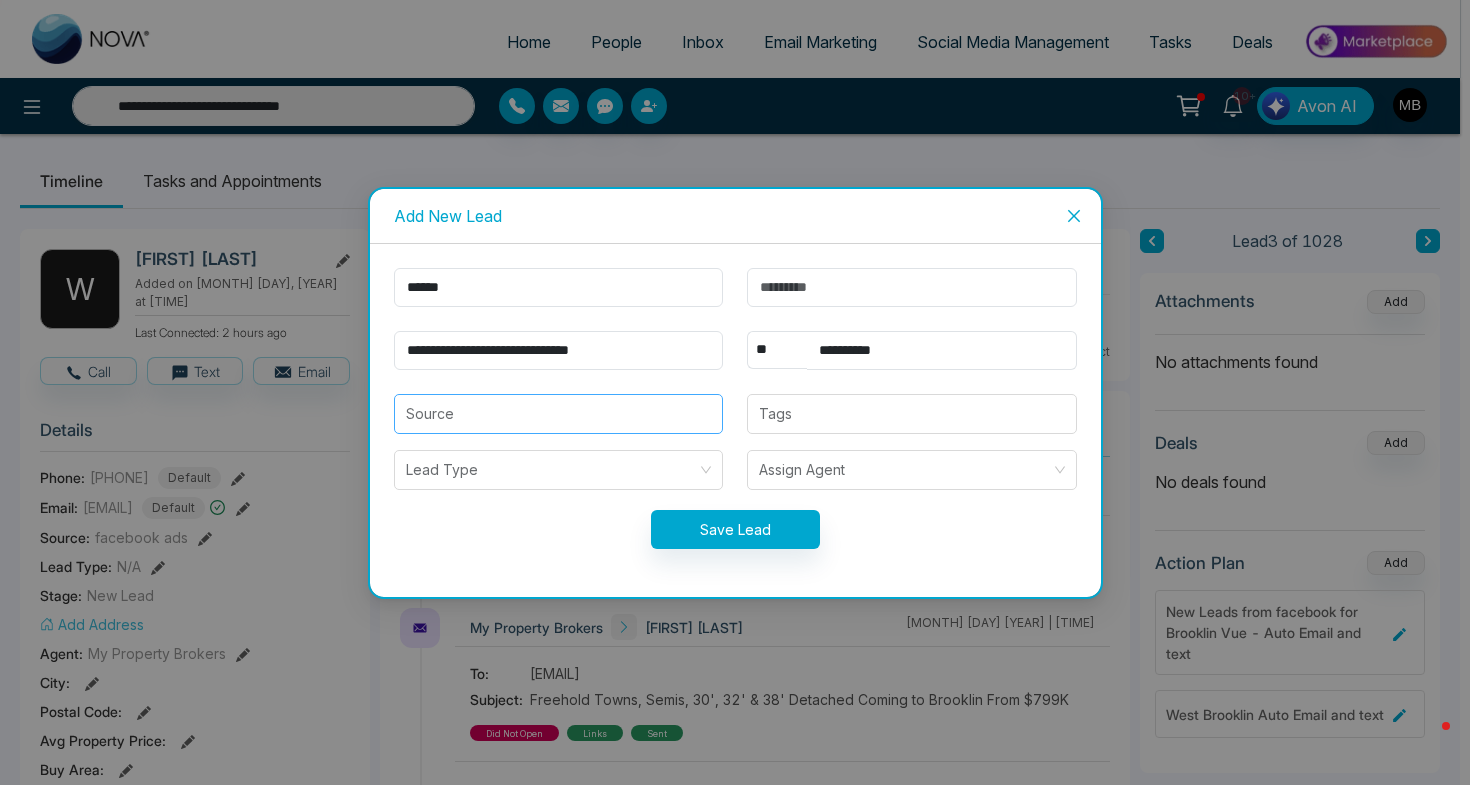 type 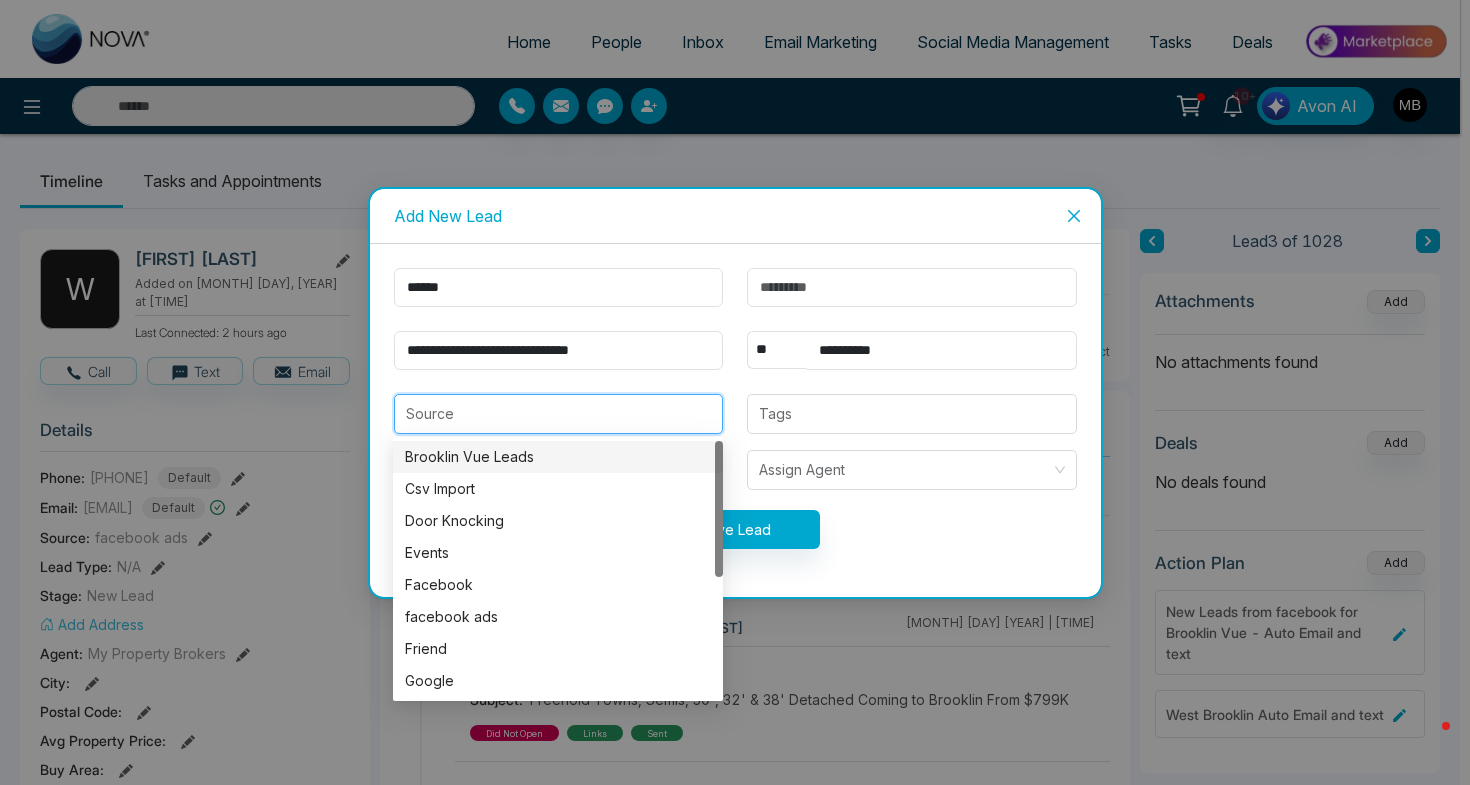 click on "Brooklin Vue Leads" at bounding box center [558, 457] 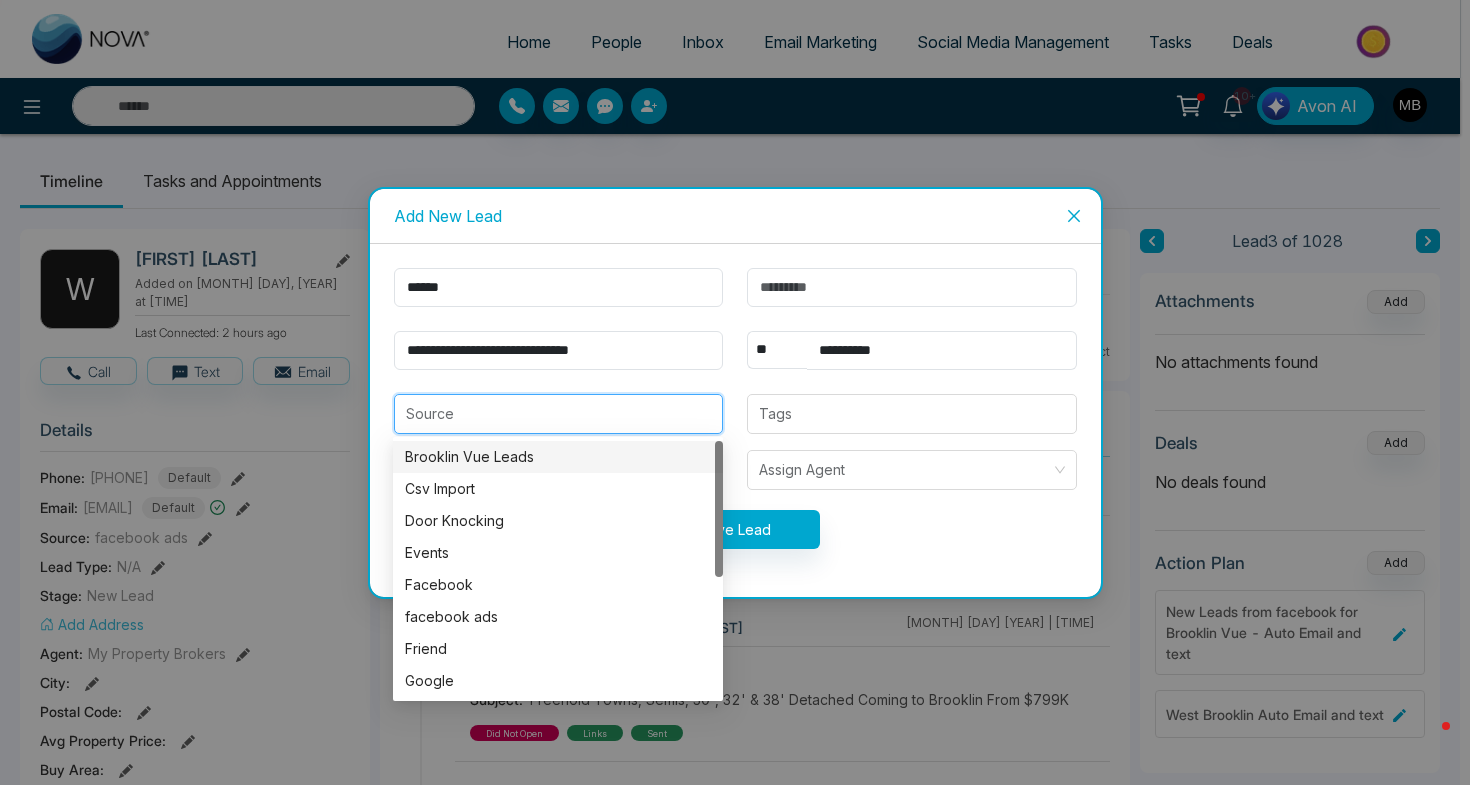 type on "**********" 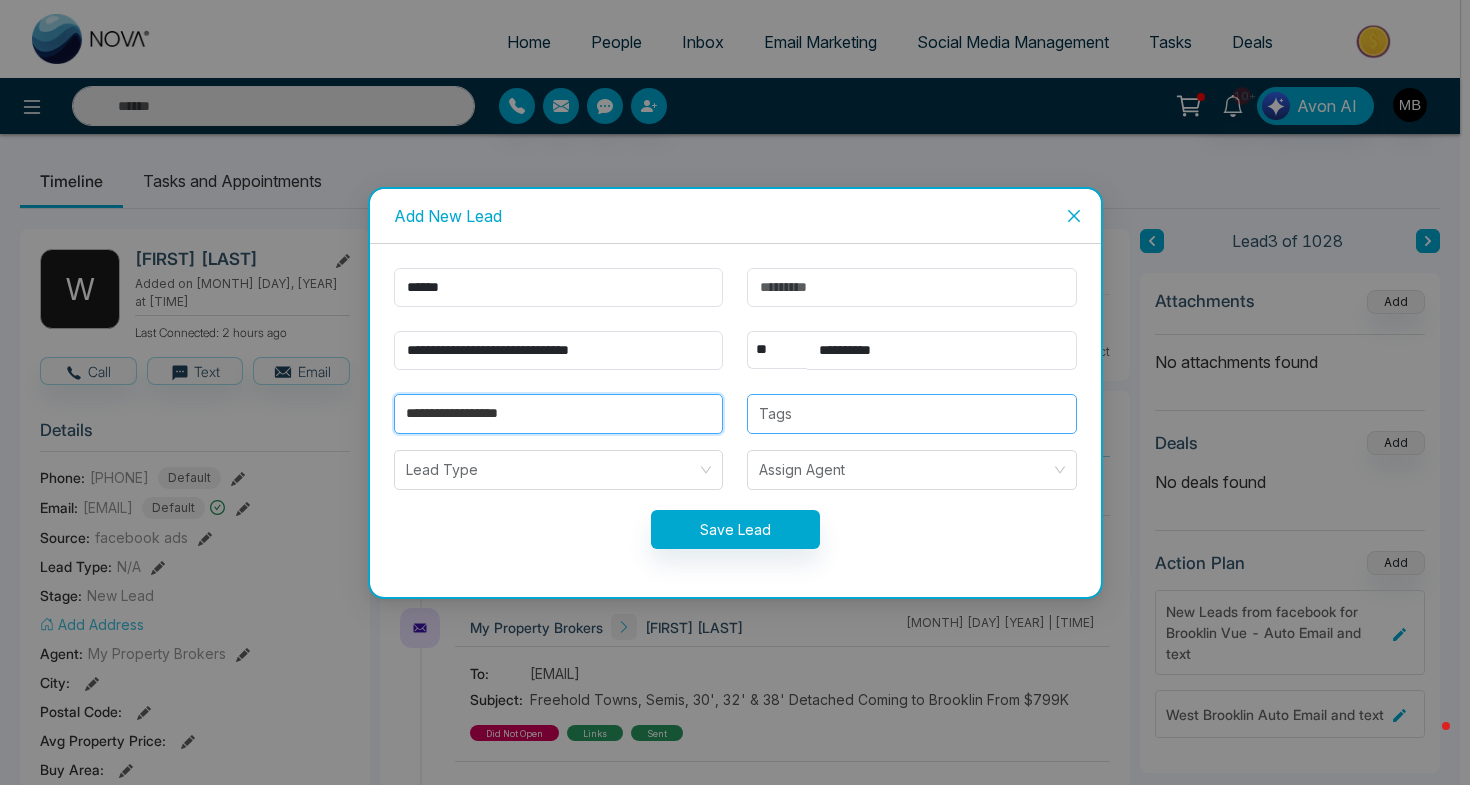 click at bounding box center (912, 414) 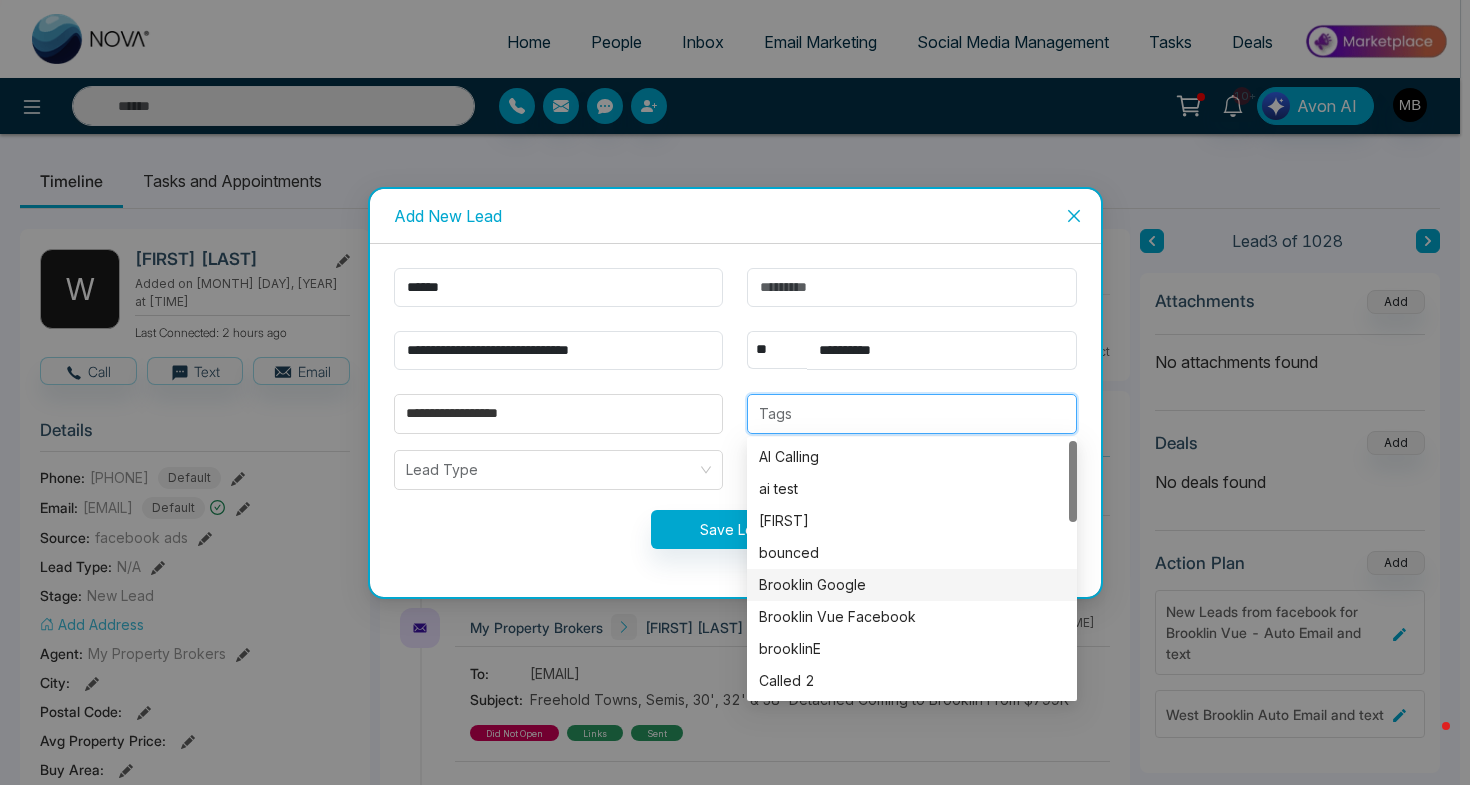 click on "Brooklin Google" at bounding box center (912, 585) 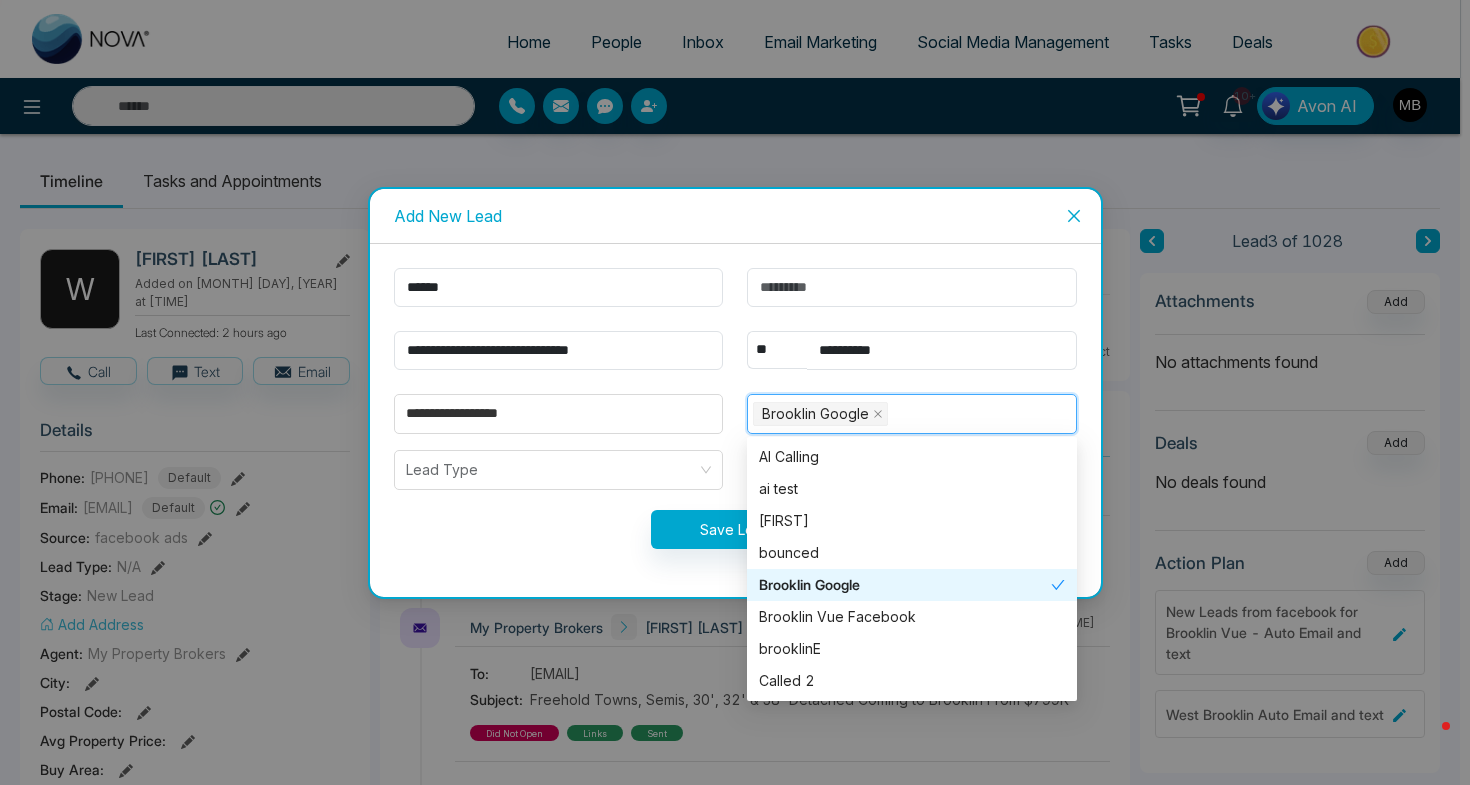 type on "**********" 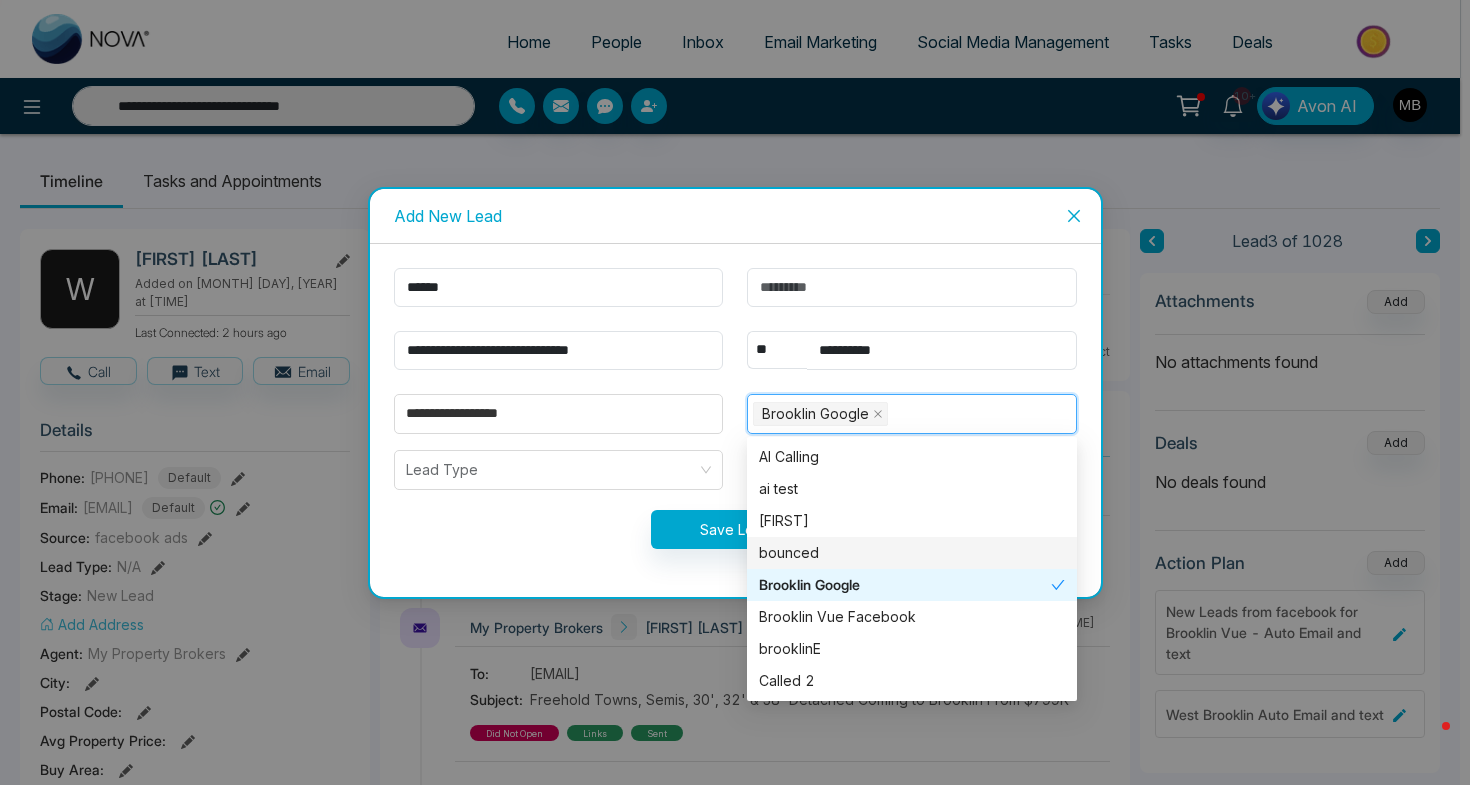 click on "Save Lead" at bounding box center [735, 529] 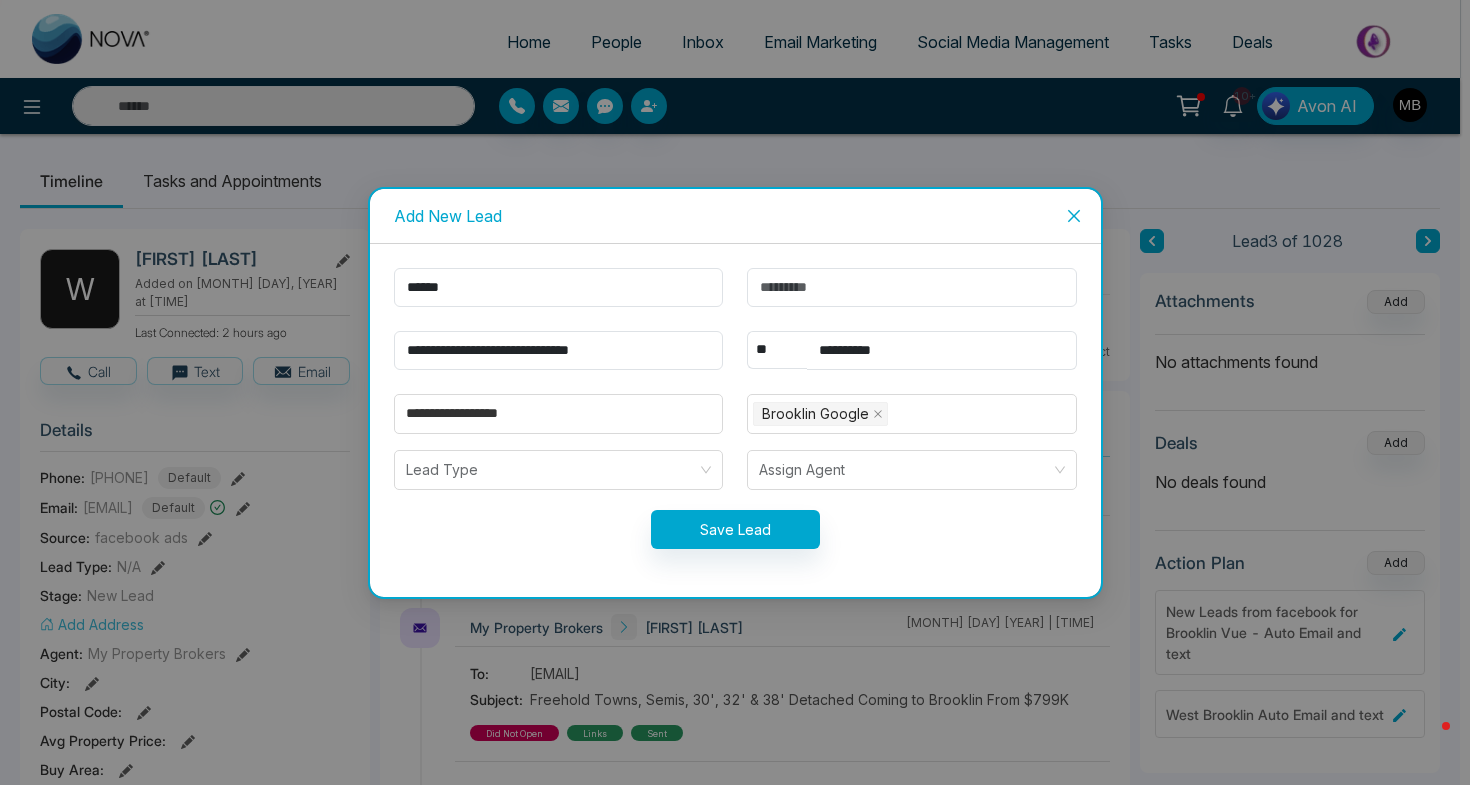 click on "Save Lead" at bounding box center (735, 529) 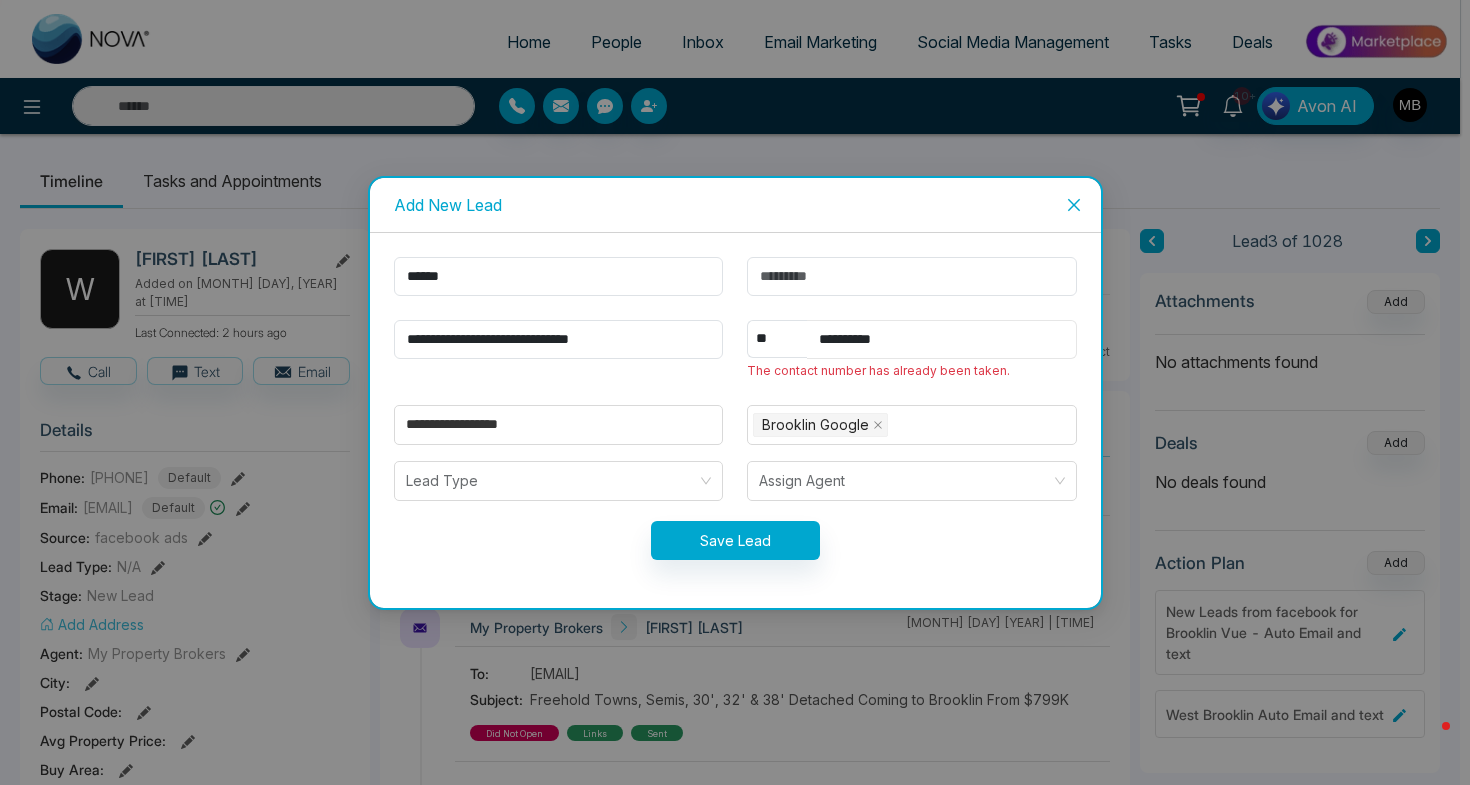 click on "**********" at bounding box center [942, 339] 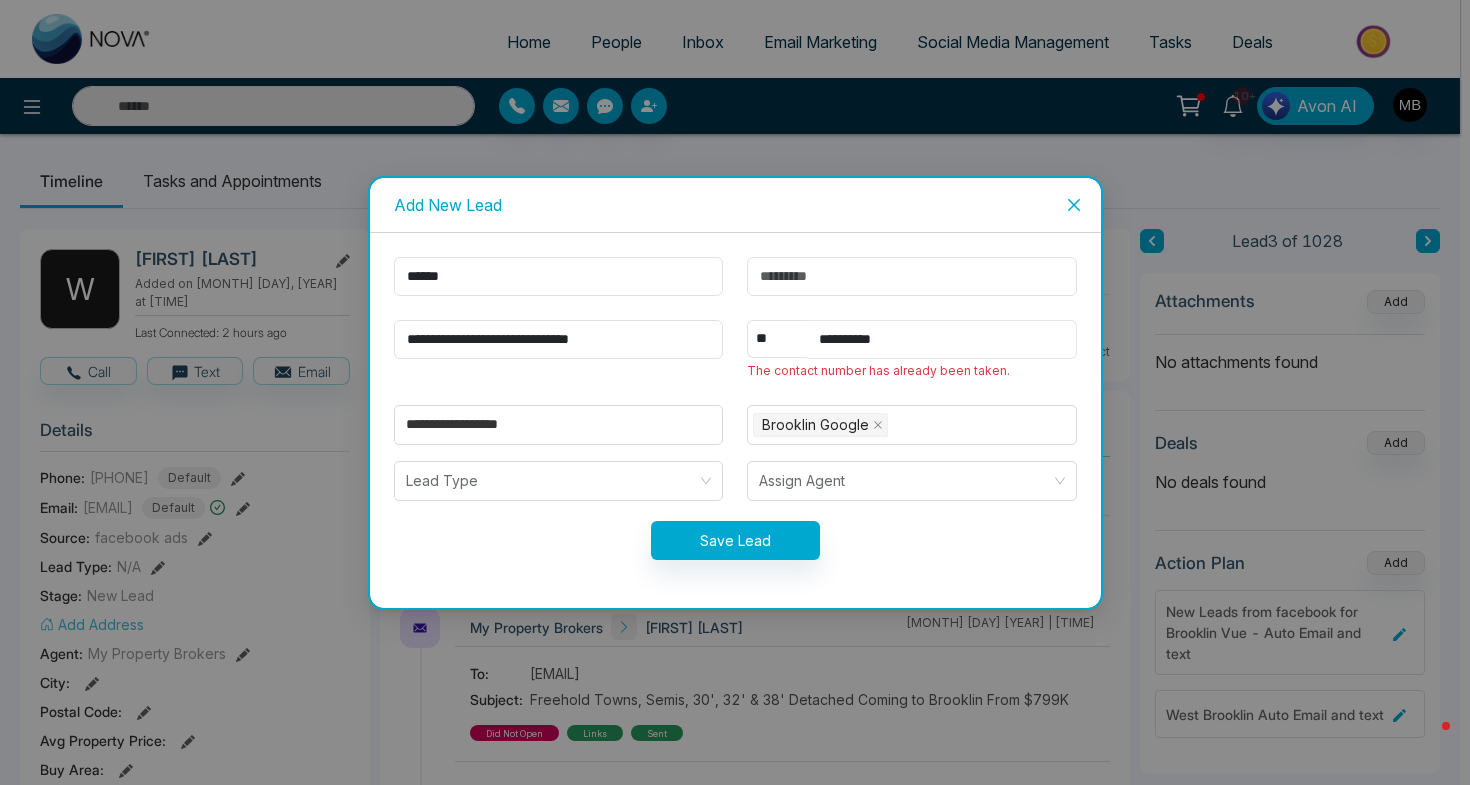 click on "**********" at bounding box center (942, 339) 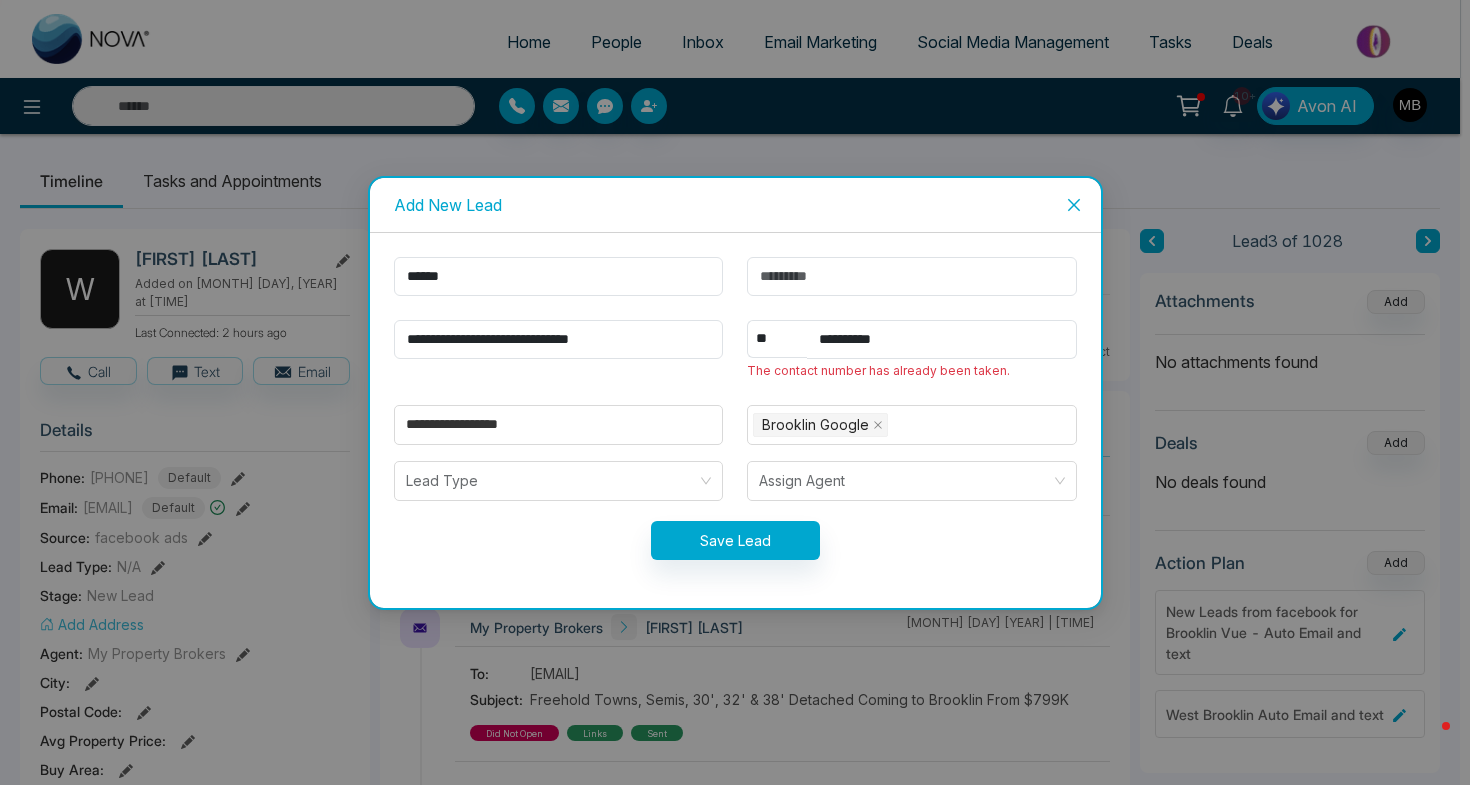 click 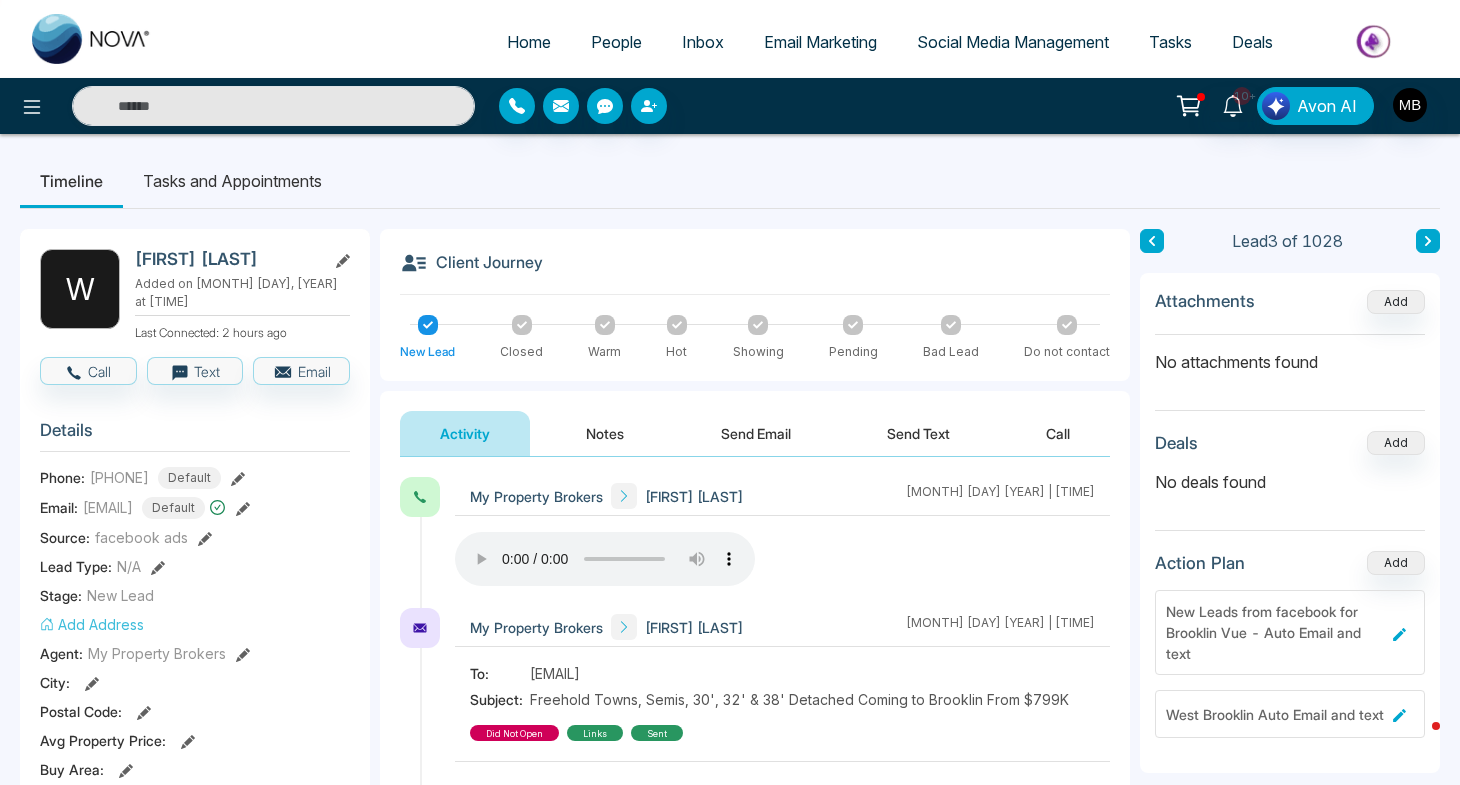 type on "**********" 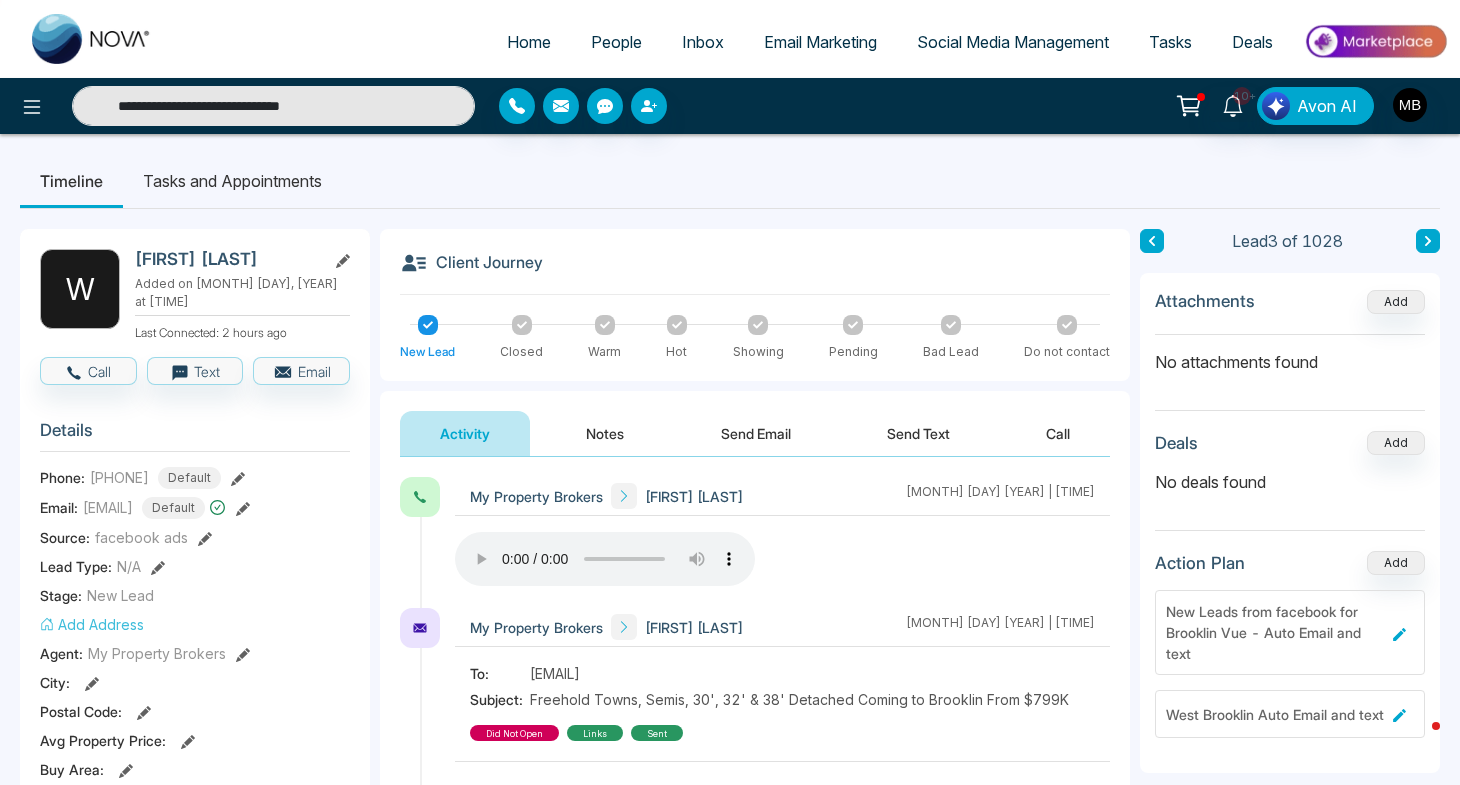 click on "**********" at bounding box center [273, 106] 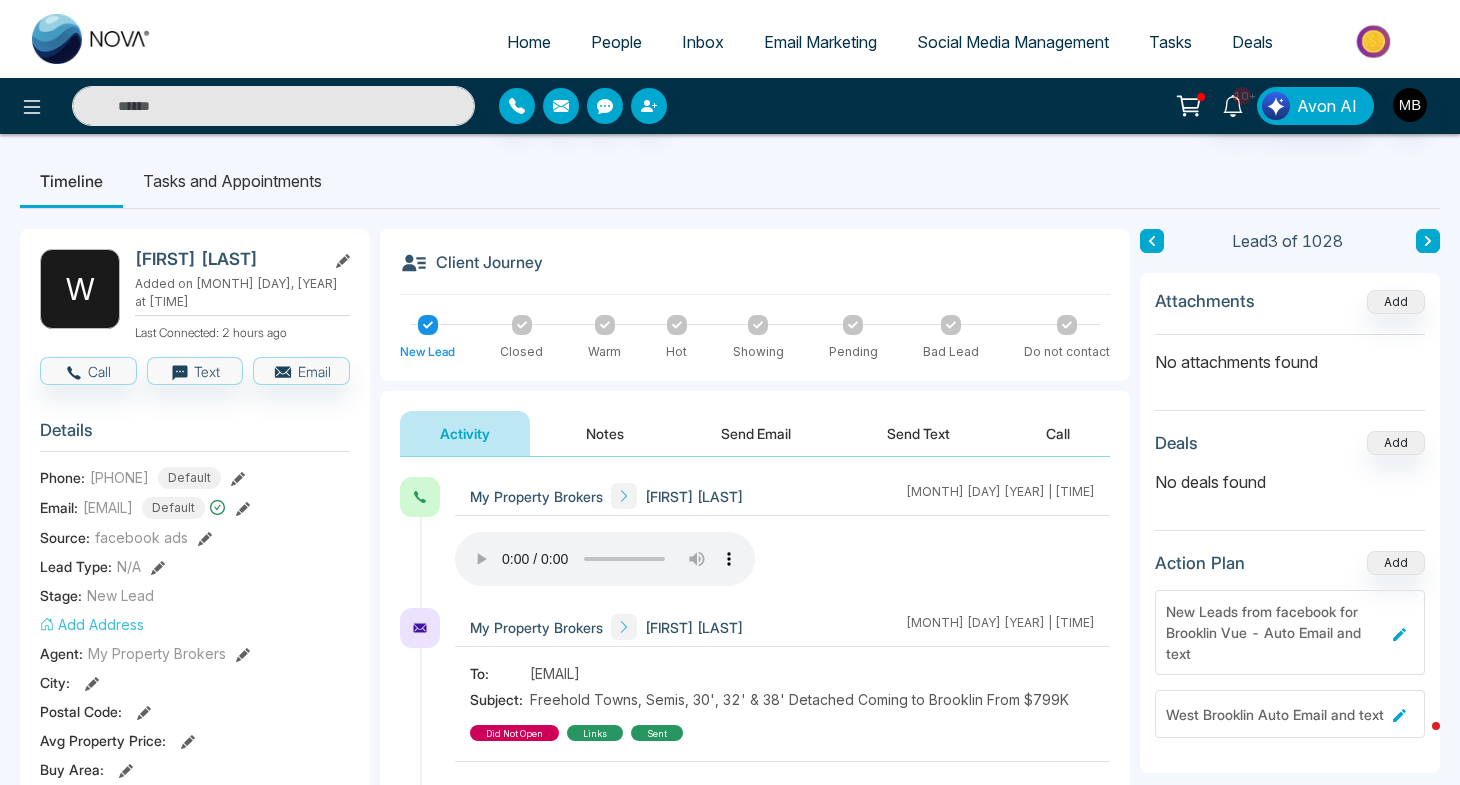 paste on "**********" 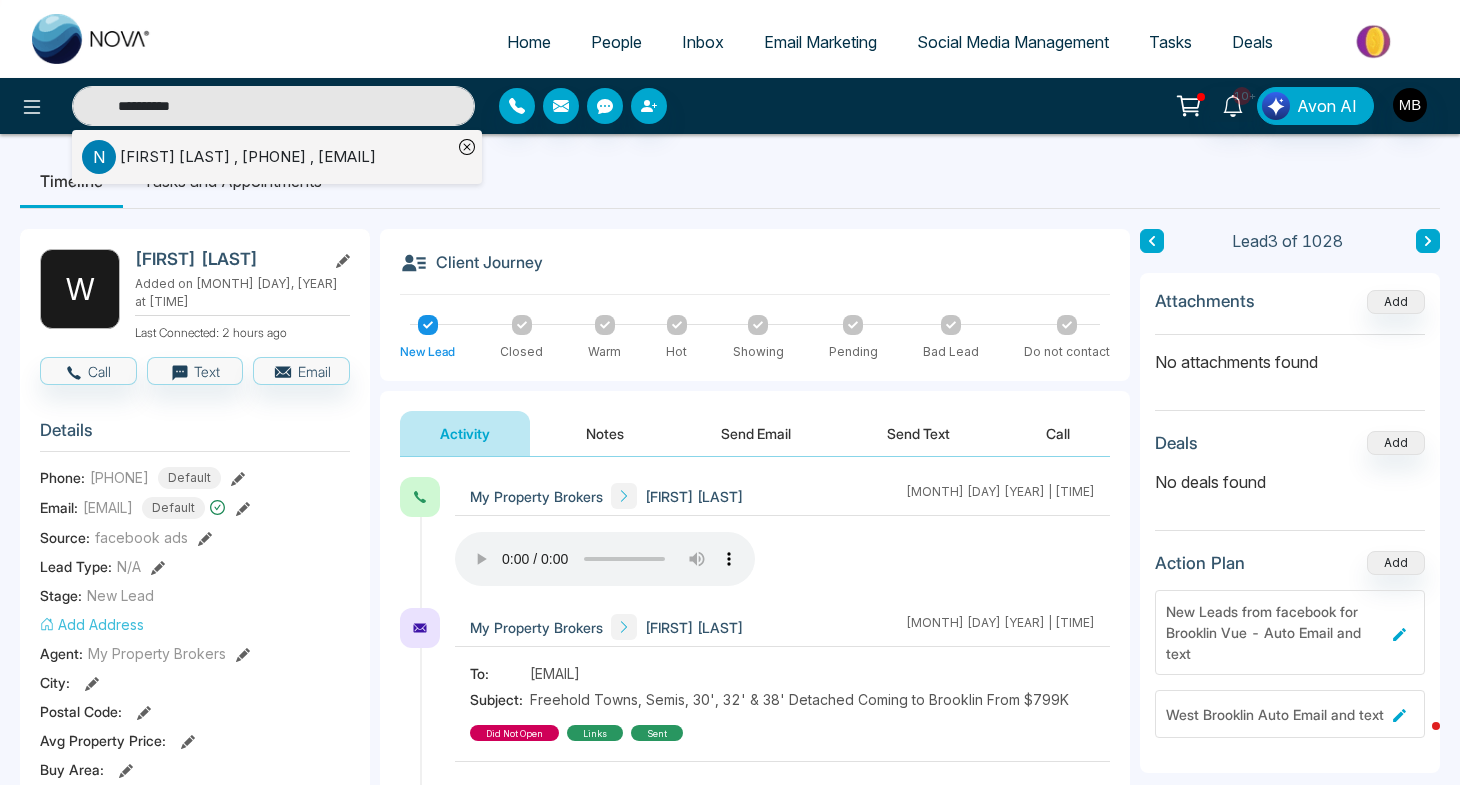 type on "**********" 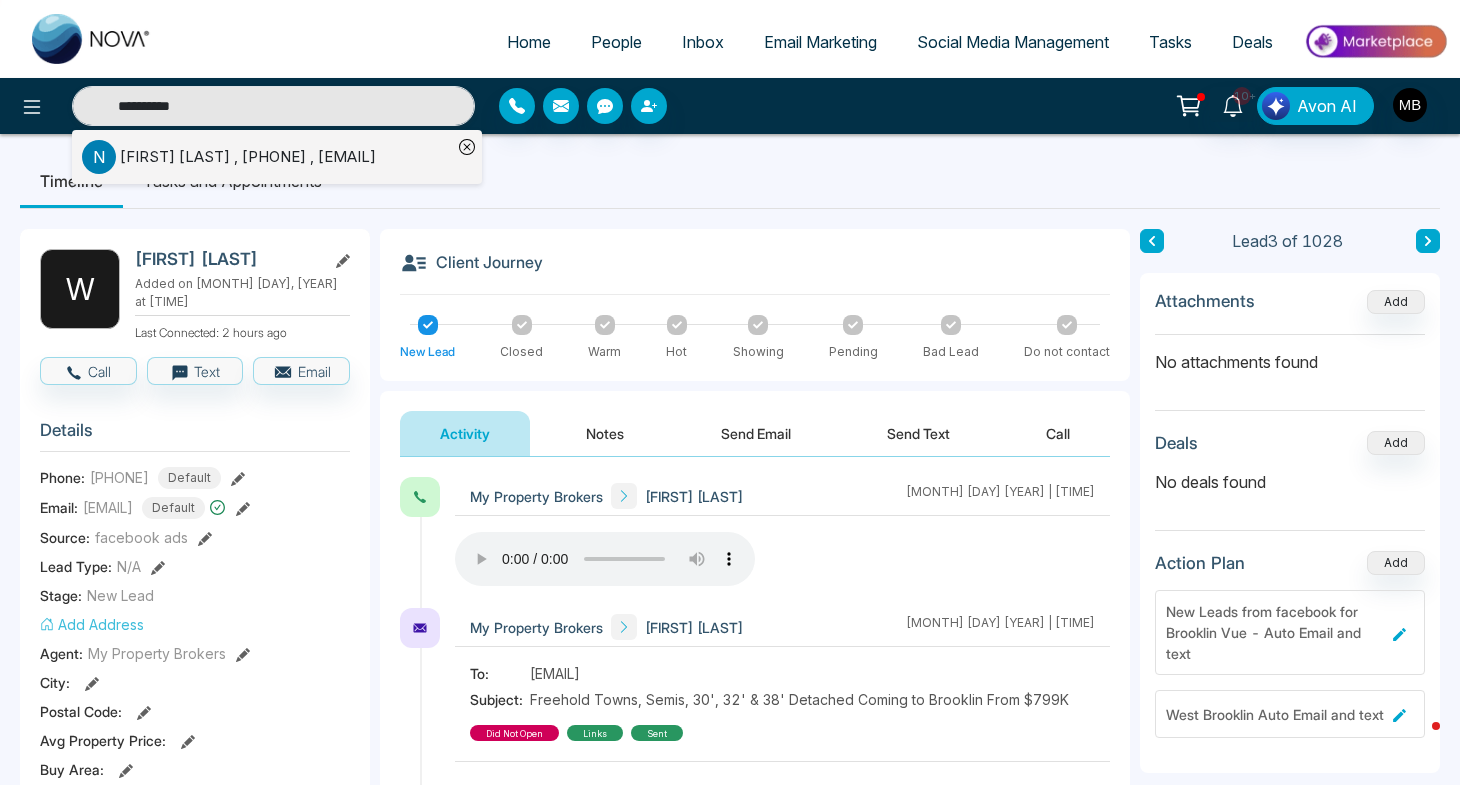 click on "[FIRST] [LAST]     , [PHONE]   , [EMAIL]" at bounding box center [248, 157] 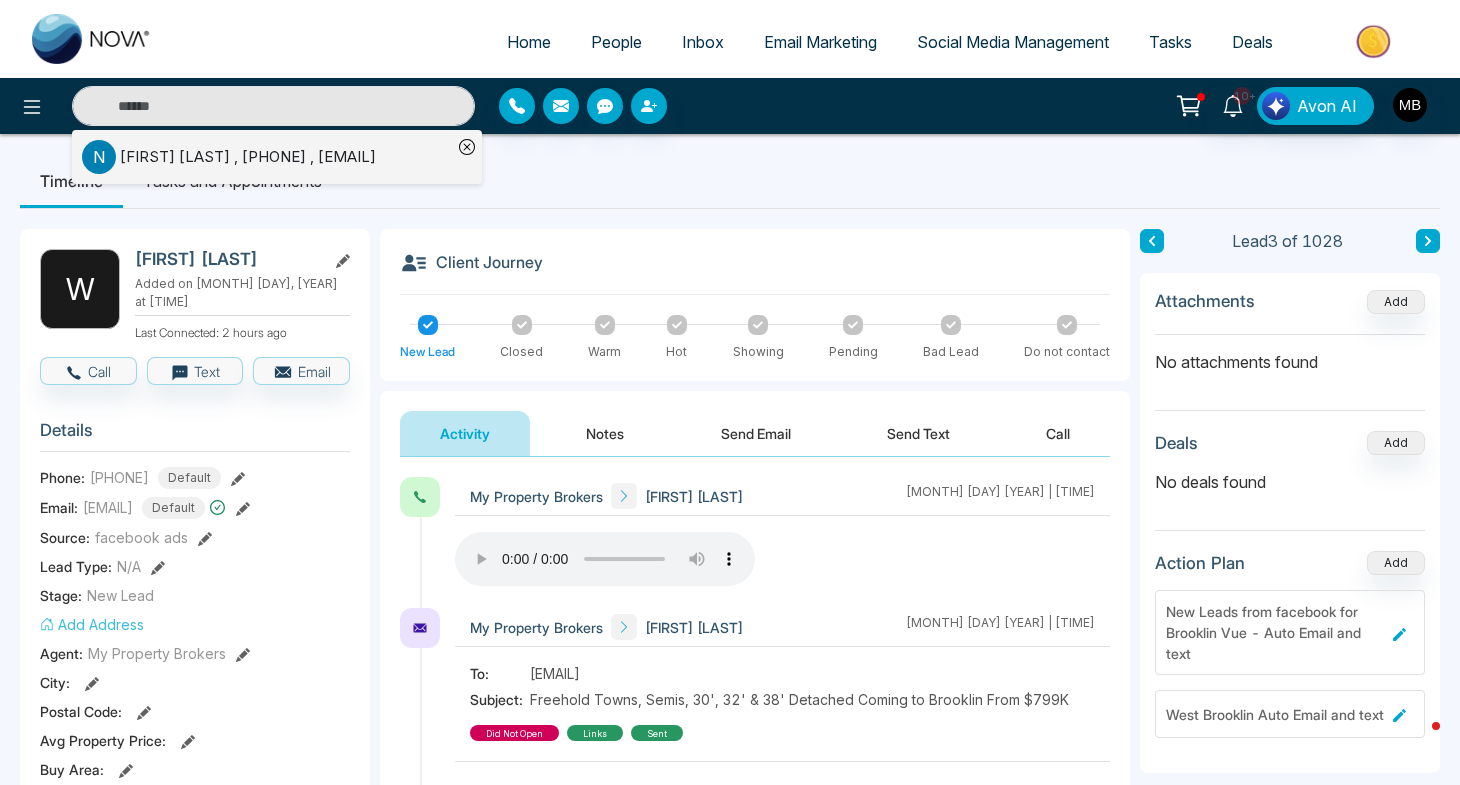 type on "**********" 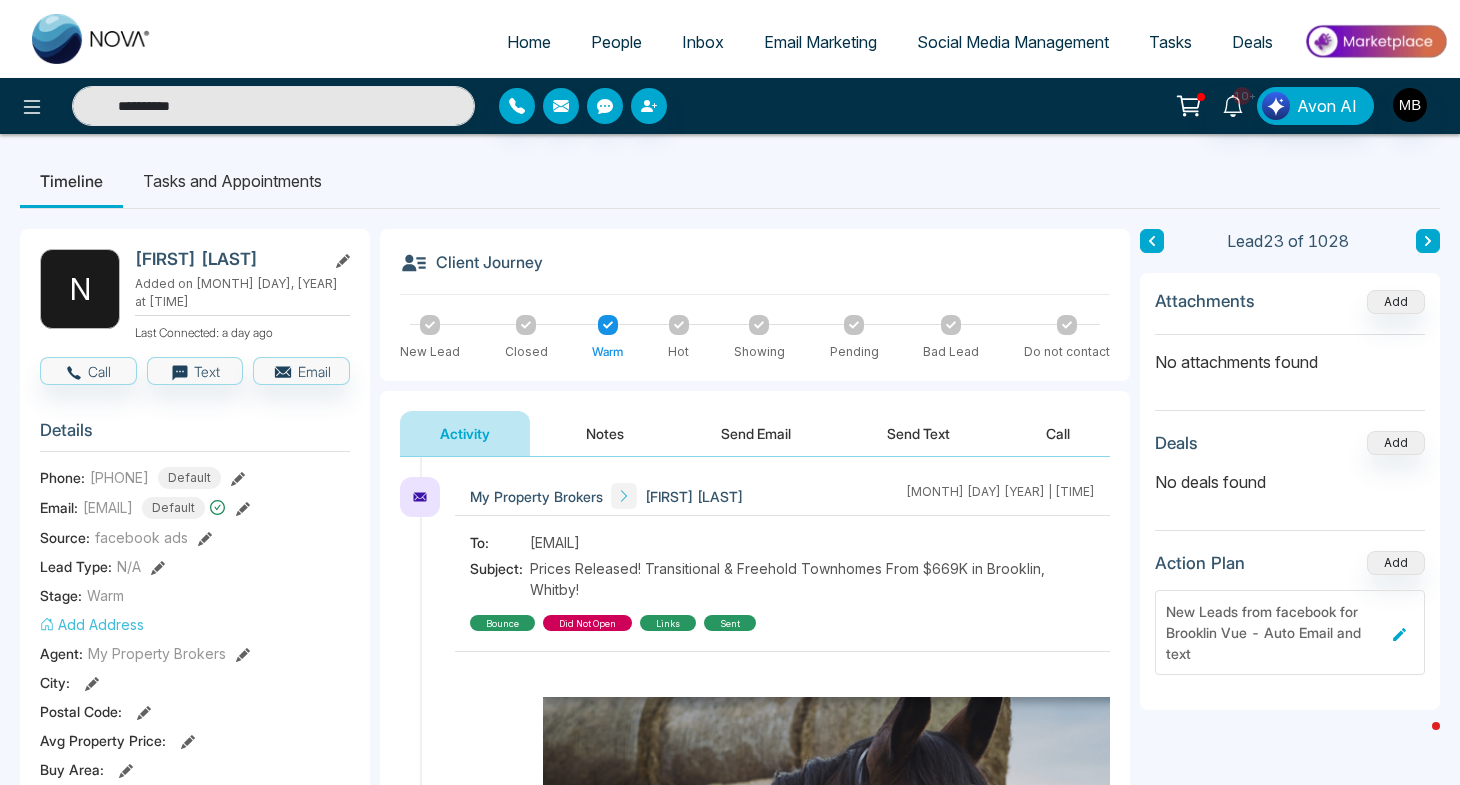 scroll, scrollTop: 556, scrollLeft: 0, axis: vertical 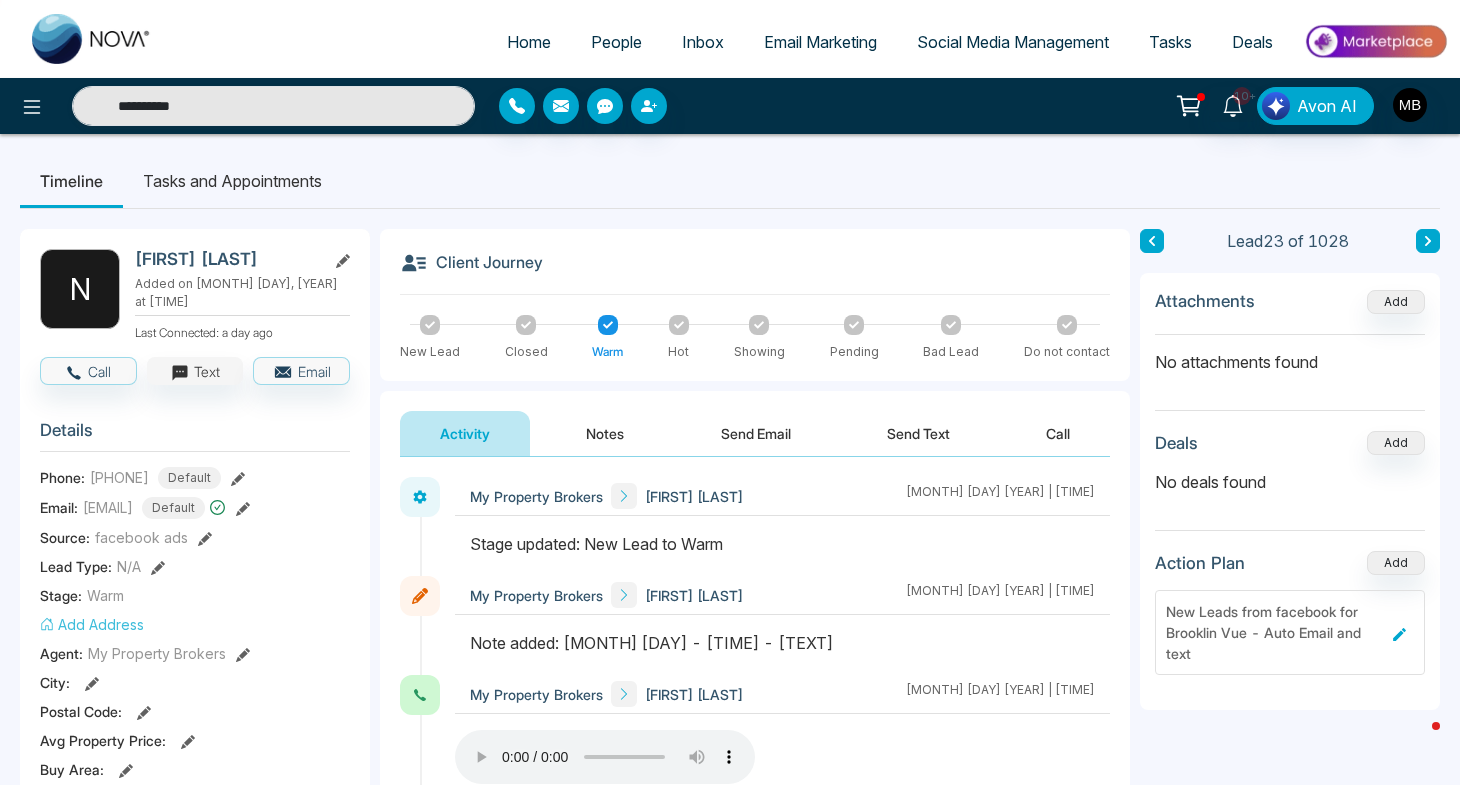 click on "Text" at bounding box center (195, 371) 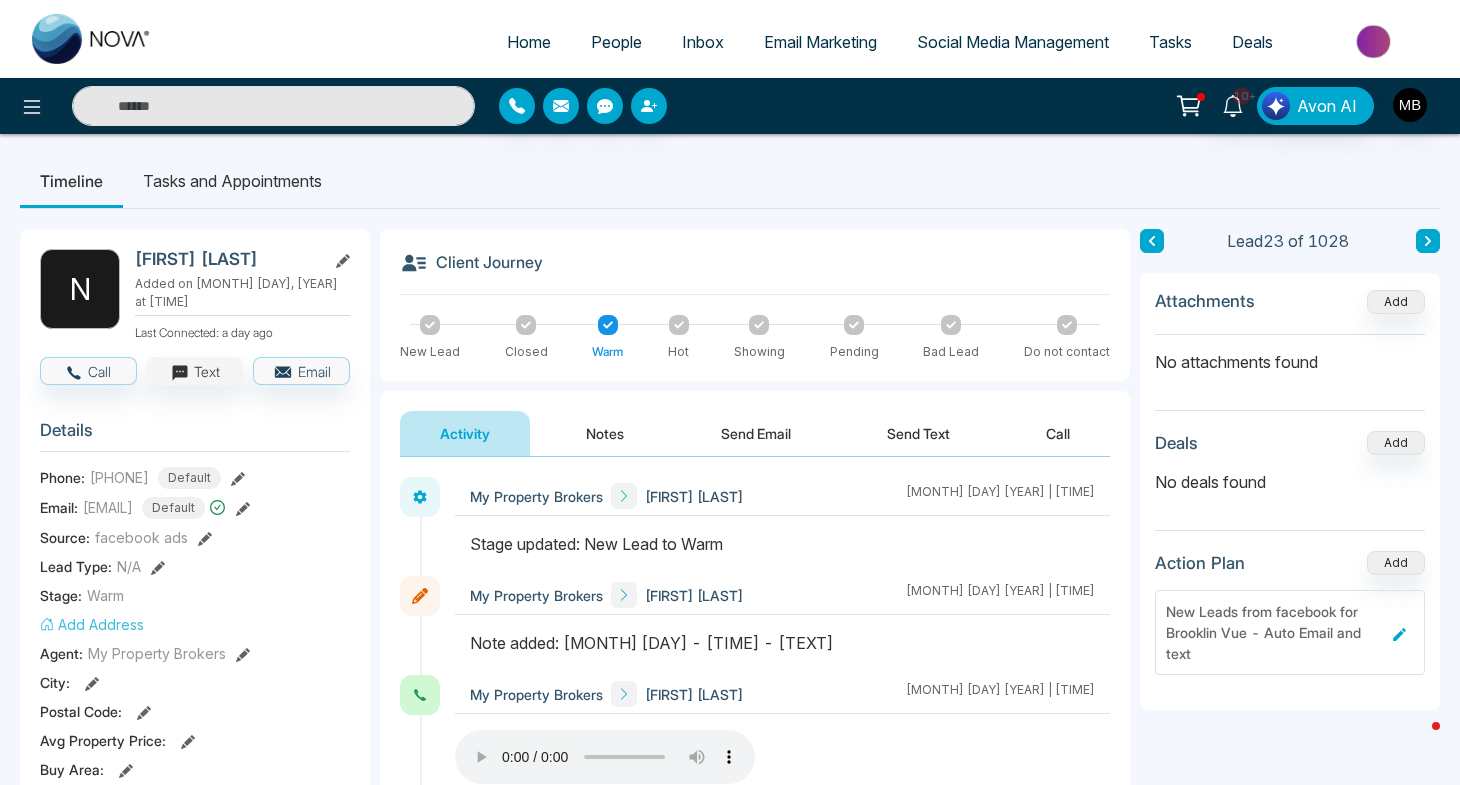 type on "**********" 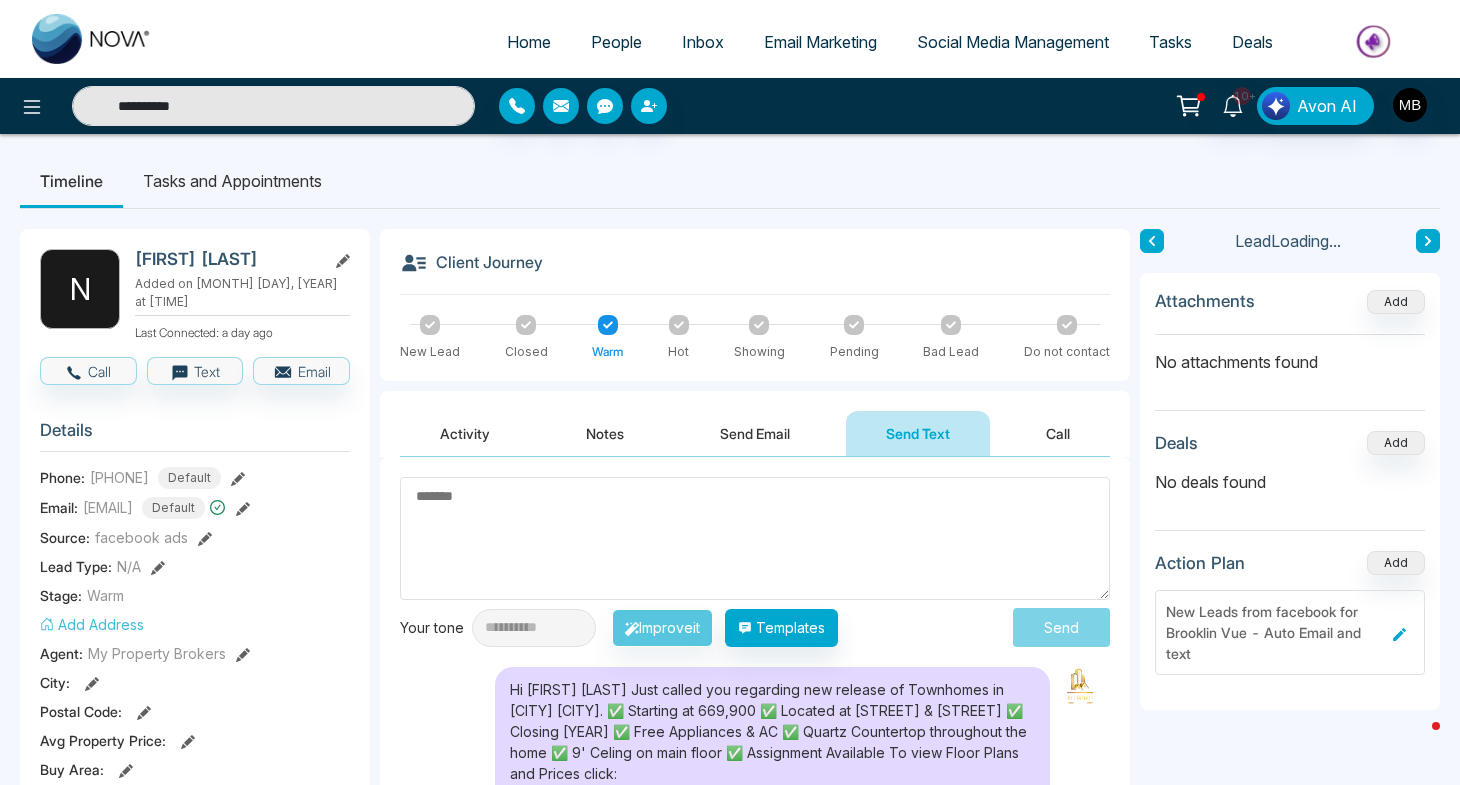 click at bounding box center (755, 538) 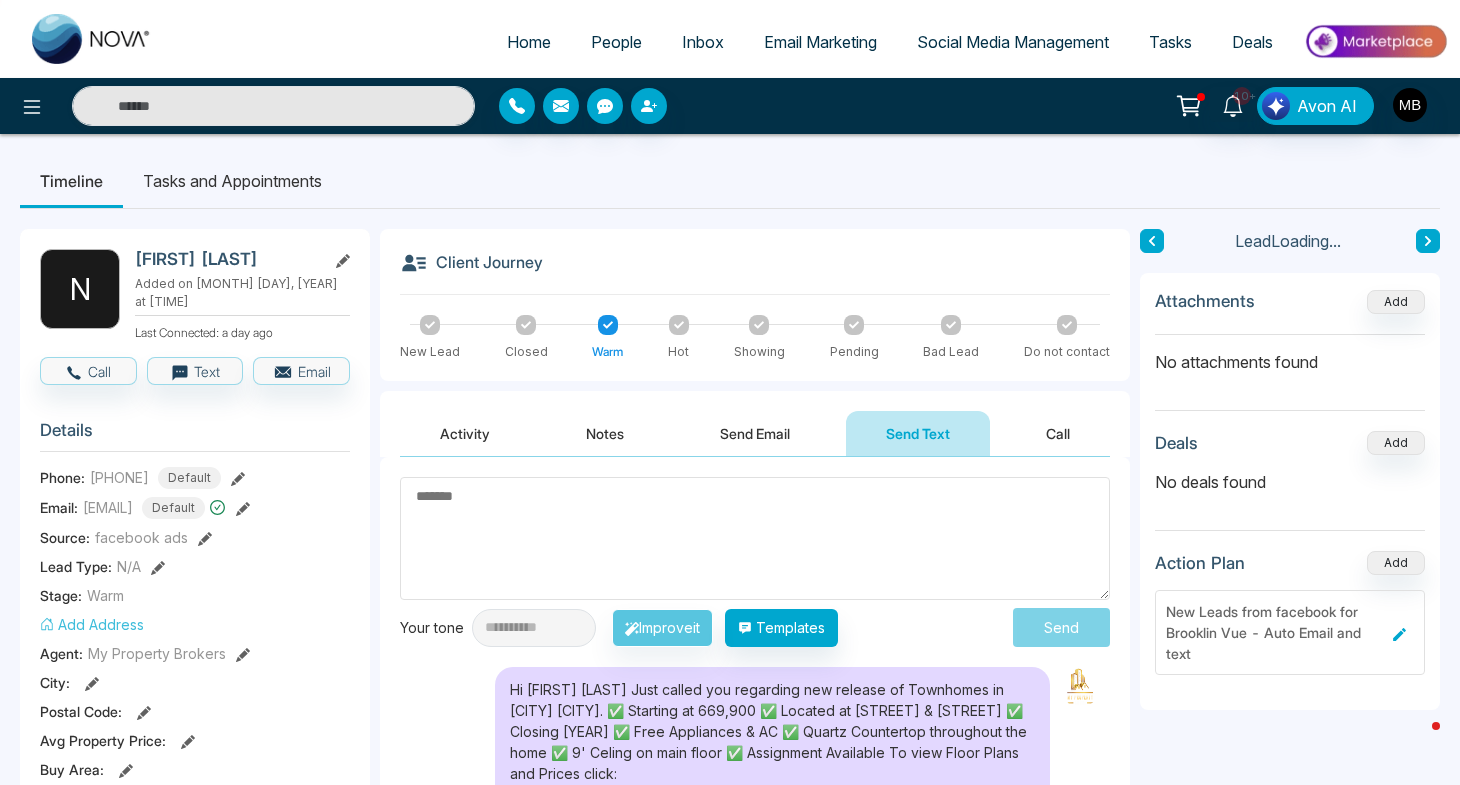 type on "**********" 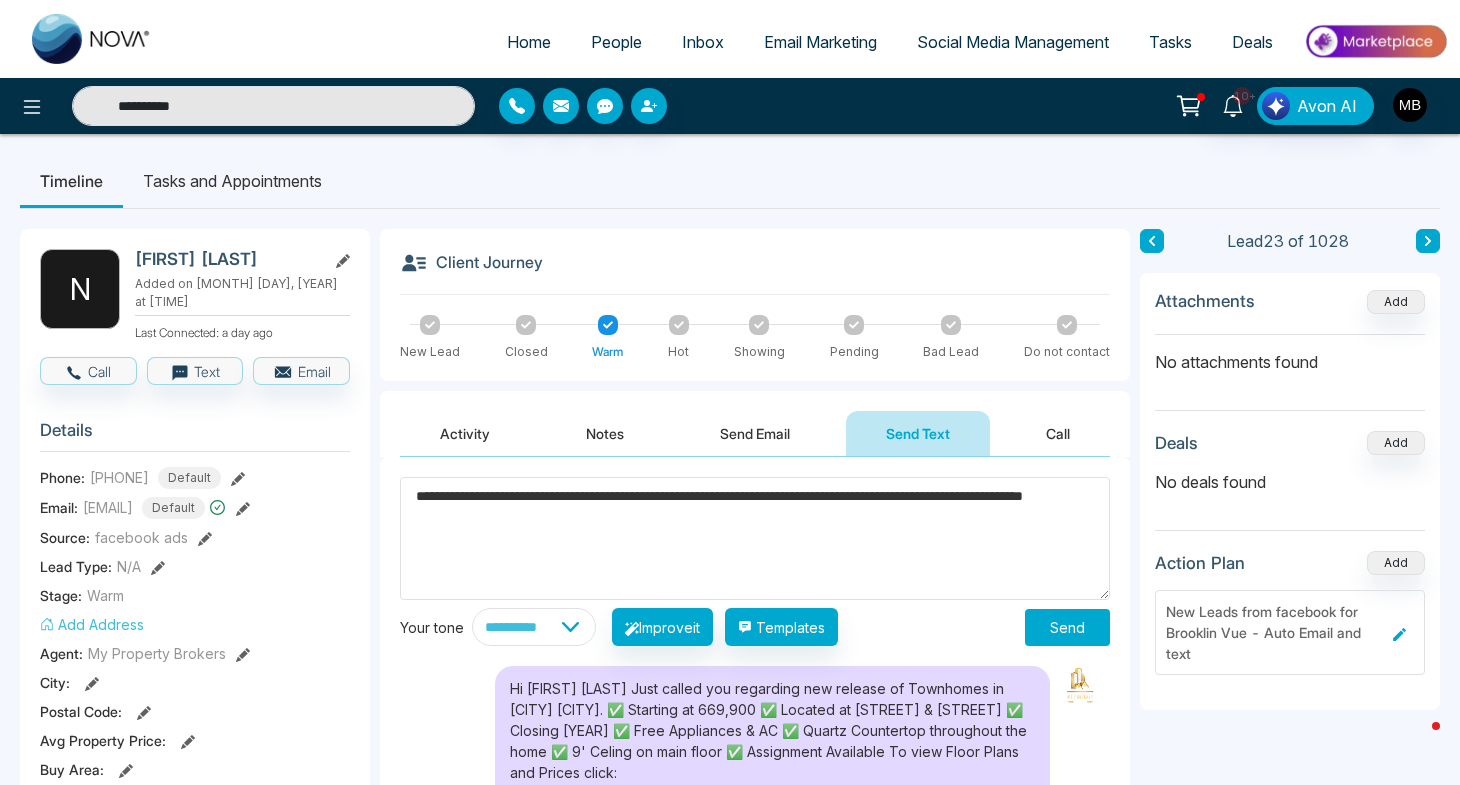type on "**********" 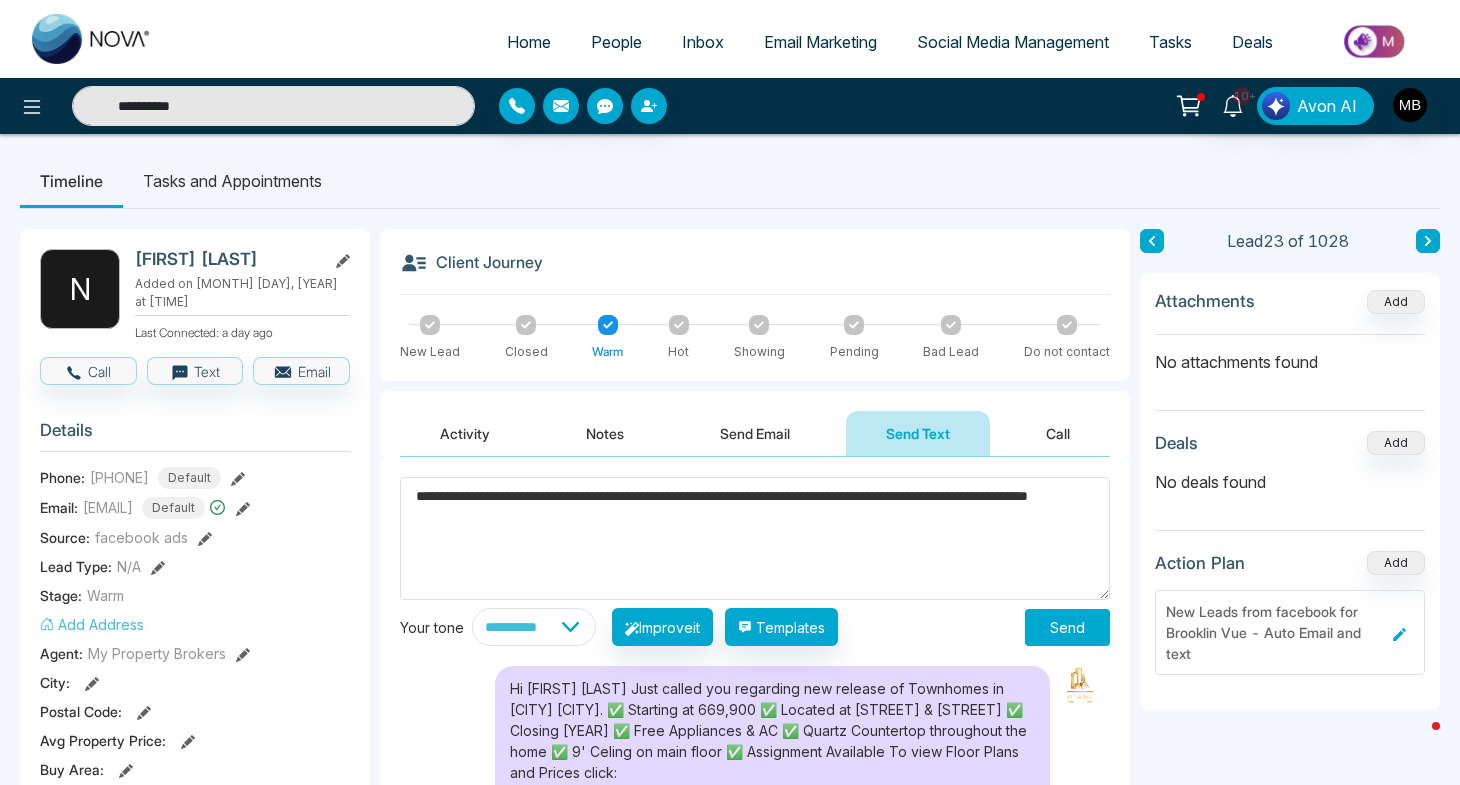 click on "**********" at bounding box center [755, 538] 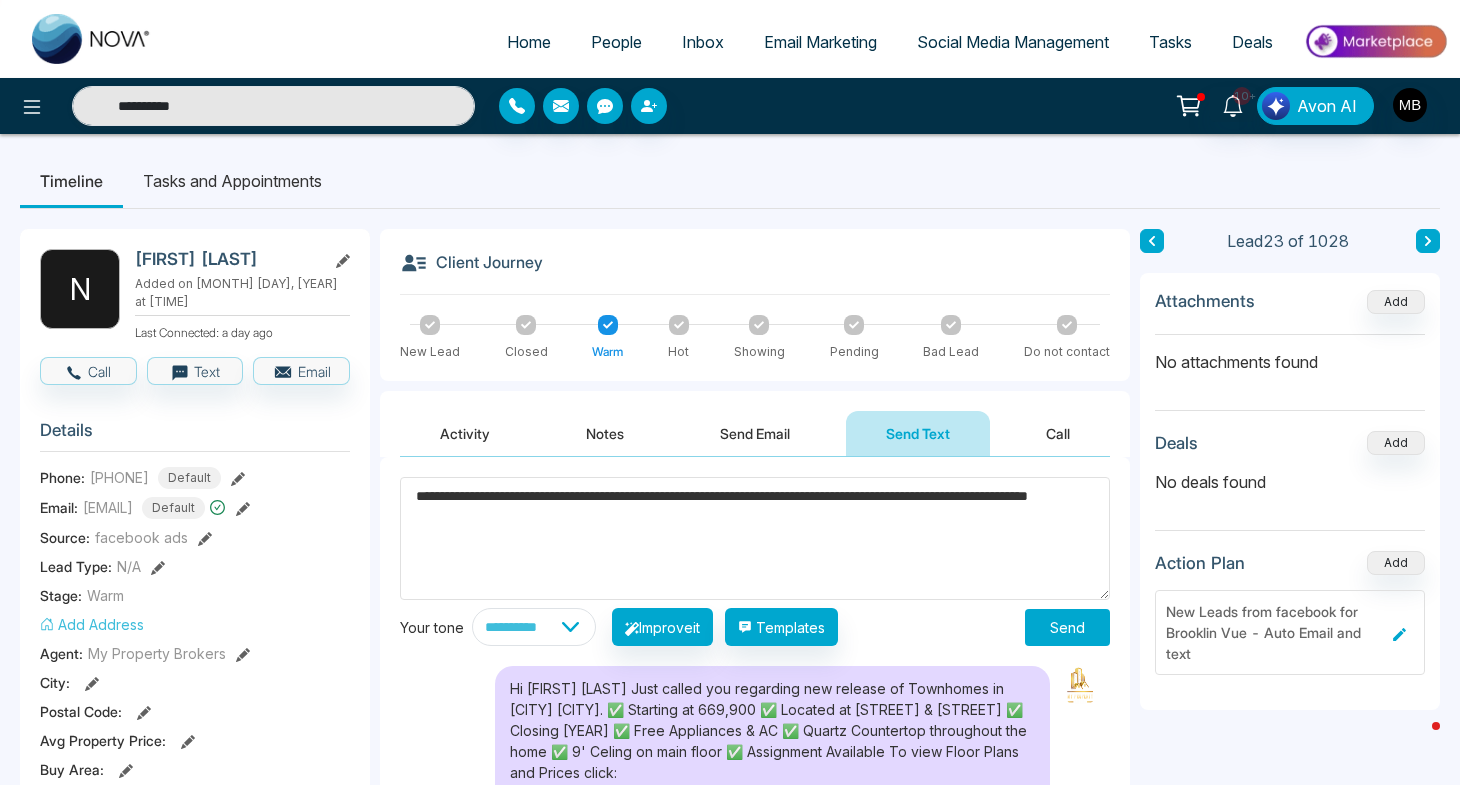 type 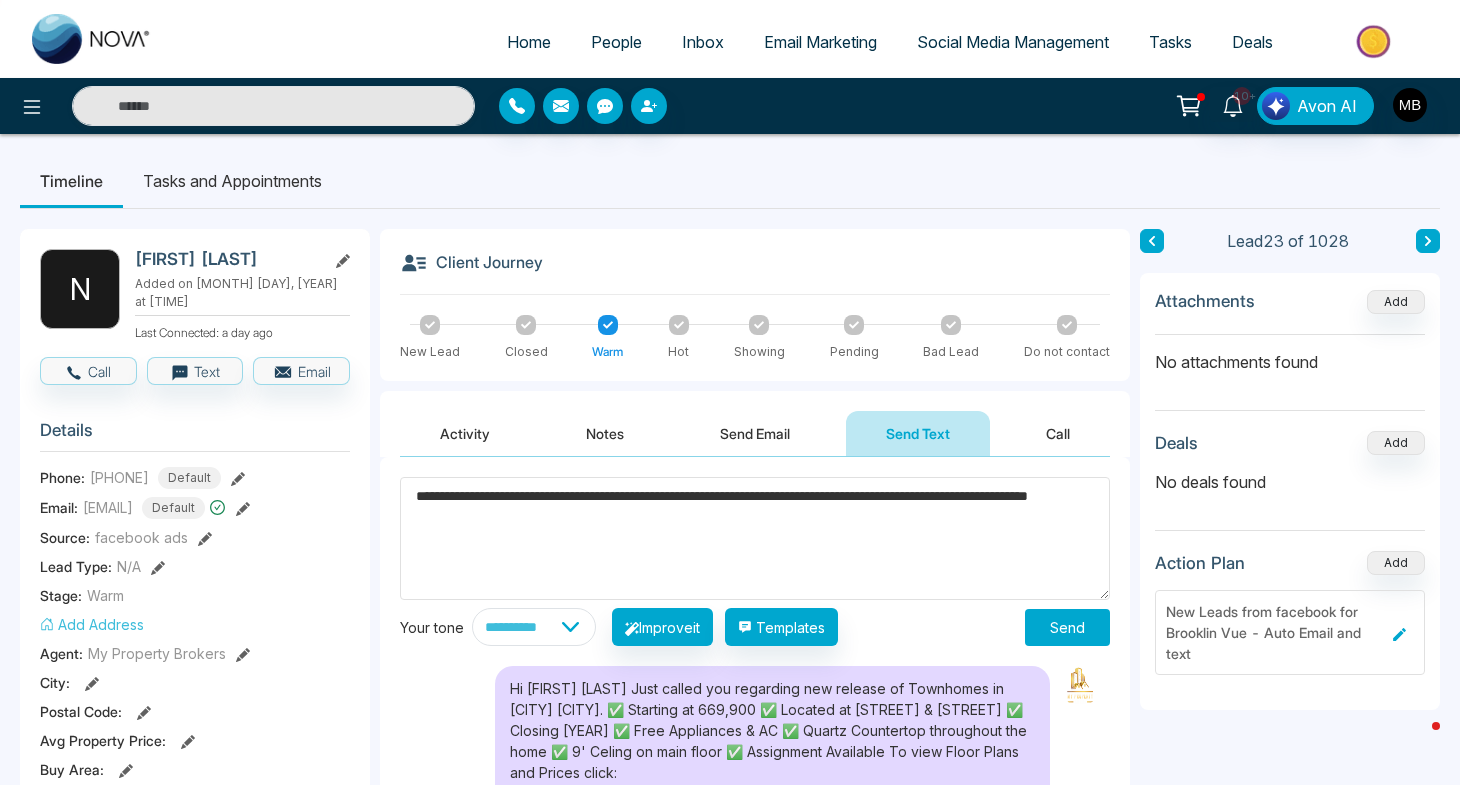click on "**********" at bounding box center [755, 538] 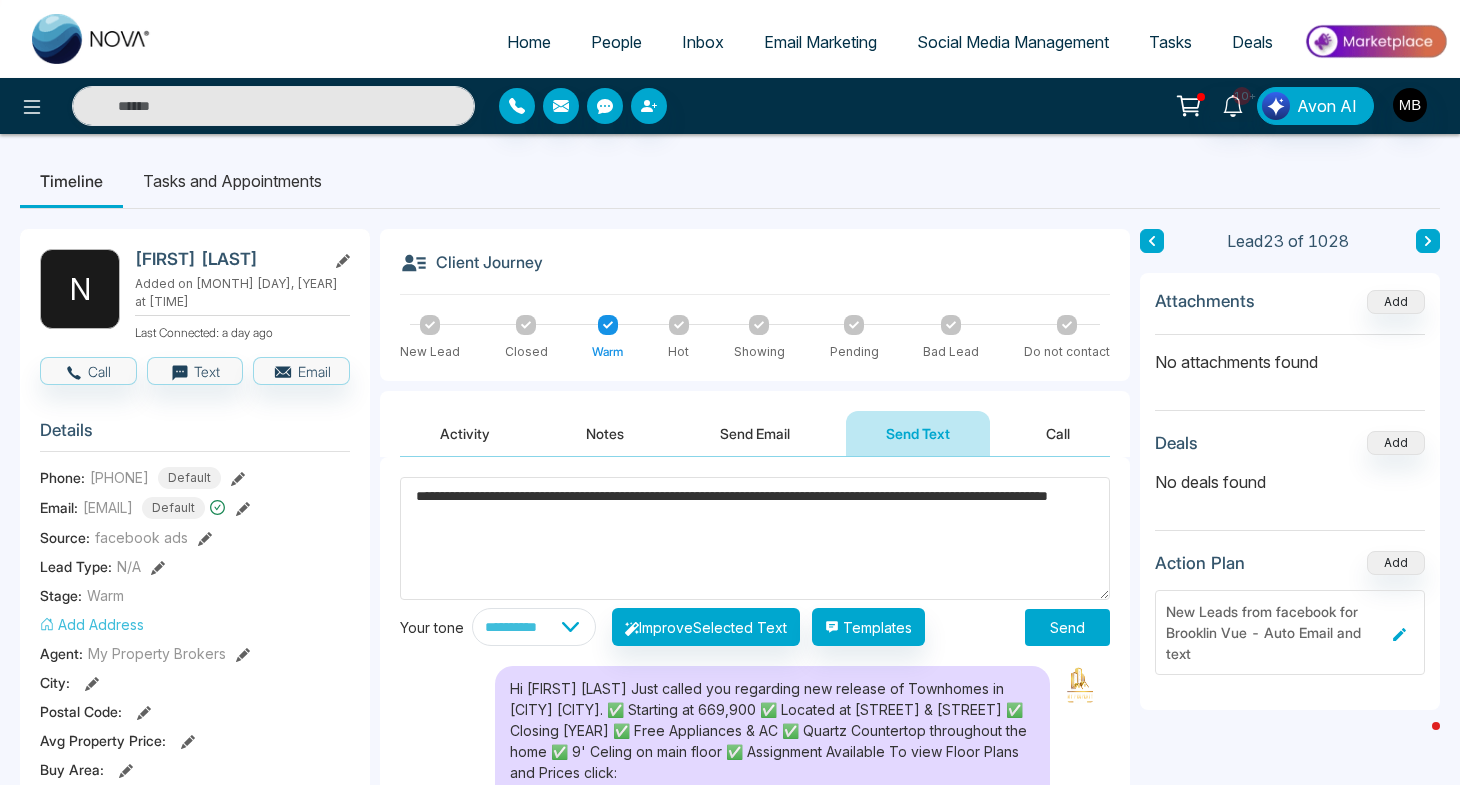 type on "**********" 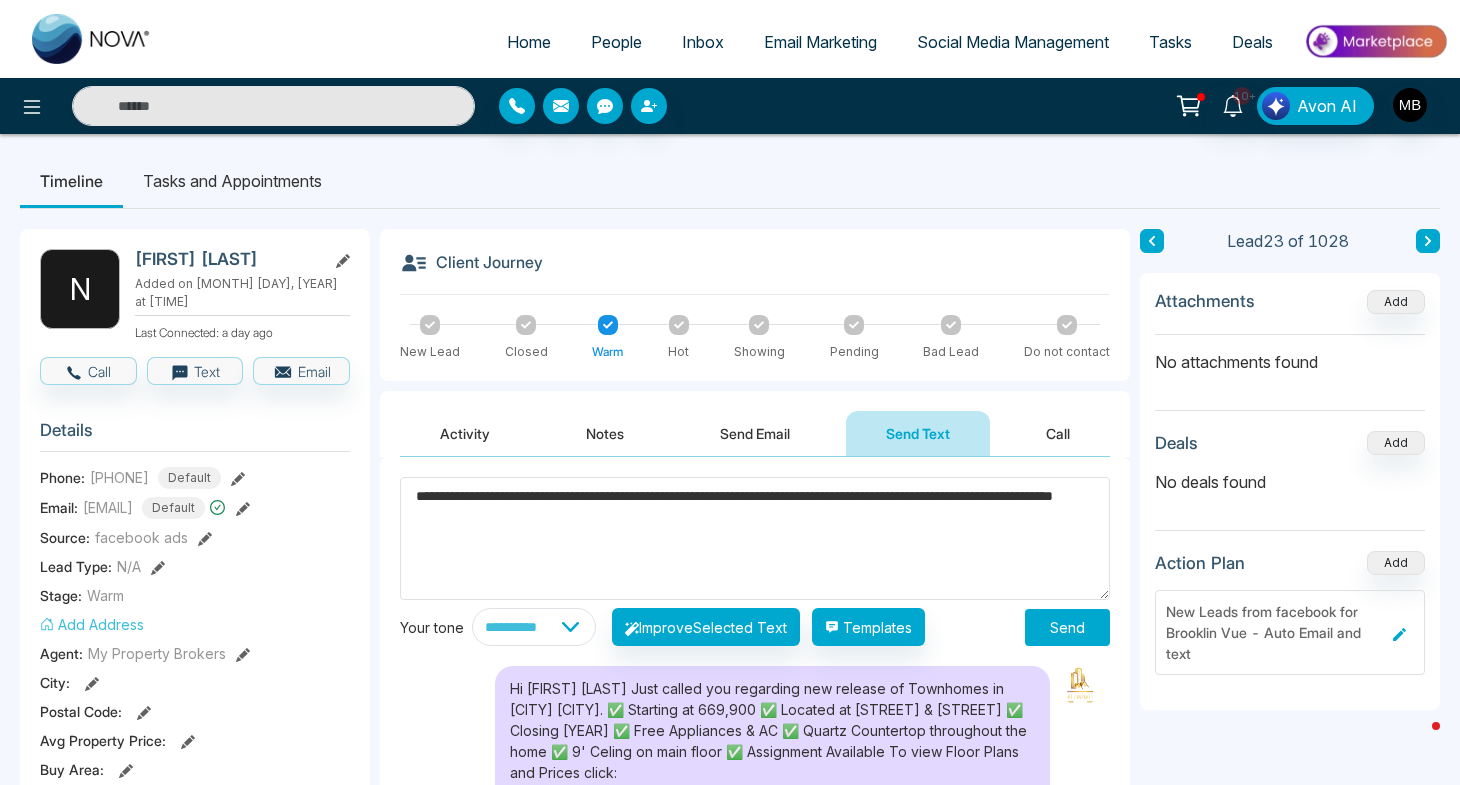 type on "**********" 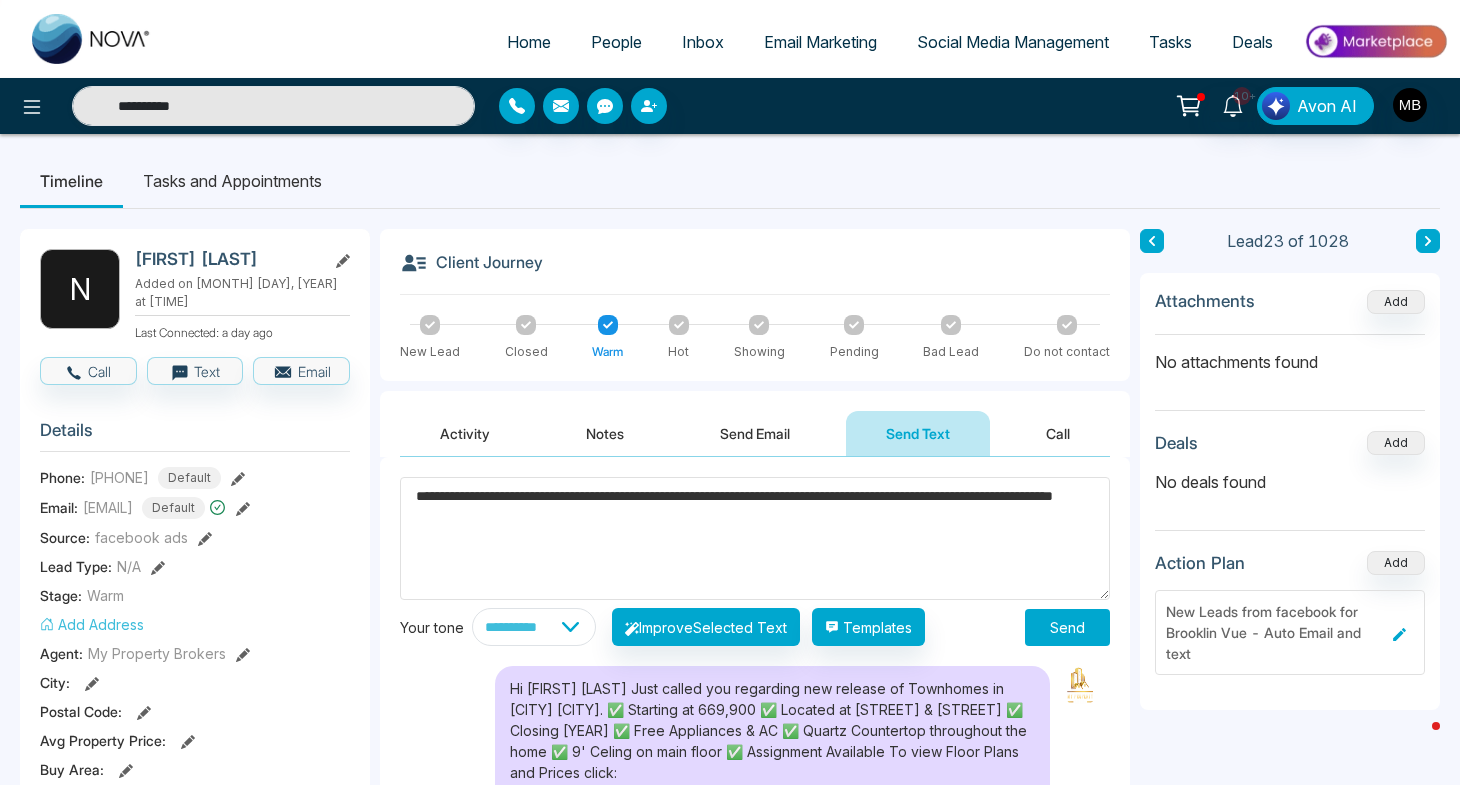 click on "**********" at bounding box center (755, 538) 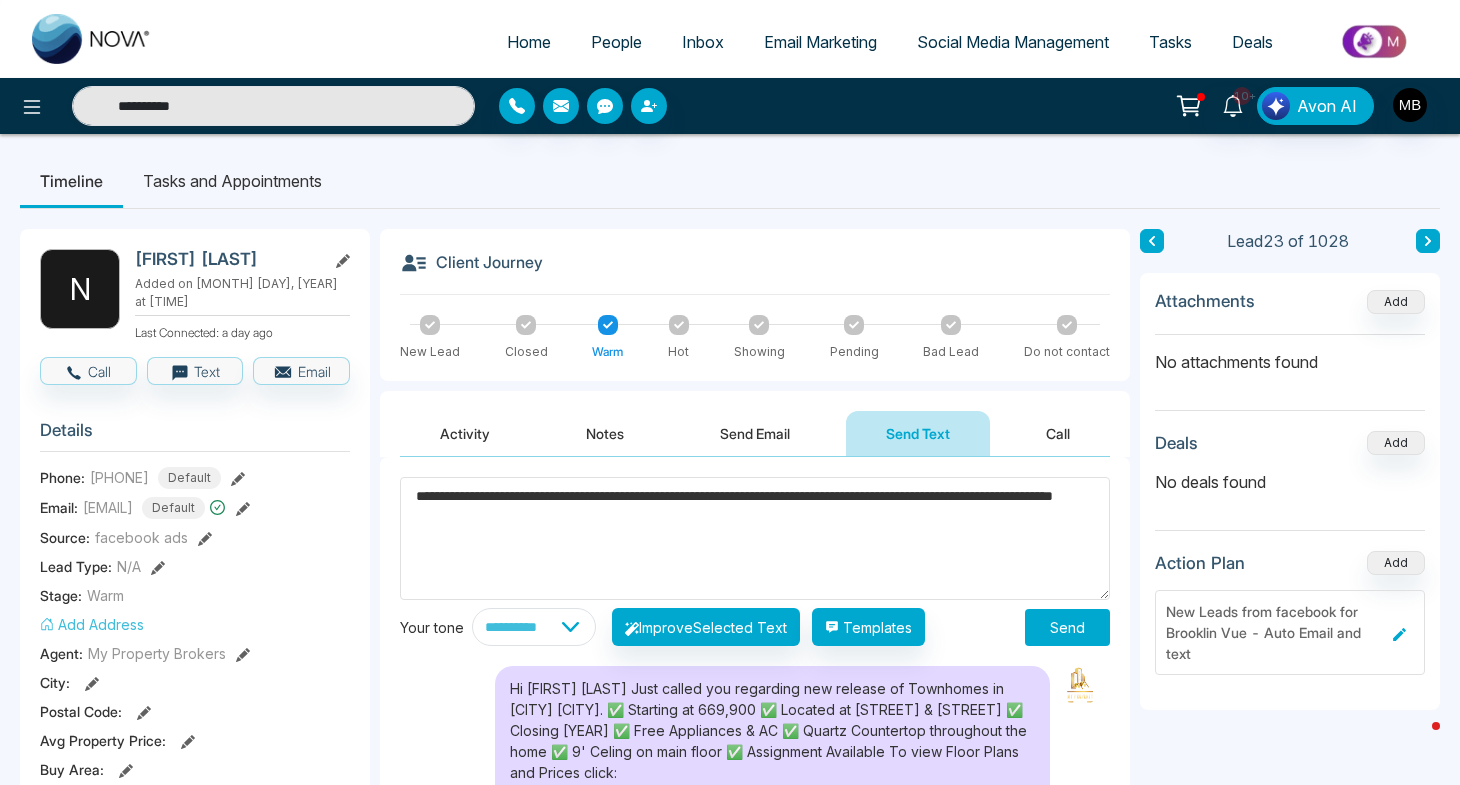 type 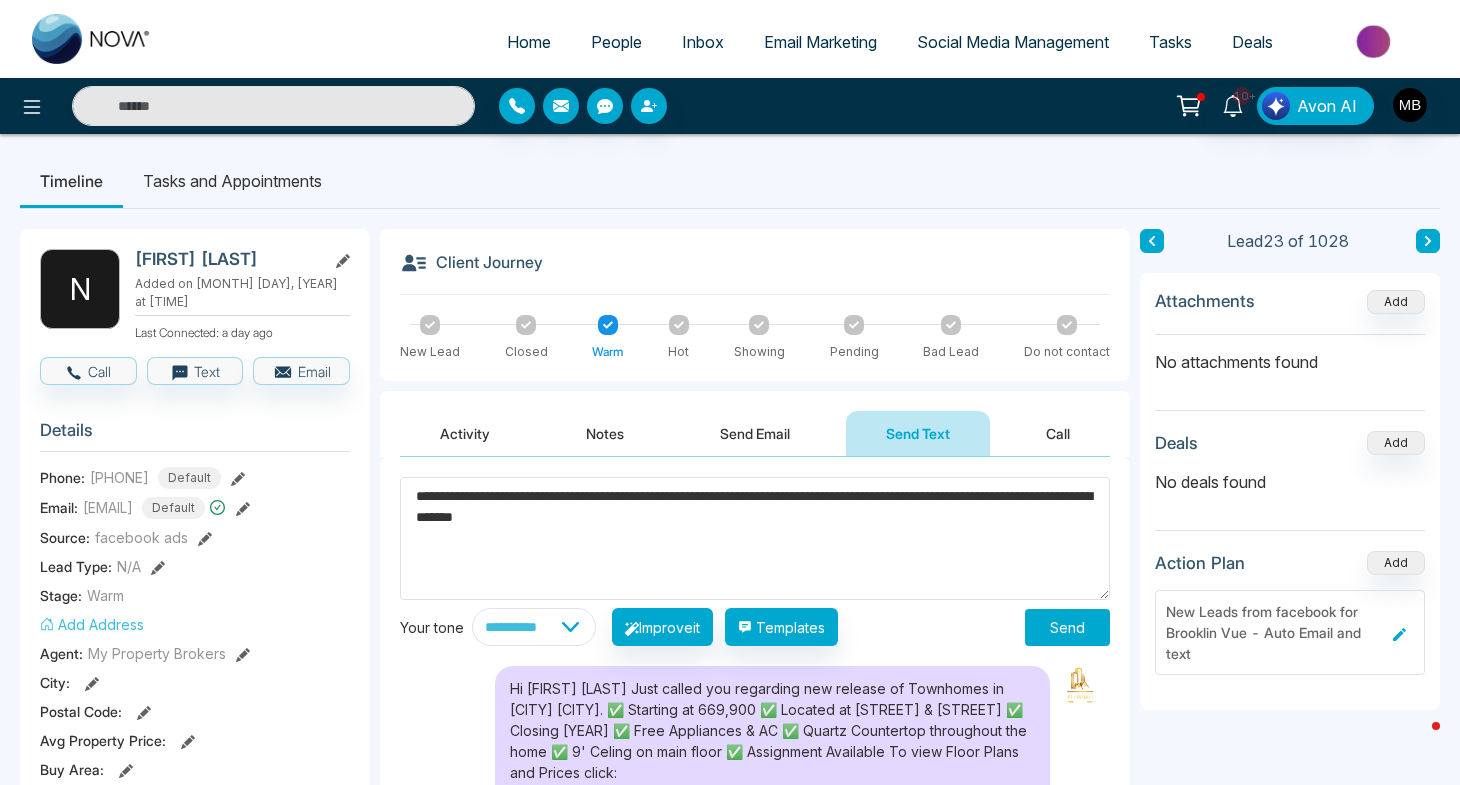 type on "**********" 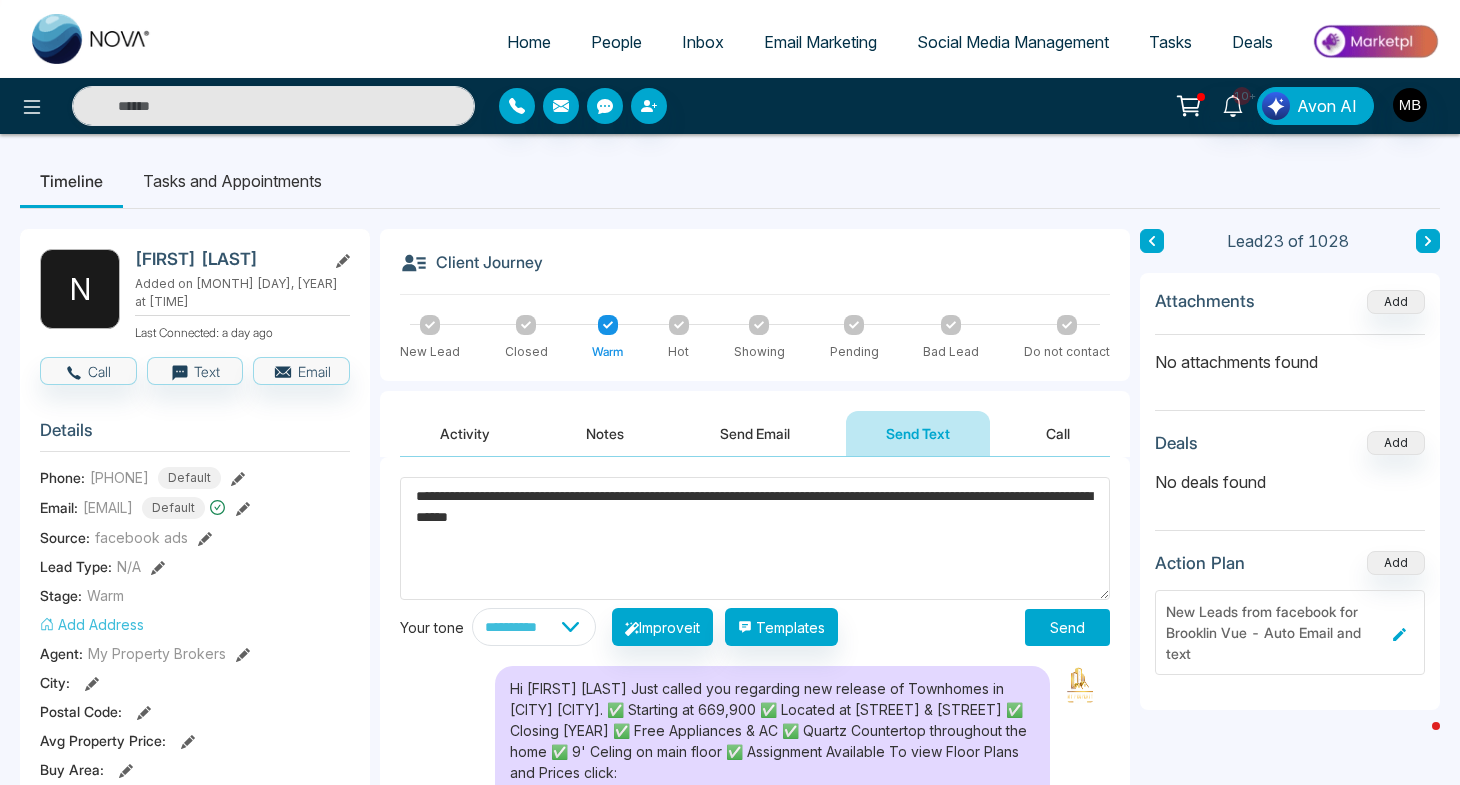type on "**********" 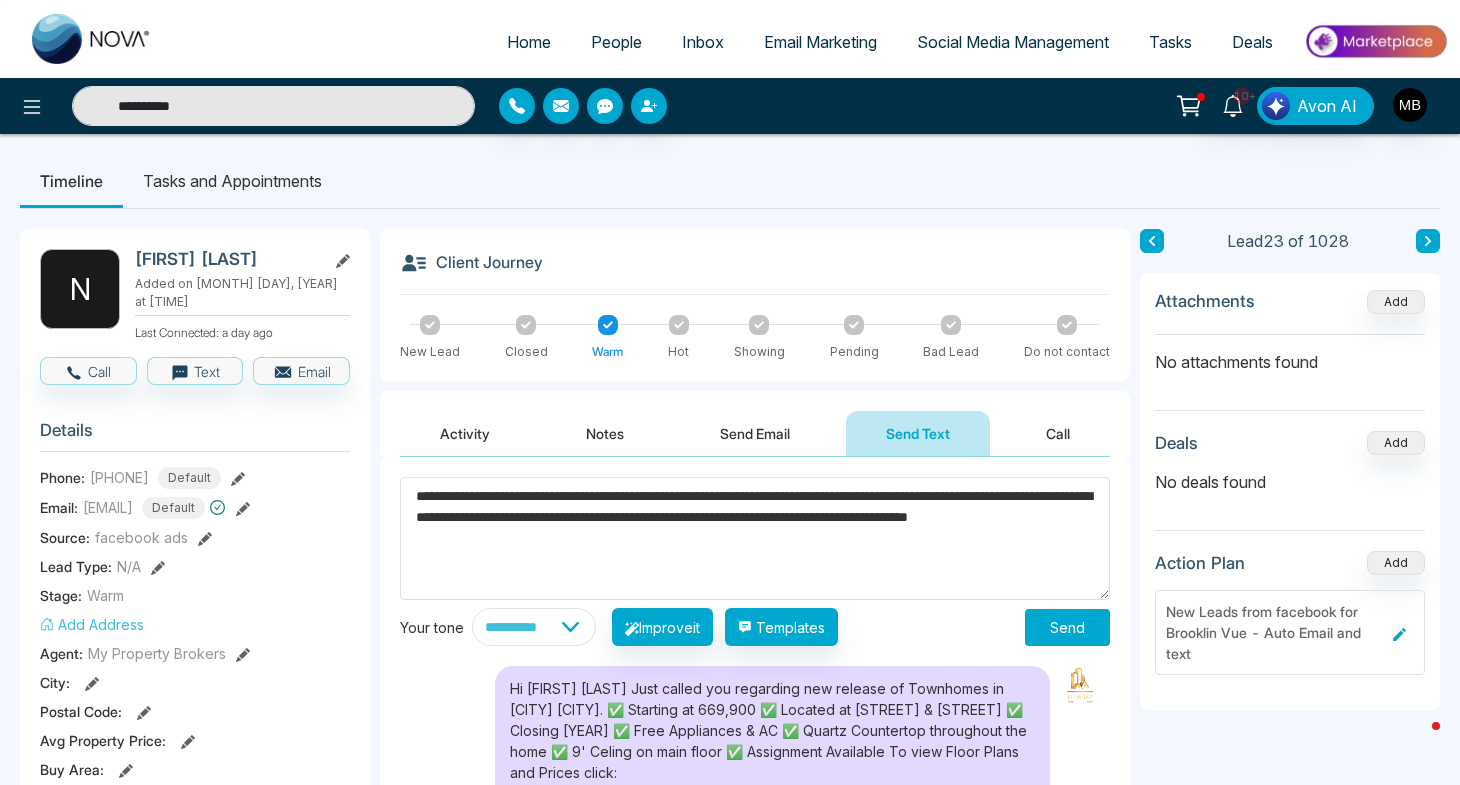 type on "**********" 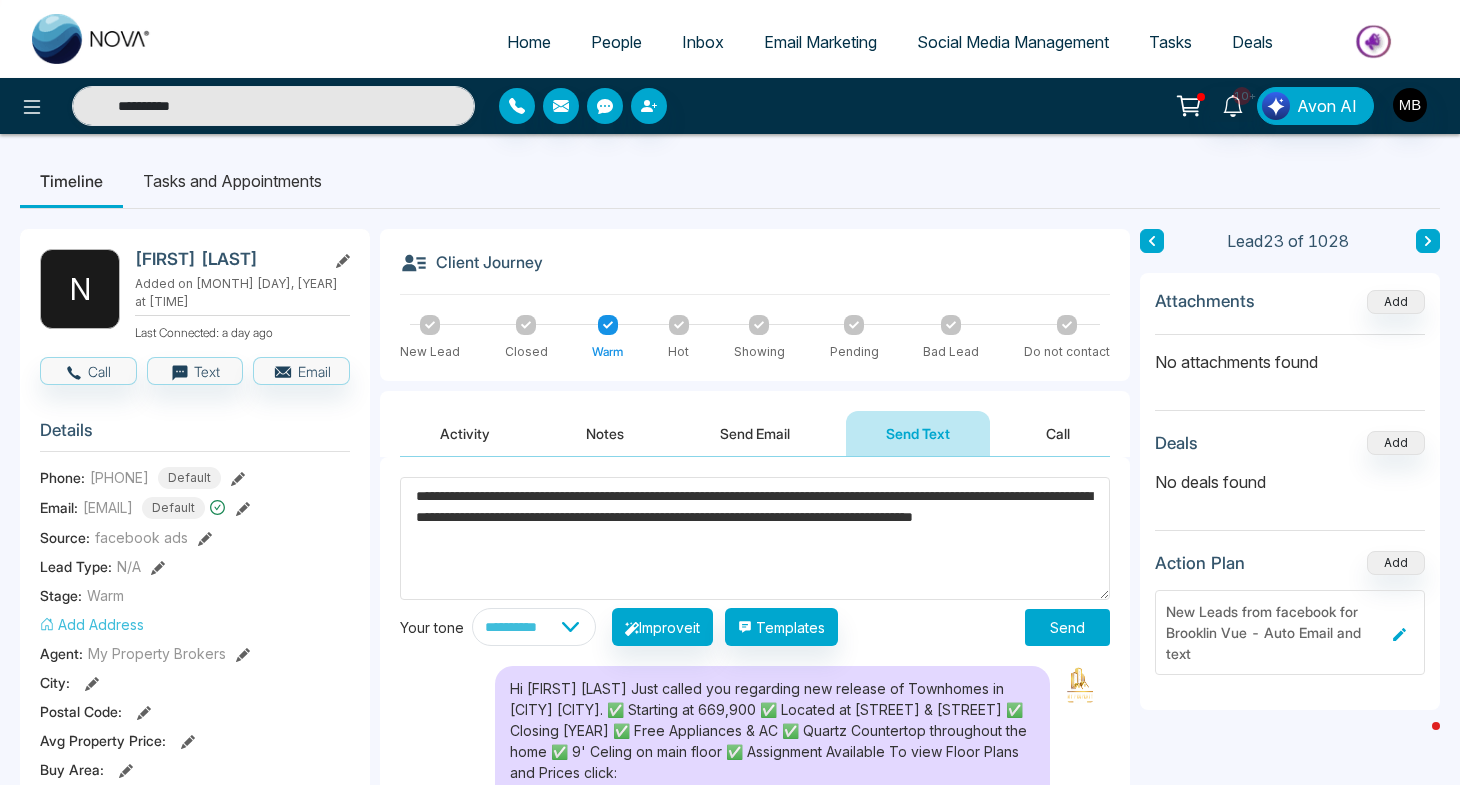 click on "**********" at bounding box center [755, 538] 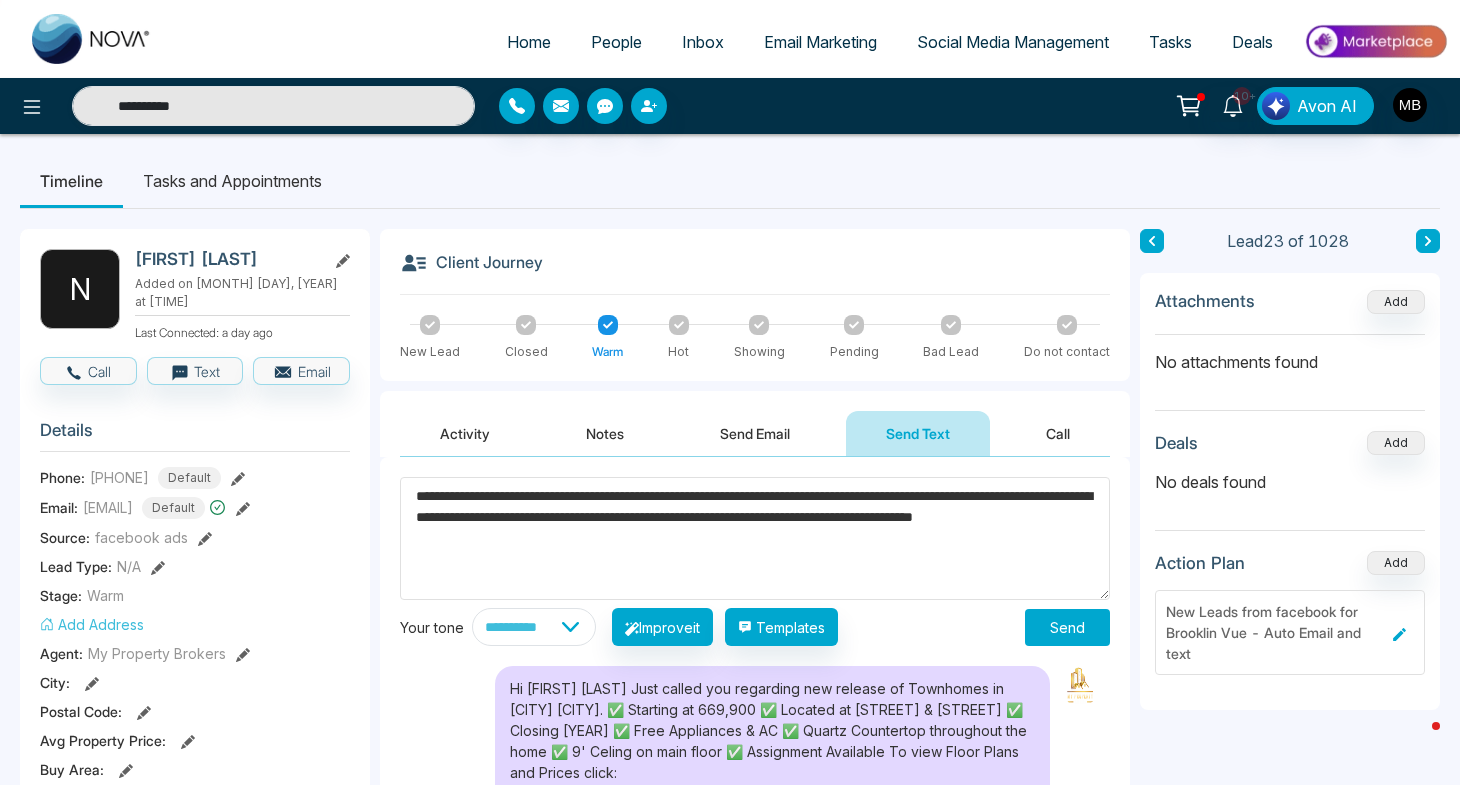 type 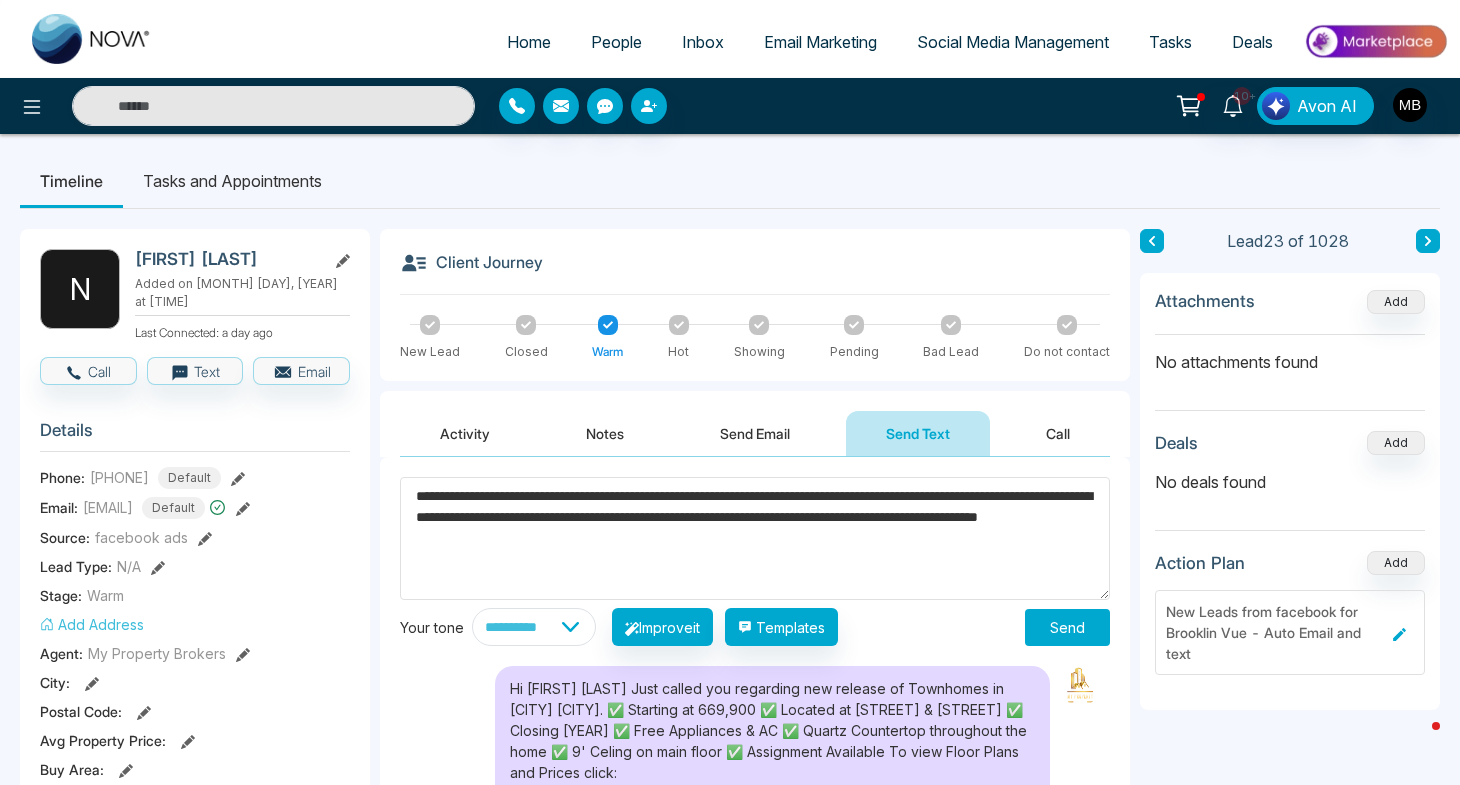 type on "**********" 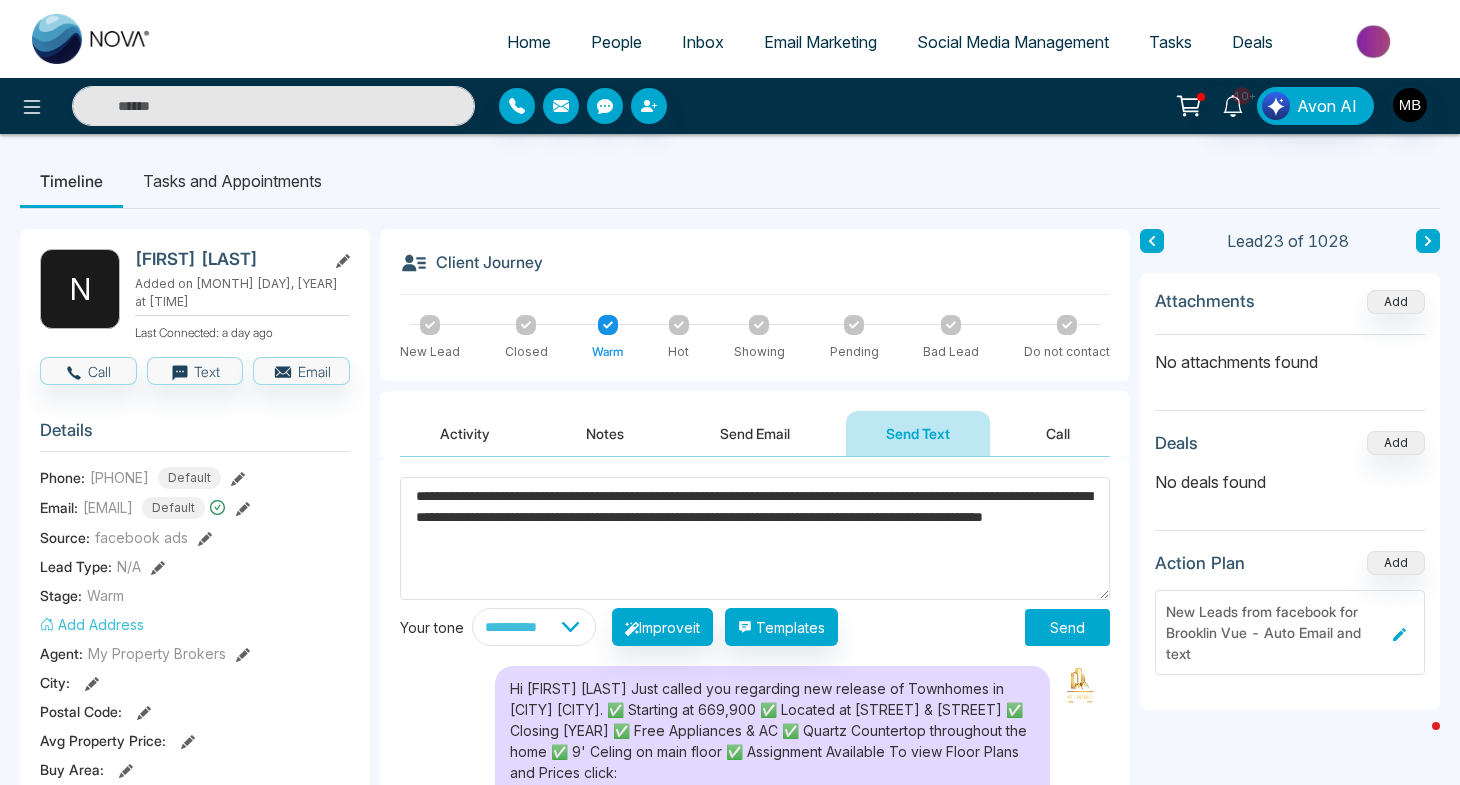 type on "**********" 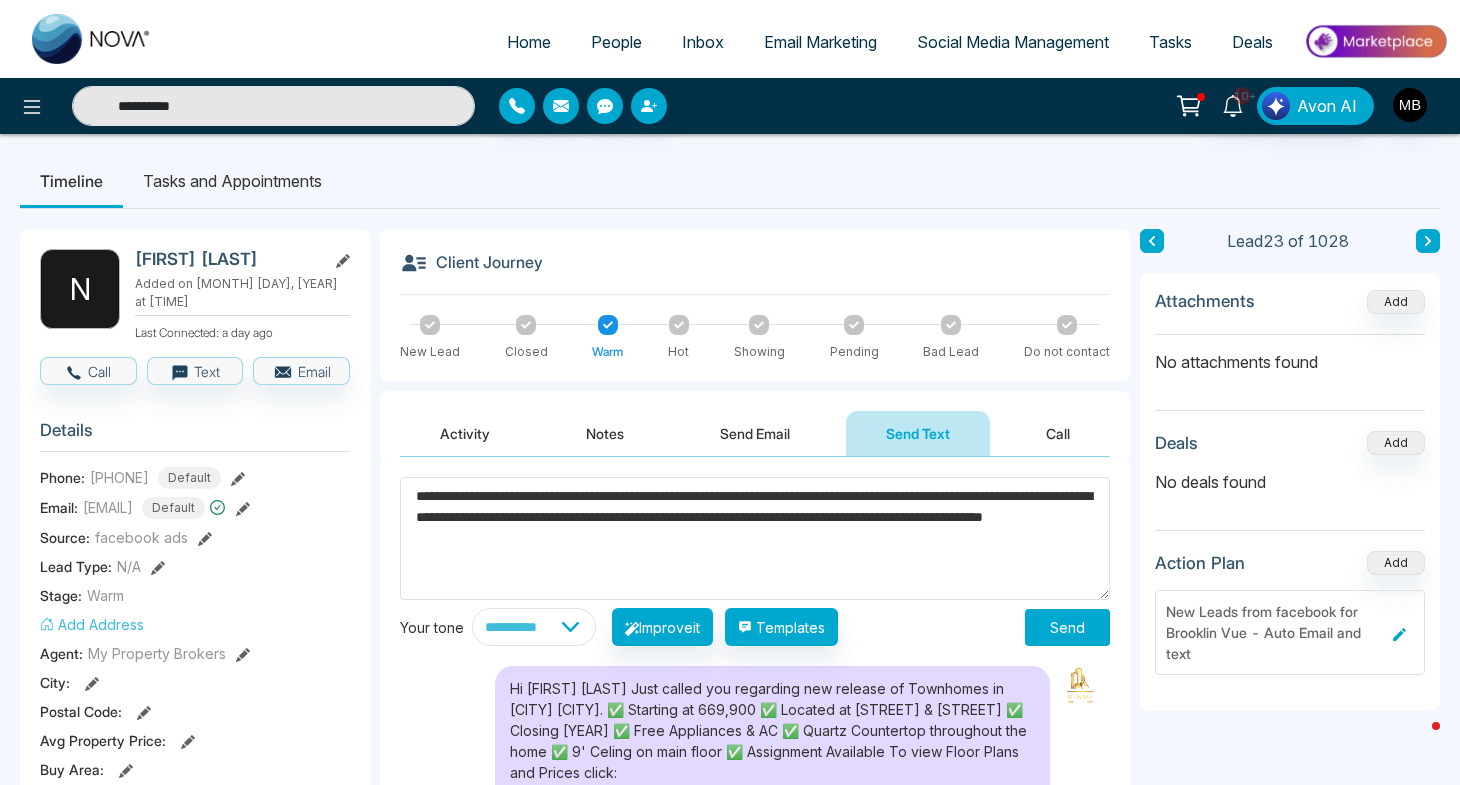 click on "**********" at bounding box center (755, 538) 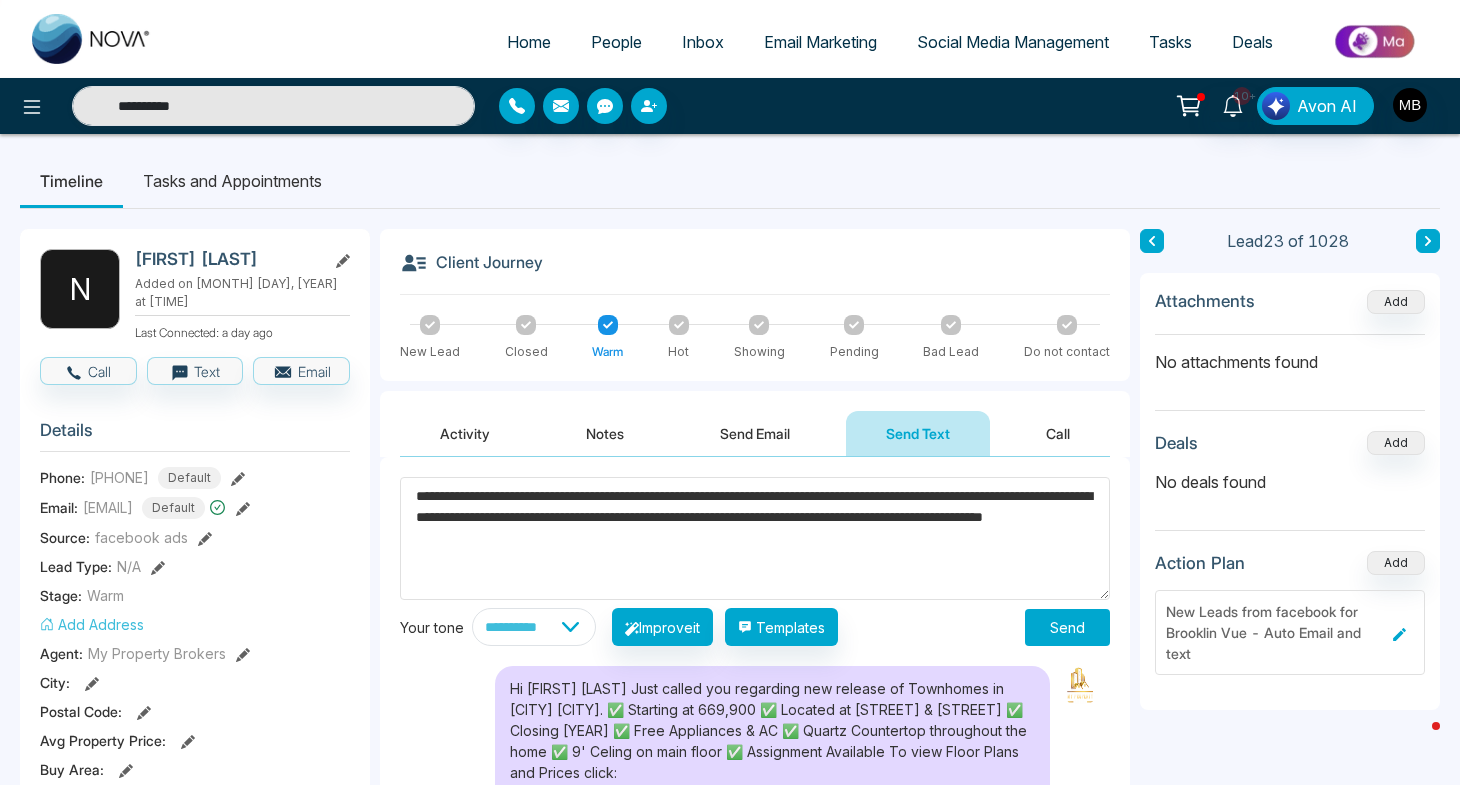 type 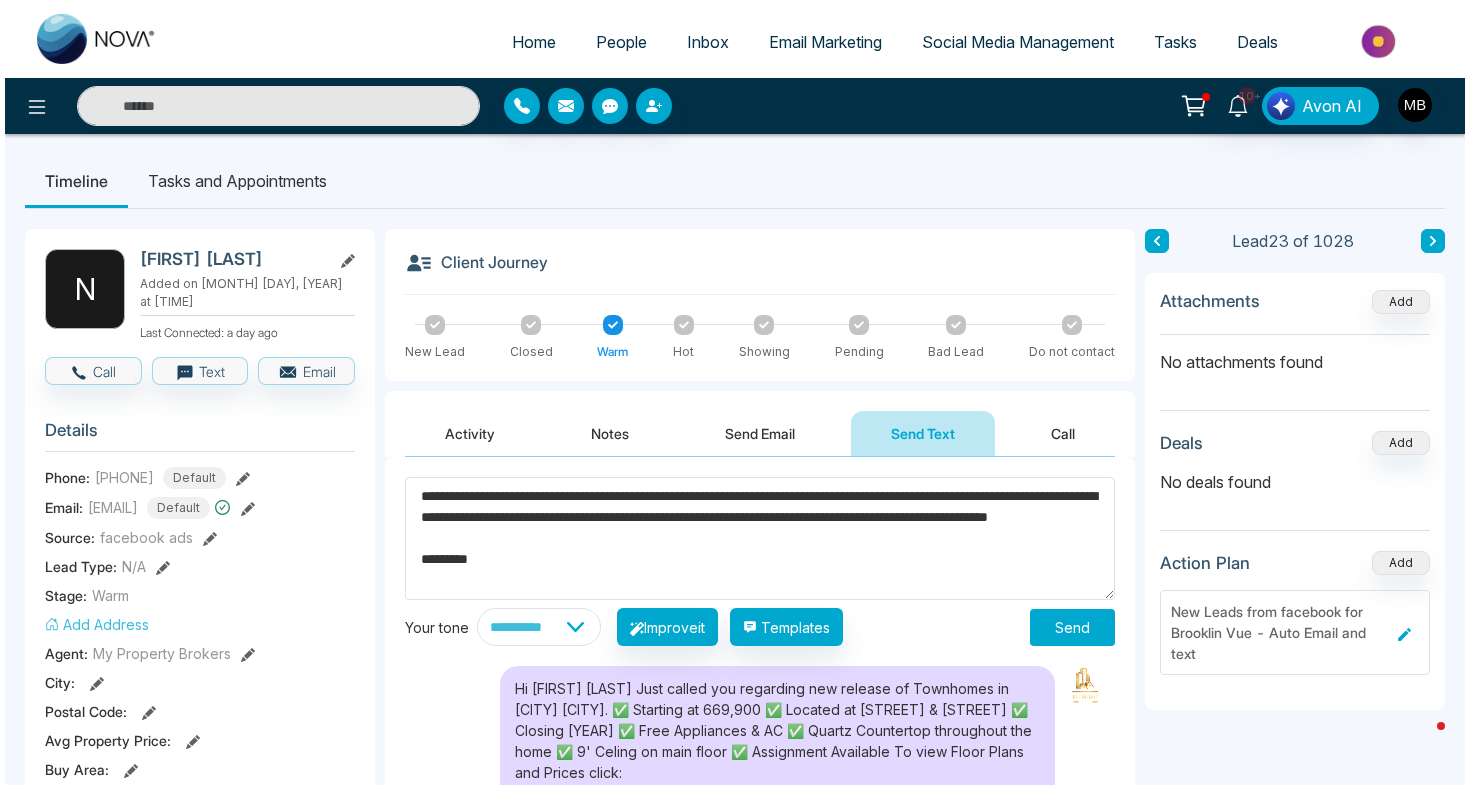 scroll, scrollTop: 11, scrollLeft: 0, axis: vertical 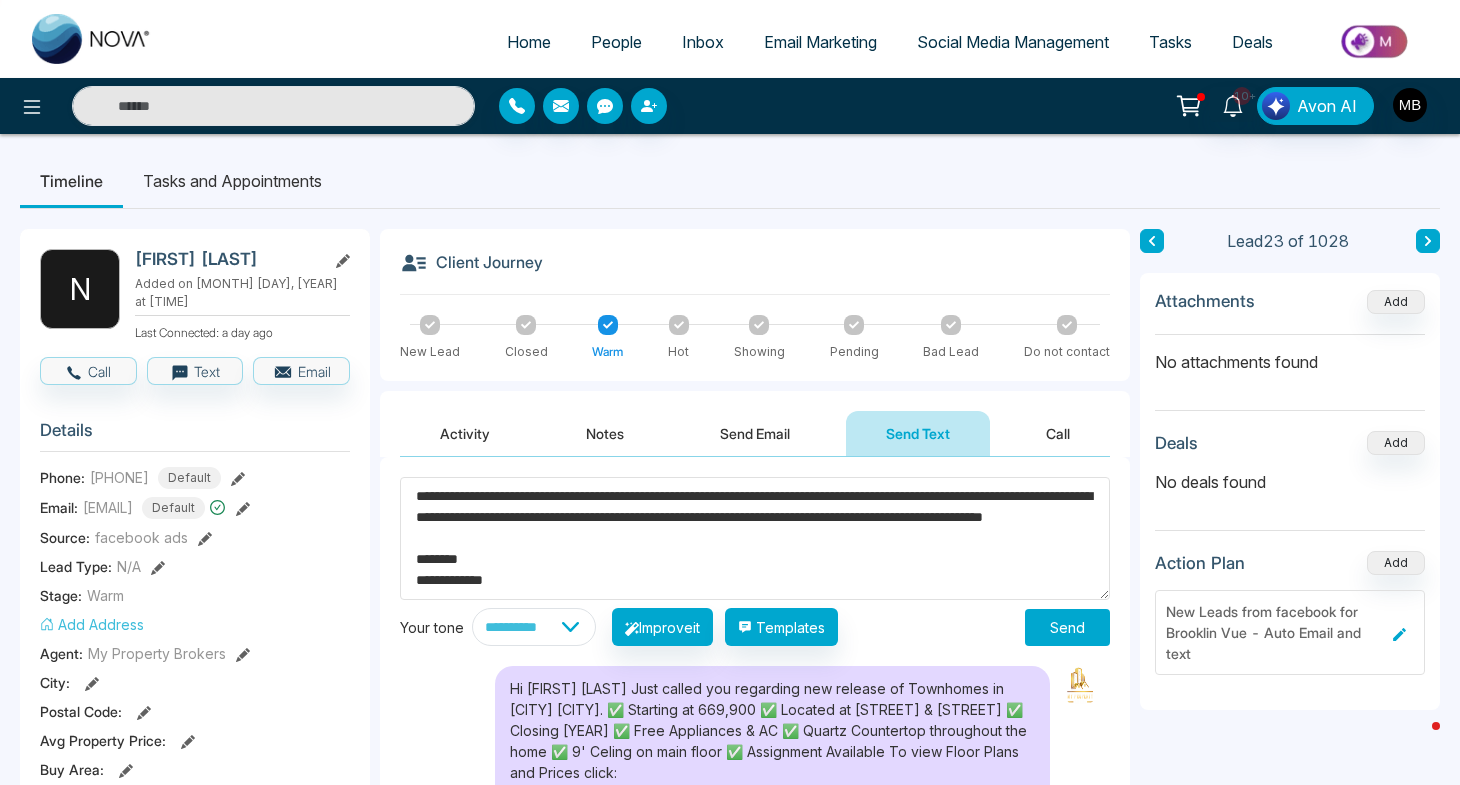 type on "**********" 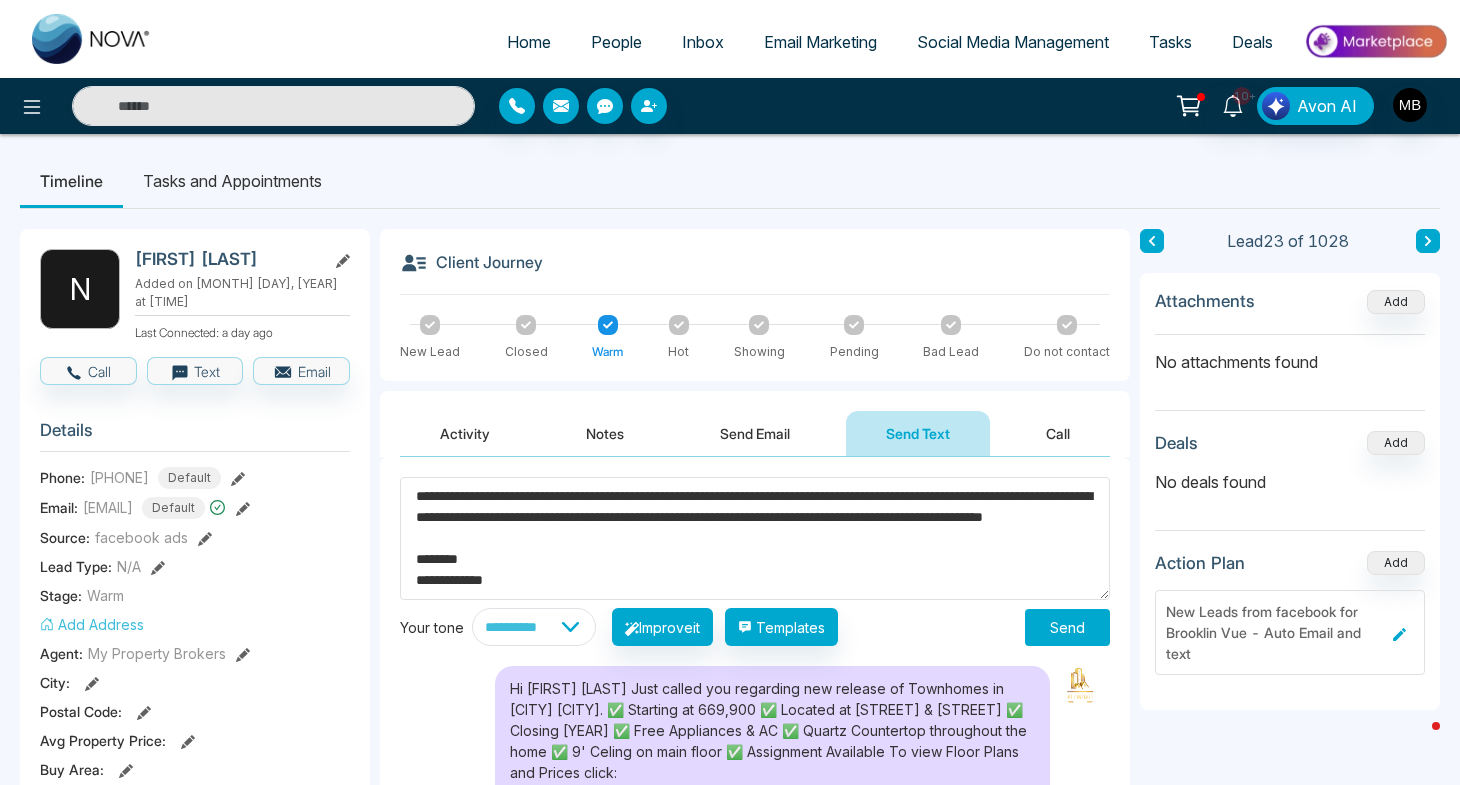 click on "Send" at bounding box center [1067, 627] 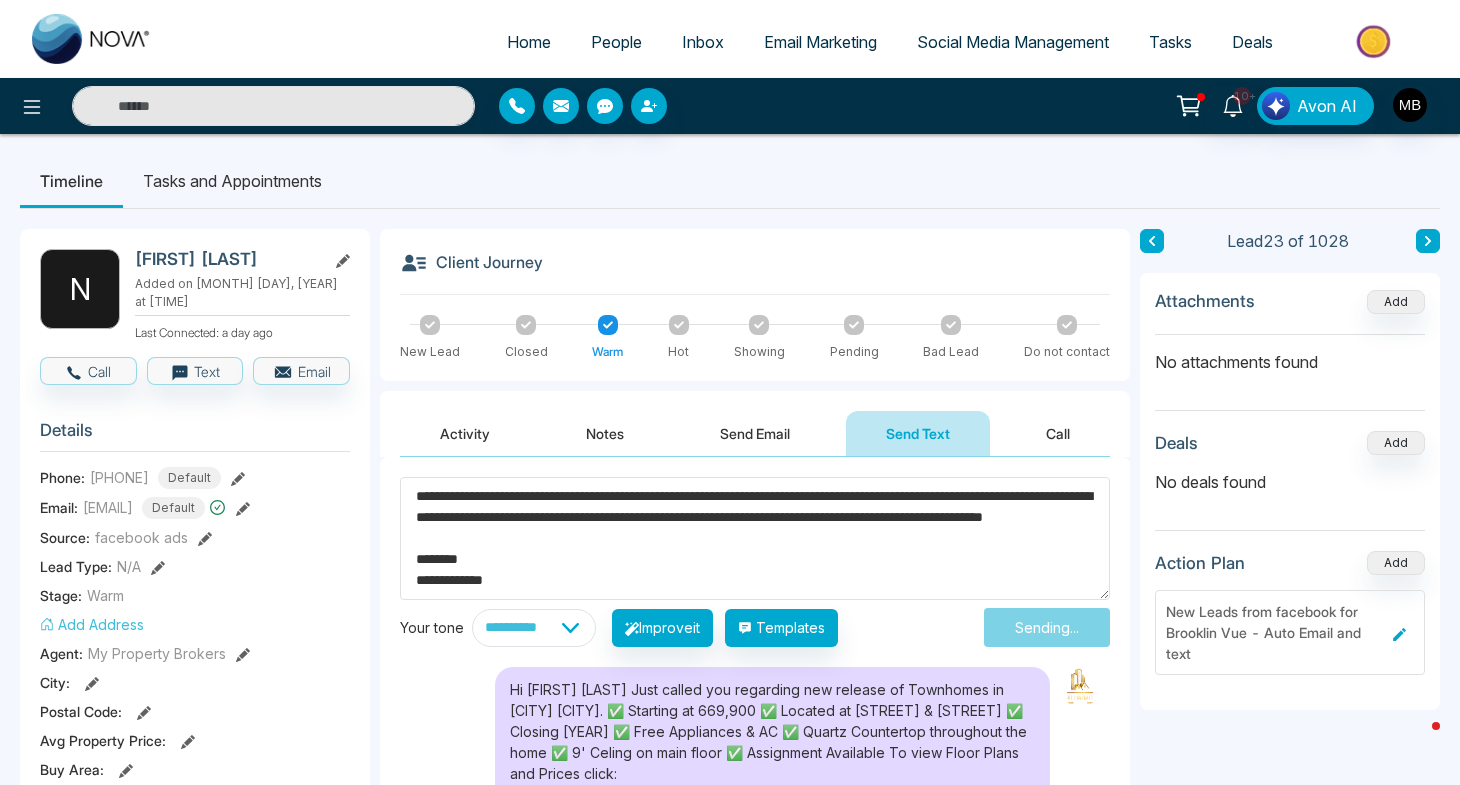 type on "**********" 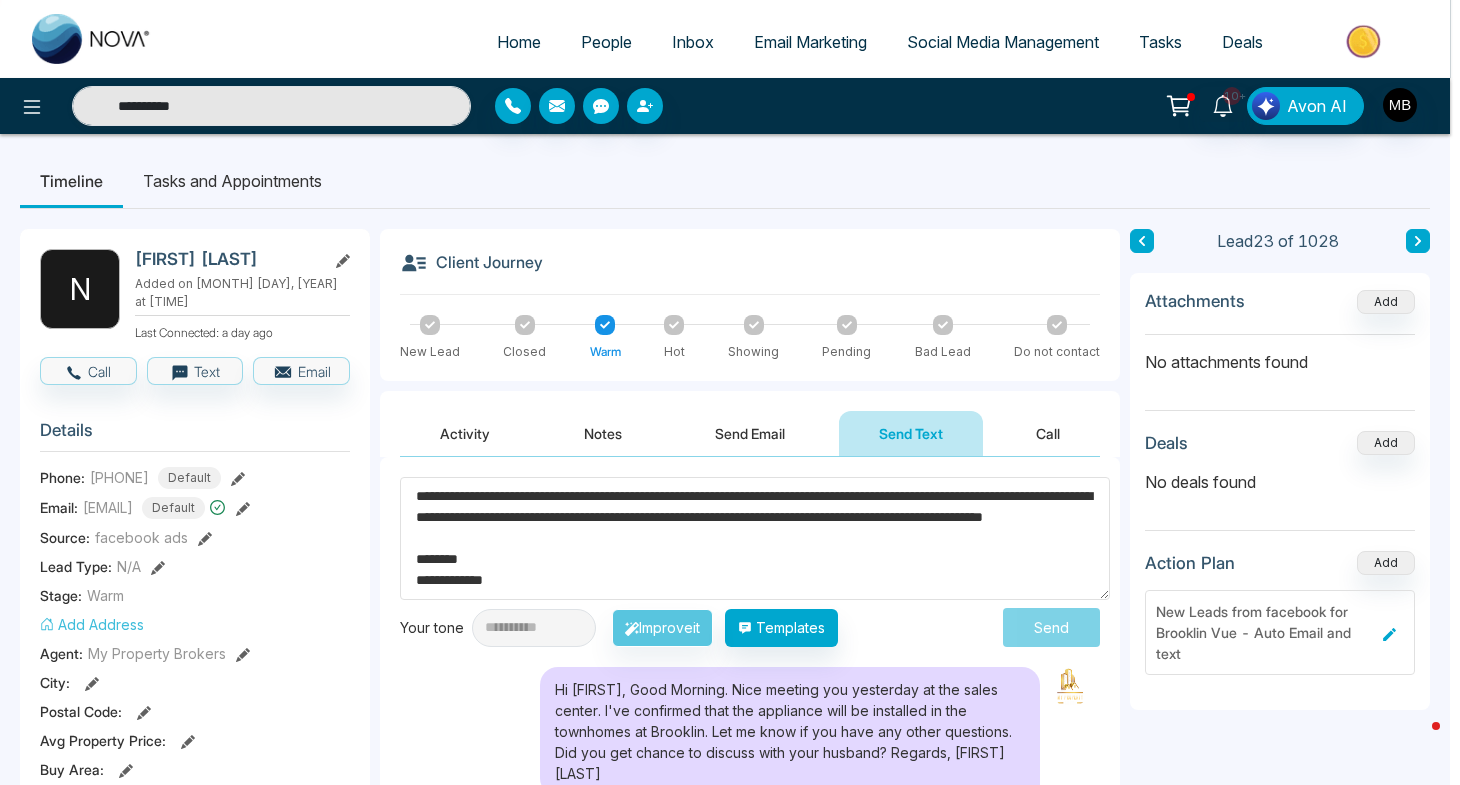 type 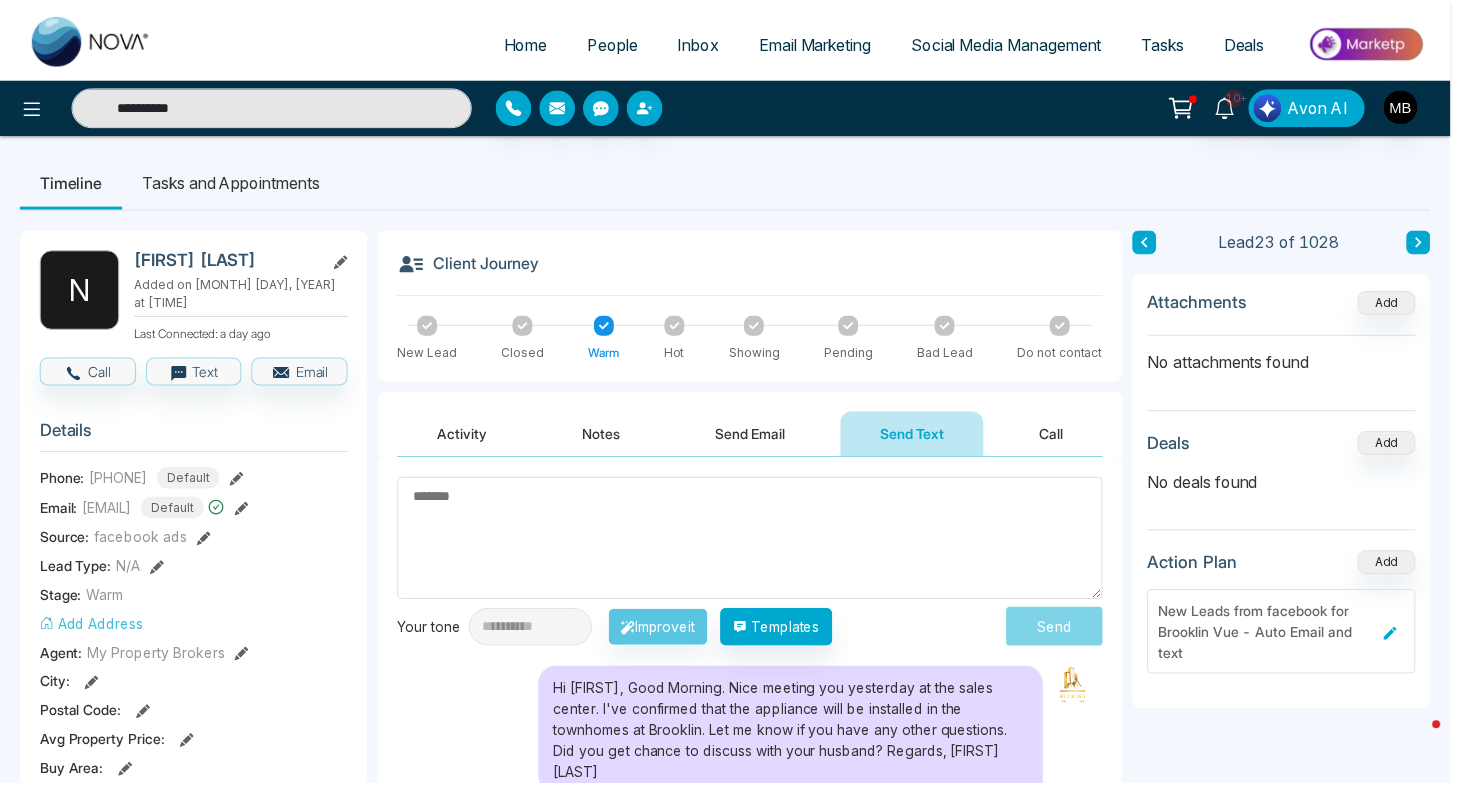 scroll, scrollTop: 0, scrollLeft: 0, axis: both 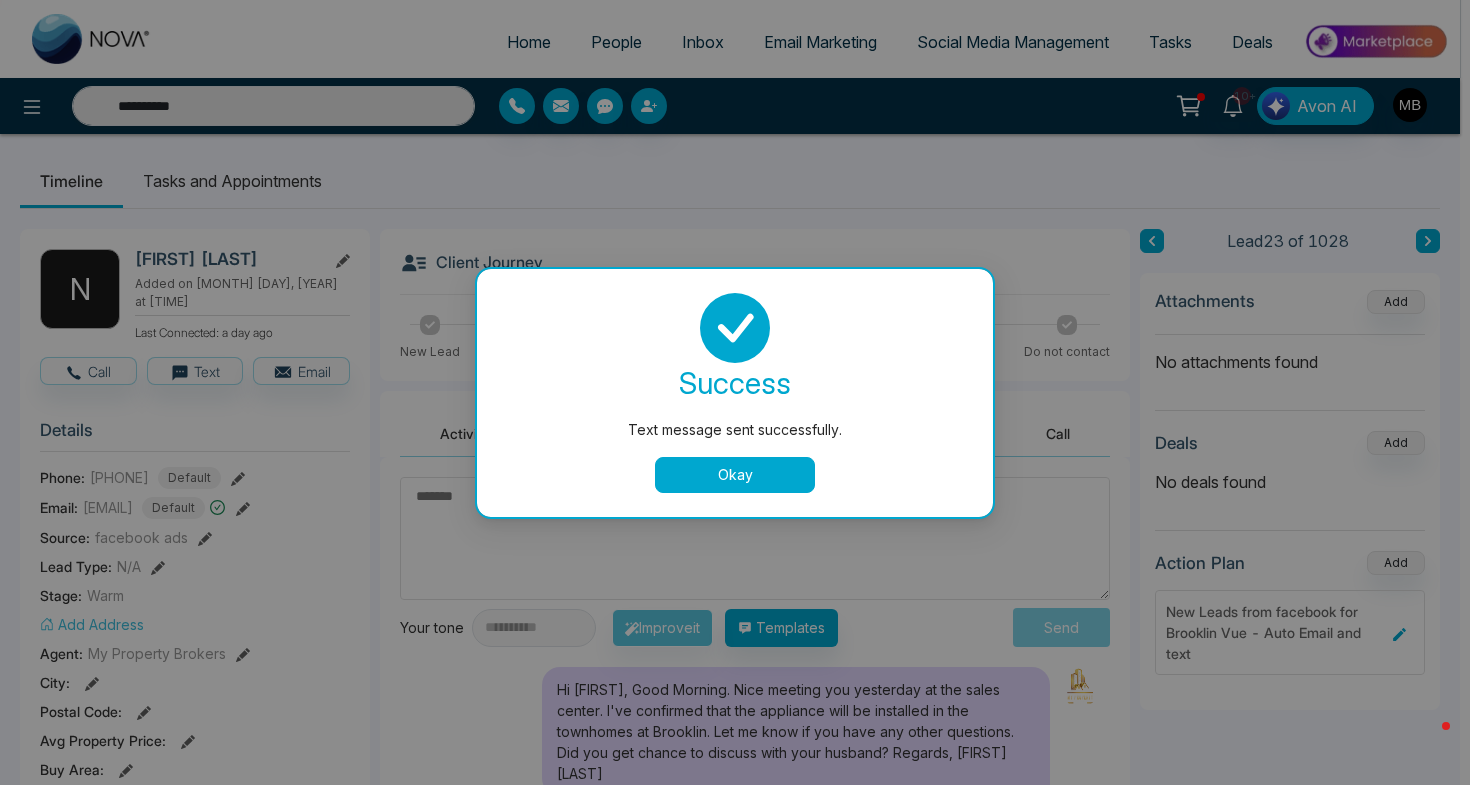 click on "Okay" at bounding box center [735, 475] 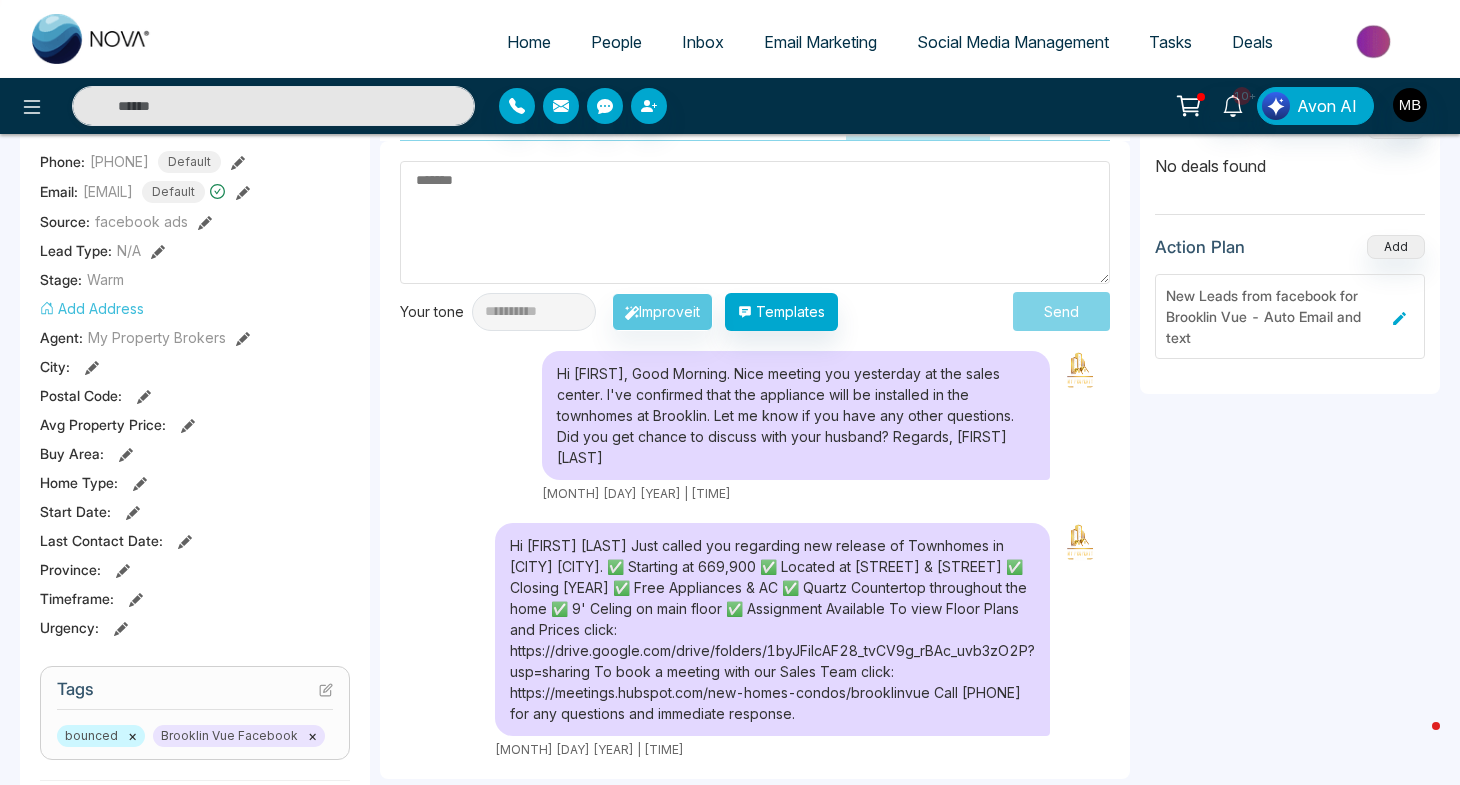 scroll, scrollTop: 458, scrollLeft: 0, axis: vertical 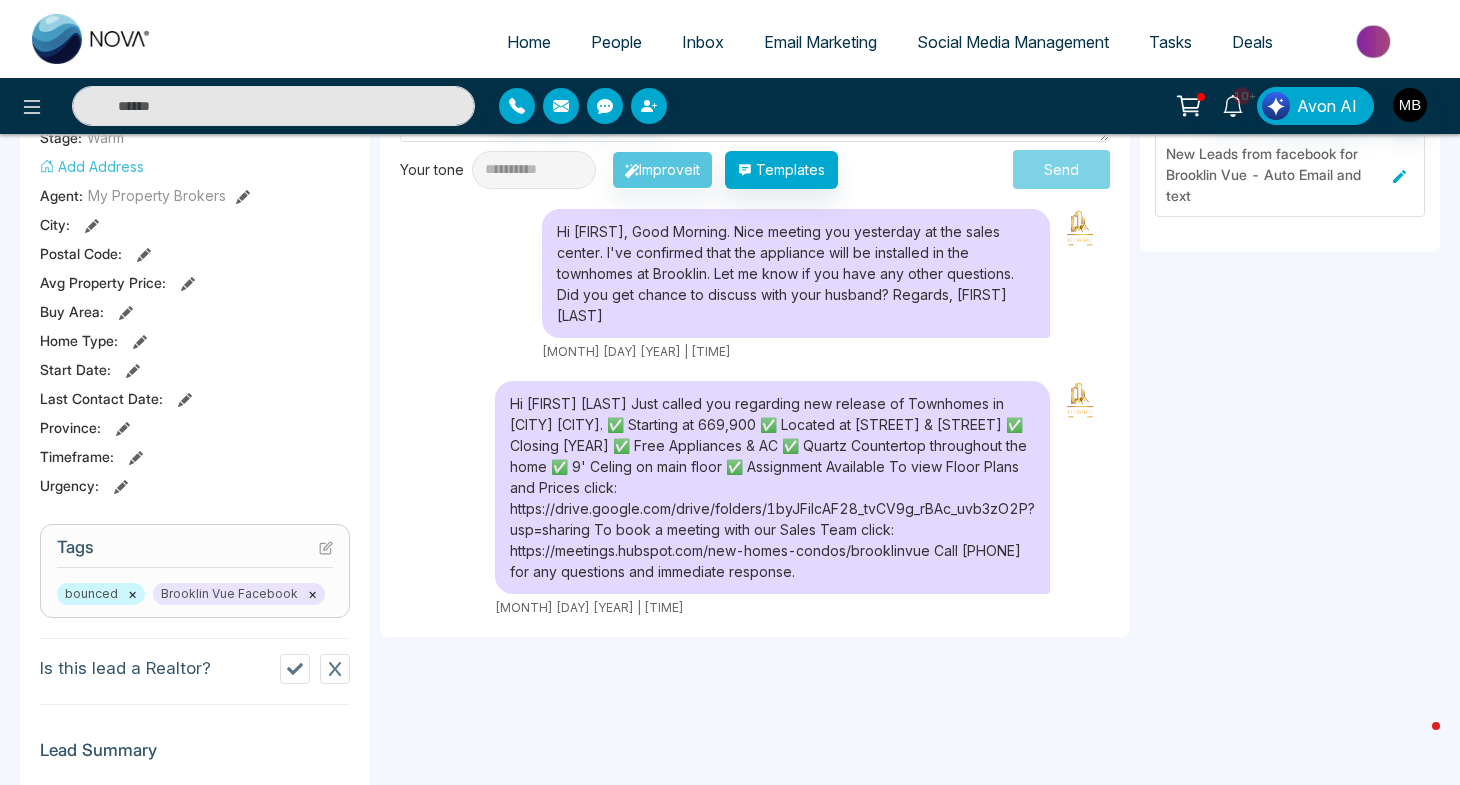 type on "**********" 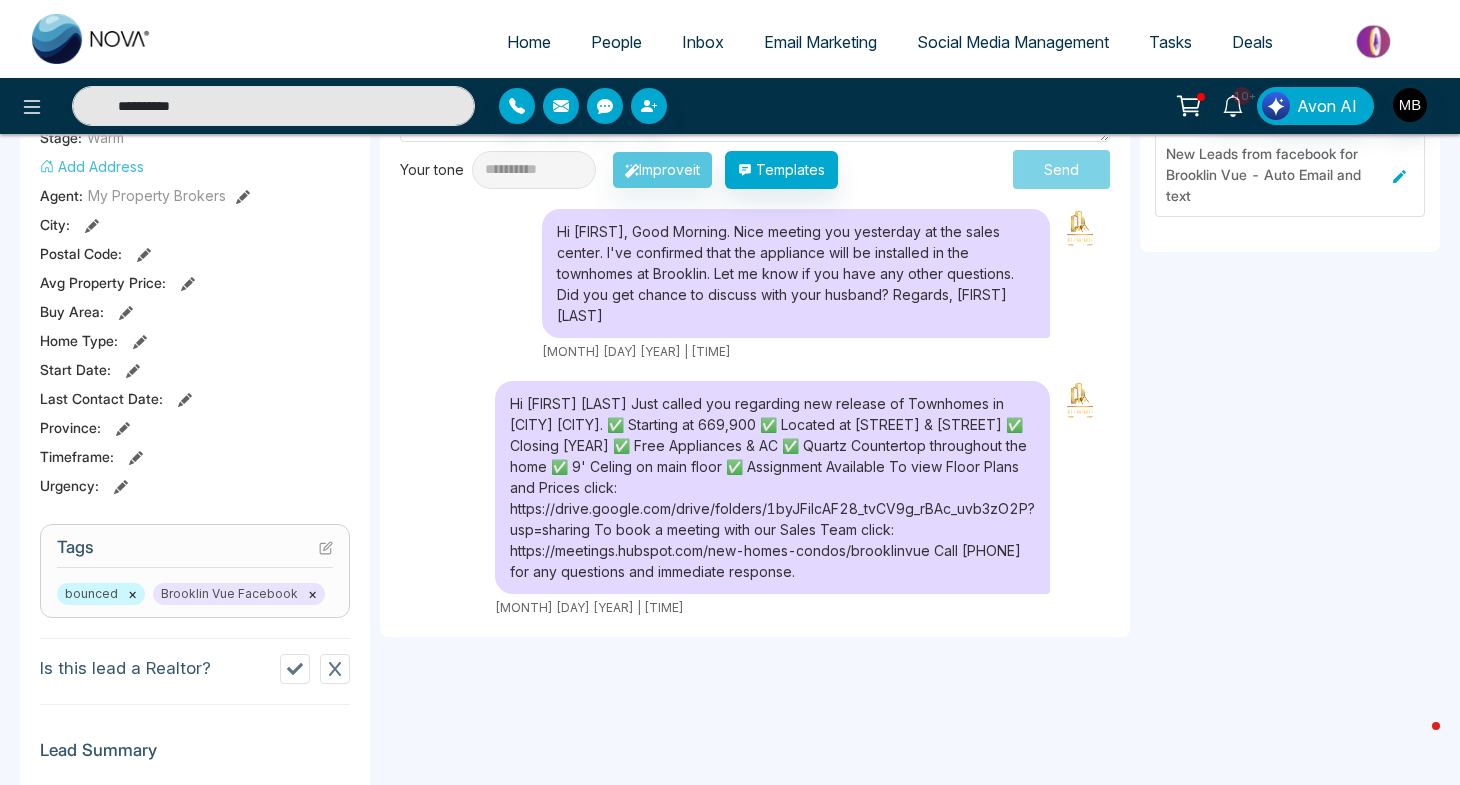 scroll, scrollTop: 0, scrollLeft: 0, axis: both 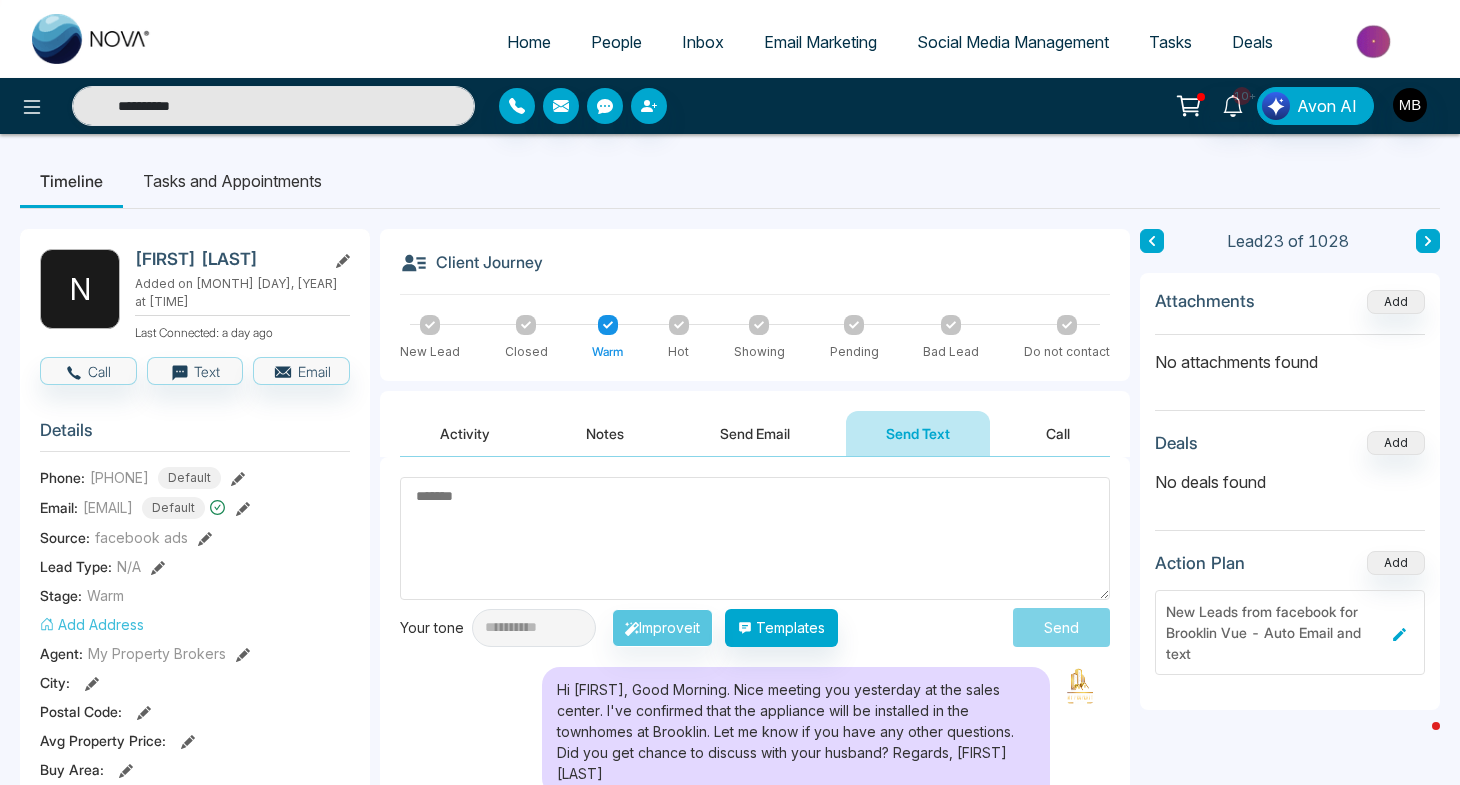 click at bounding box center [755, 538] 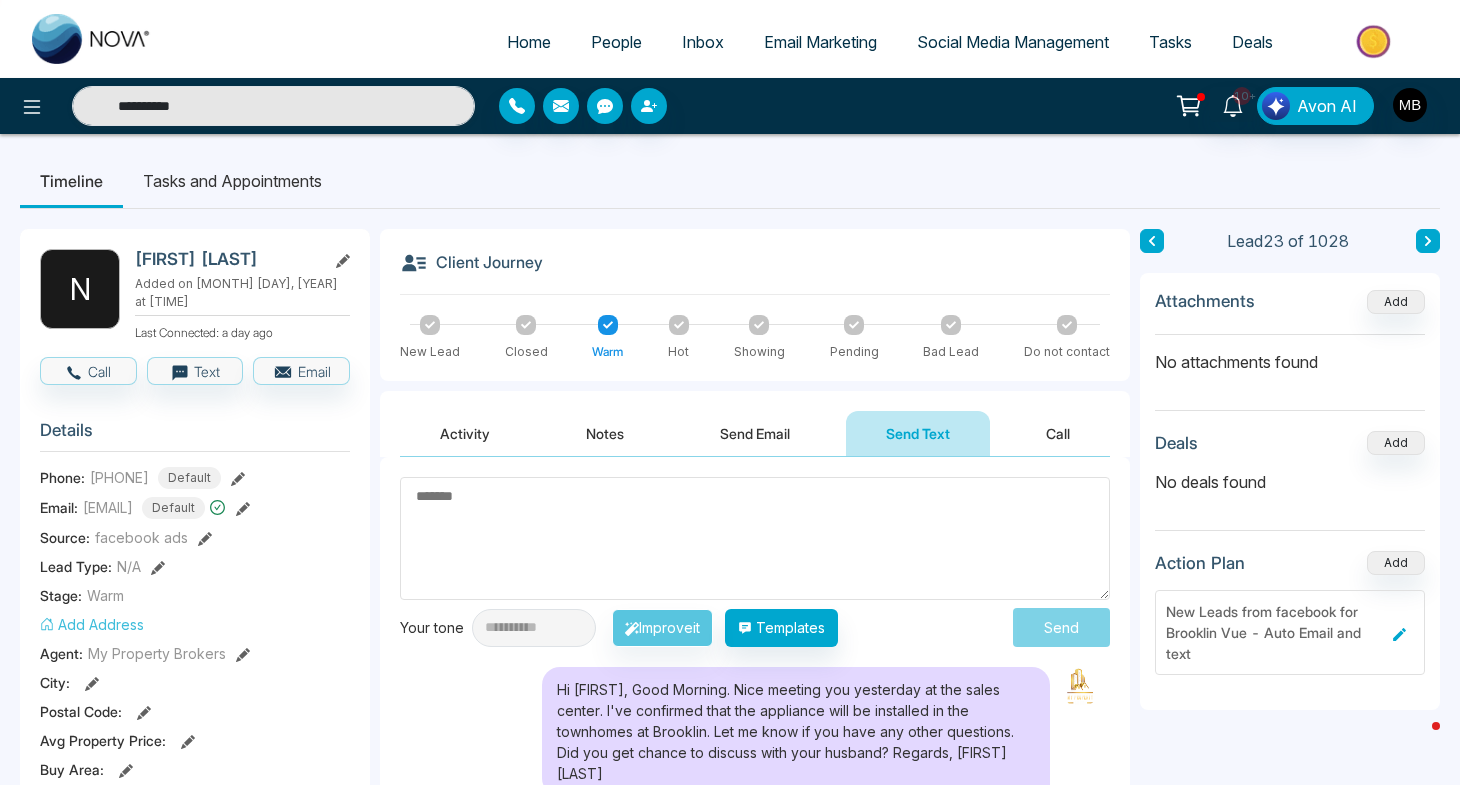 type 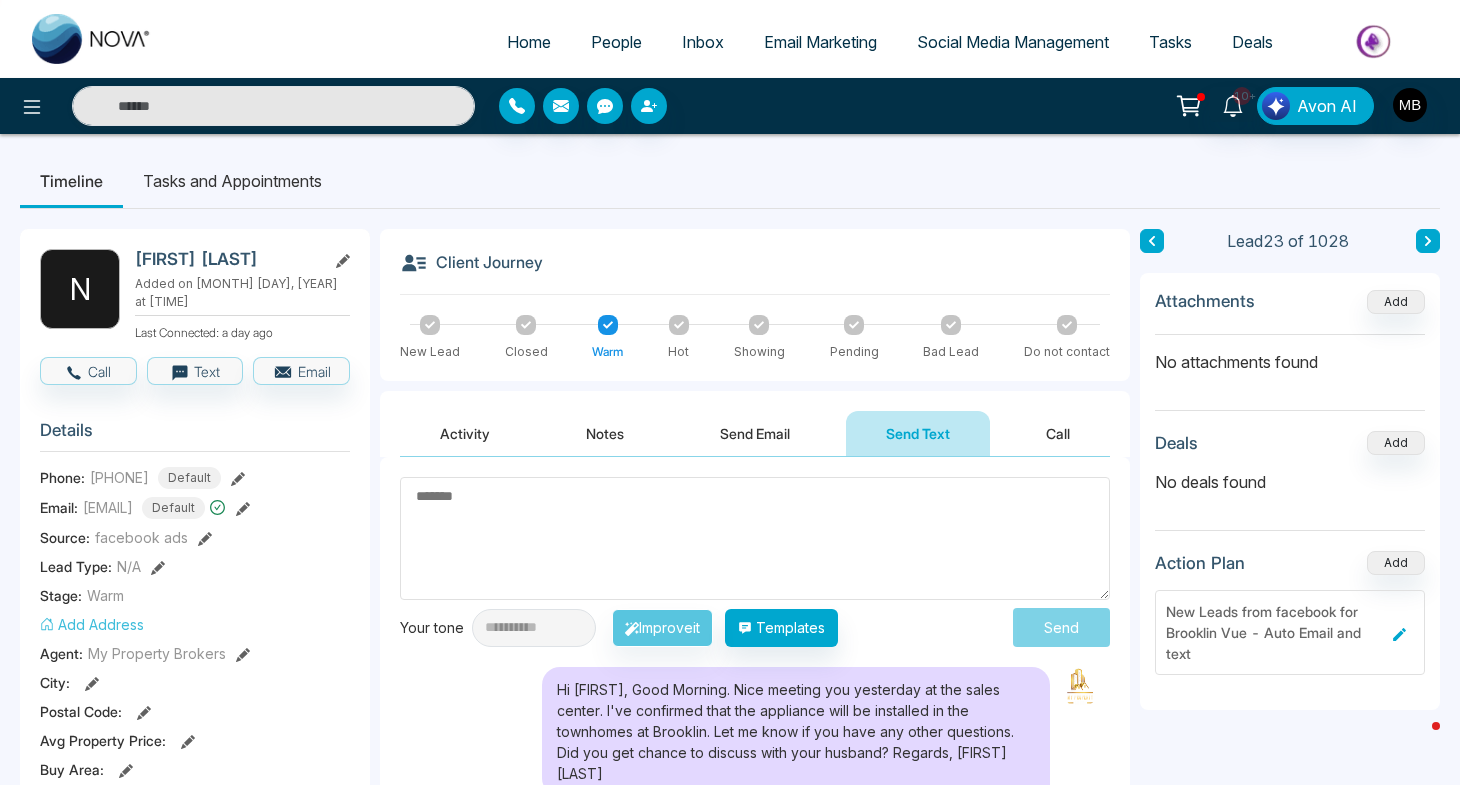 paste on "**********" 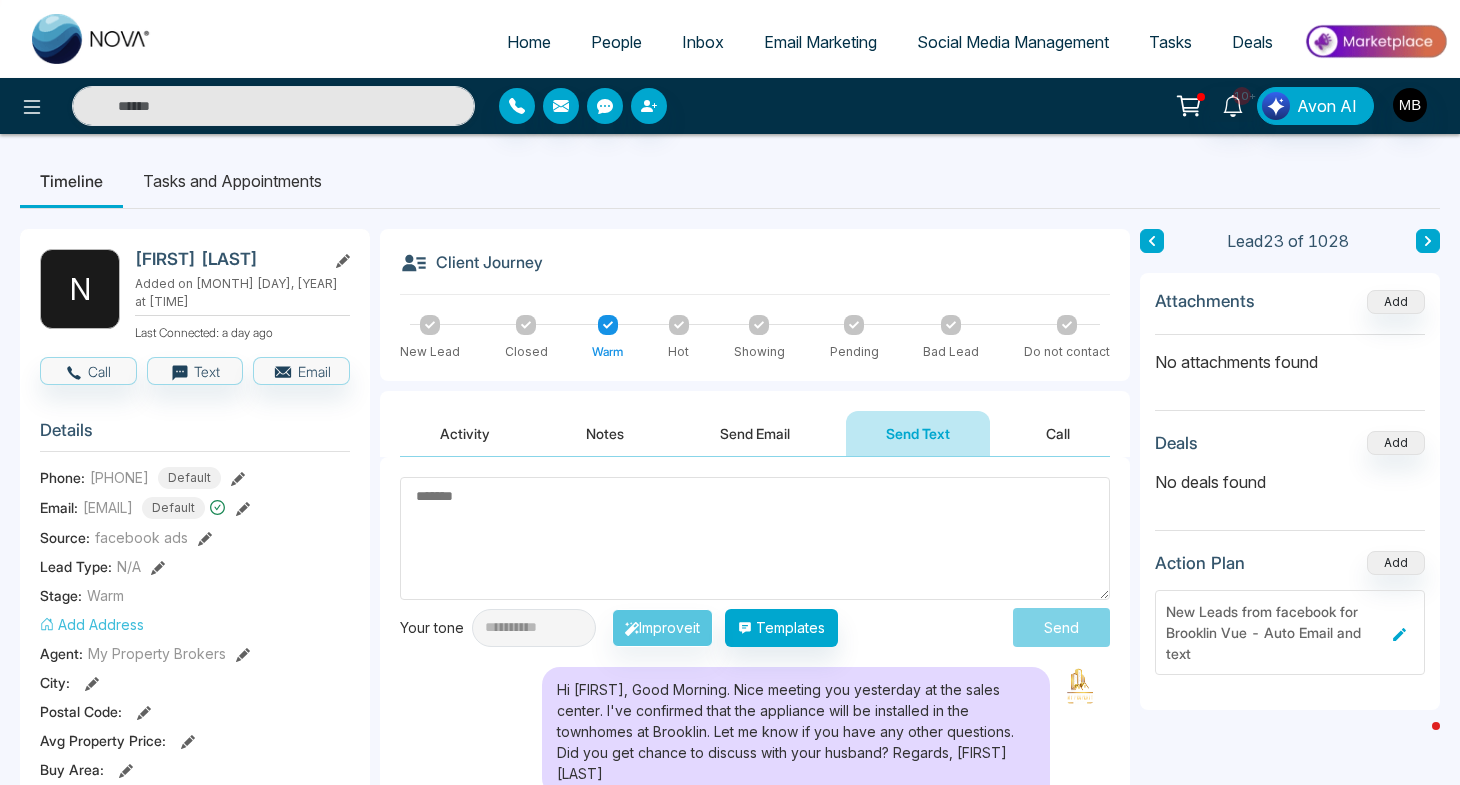 type on "**********" 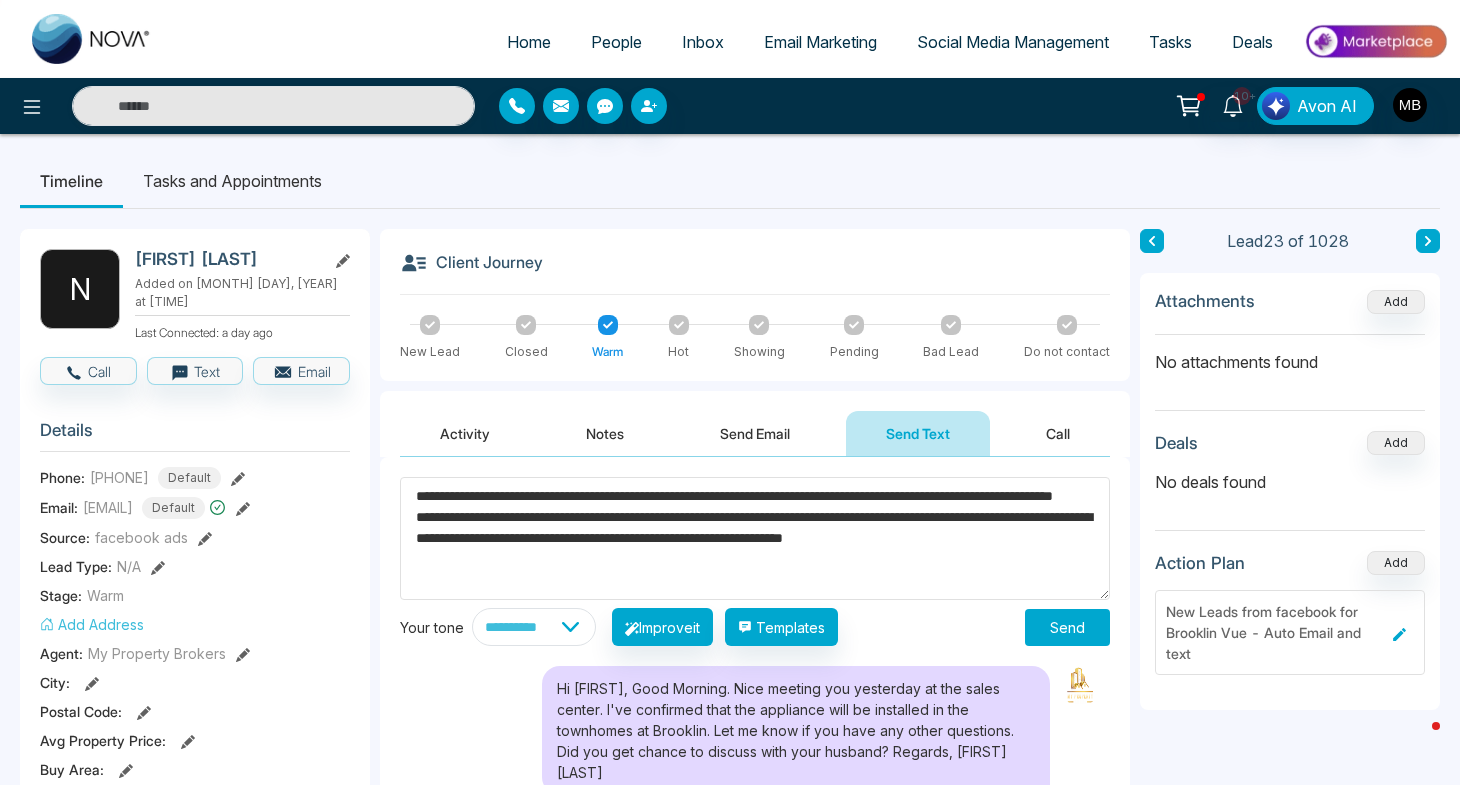 type on "**********" 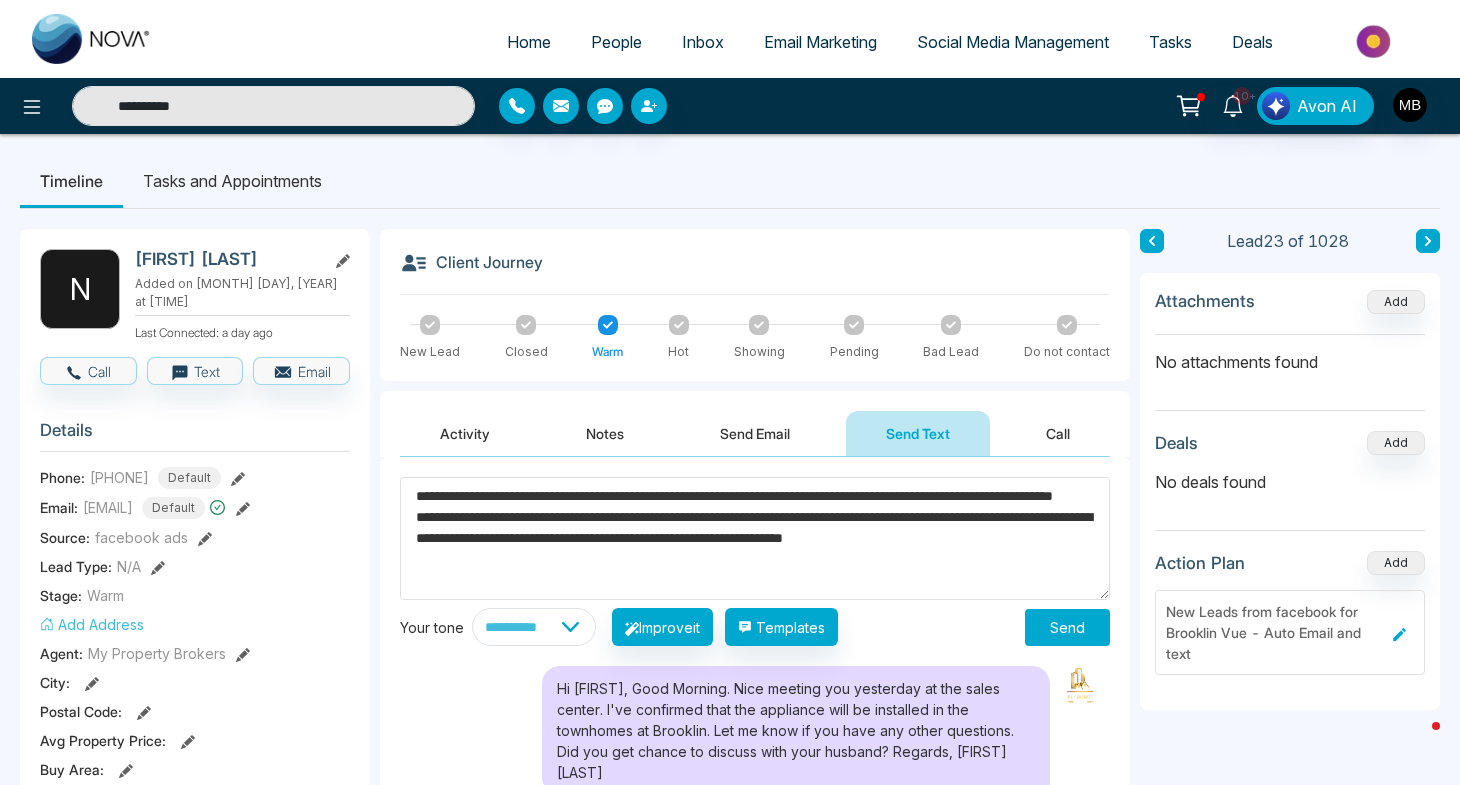 drag, startPoint x: 581, startPoint y: 520, endPoint x: 356, endPoint y: 474, distance: 229.65408 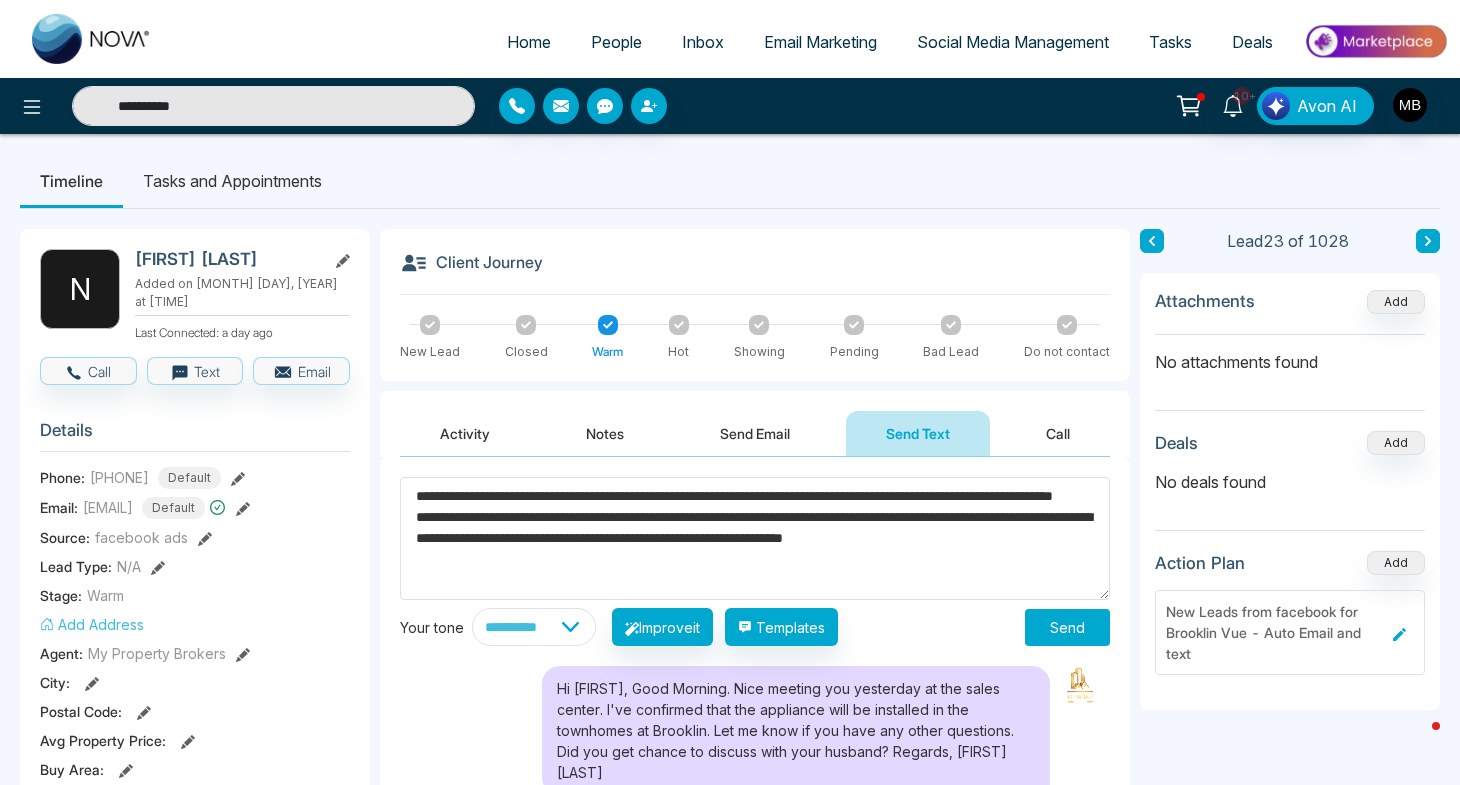 click on "**********" at bounding box center (730, 955) 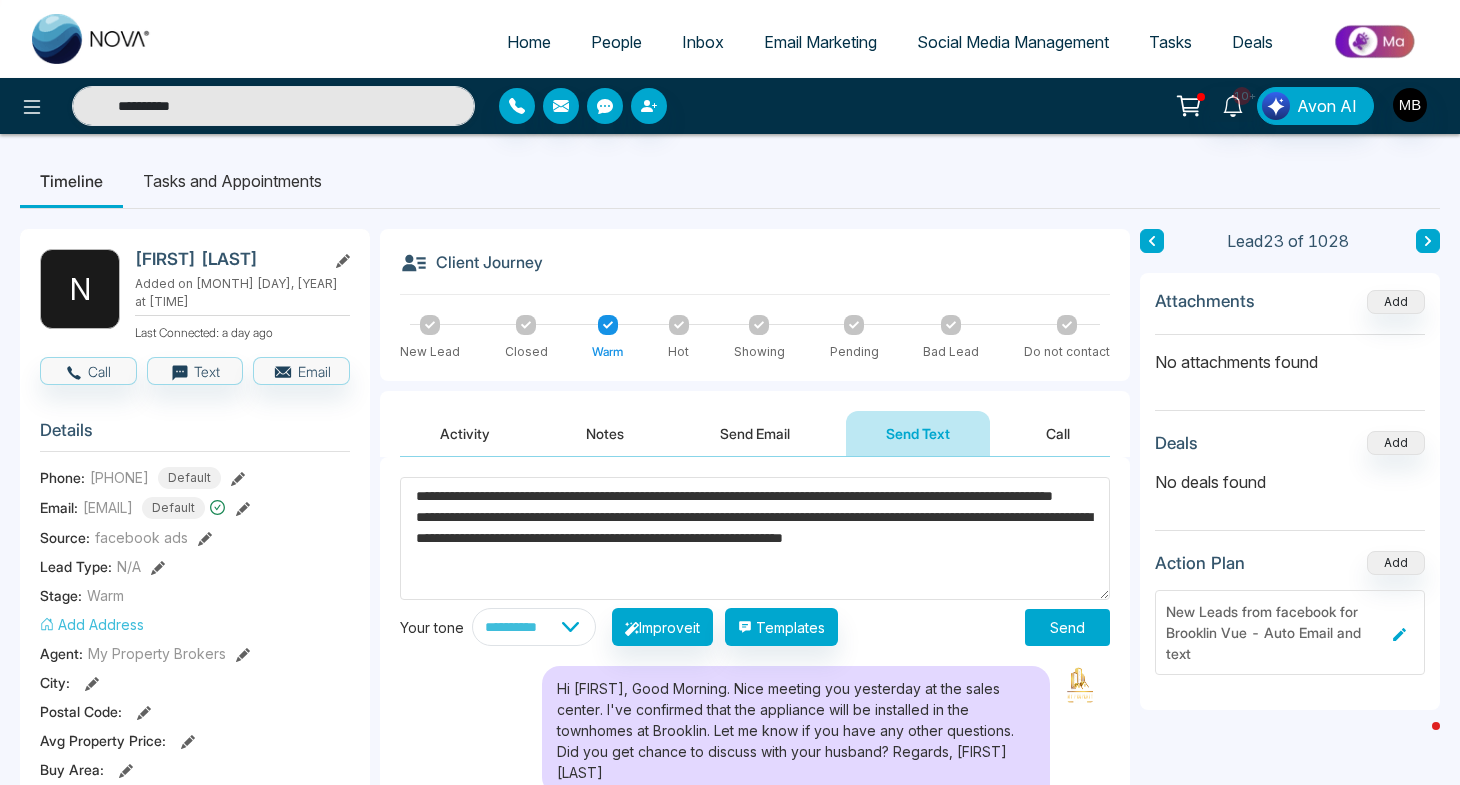 type 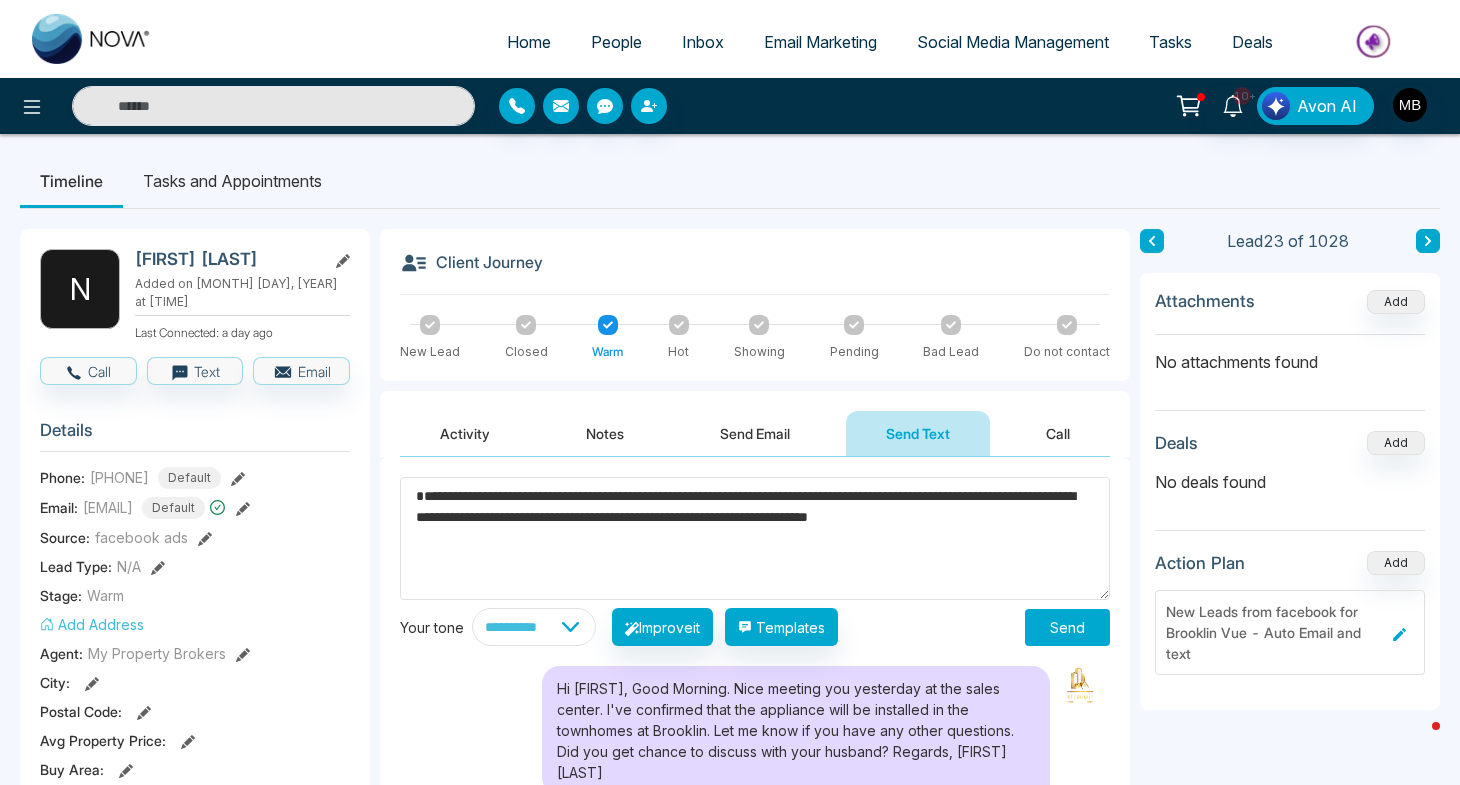 type on "**********" 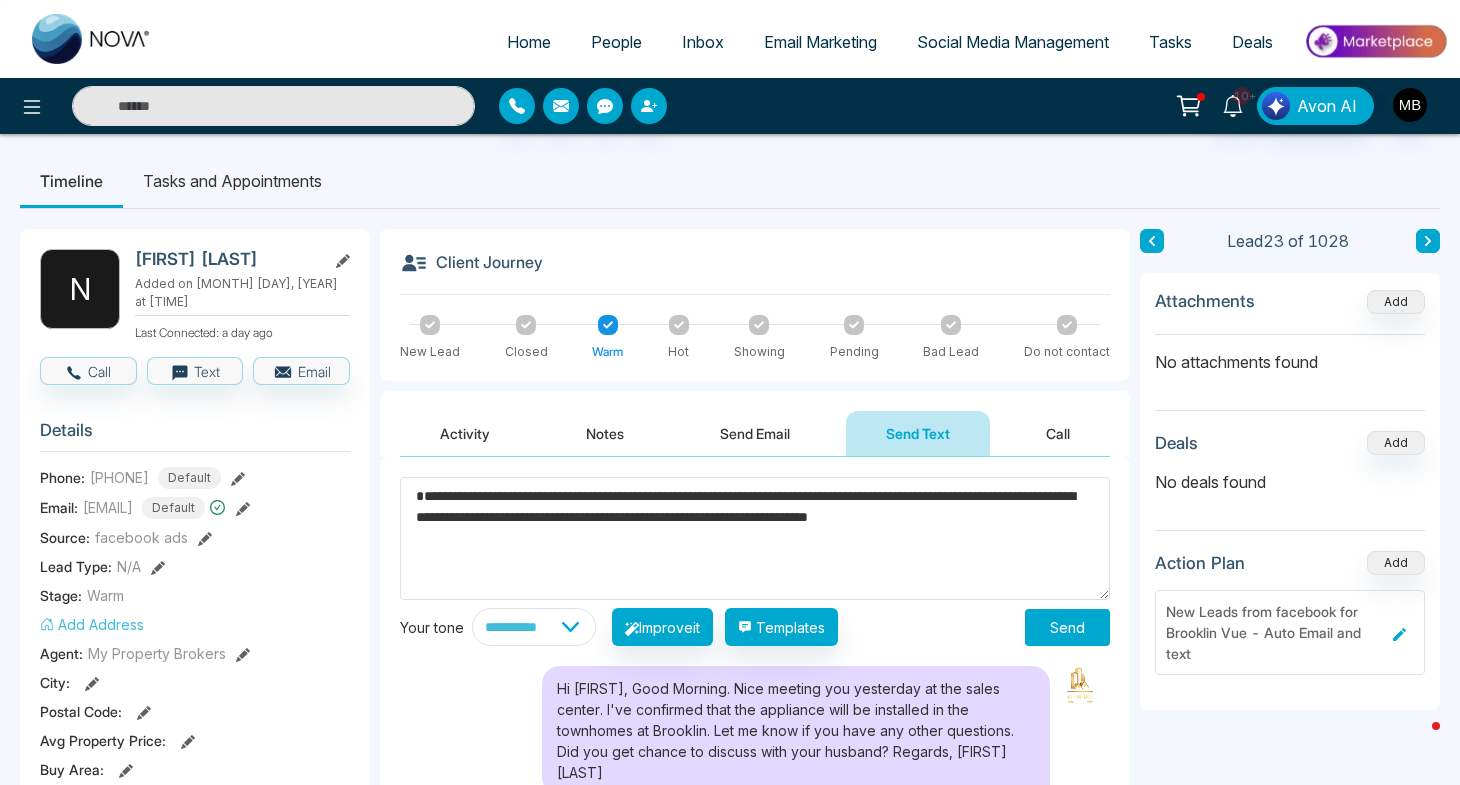 click on "Send" at bounding box center [1067, 627] 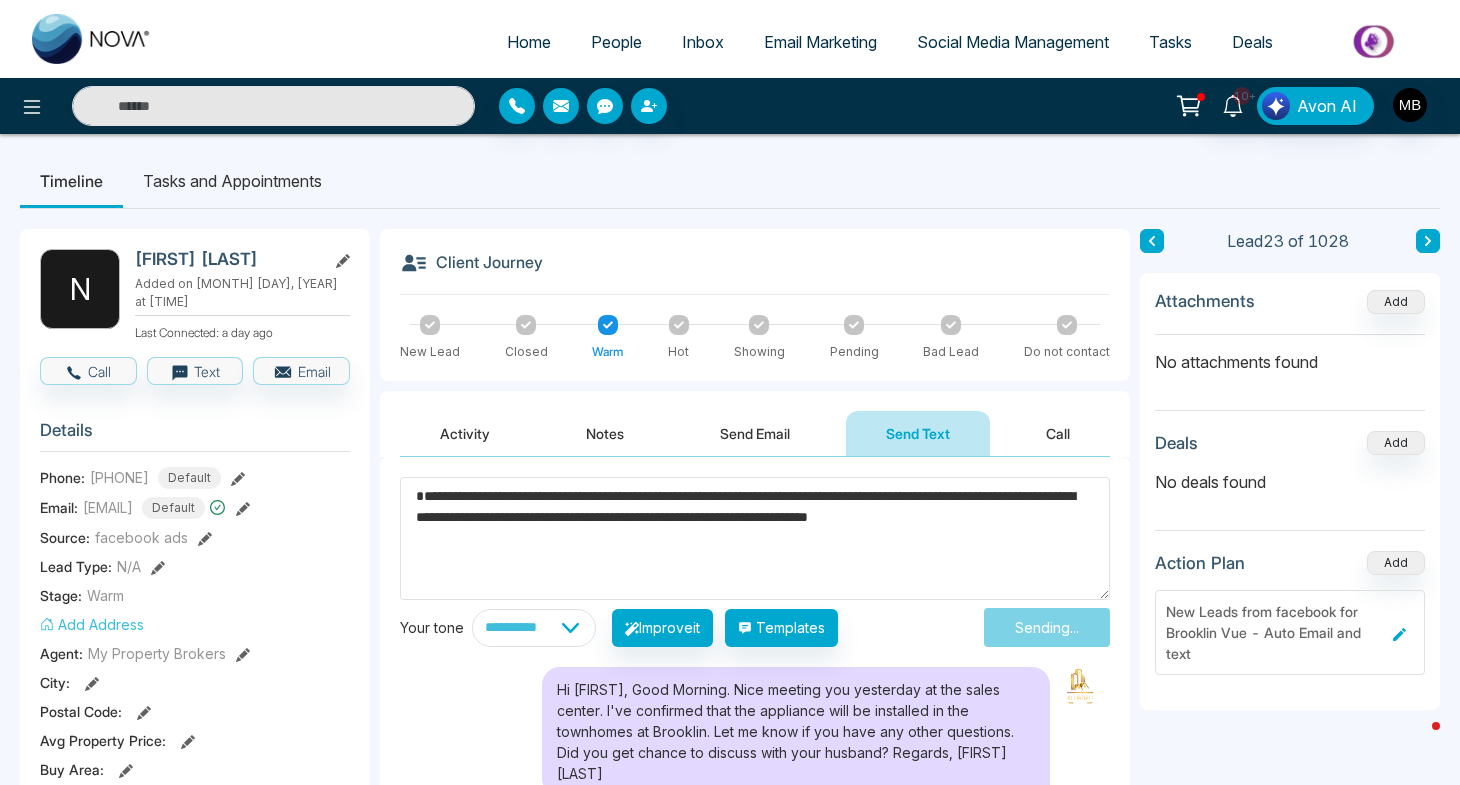 type on "**********" 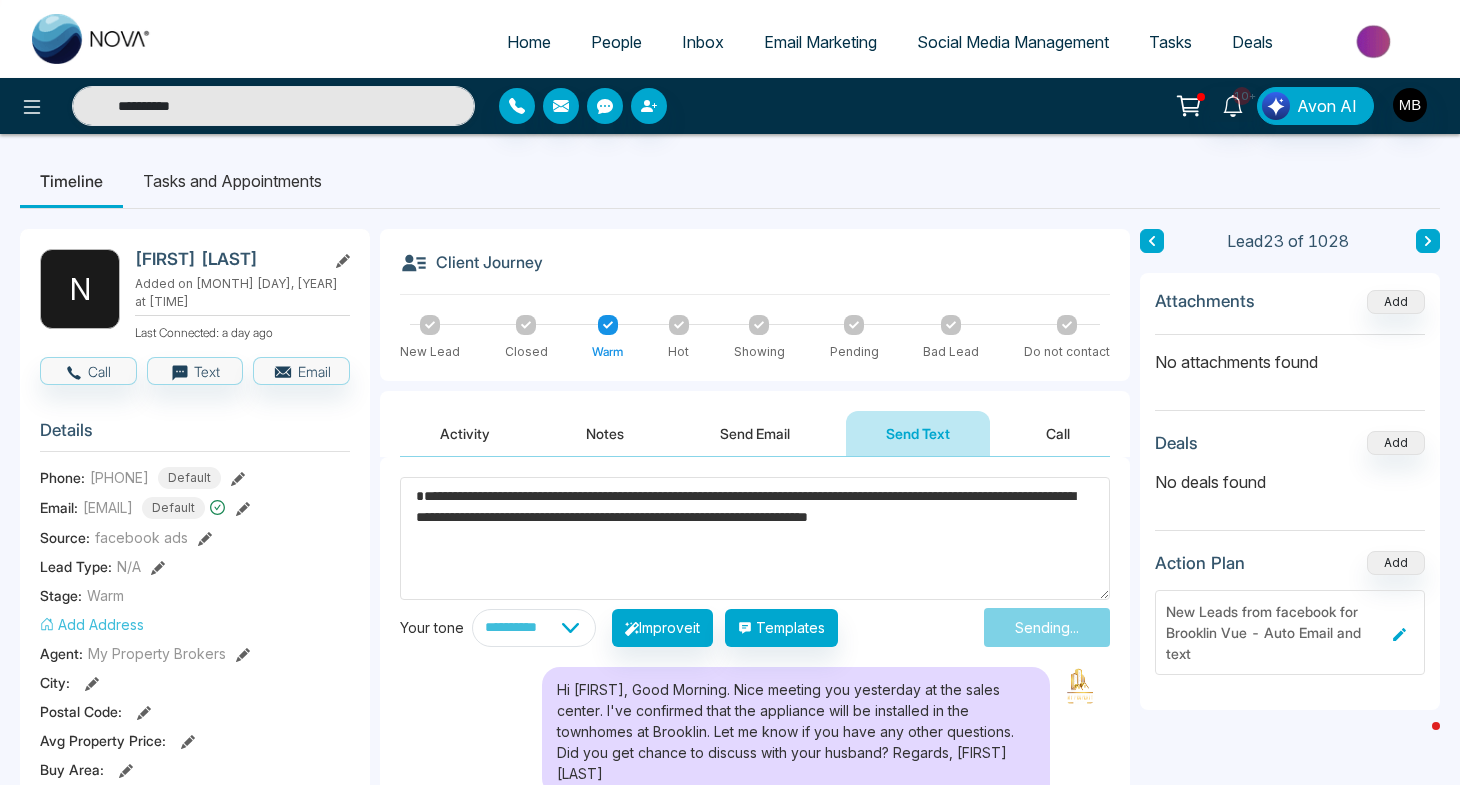 type 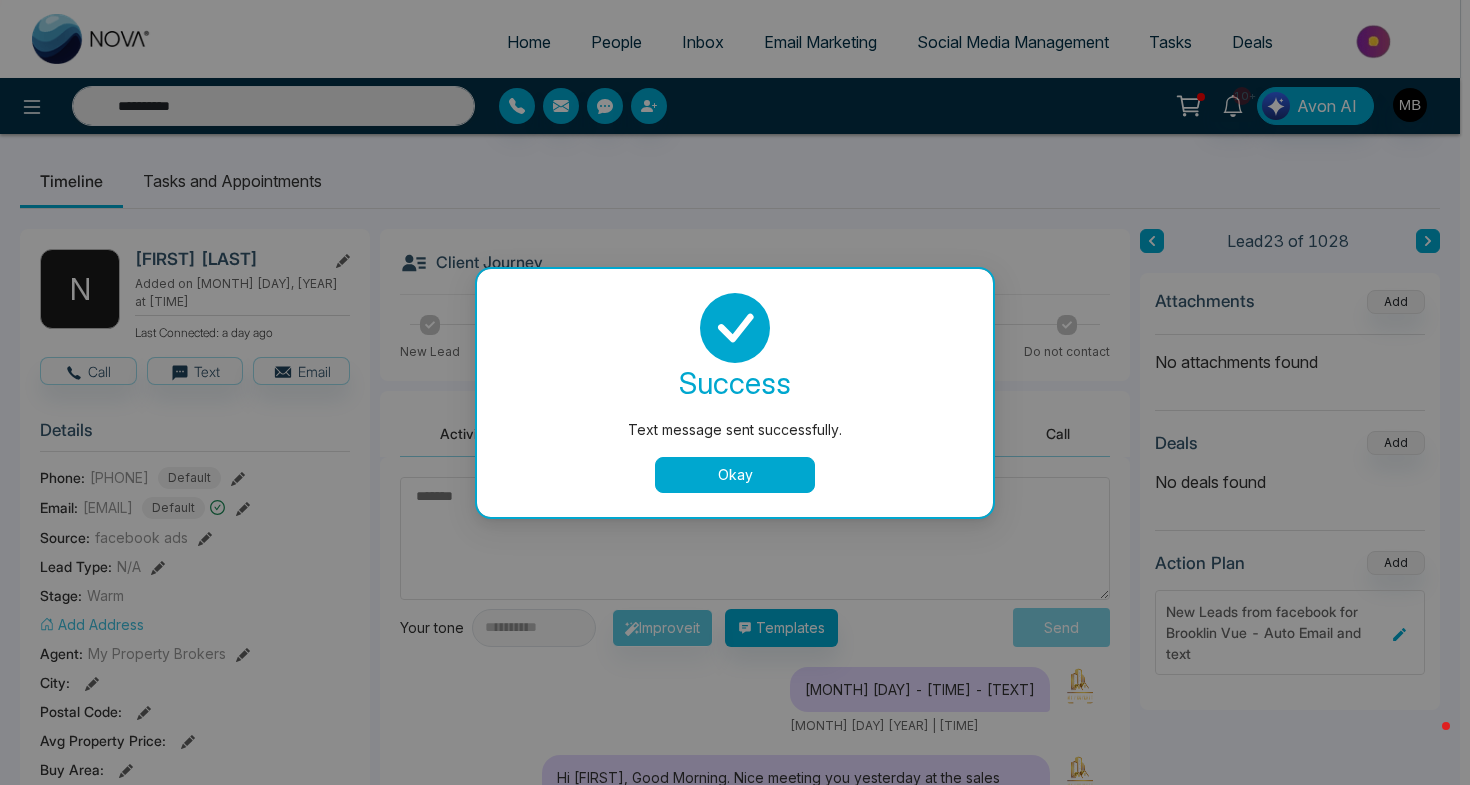 click on "Okay" at bounding box center (735, 475) 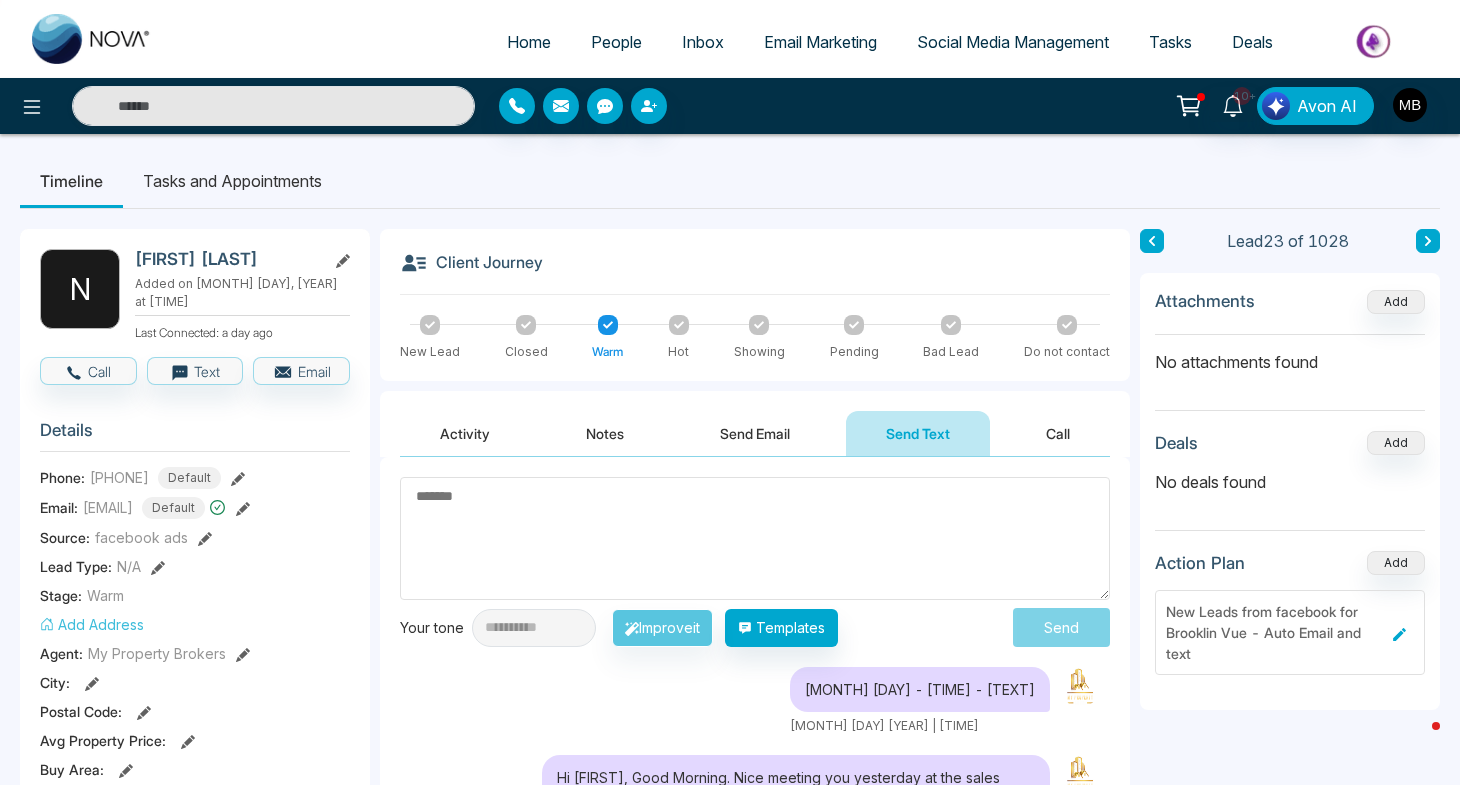 type on "**********" 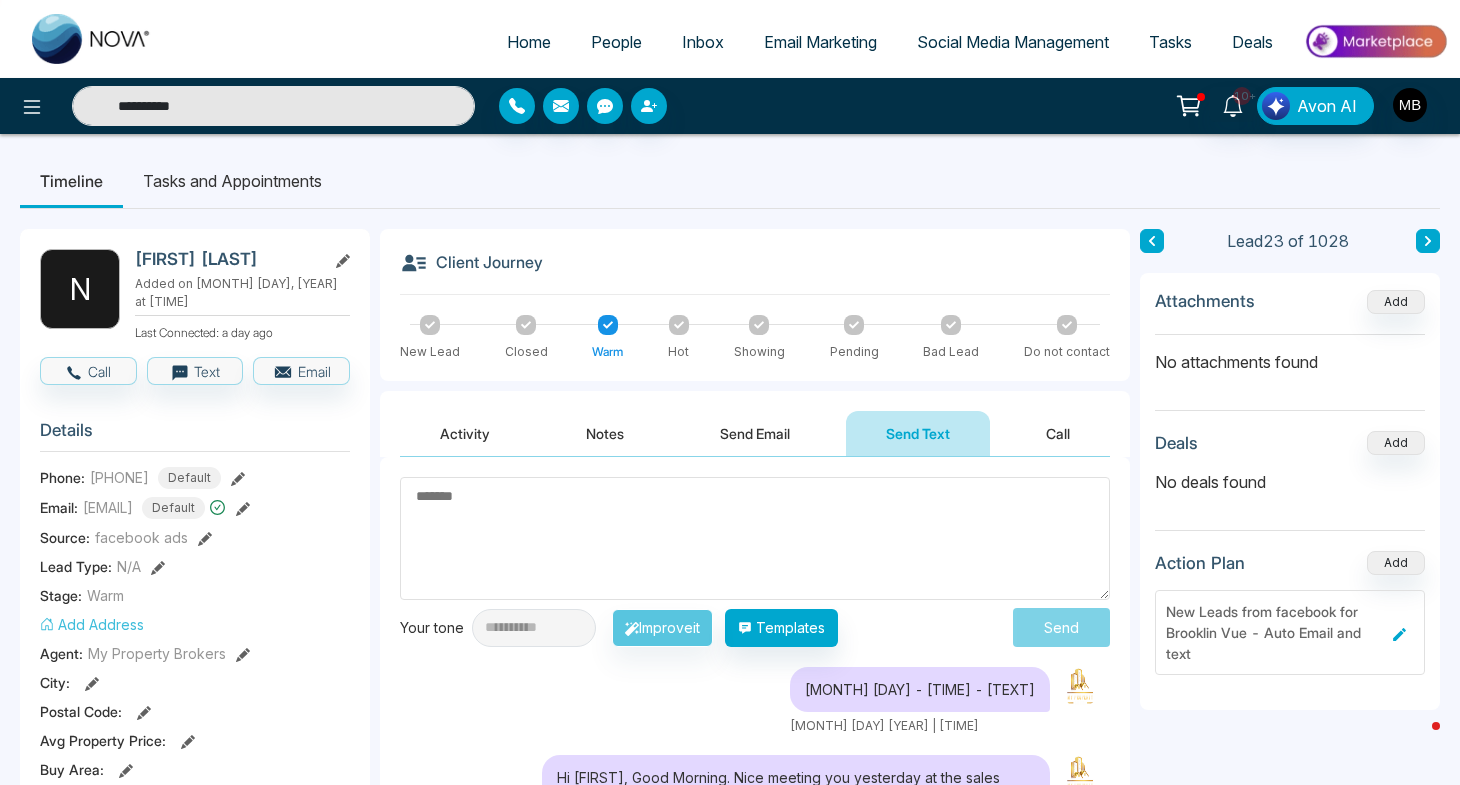 drag, startPoint x: 244, startPoint y: 103, endPoint x: 68, endPoint y: 98, distance: 176.07101 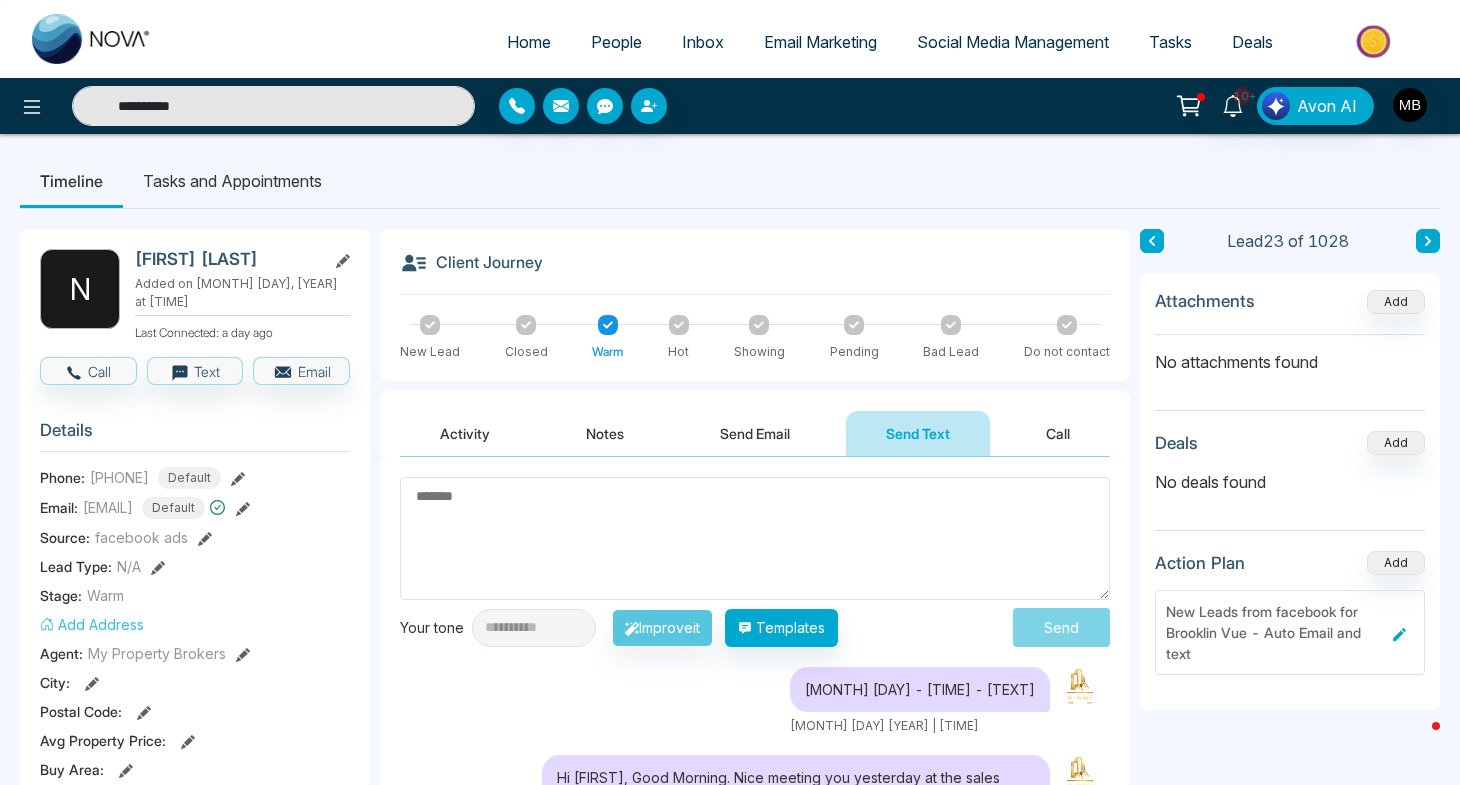 click on "**********" at bounding box center (263, 106) 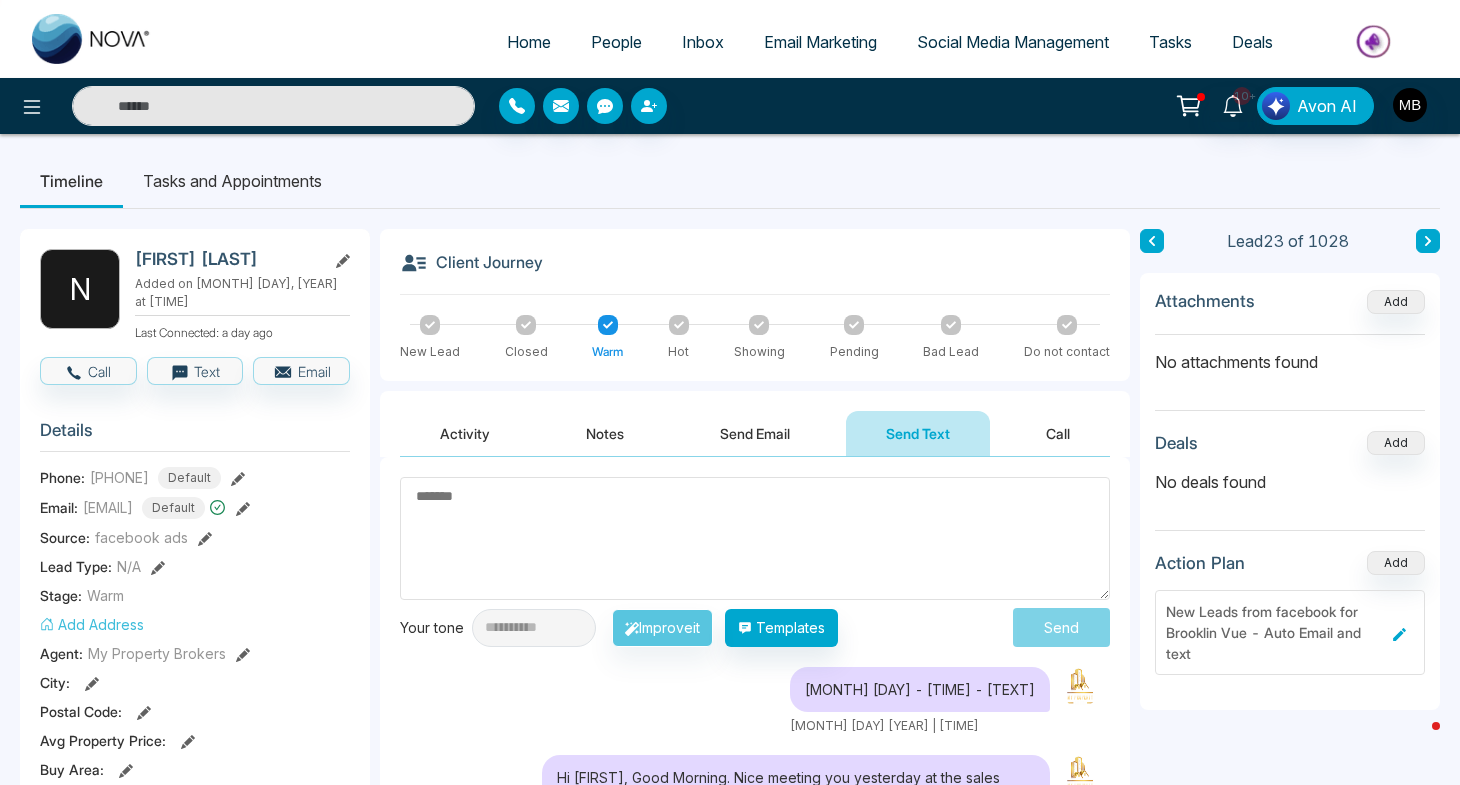 type on "**********" 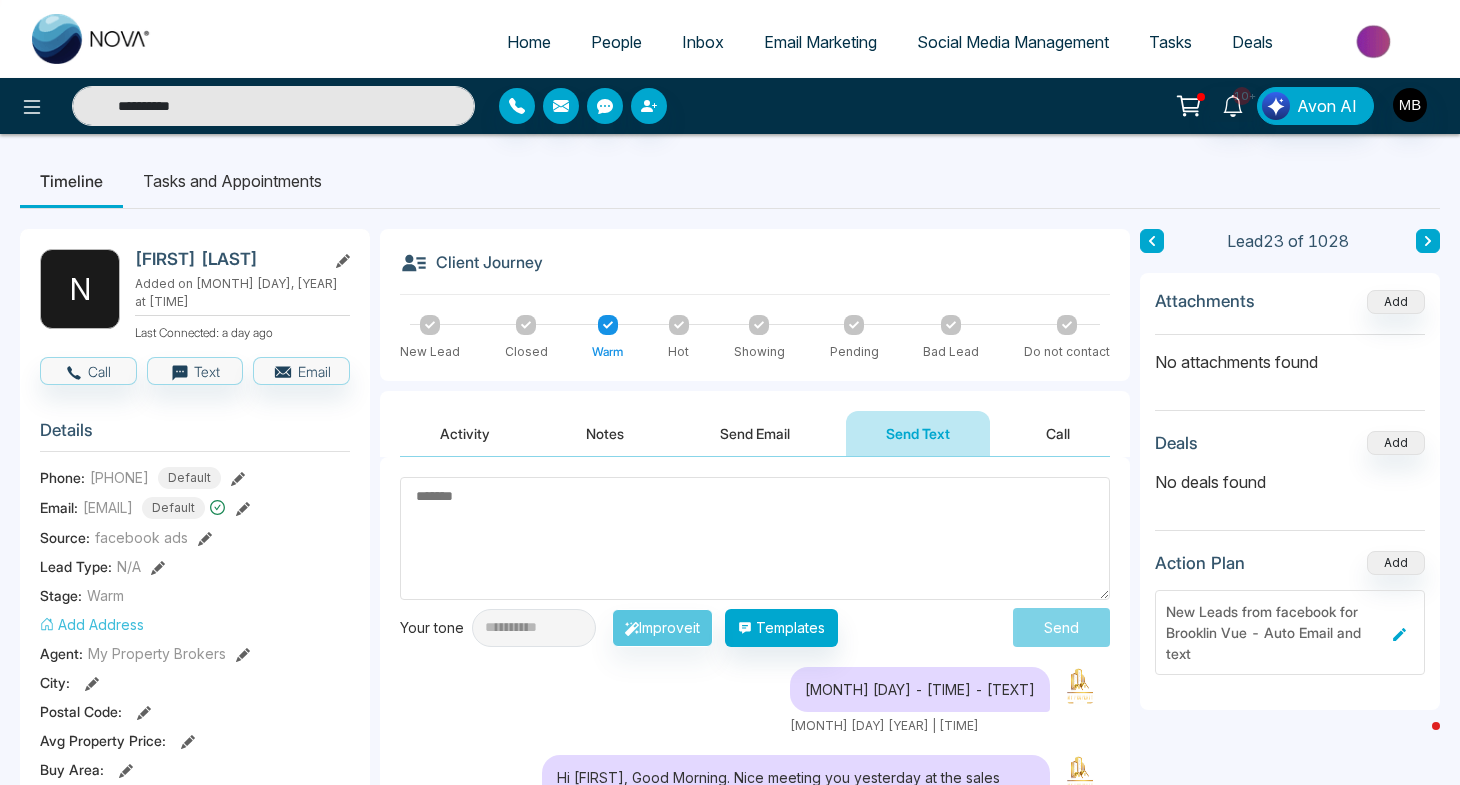 click on "**********" at bounding box center (273, 106) 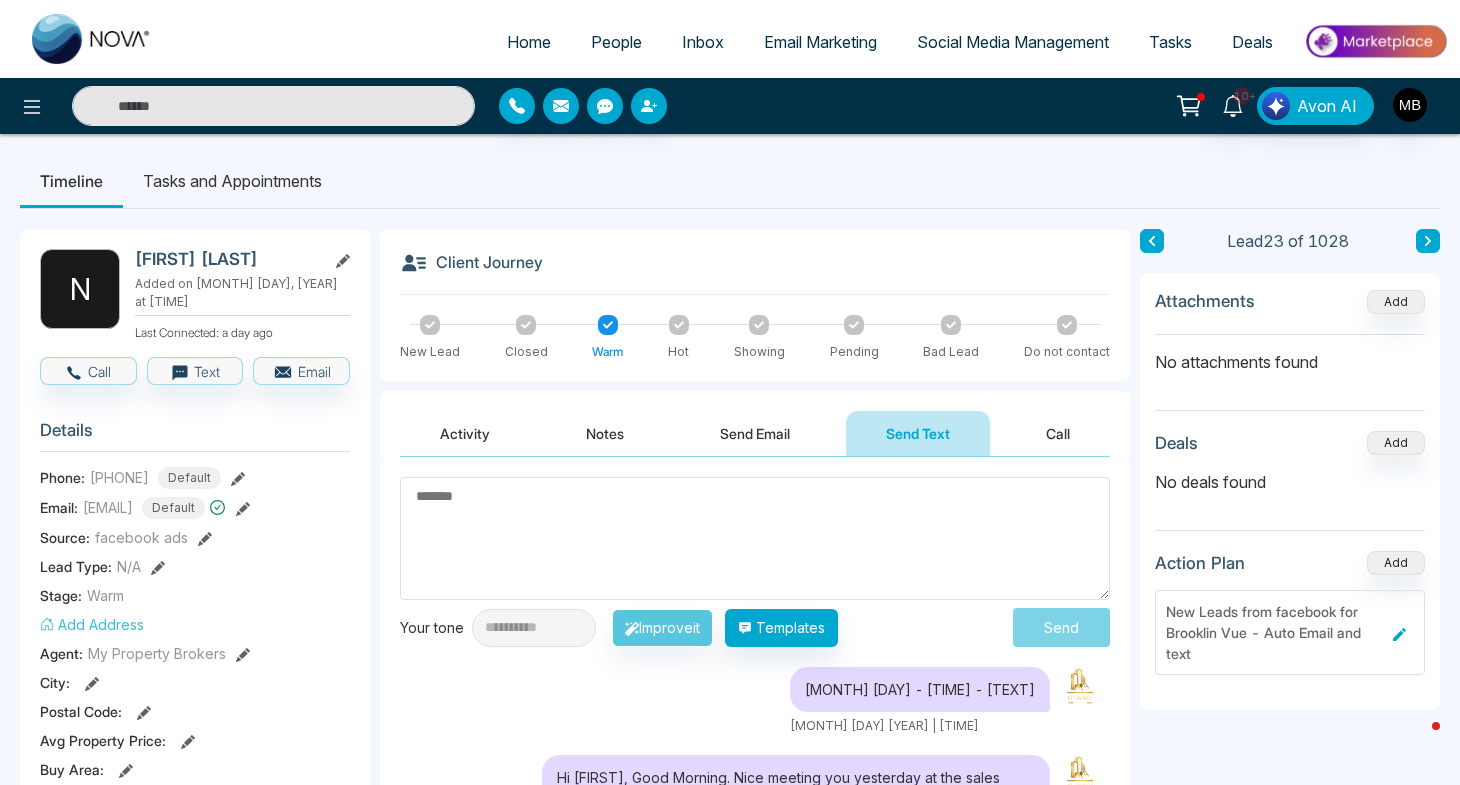 click at bounding box center (273, 106) 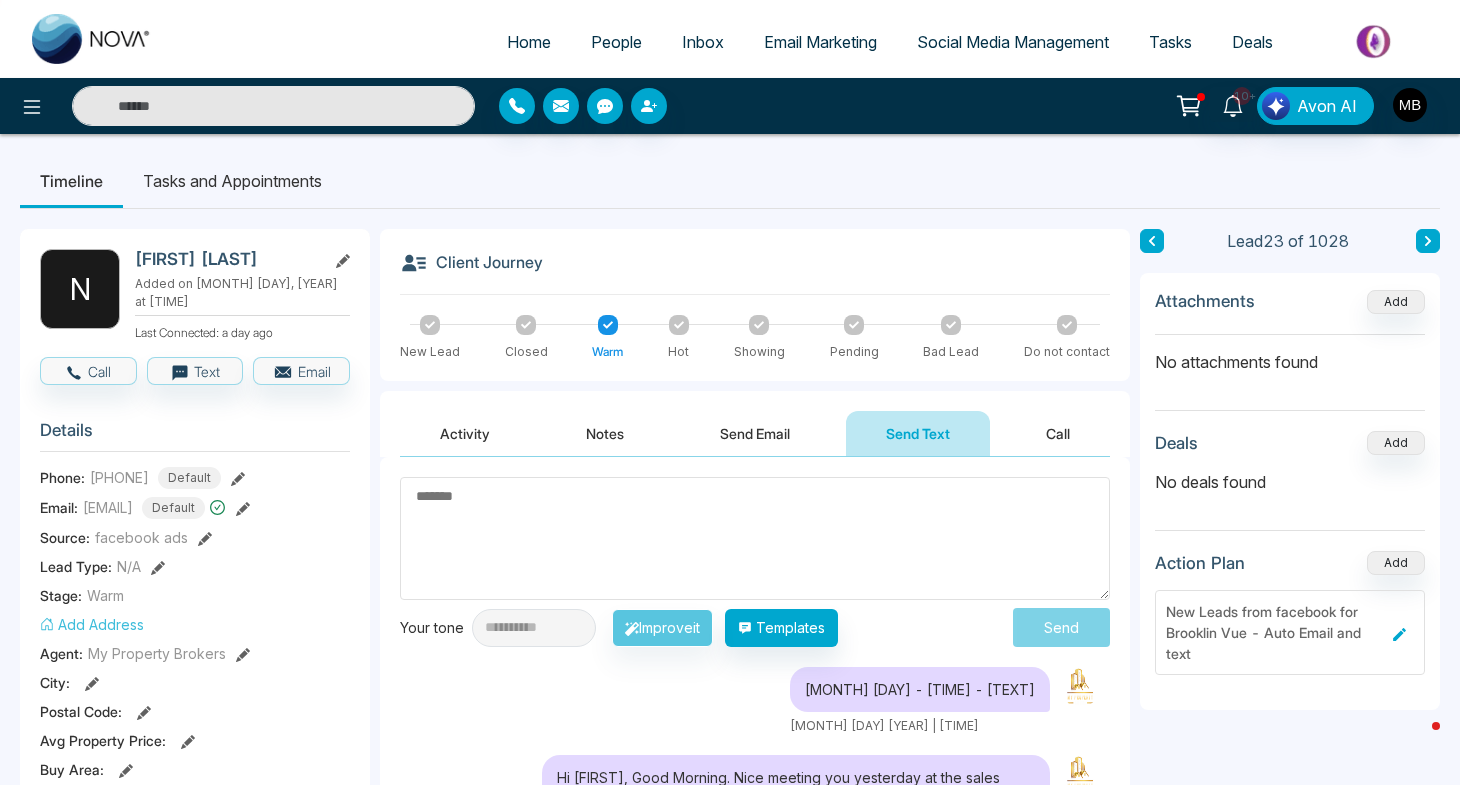 paste on "**********" 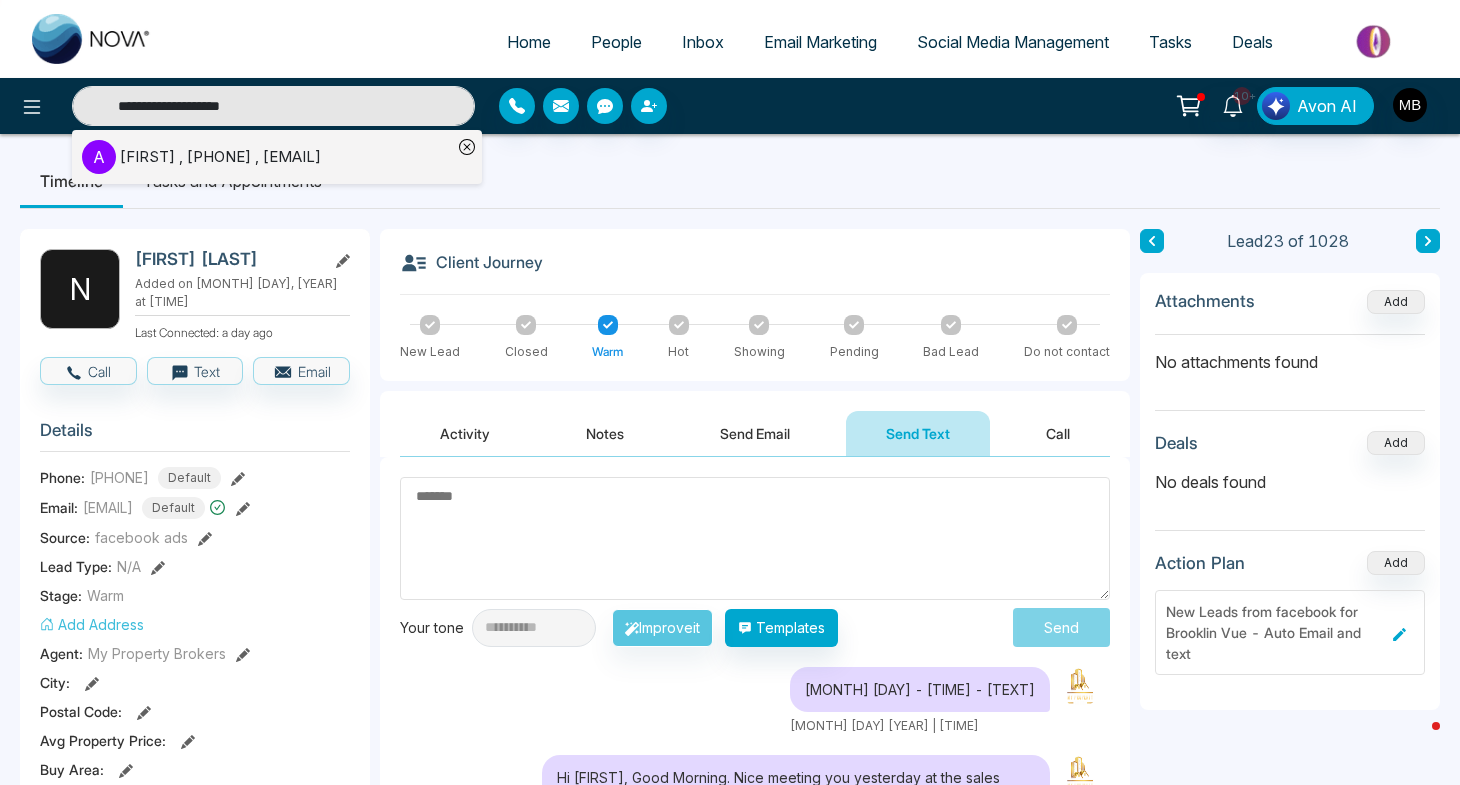 type on "**********" 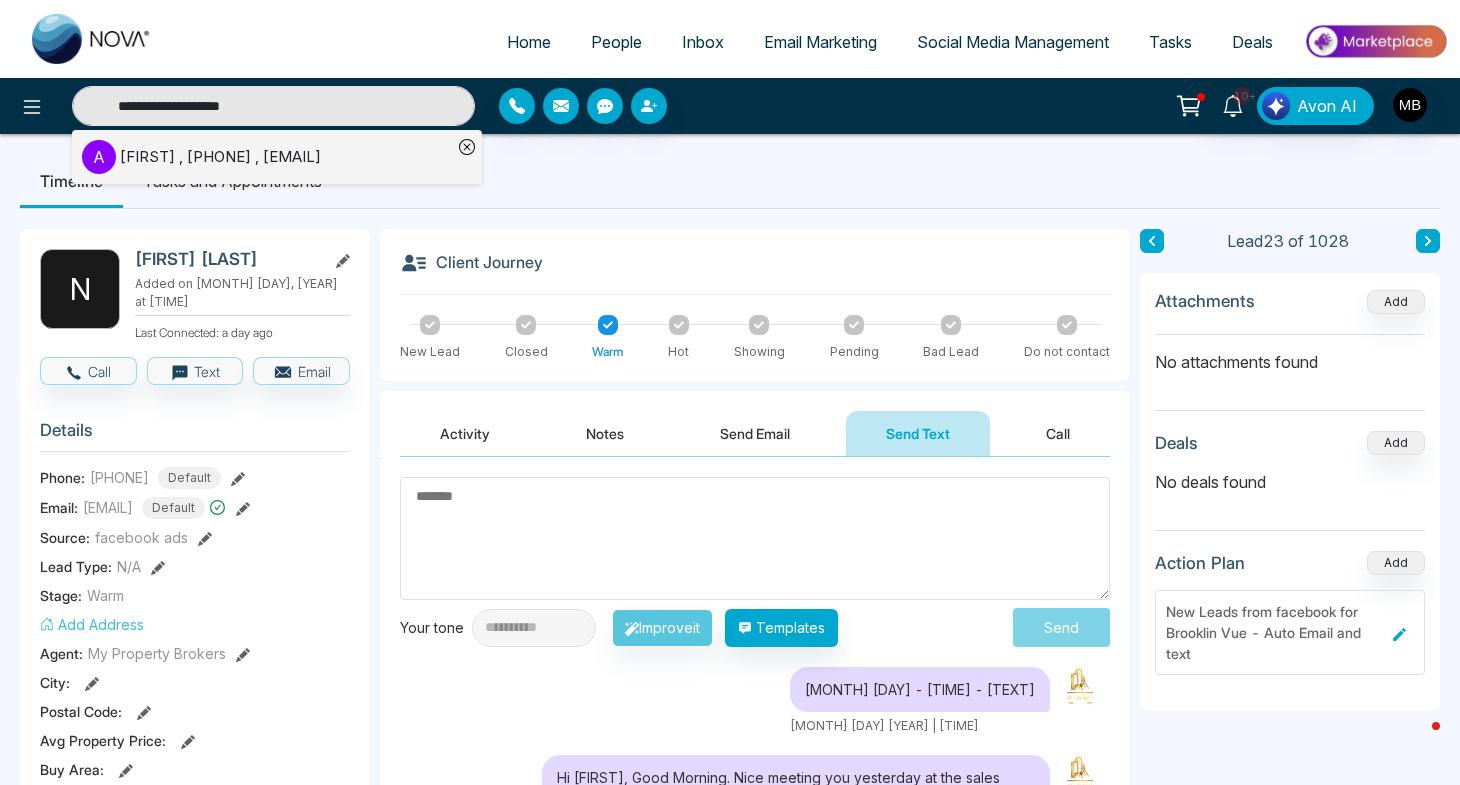 click on "[FIRST]     , [PHONE]   , [EMAIL]" at bounding box center (220, 157) 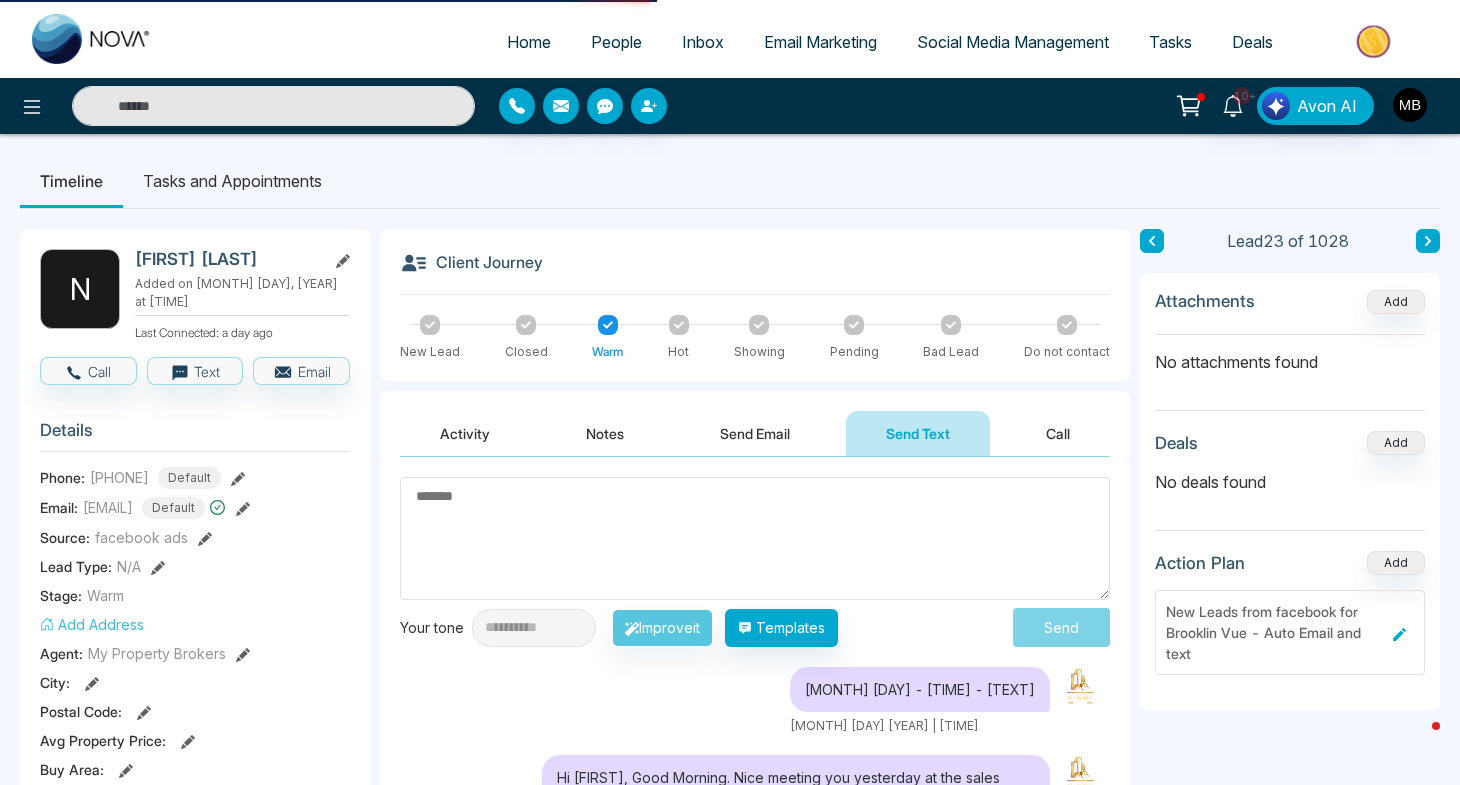 type on "**********" 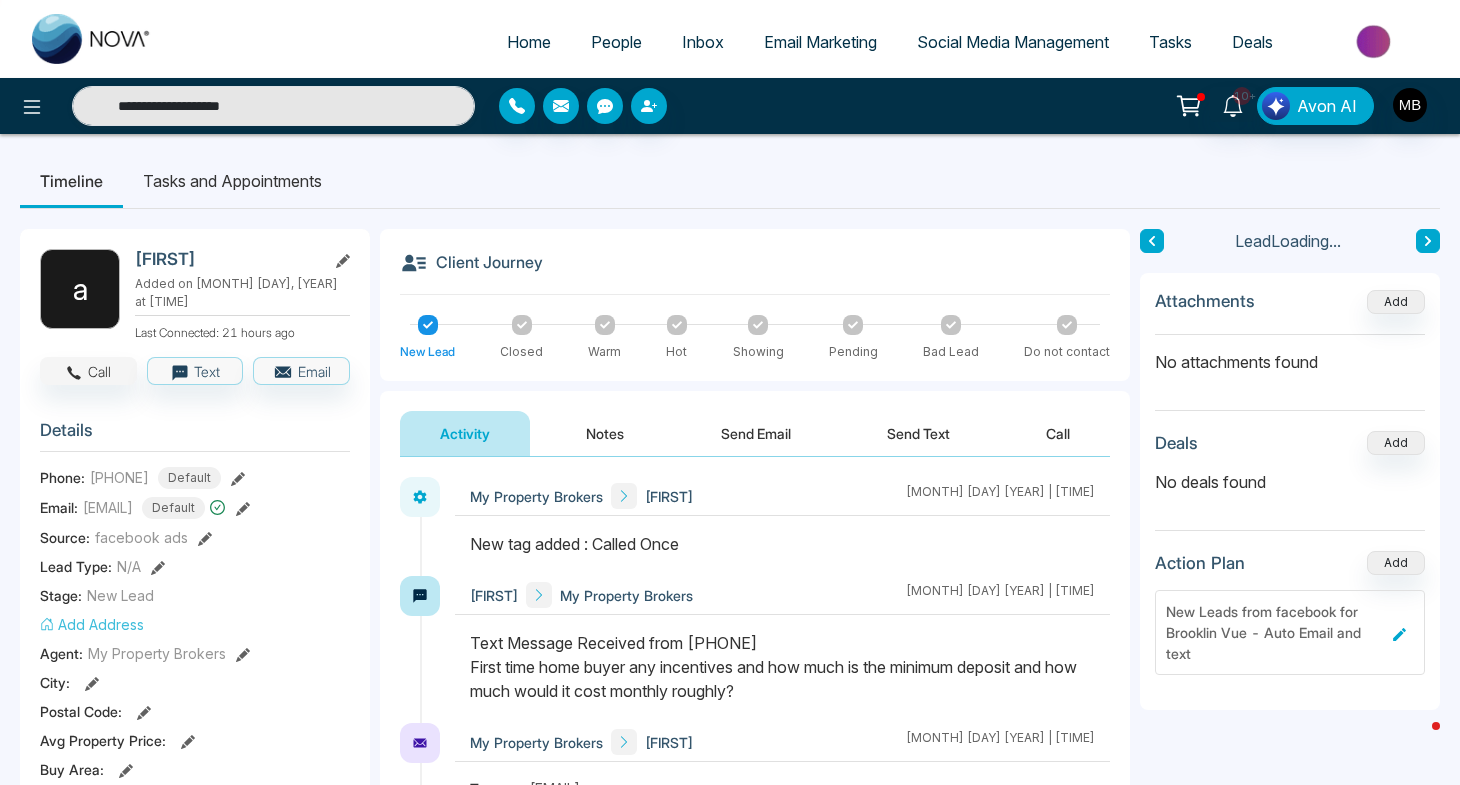 click on "Call" at bounding box center (88, 371) 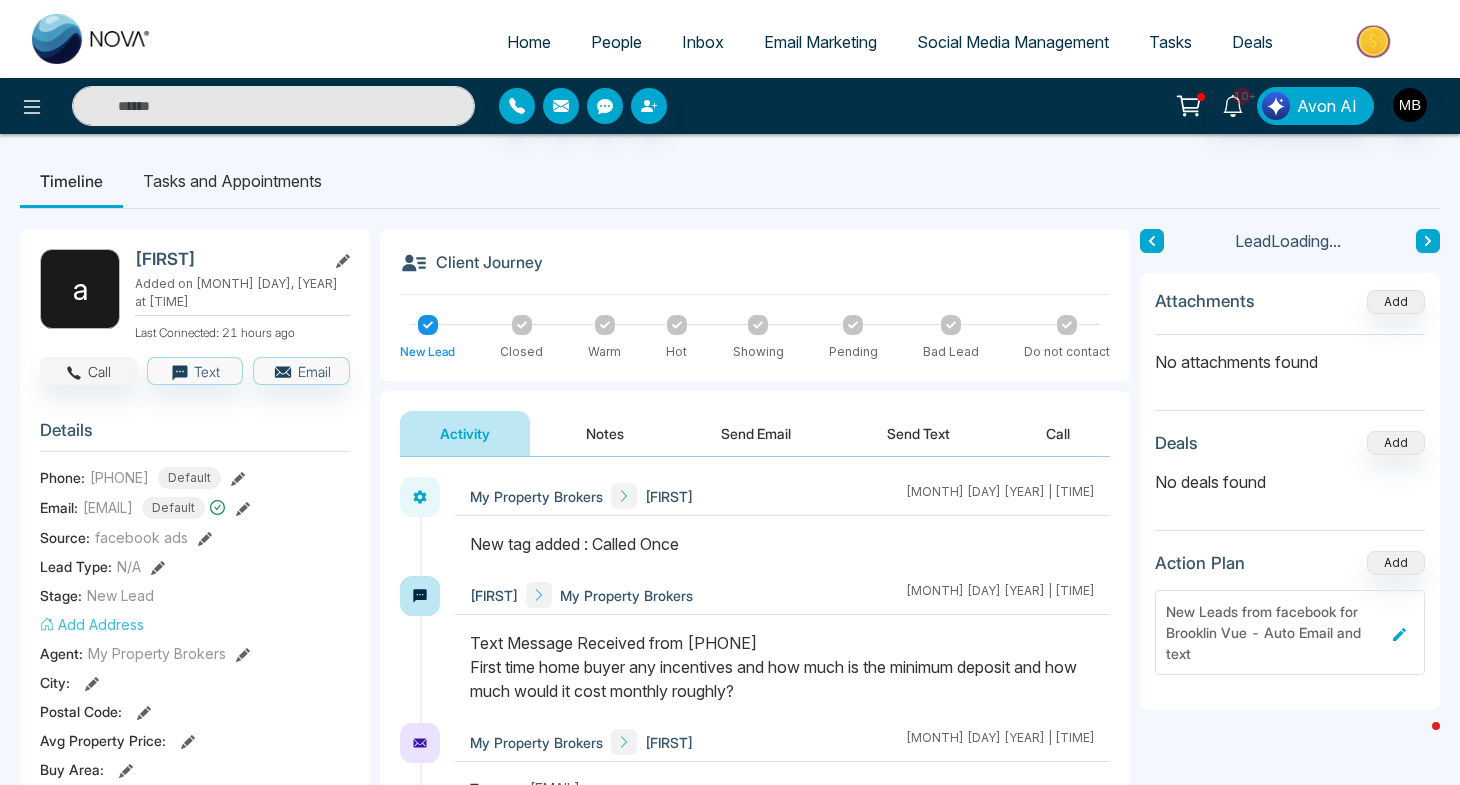 type on "**********" 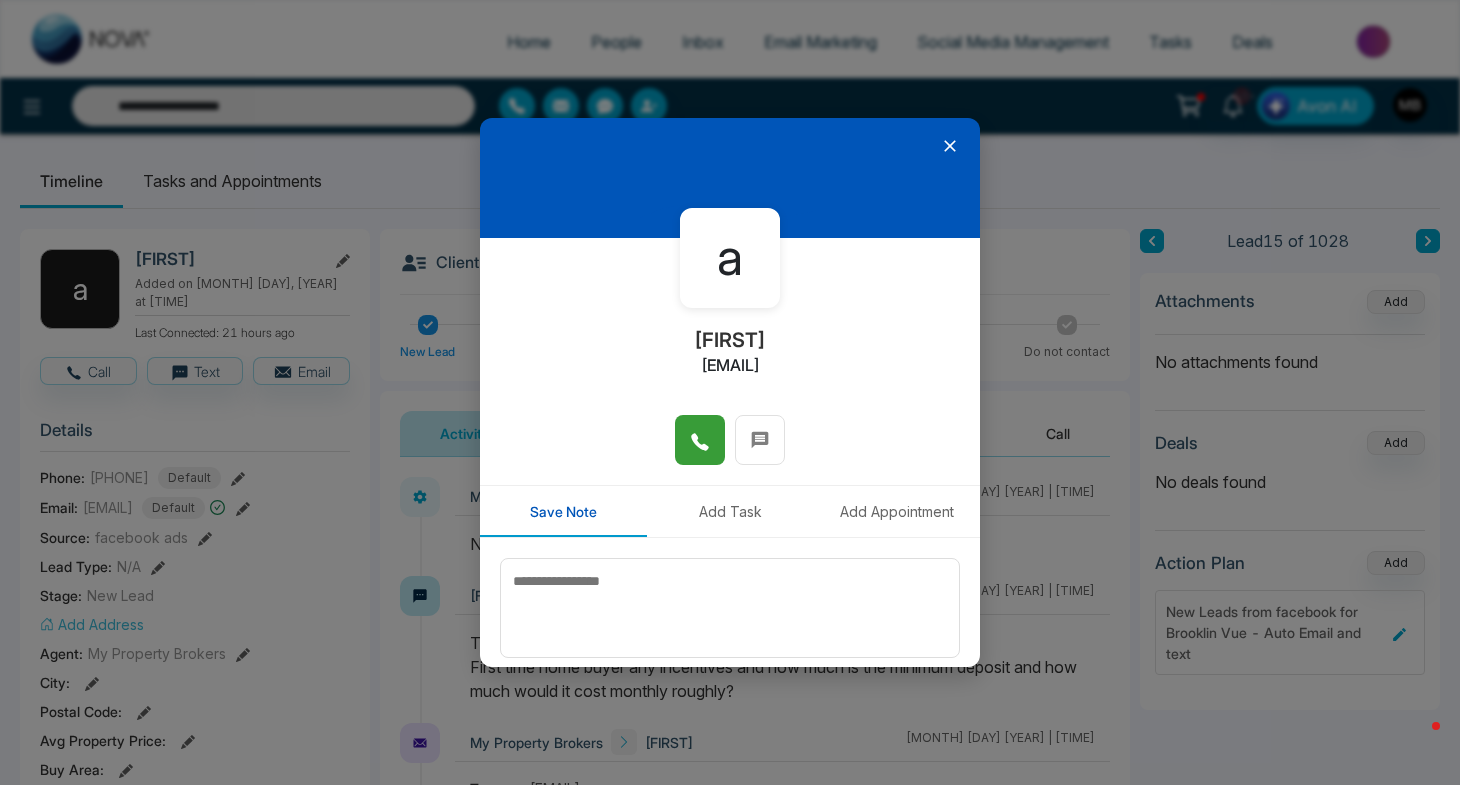 click 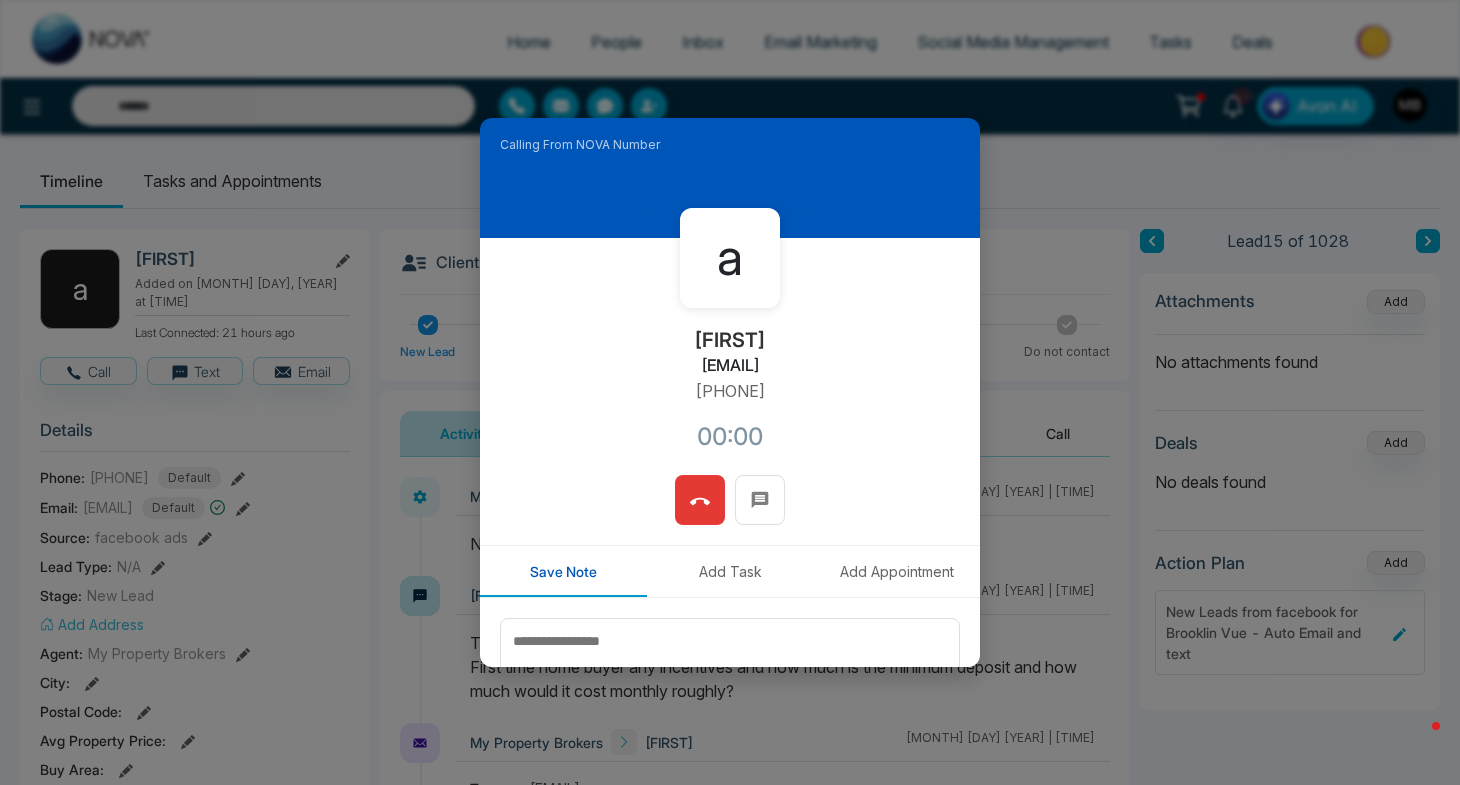 type on "**********" 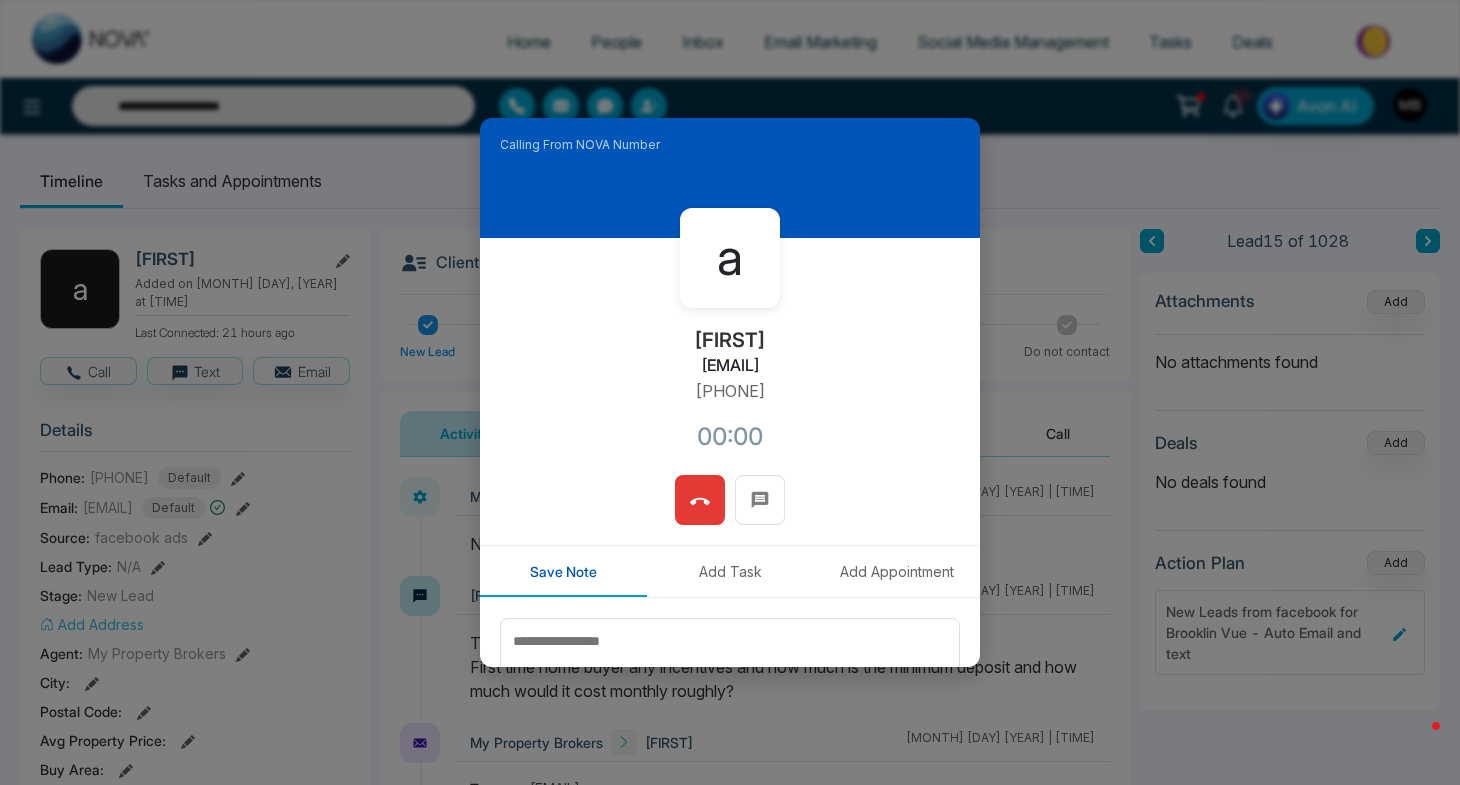 click 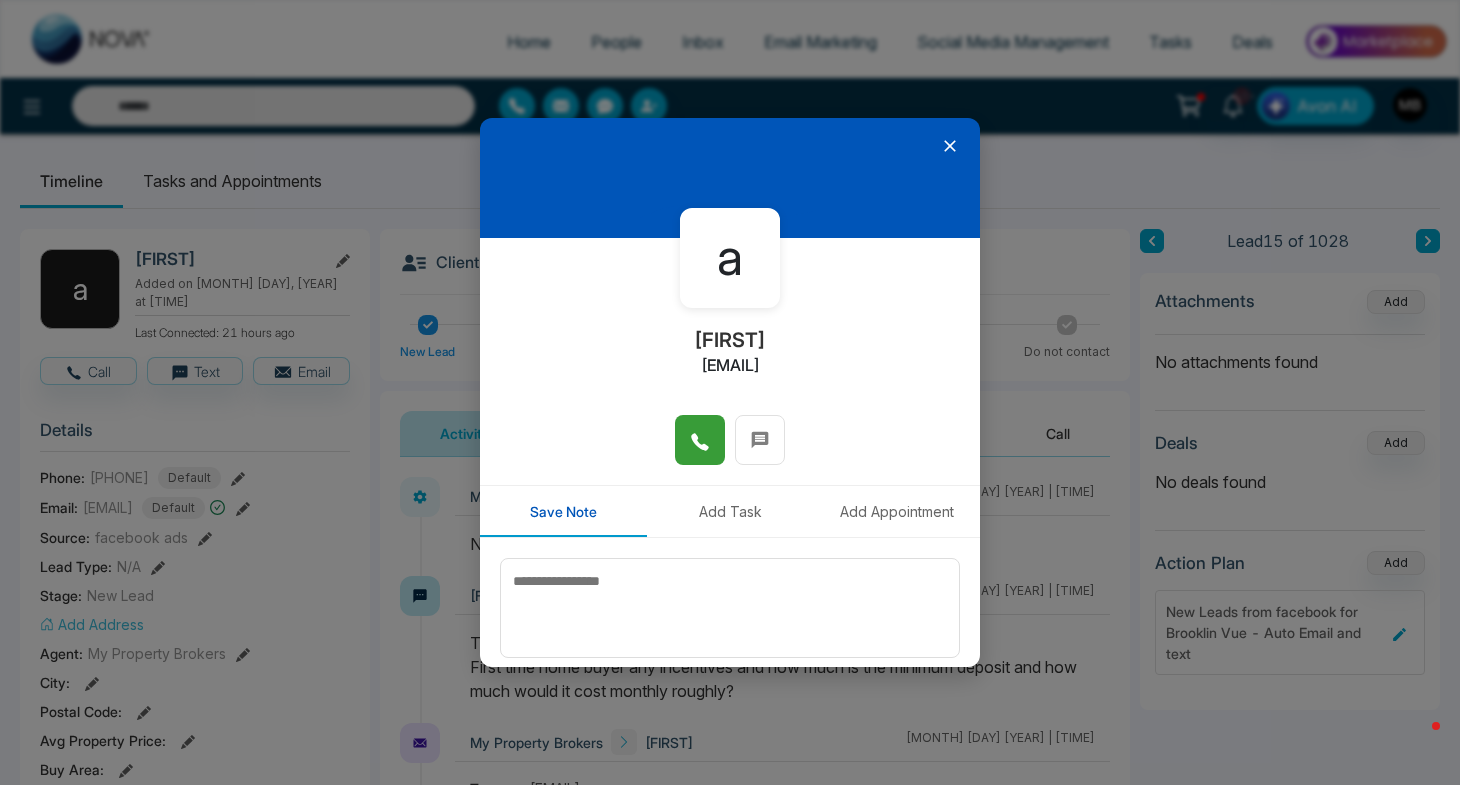 click 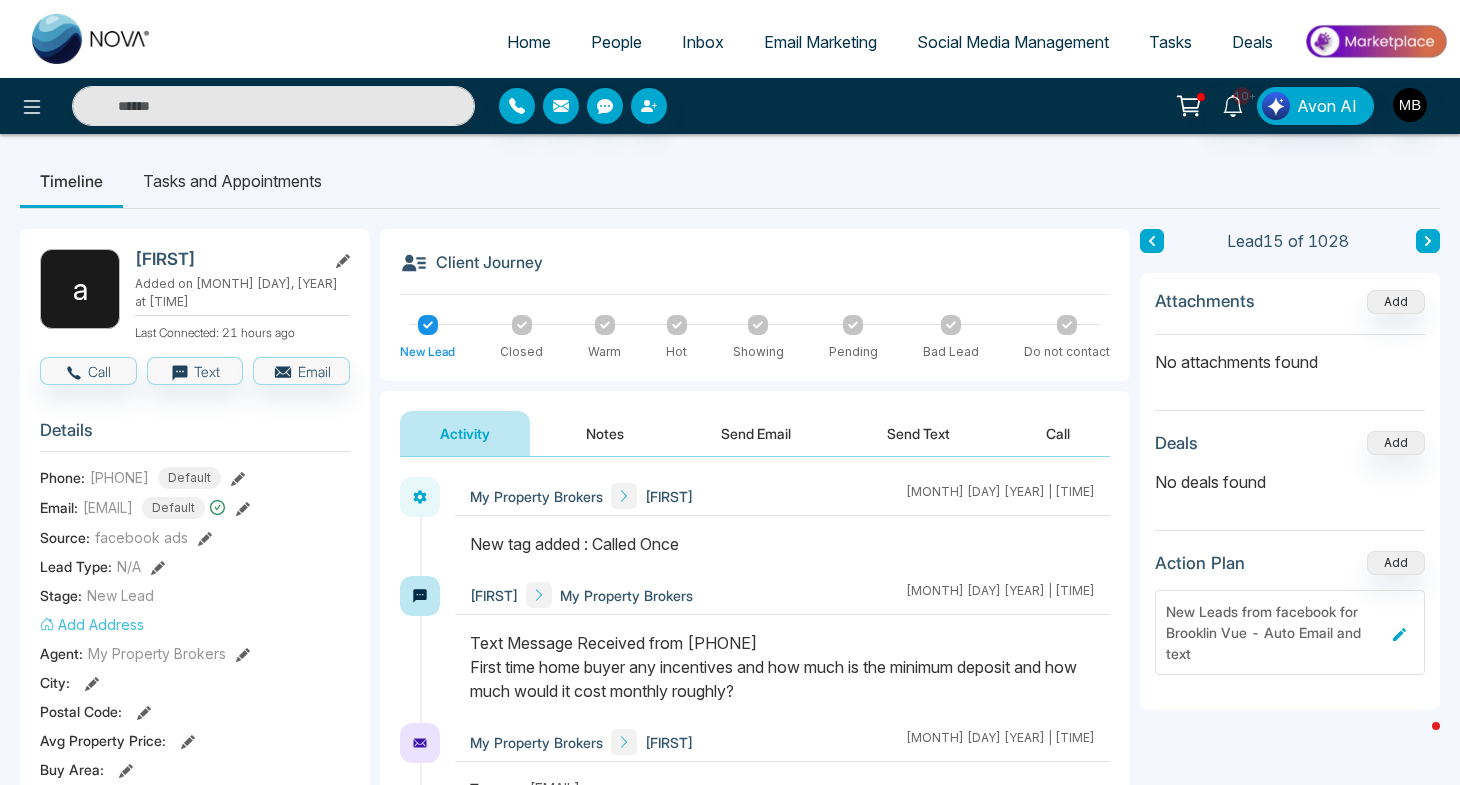 type on "**********" 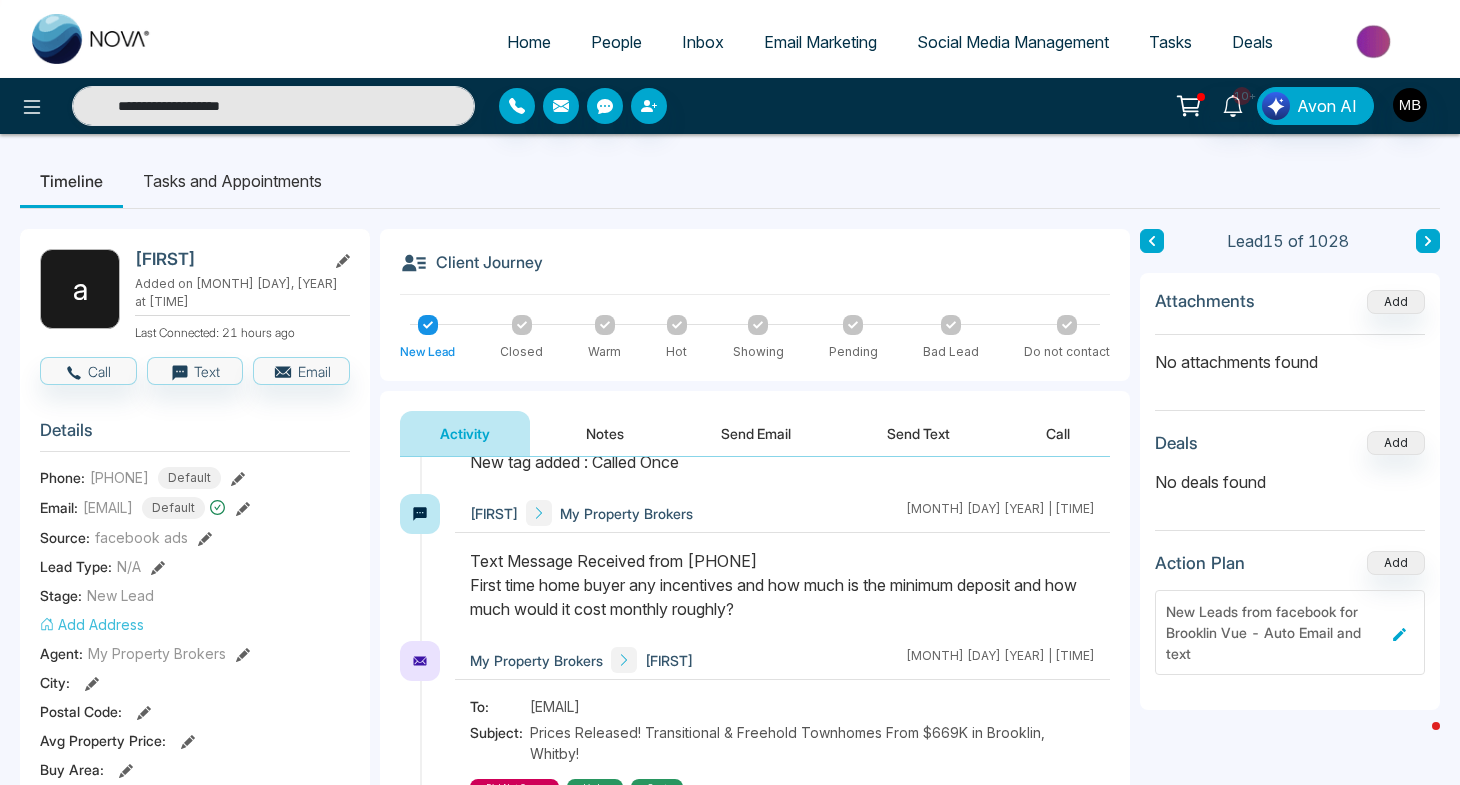 scroll, scrollTop: 173, scrollLeft: 0, axis: vertical 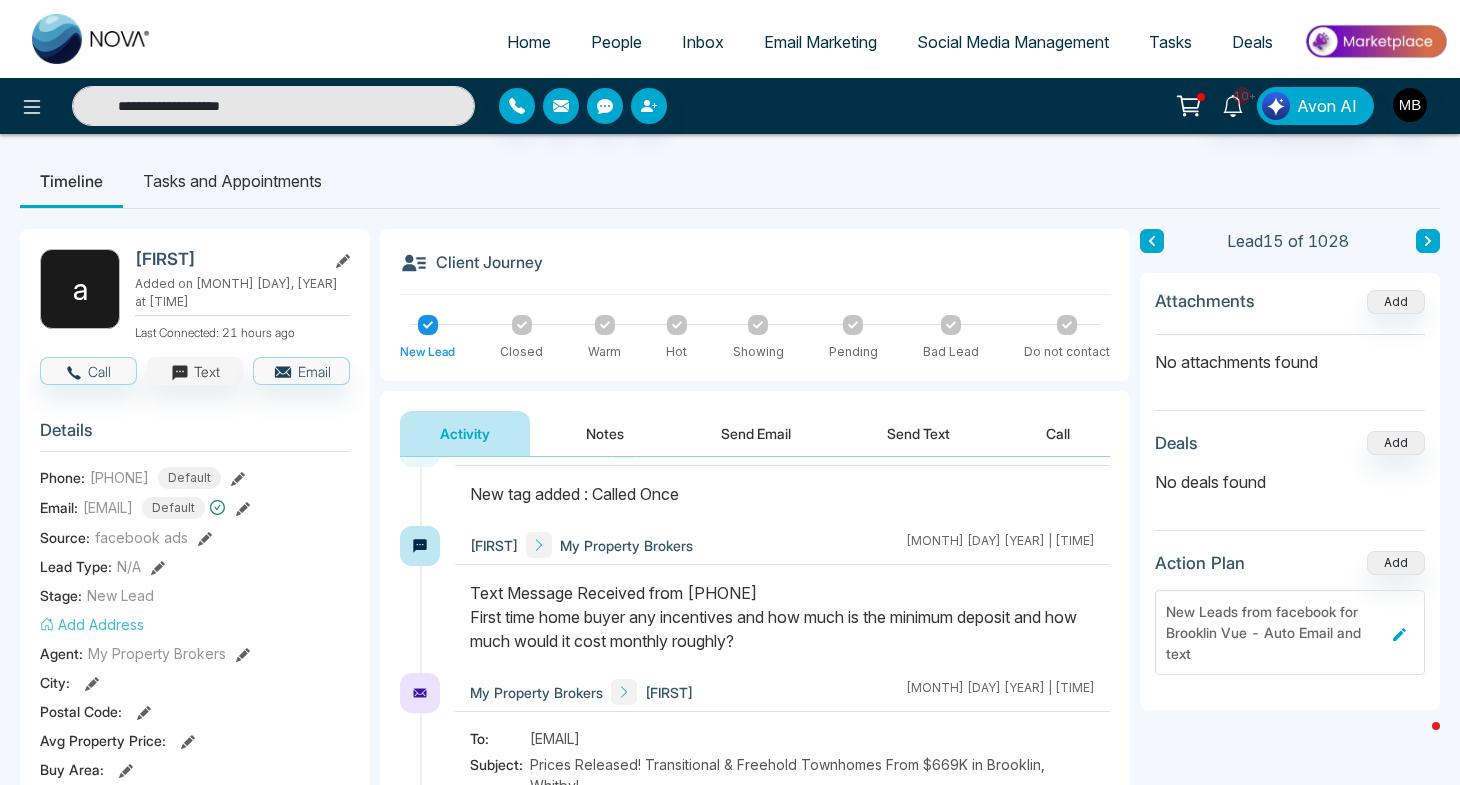 click 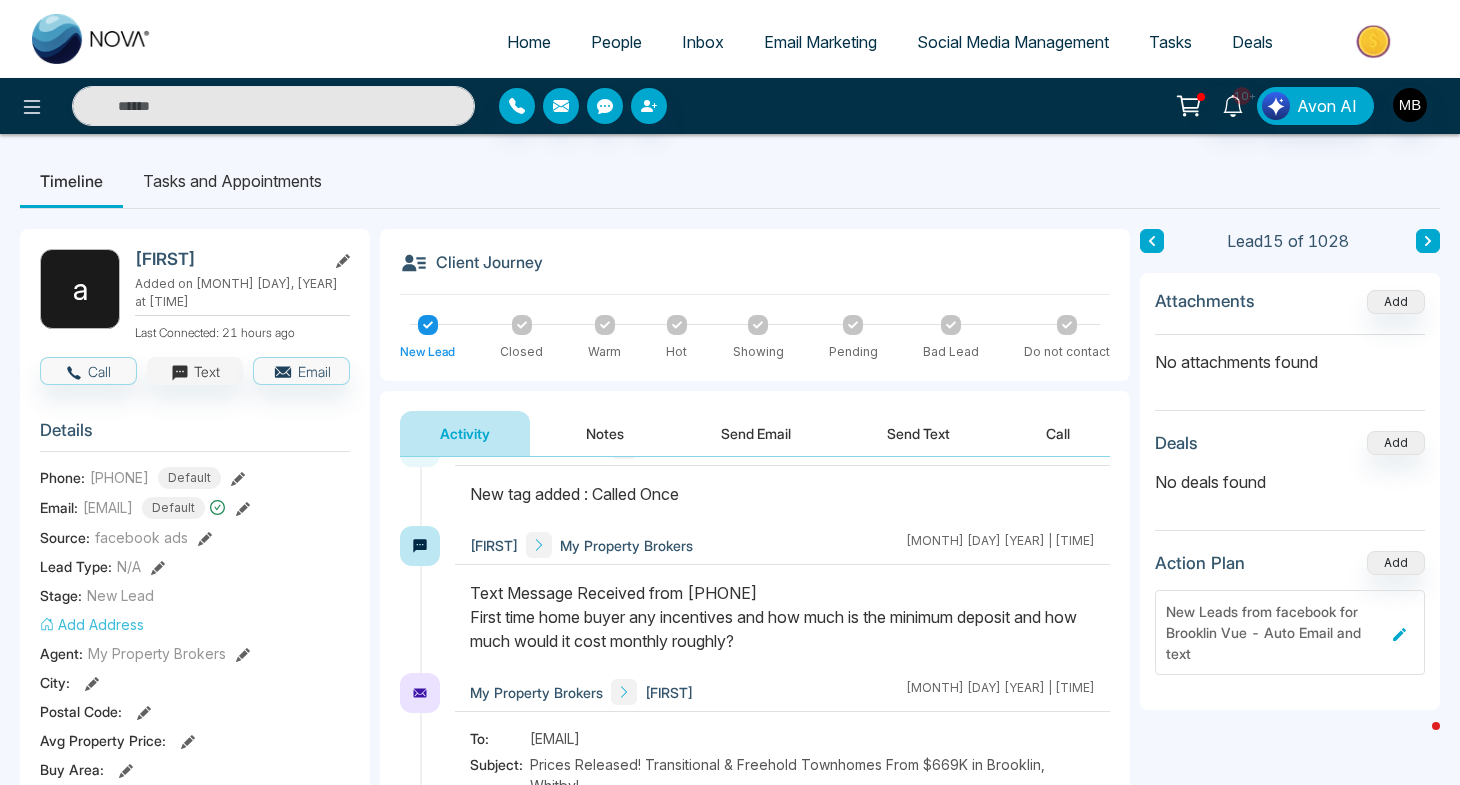 type on "**********" 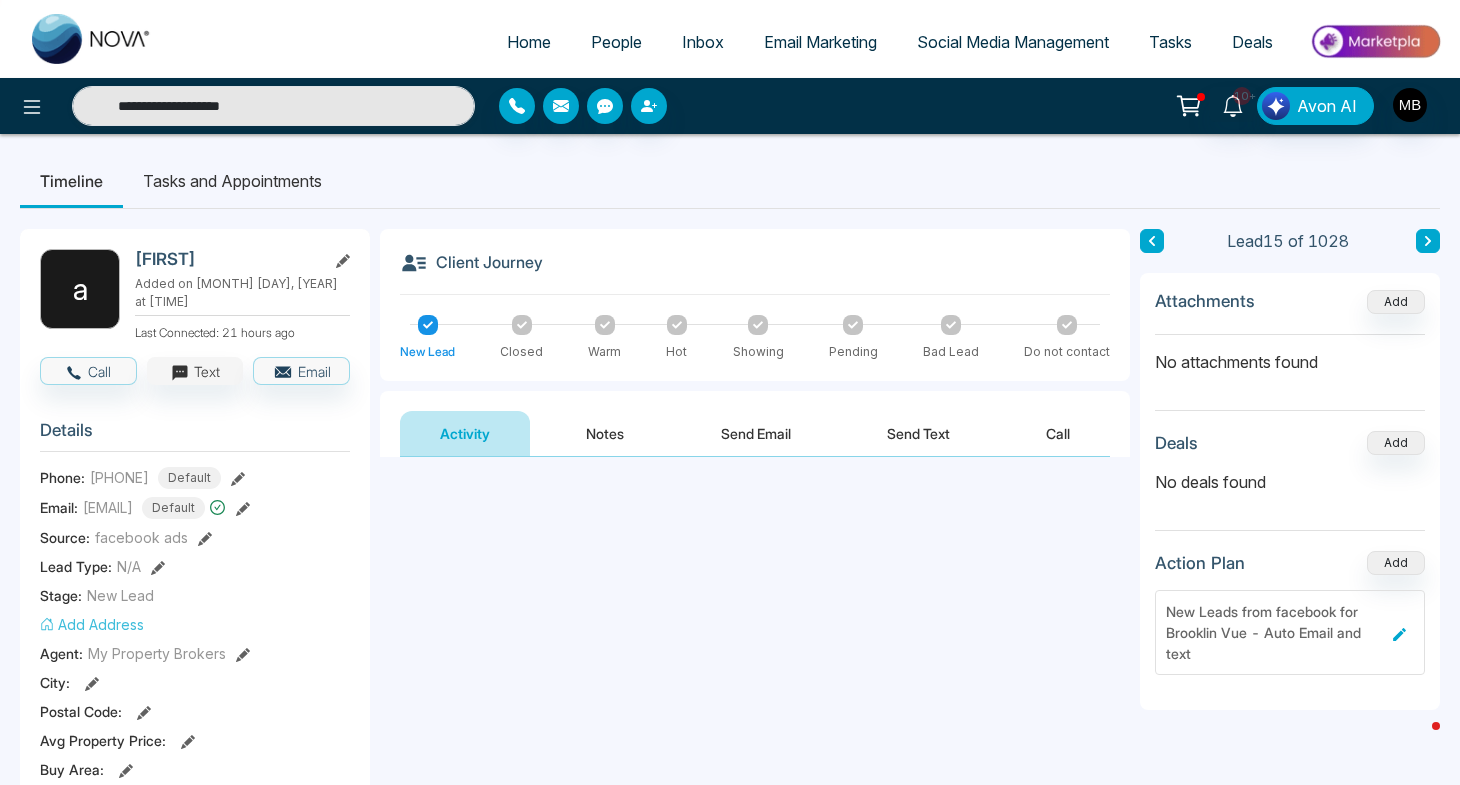 scroll, scrollTop: 0, scrollLeft: 0, axis: both 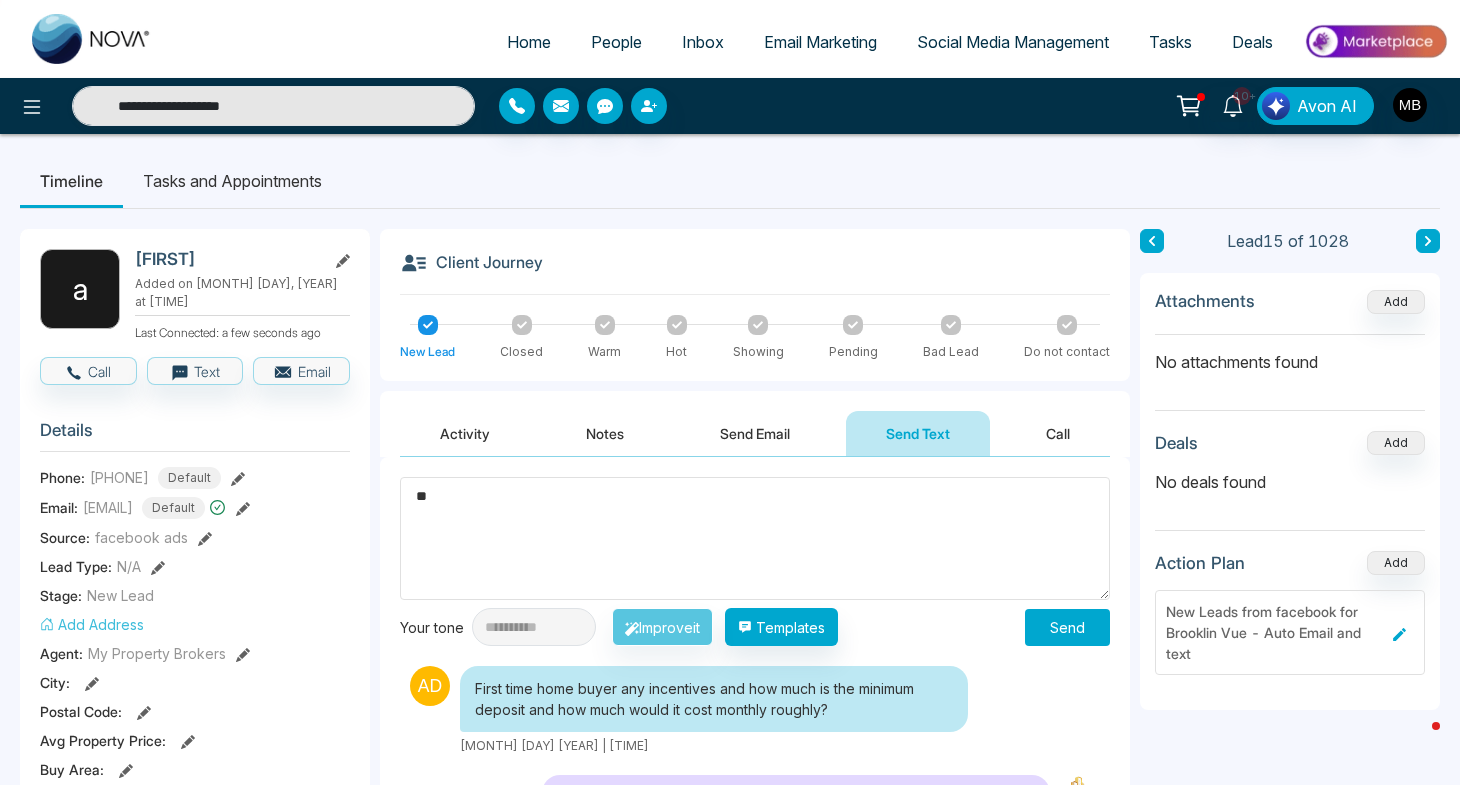type on "*" 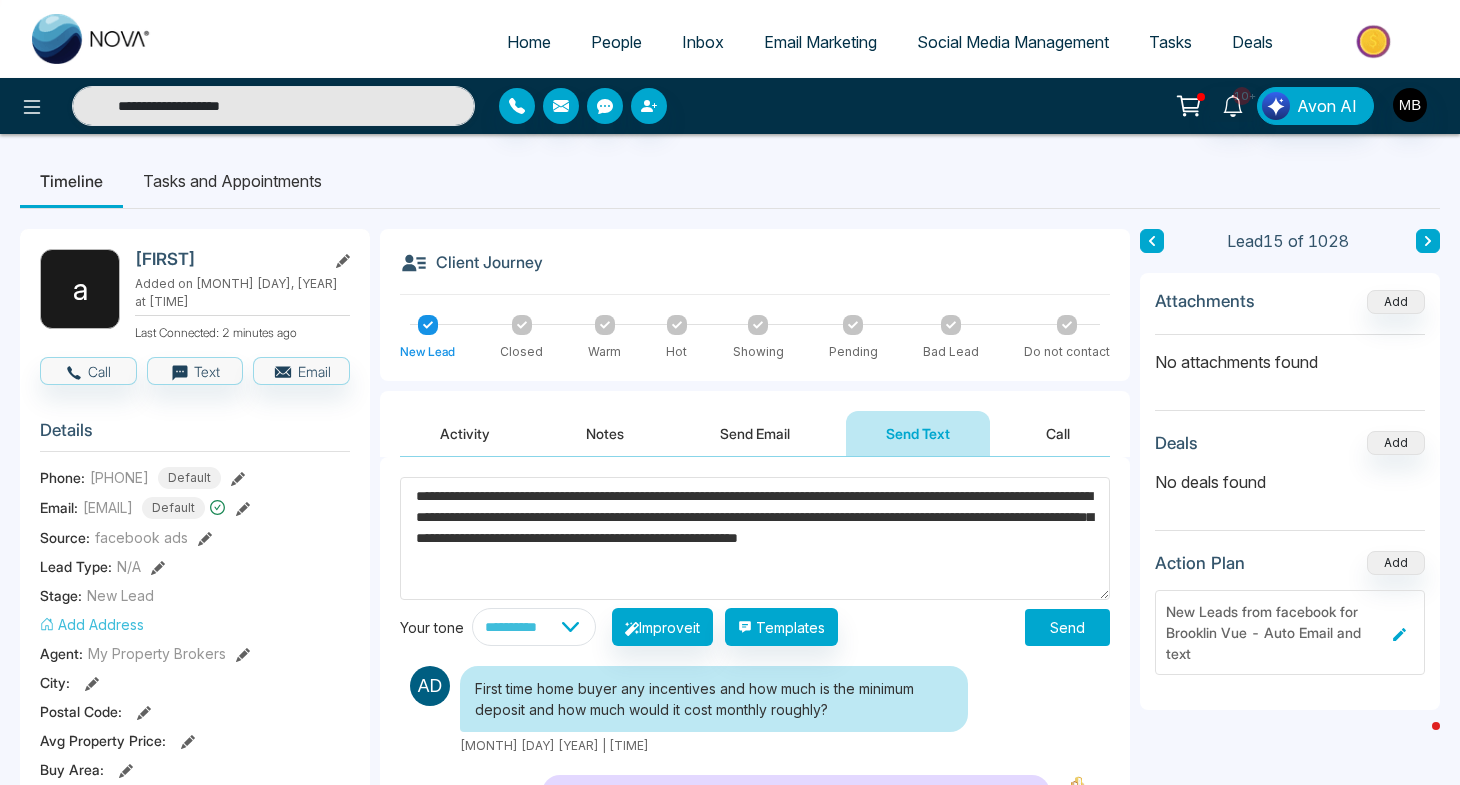 type on "**********" 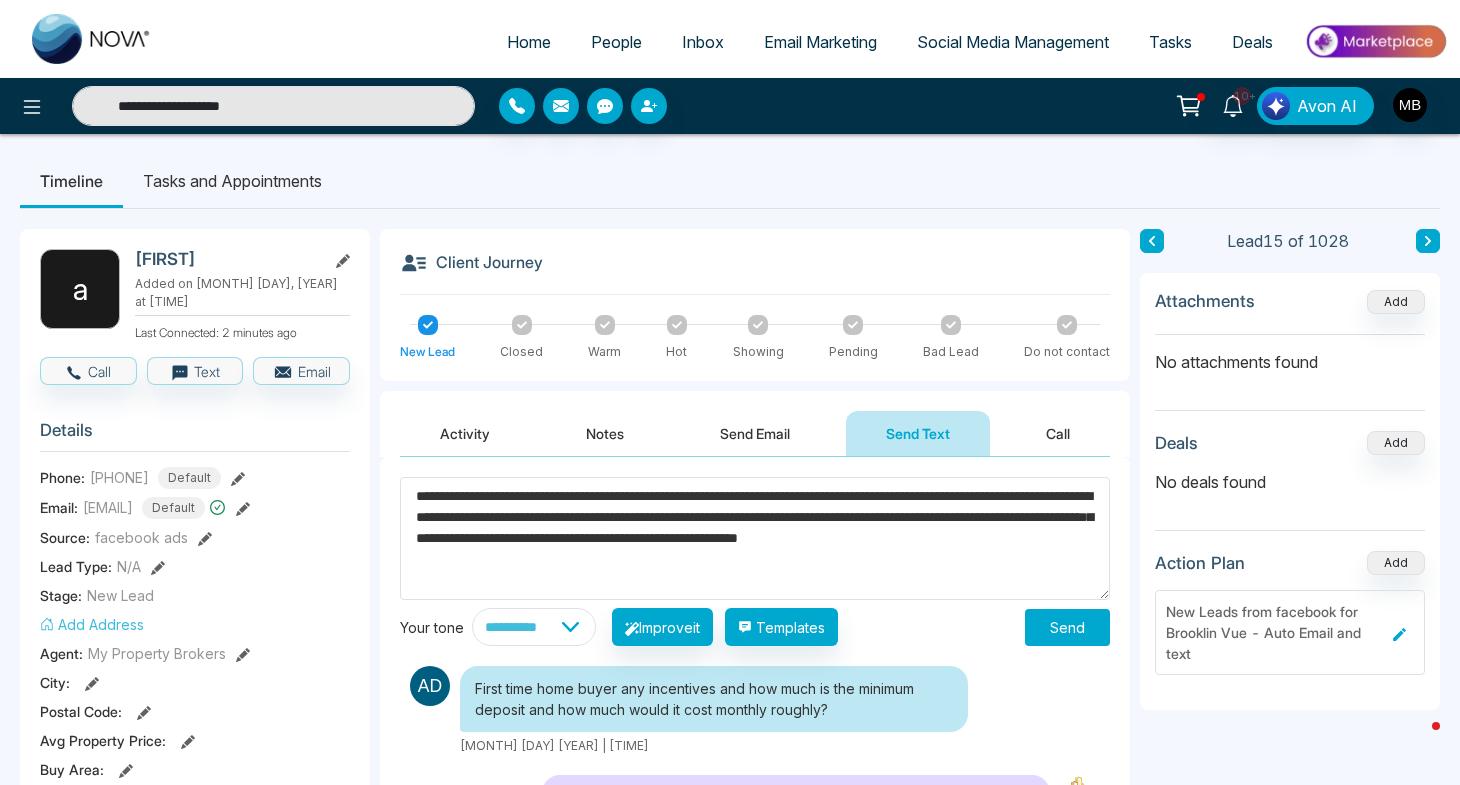 click on "Send" at bounding box center (1067, 627) 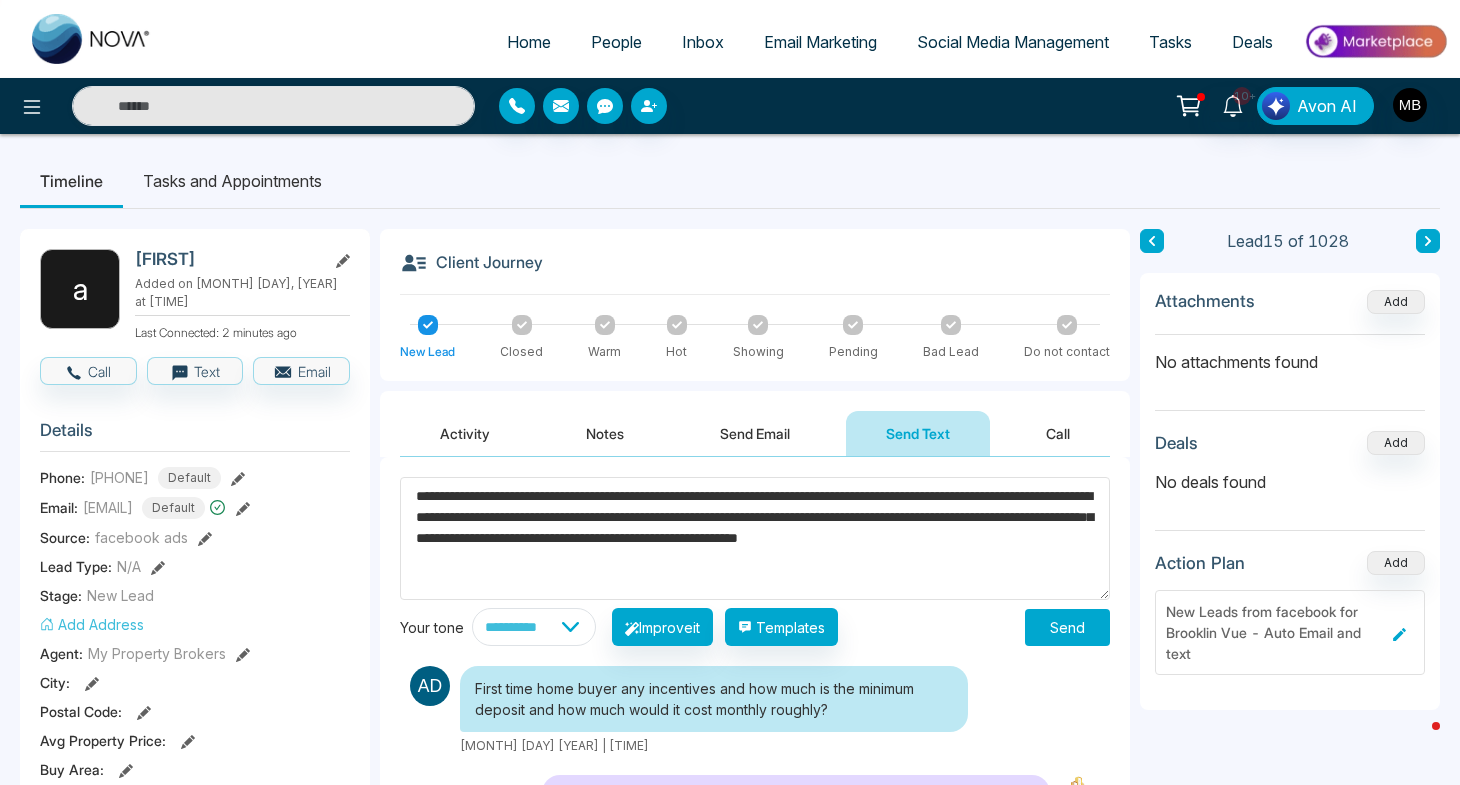 type on "**********" 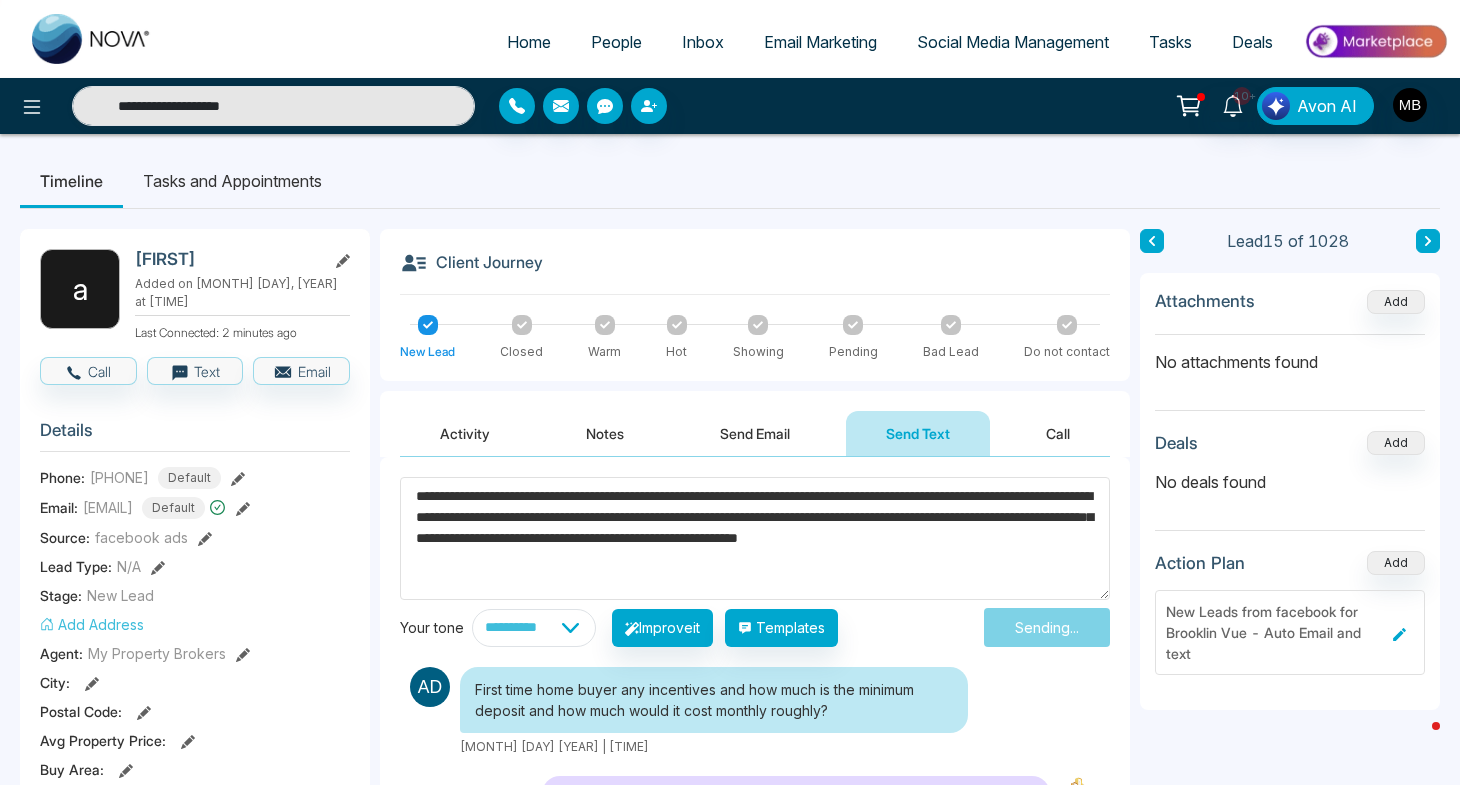 type 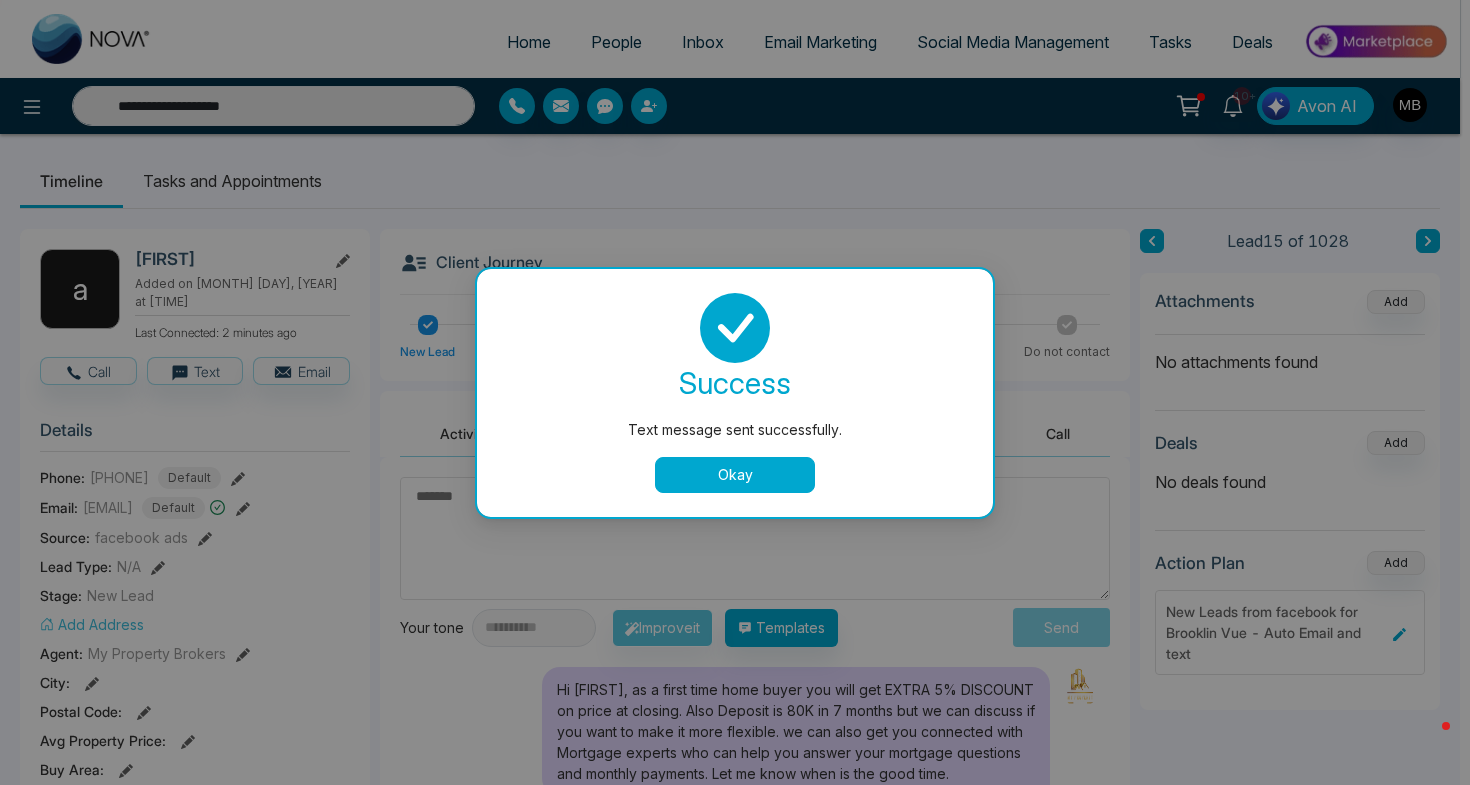 click on "Okay" at bounding box center (735, 475) 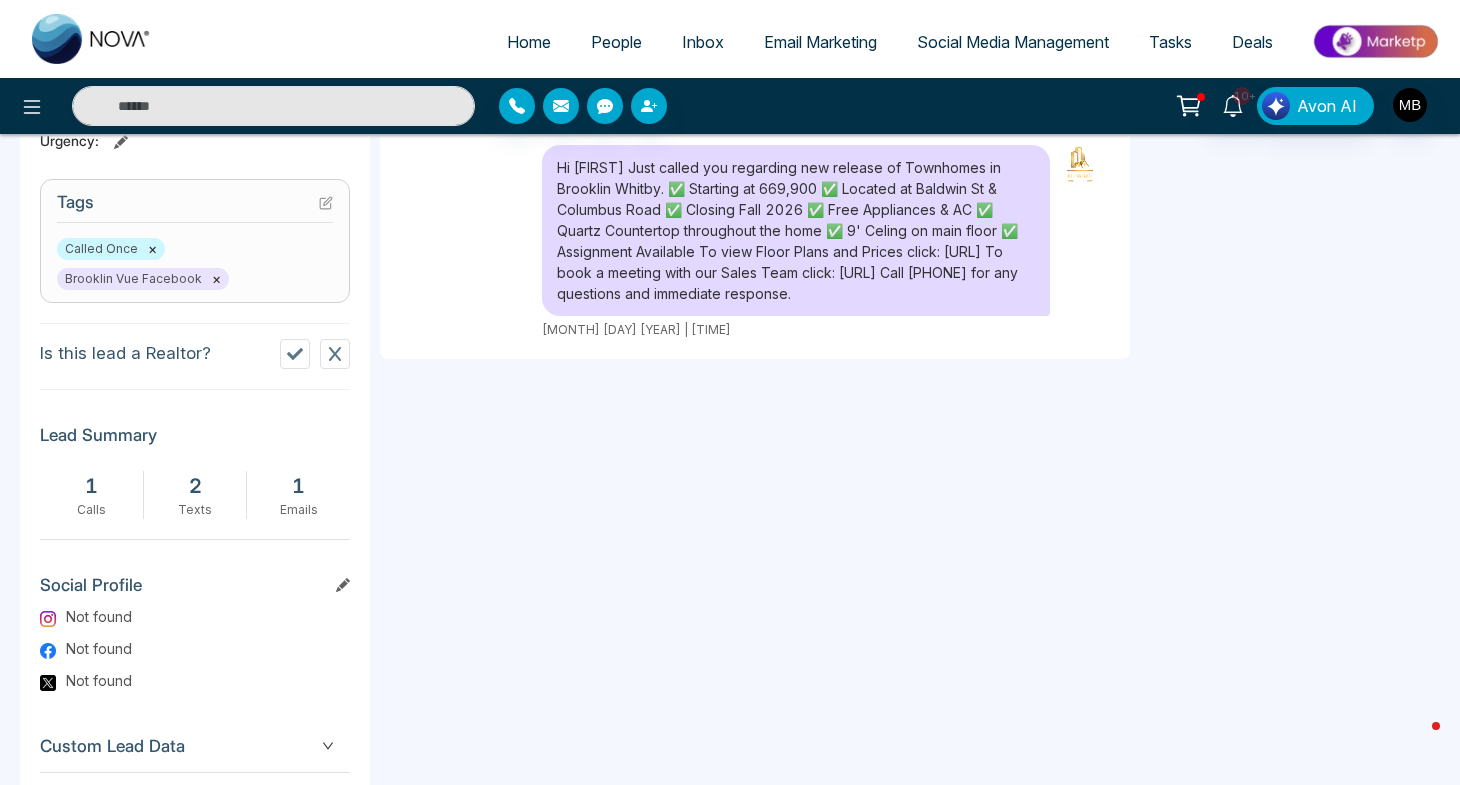 scroll, scrollTop: 0, scrollLeft: 0, axis: both 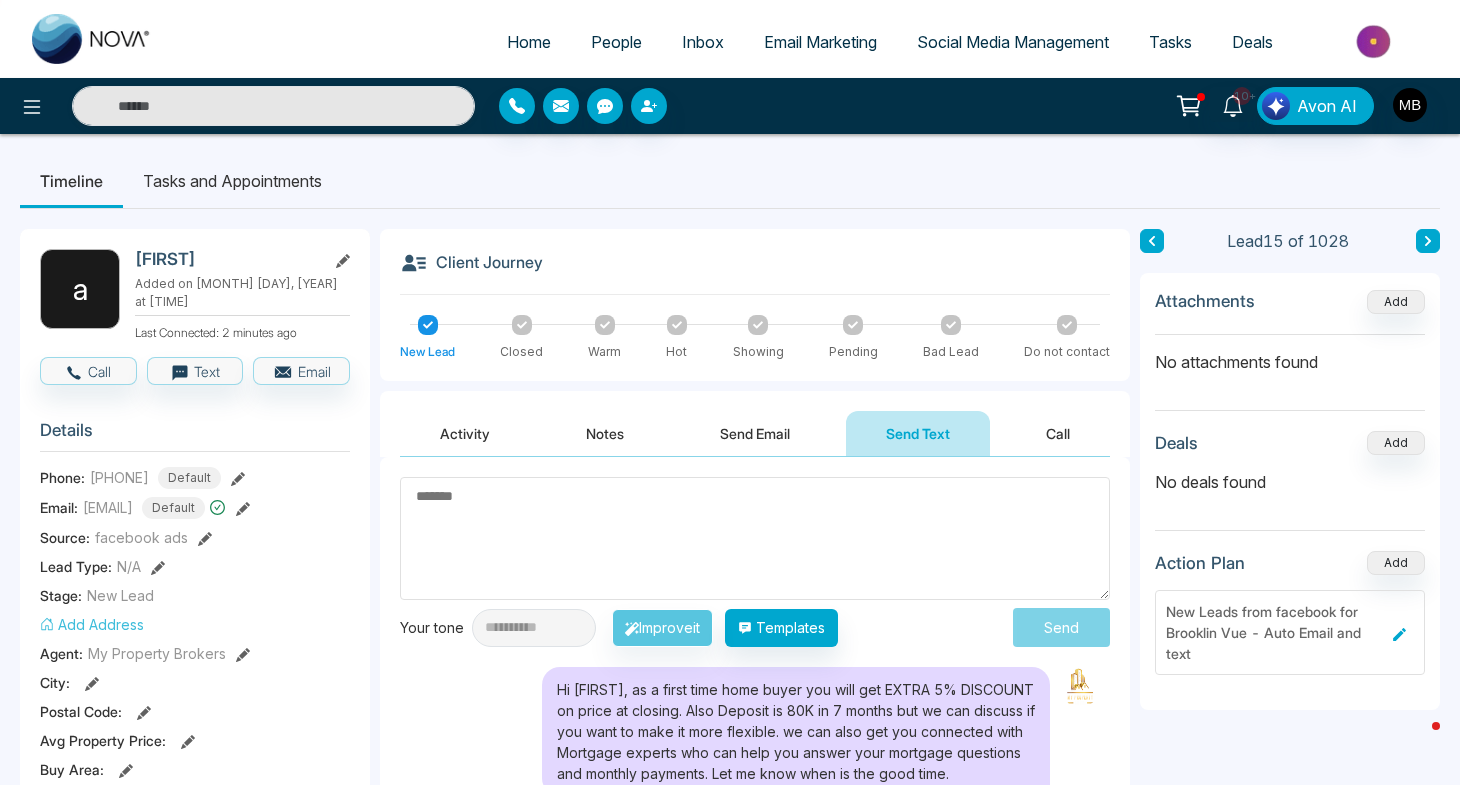 type on "**********" 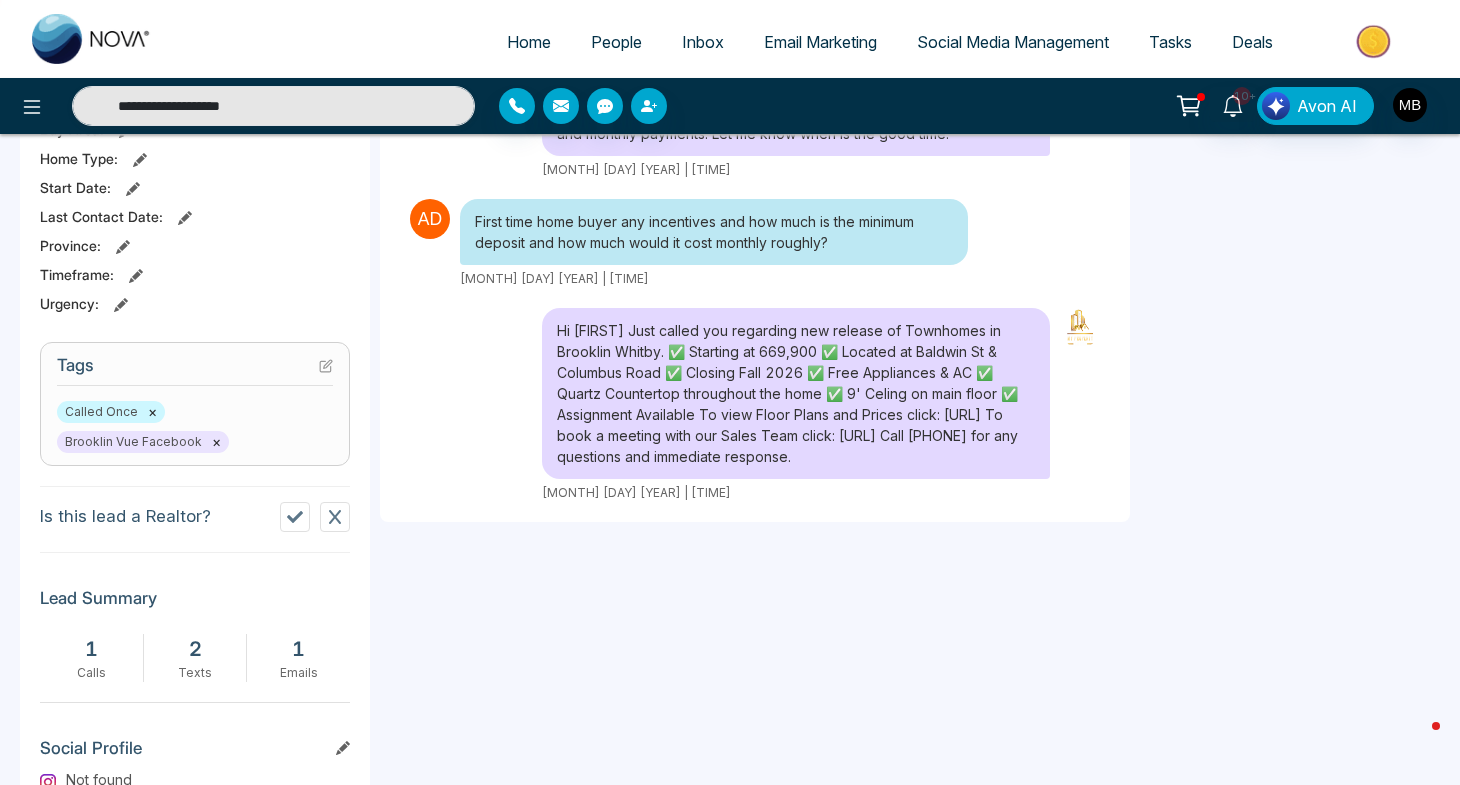 scroll, scrollTop: 485, scrollLeft: 0, axis: vertical 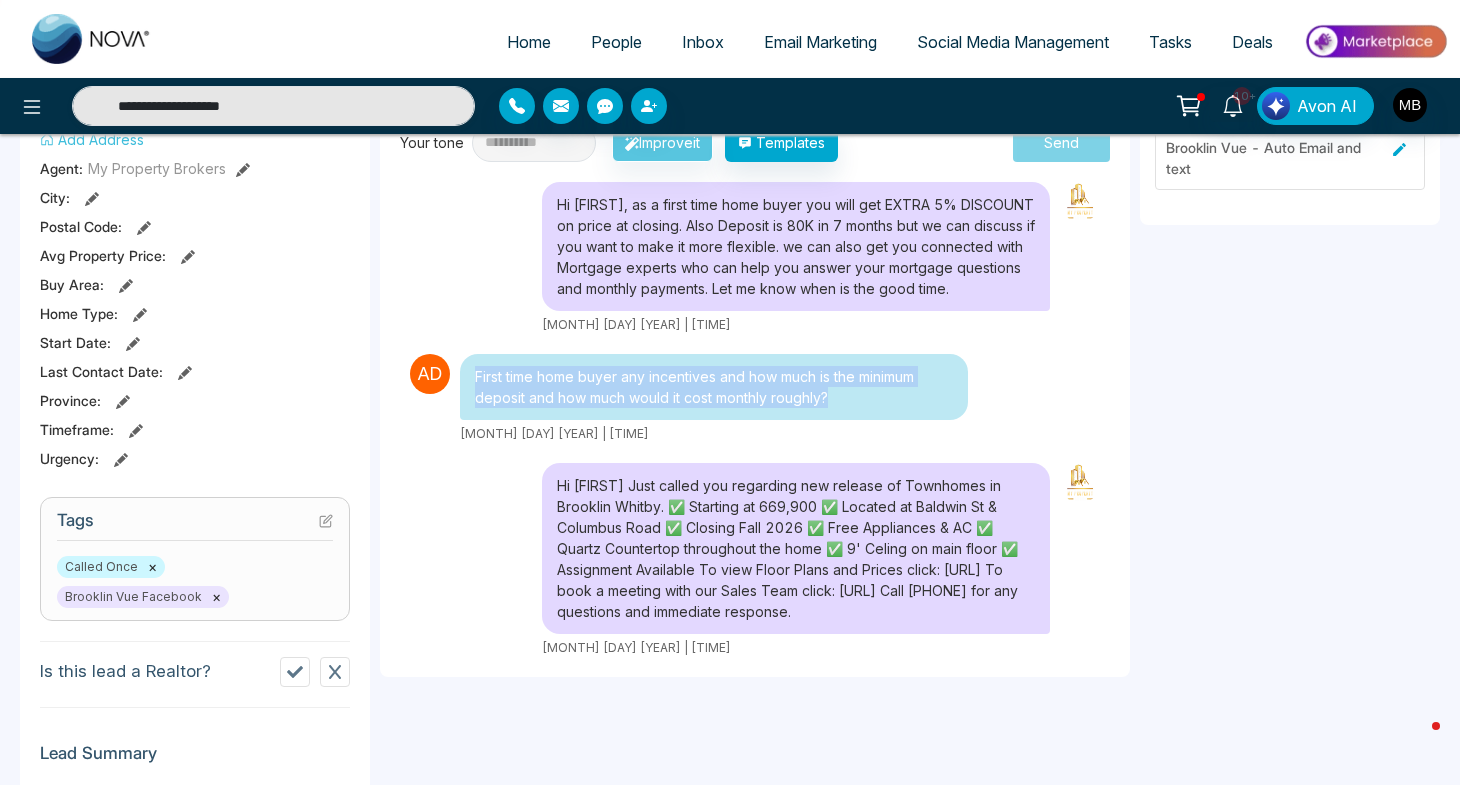 drag, startPoint x: 476, startPoint y: 376, endPoint x: 878, endPoint y: 415, distance: 403.88736 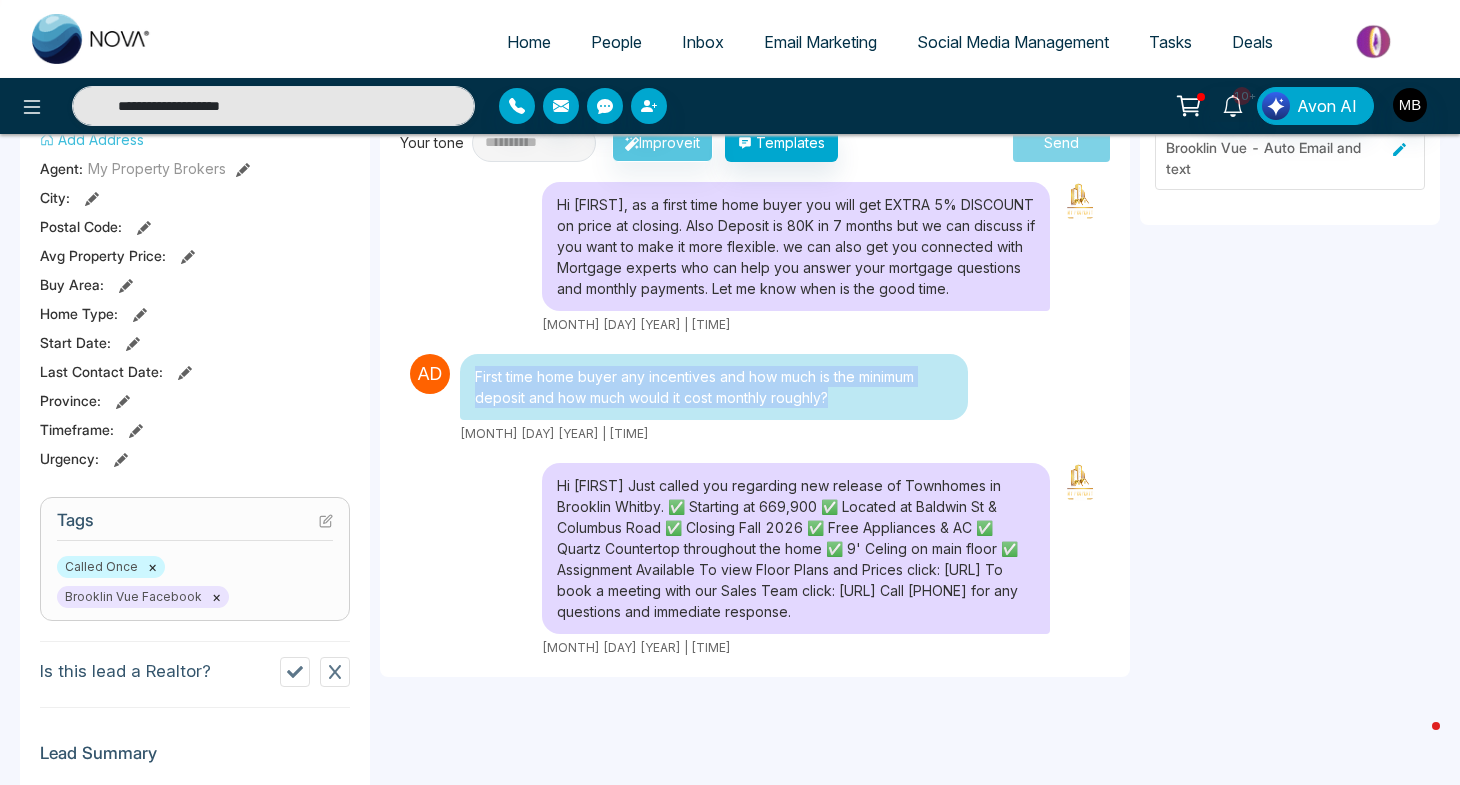 click on "First time home buyer any incentives and how much is the minimum deposit and how much would it cost monthly roughly?" at bounding box center (714, 387) 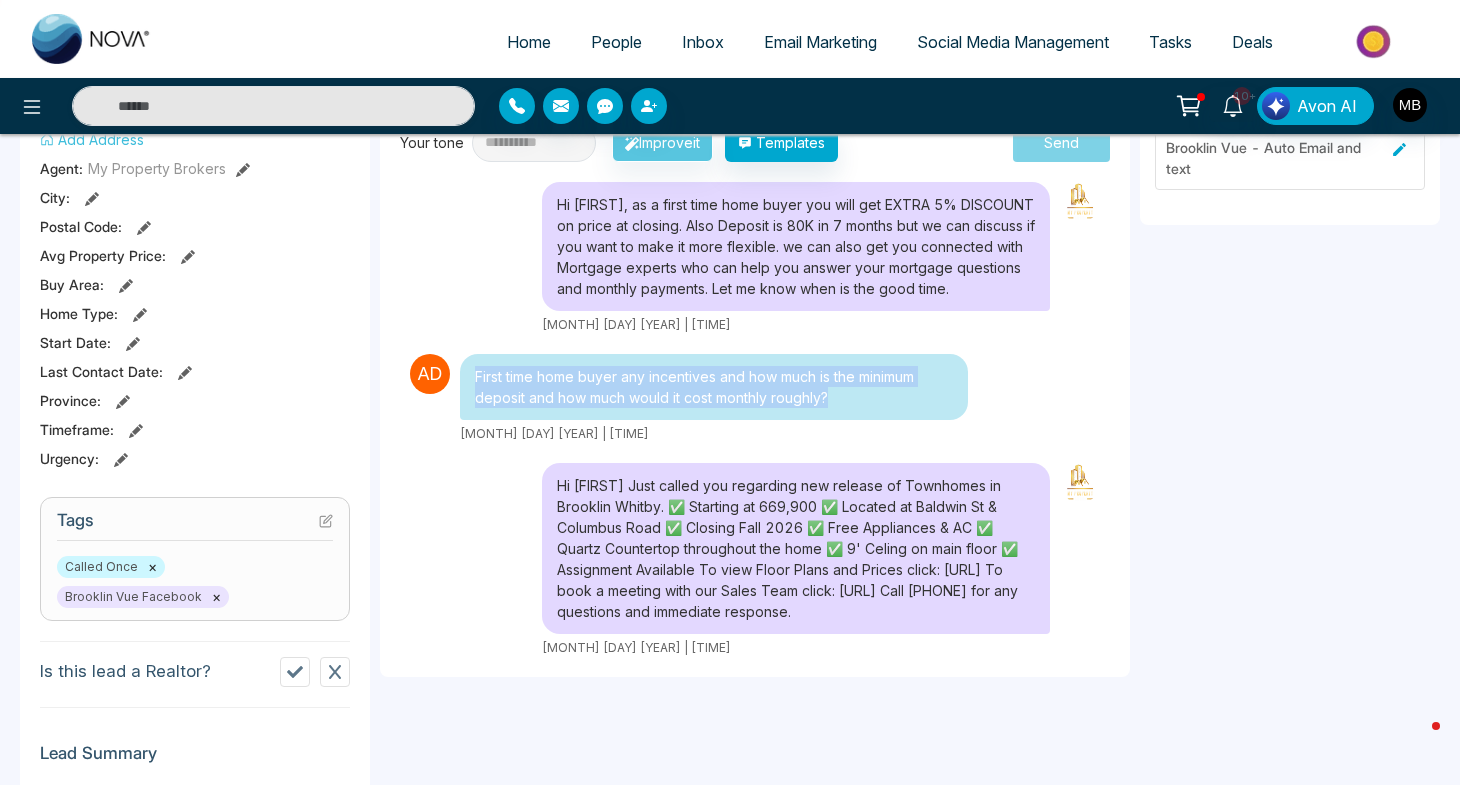 copy on "First time home buyer any incentives and how much is the minimum deposit and how much would it cost monthly roughly?" 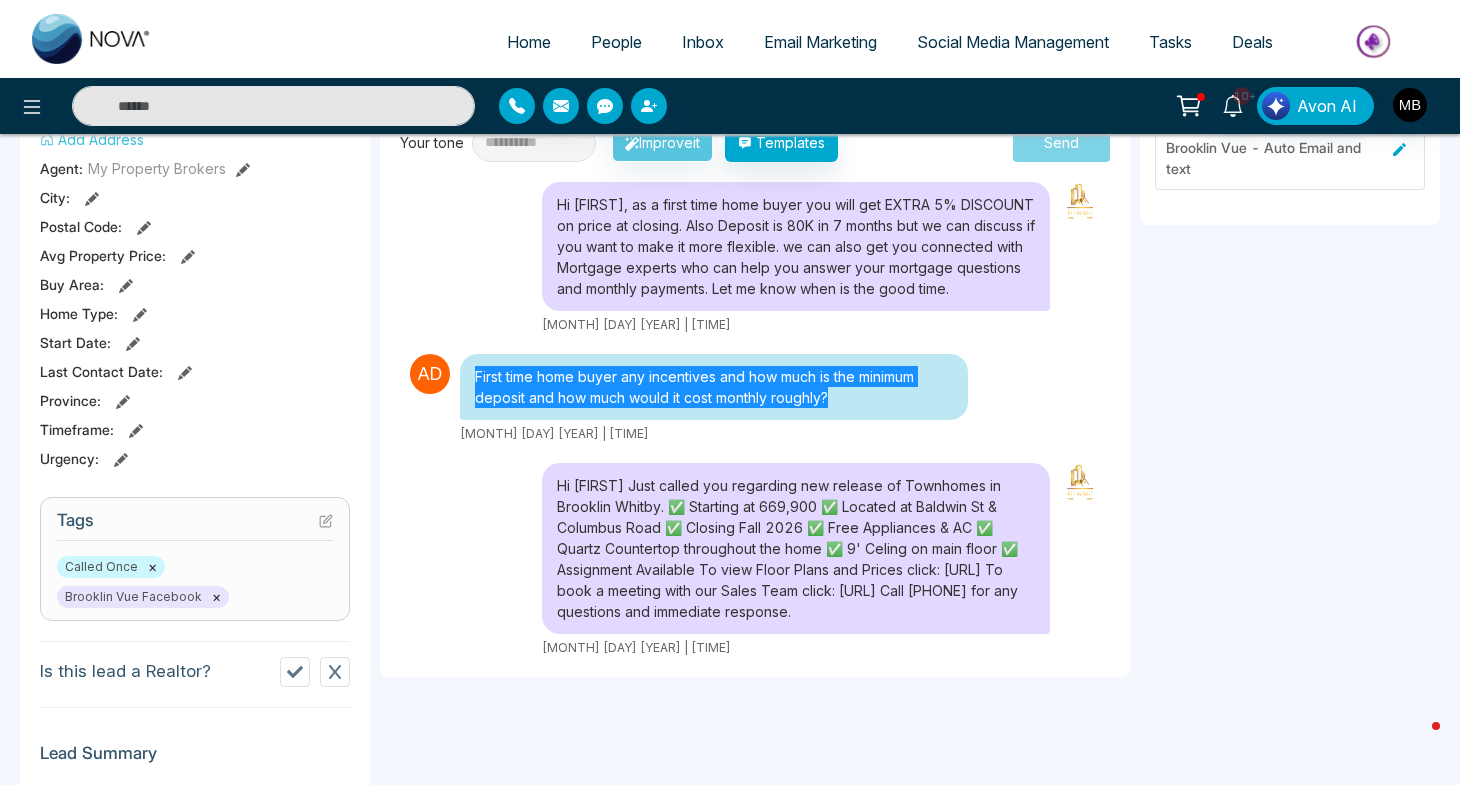 type on "**********" 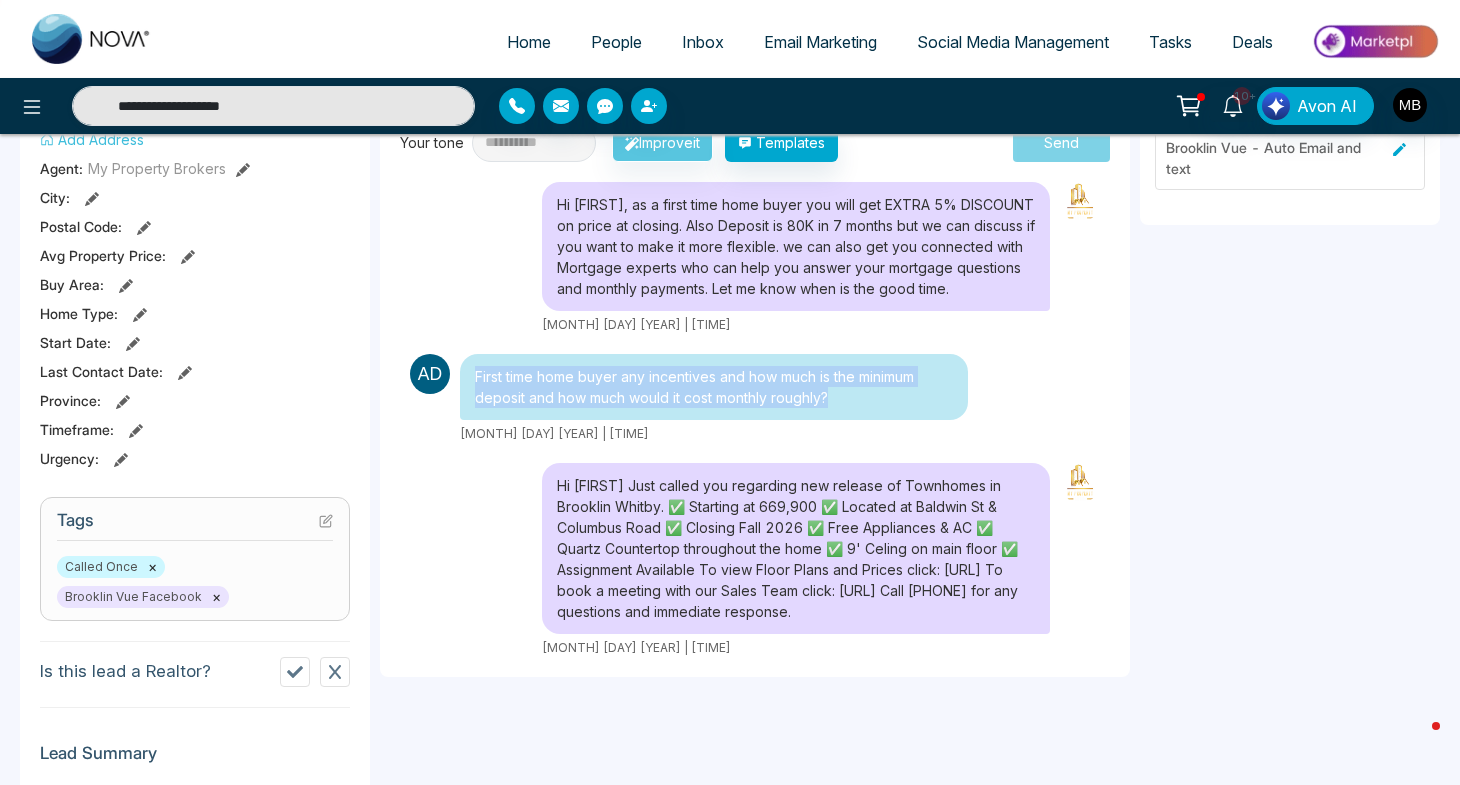 scroll, scrollTop: 0, scrollLeft: 0, axis: both 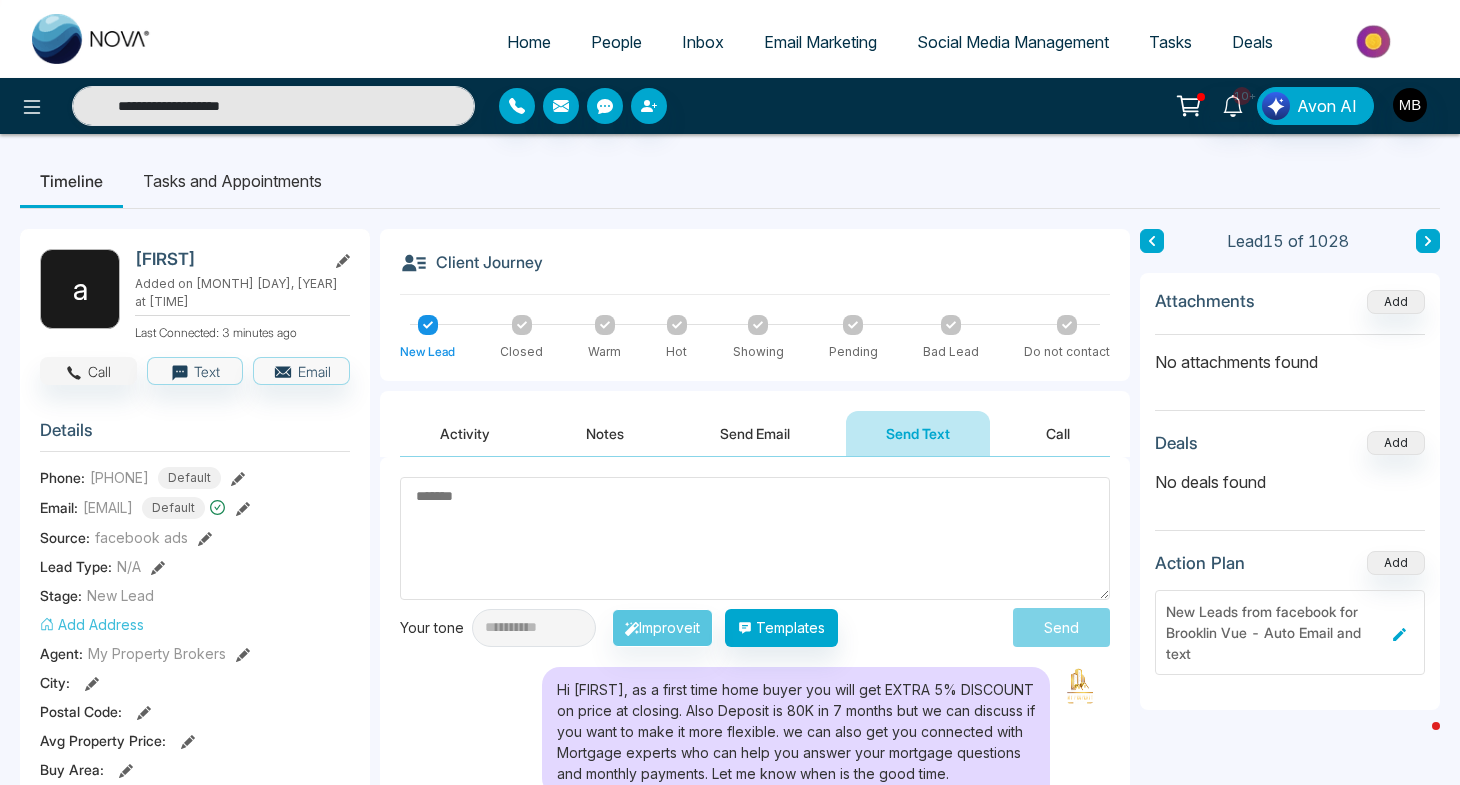 click on "Call" at bounding box center (88, 371) 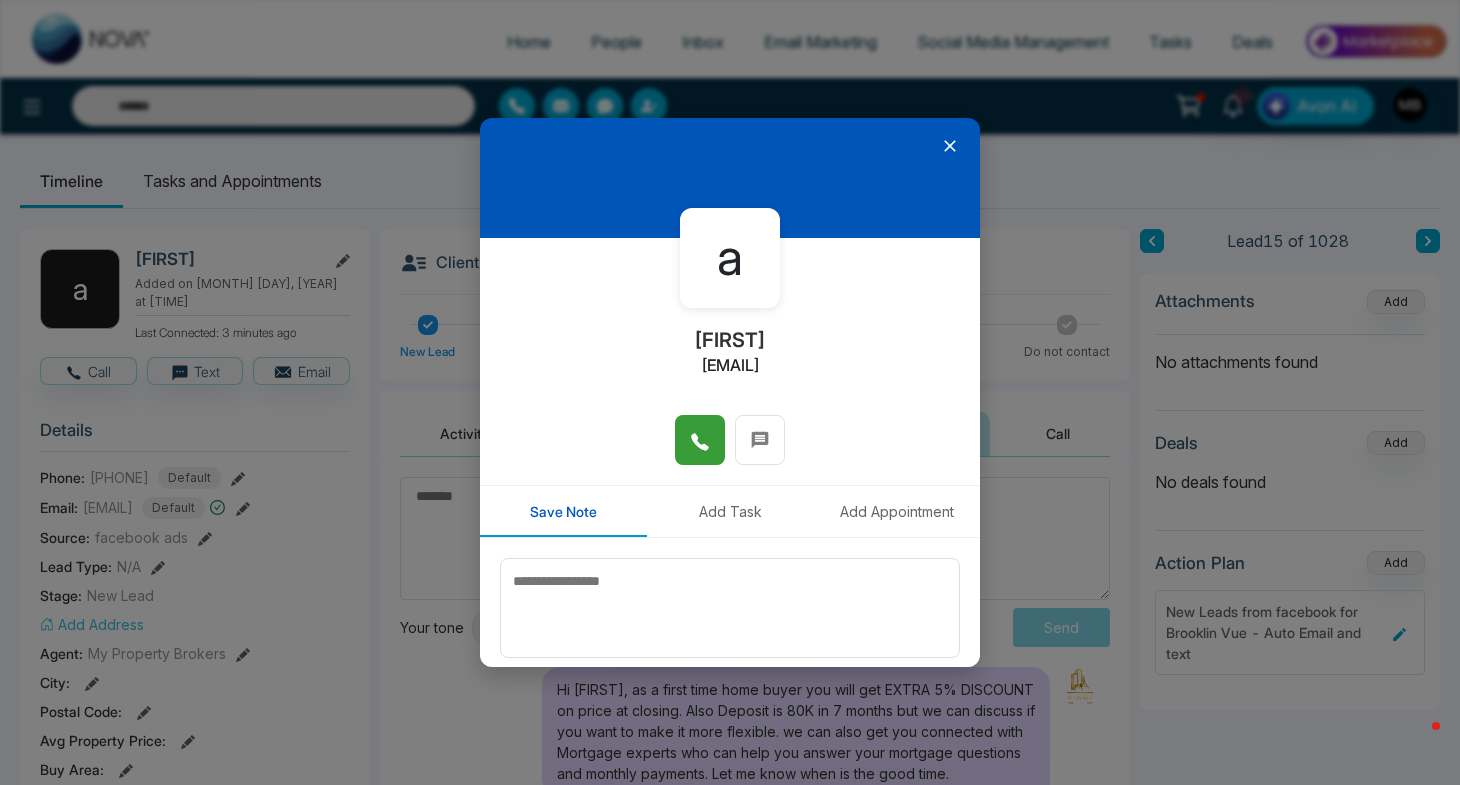 click 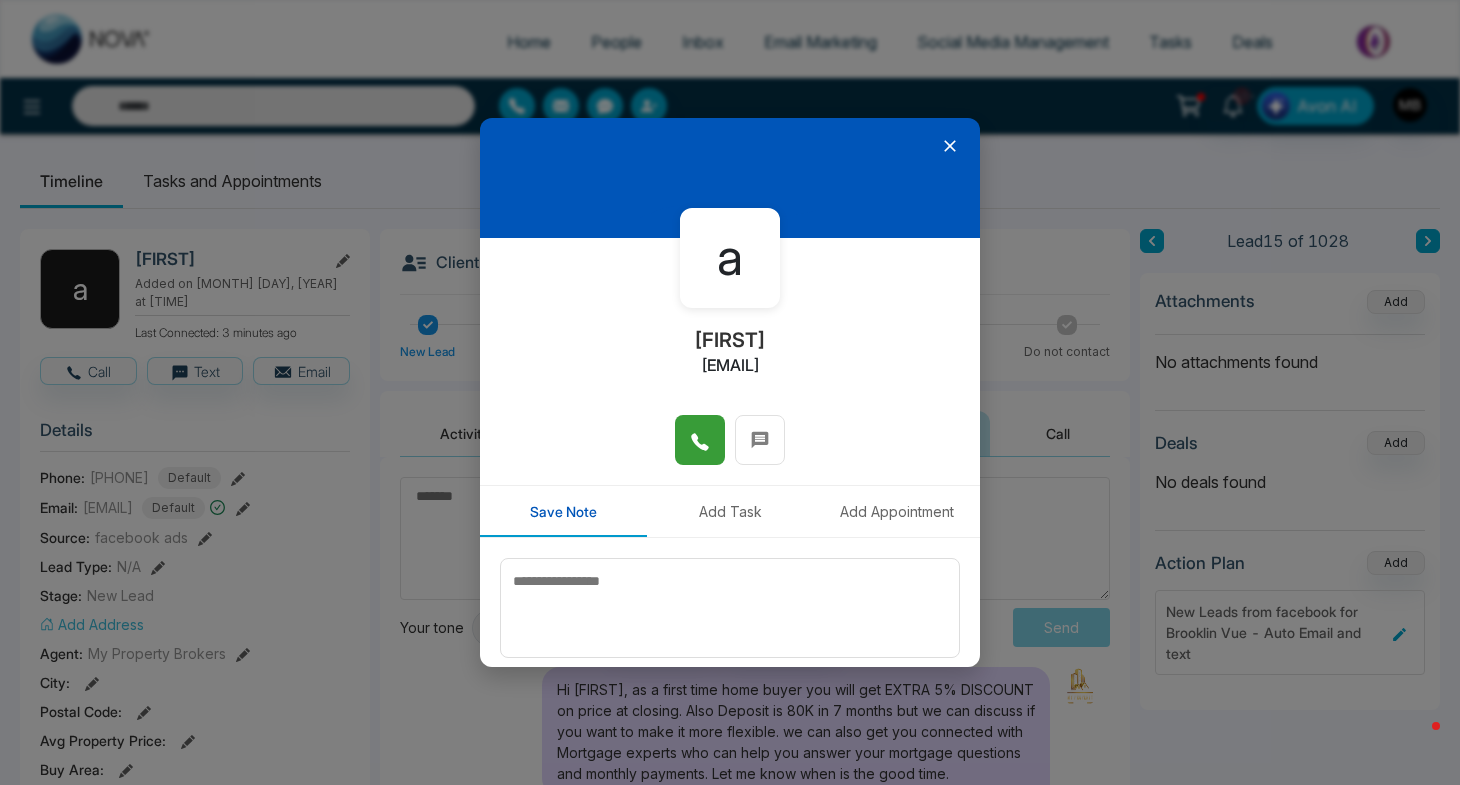 type on "**********" 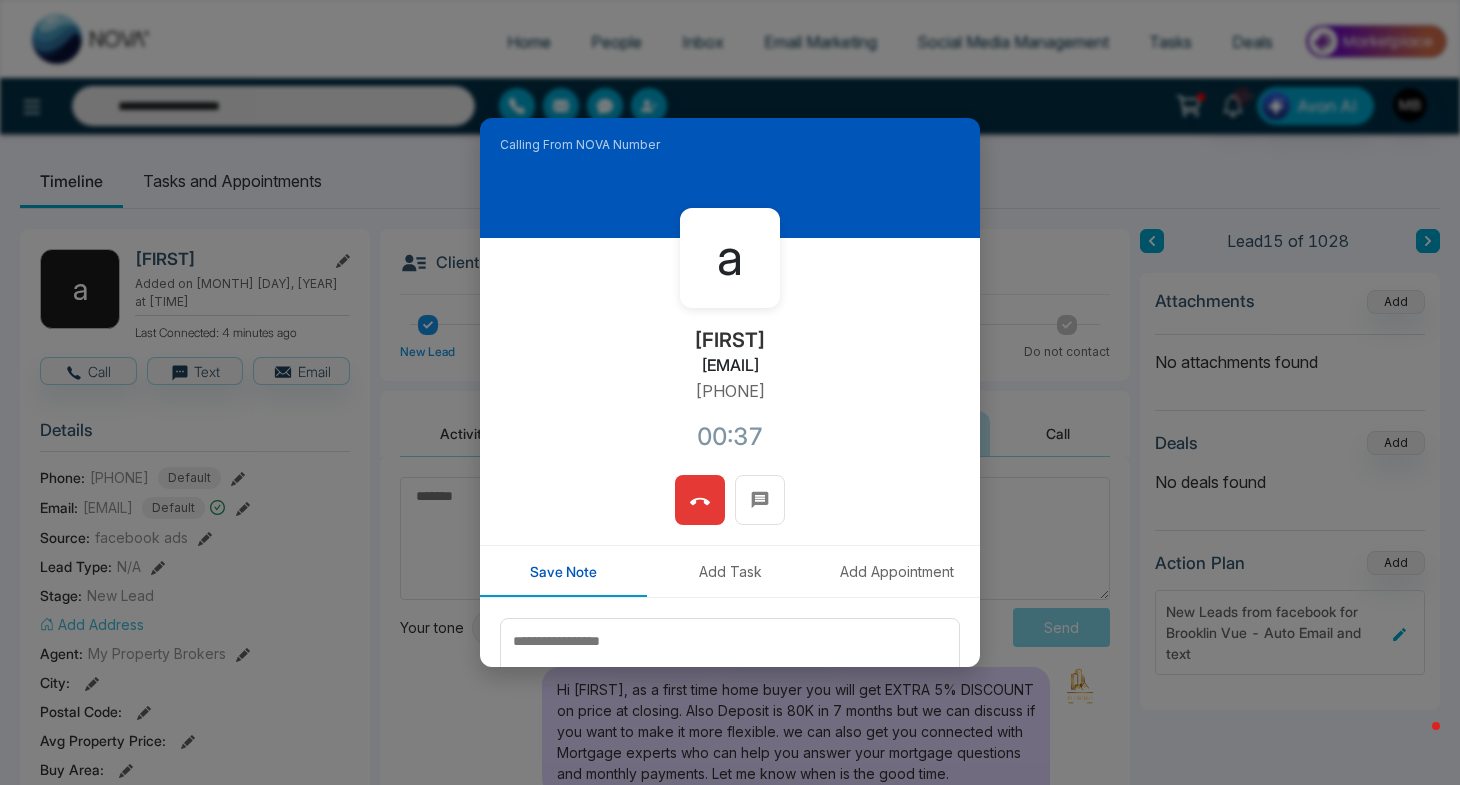click 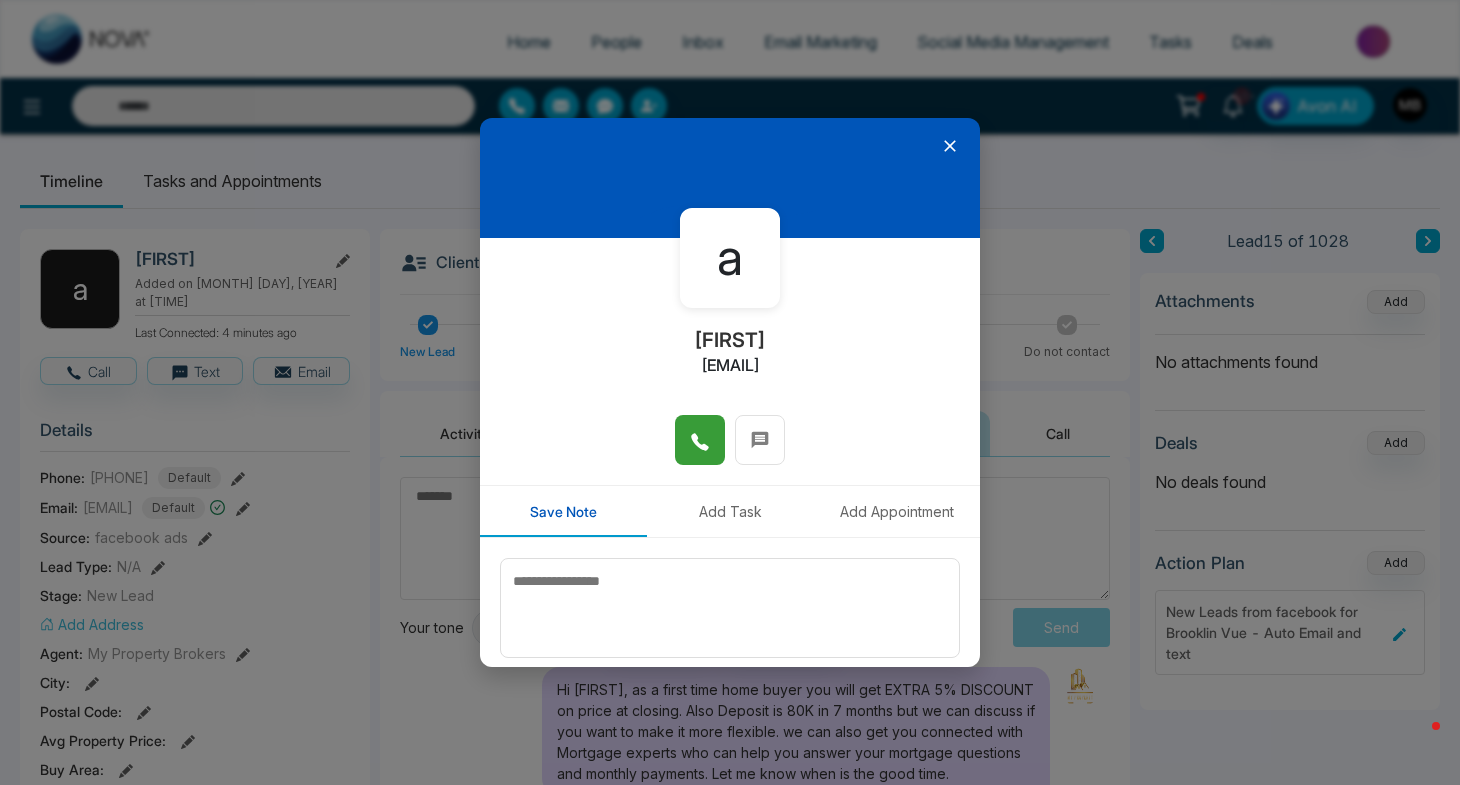 click 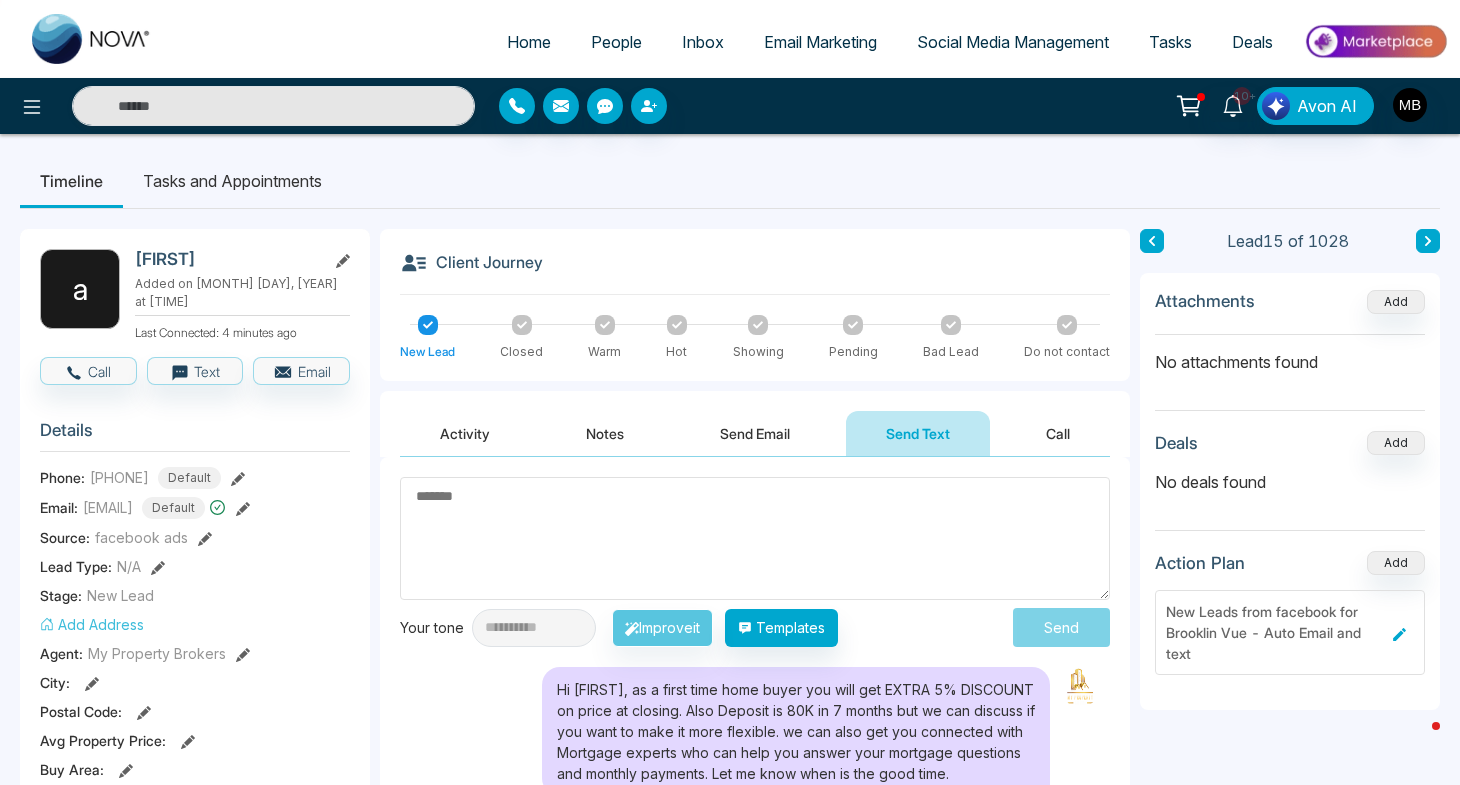type on "**********" 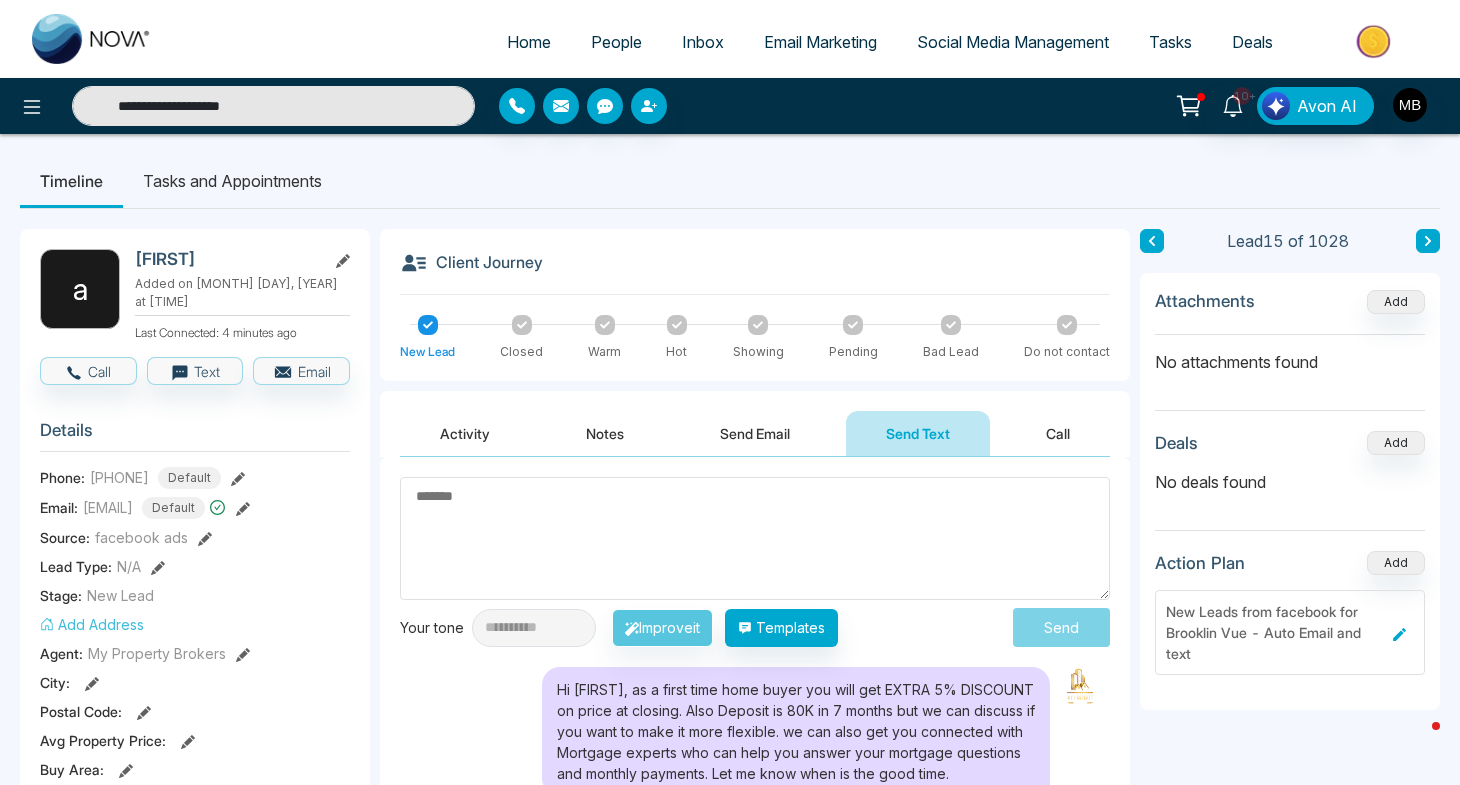 click on "**********" at bounding box center [273, 106] 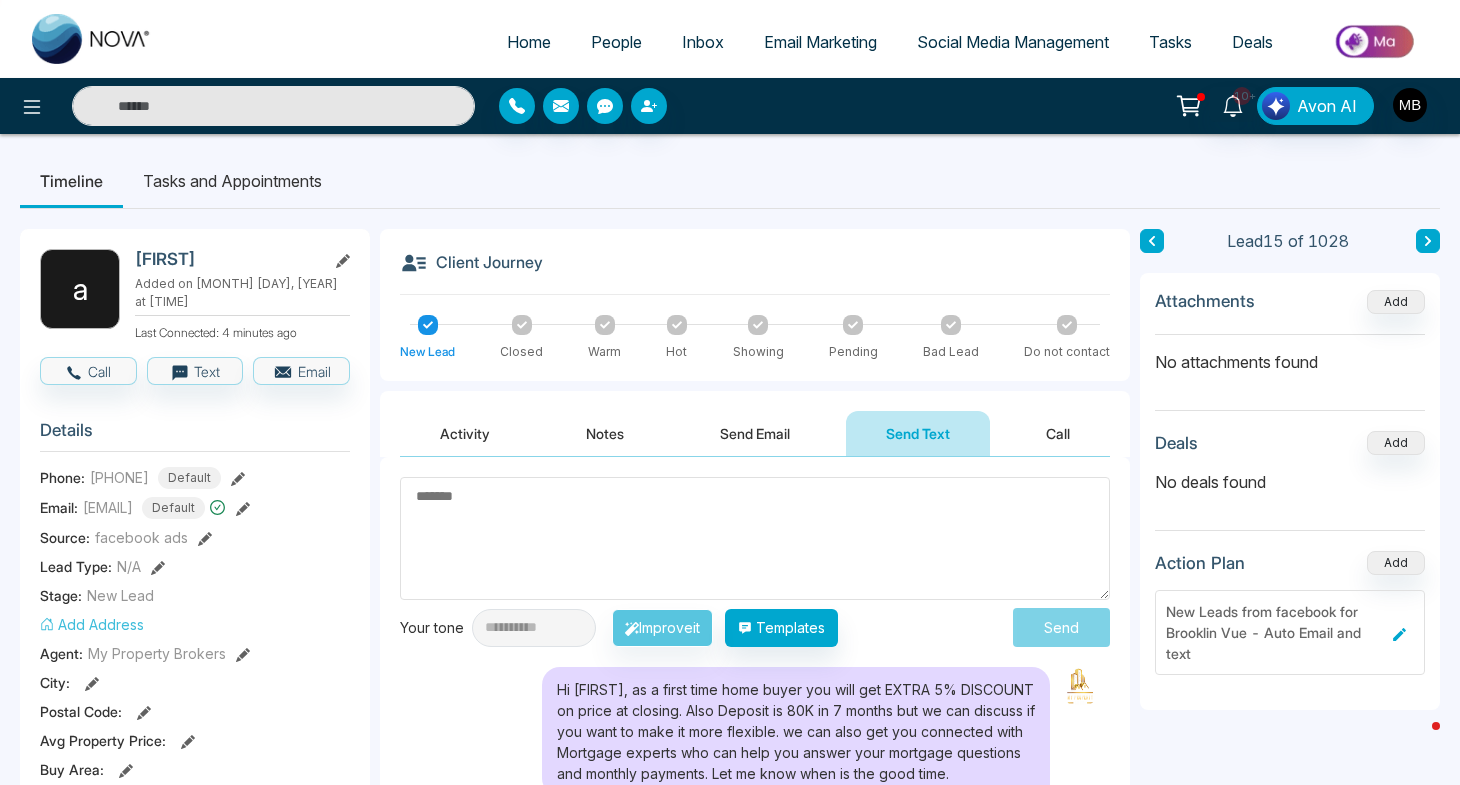 paste on "**********" 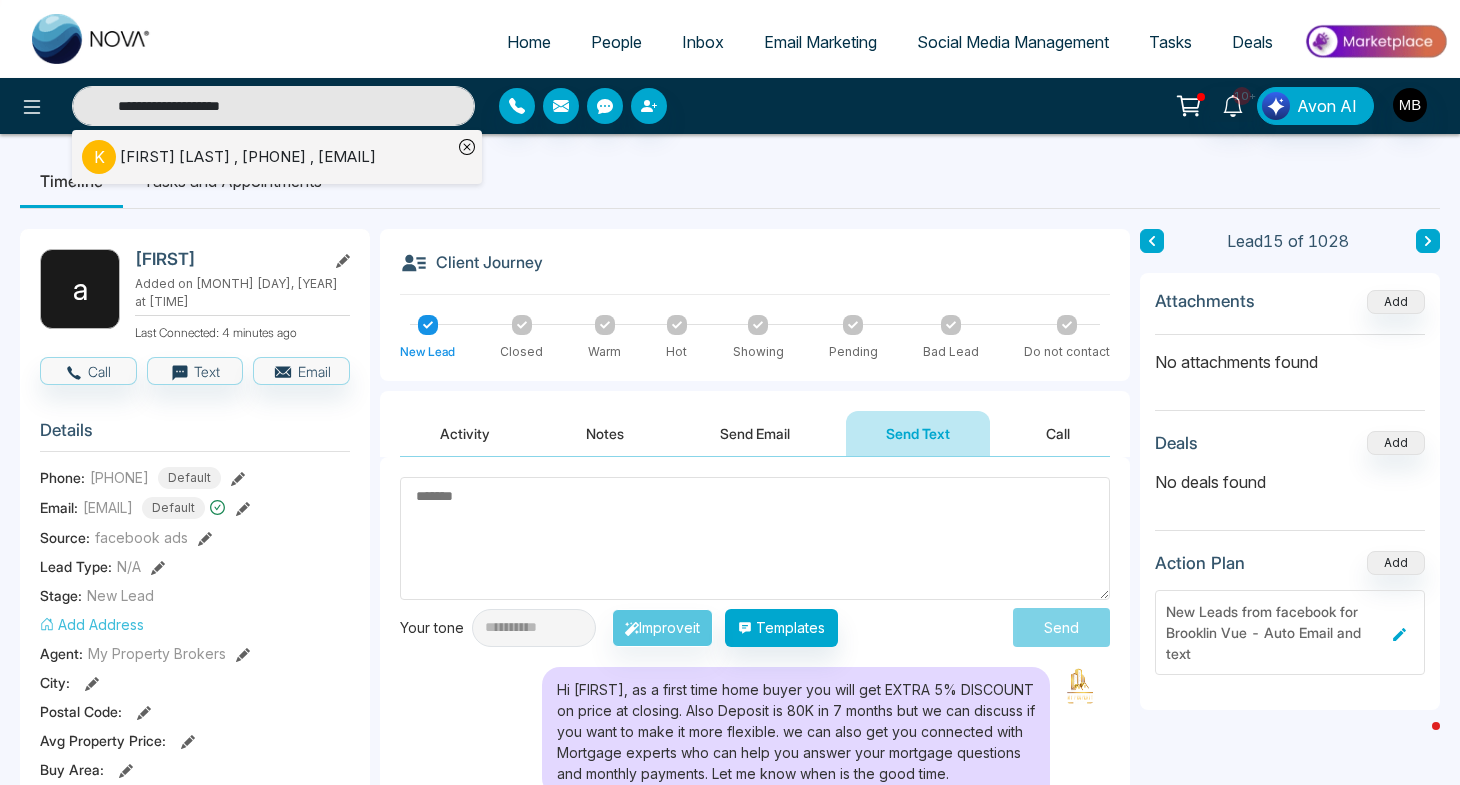 type on "**********" 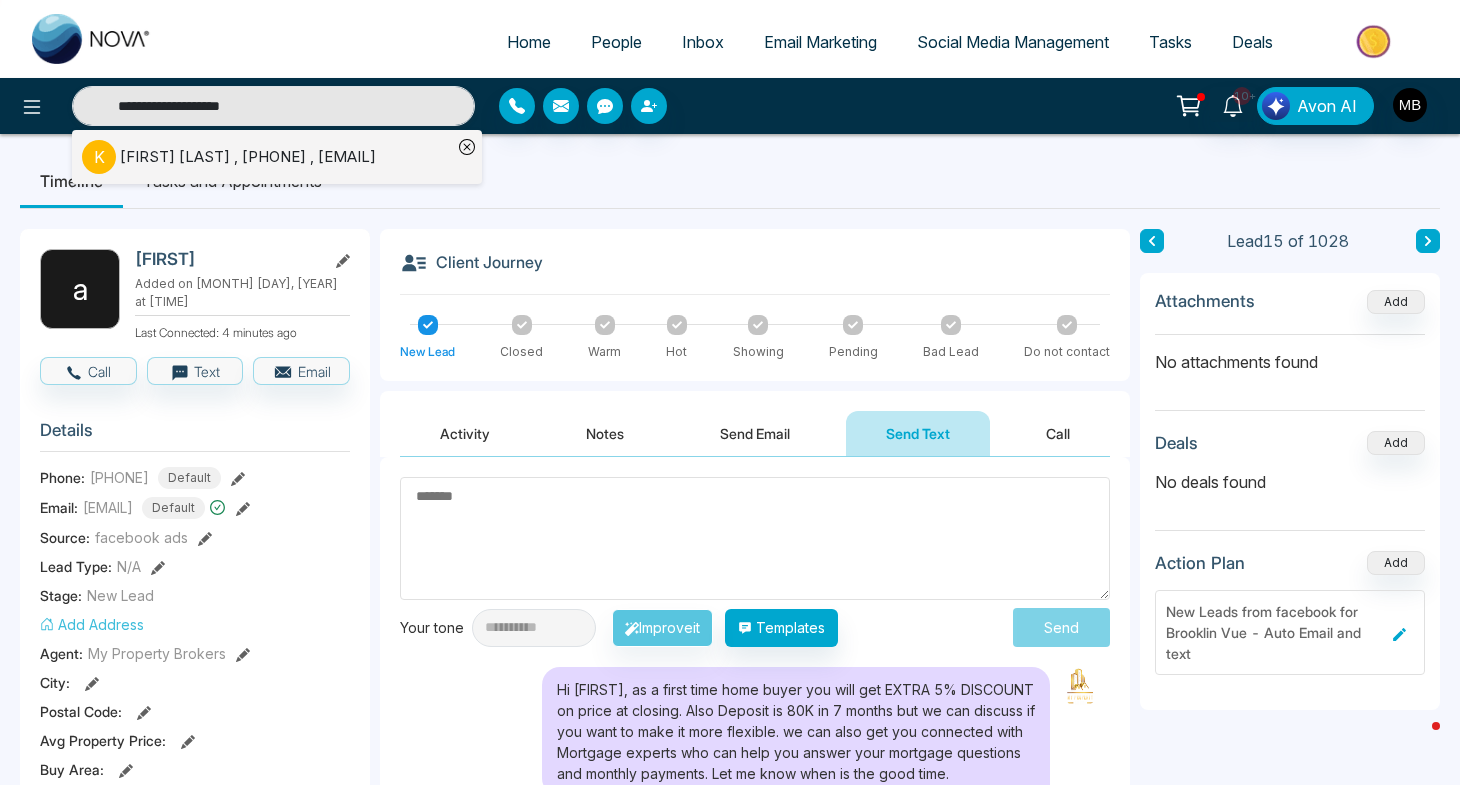 click on "[FIRST] [LAST]     , [PHONE]   , [EMAIL]" at bounding box center (248, 157) 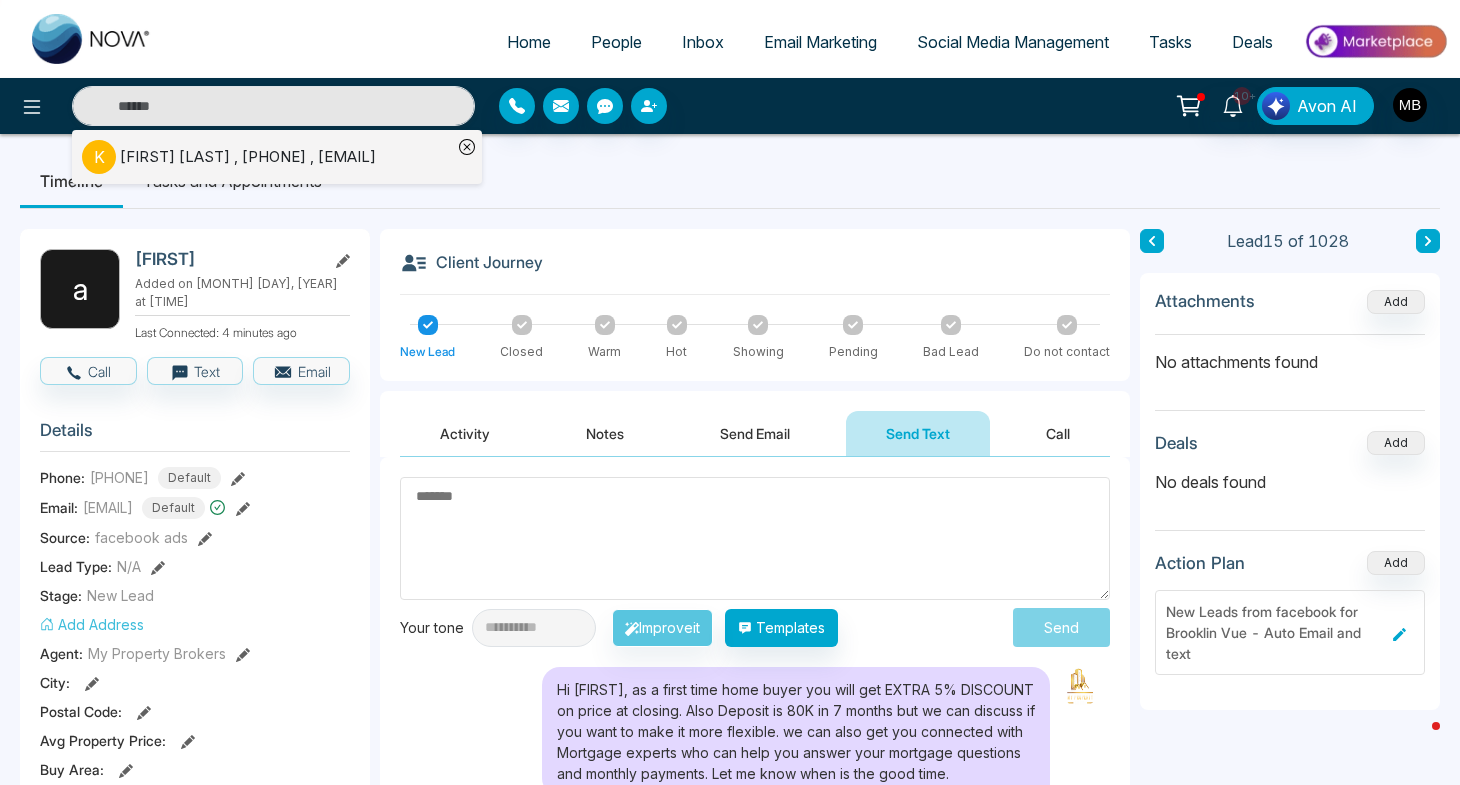 type on "**********" 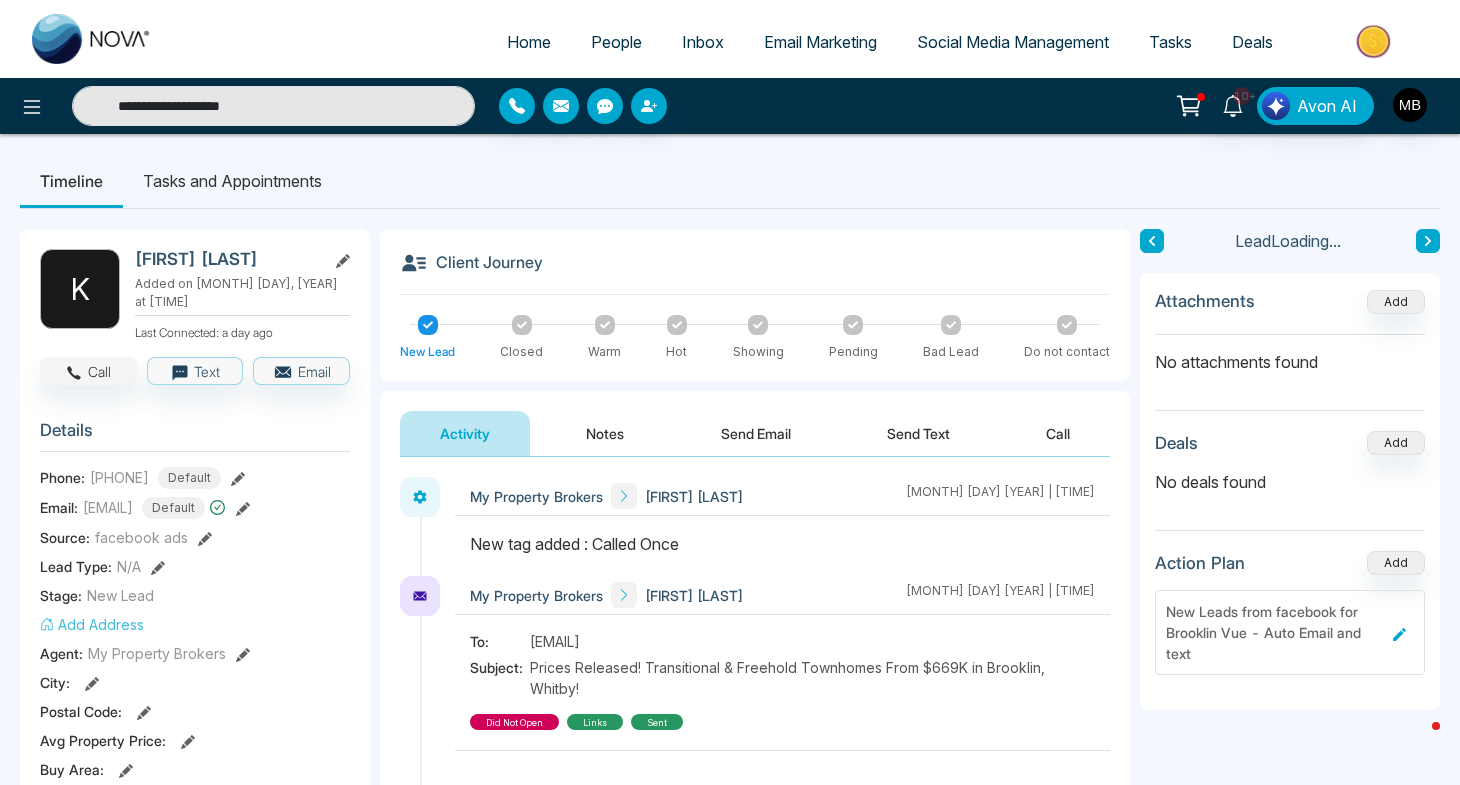click on "Call" at bounding box center [88, 371] 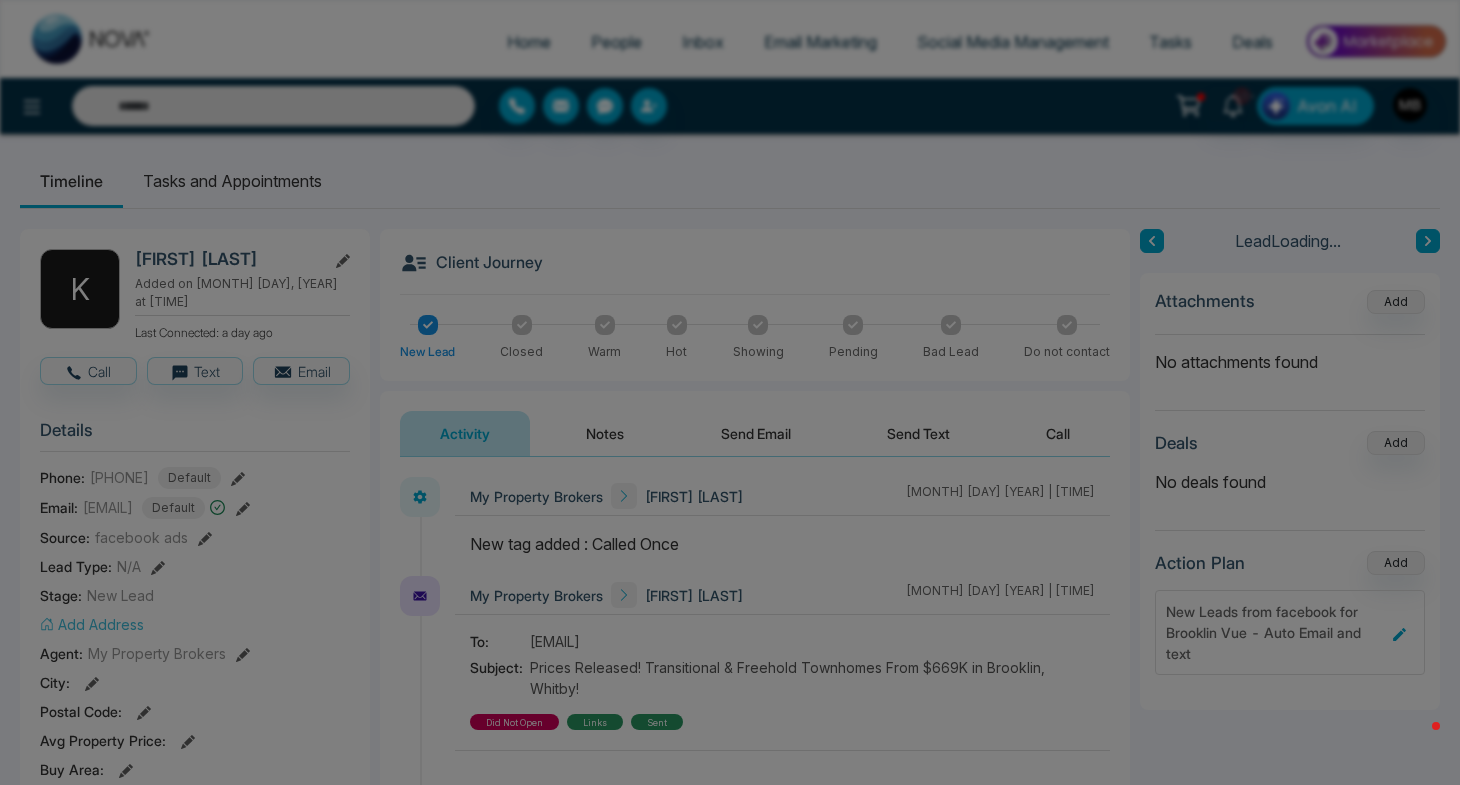 type on "**********" 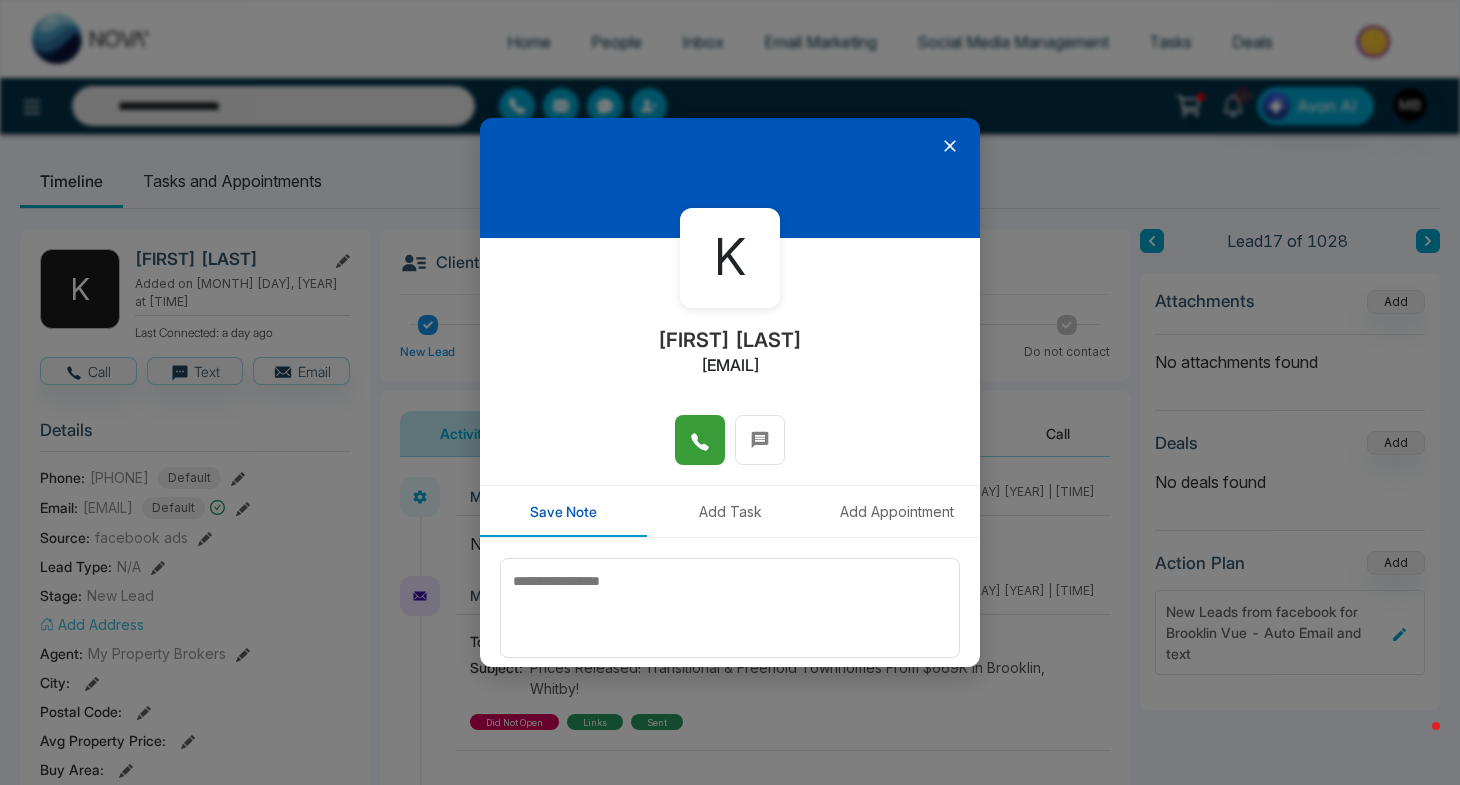 click 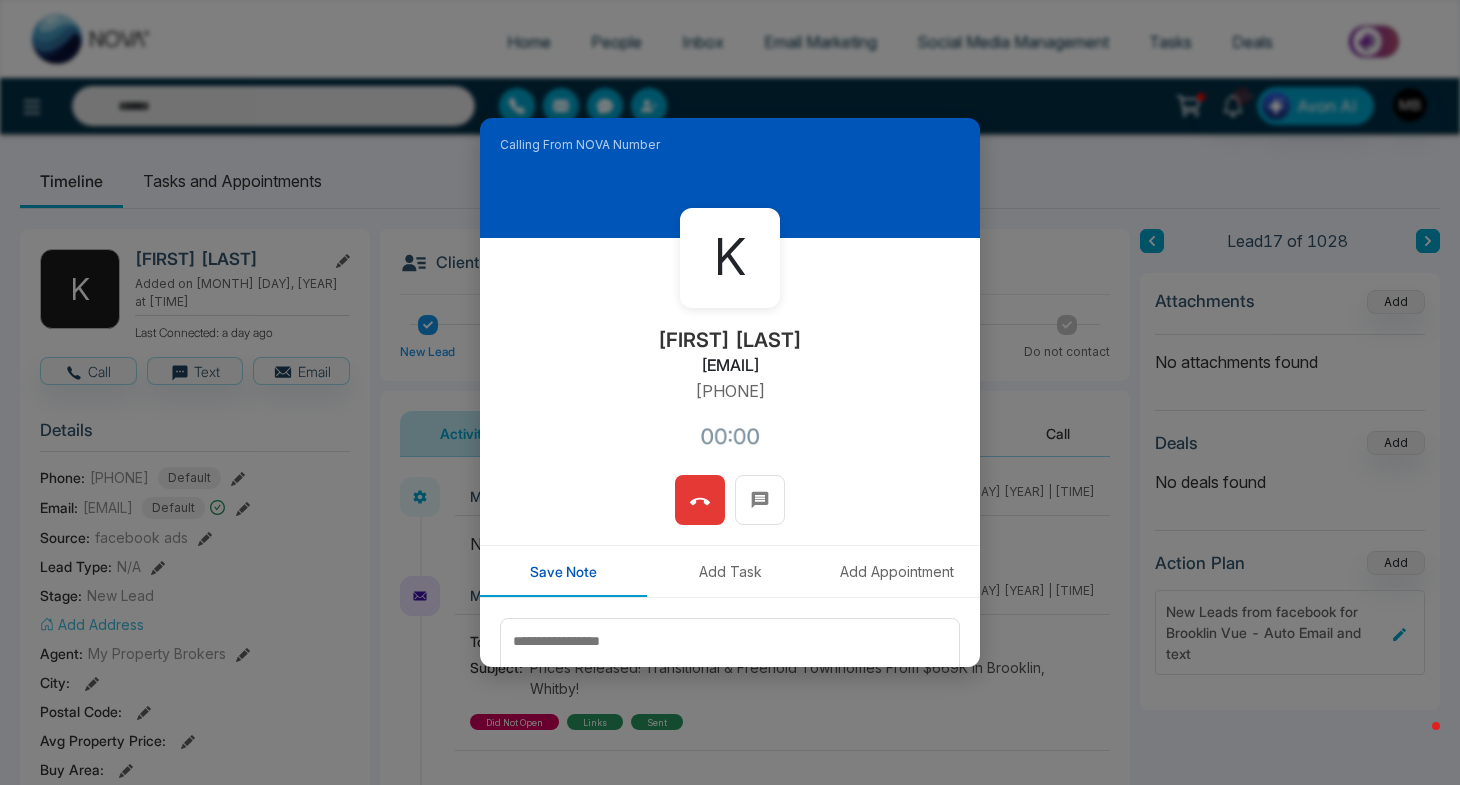 type on "**********" 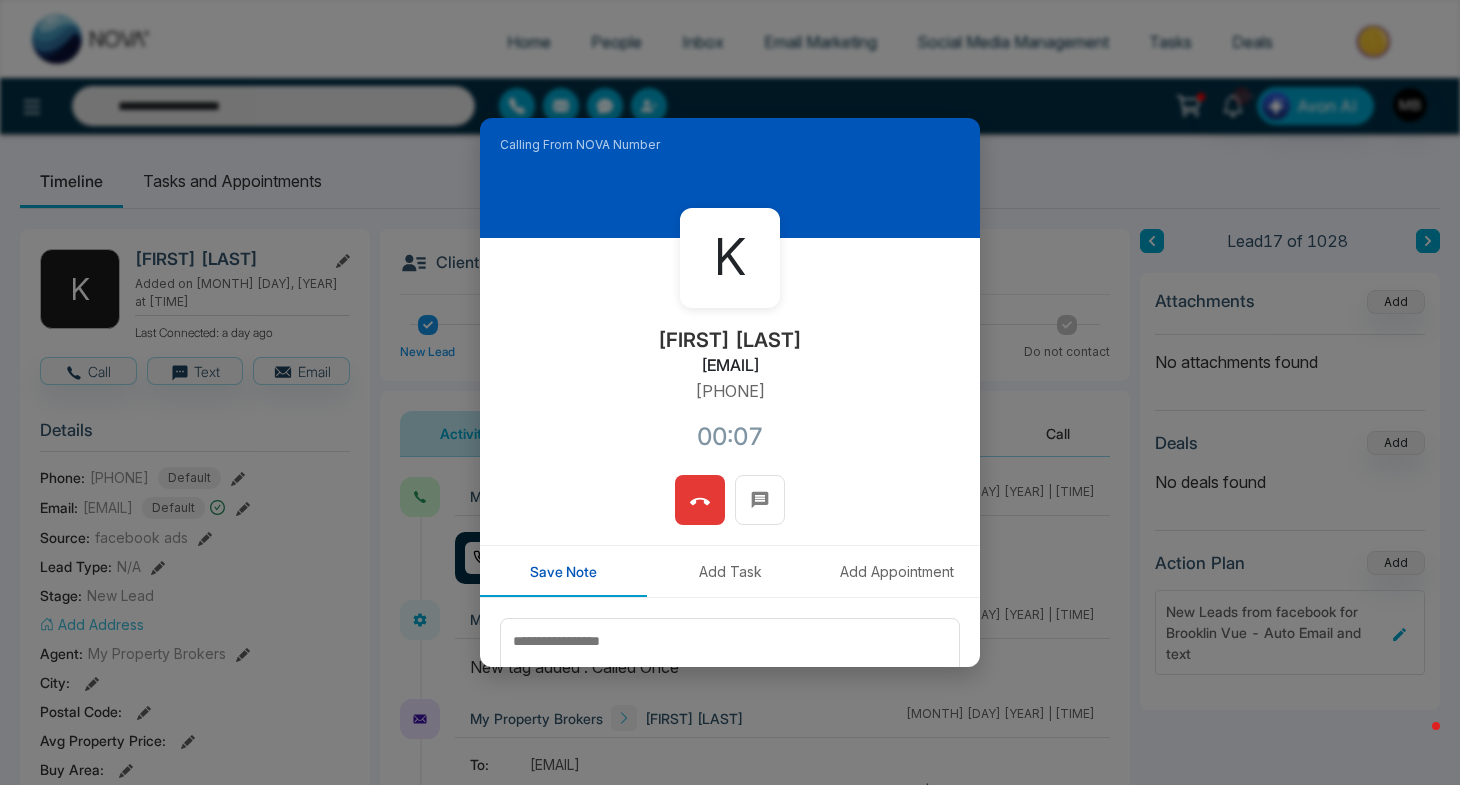 click 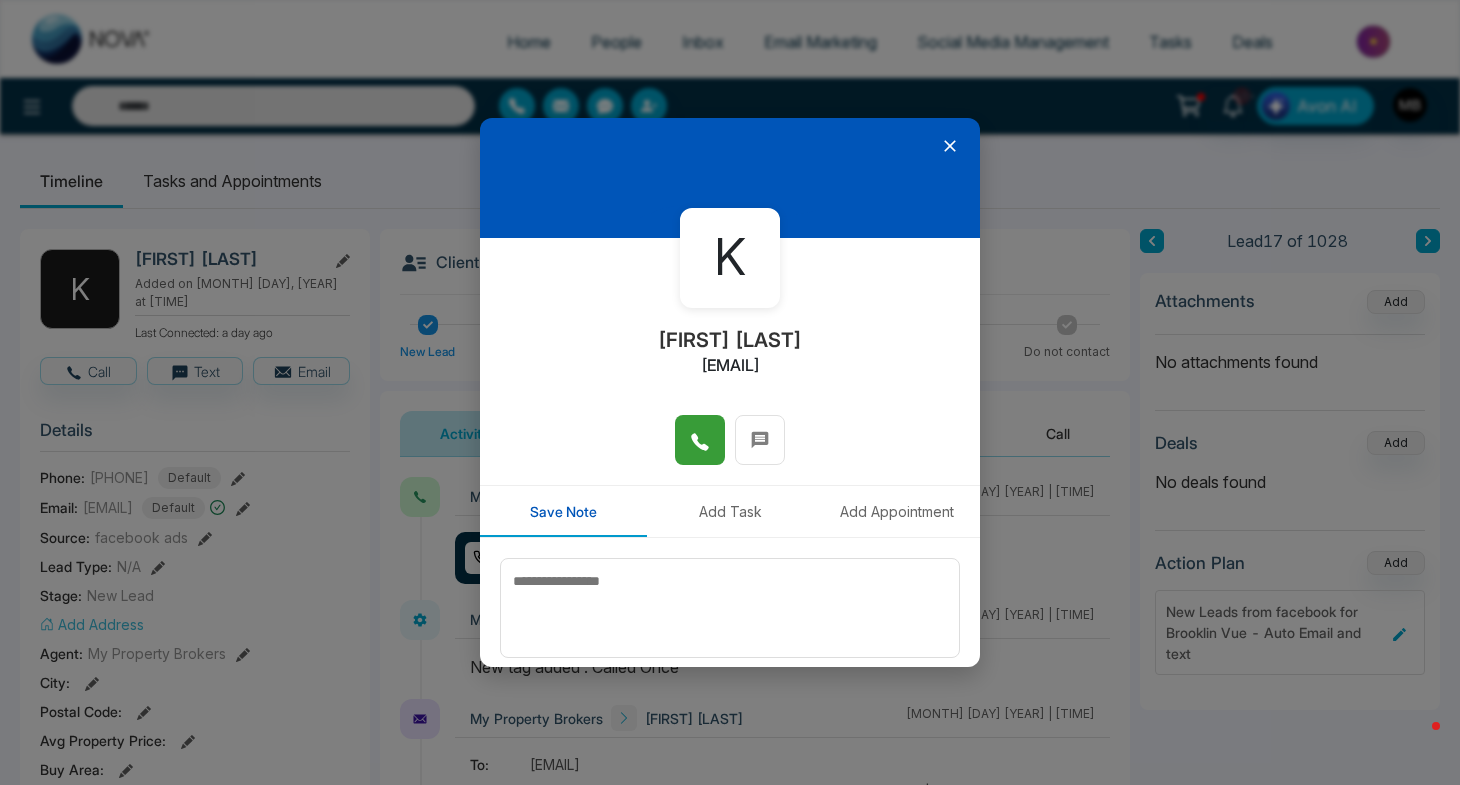 click 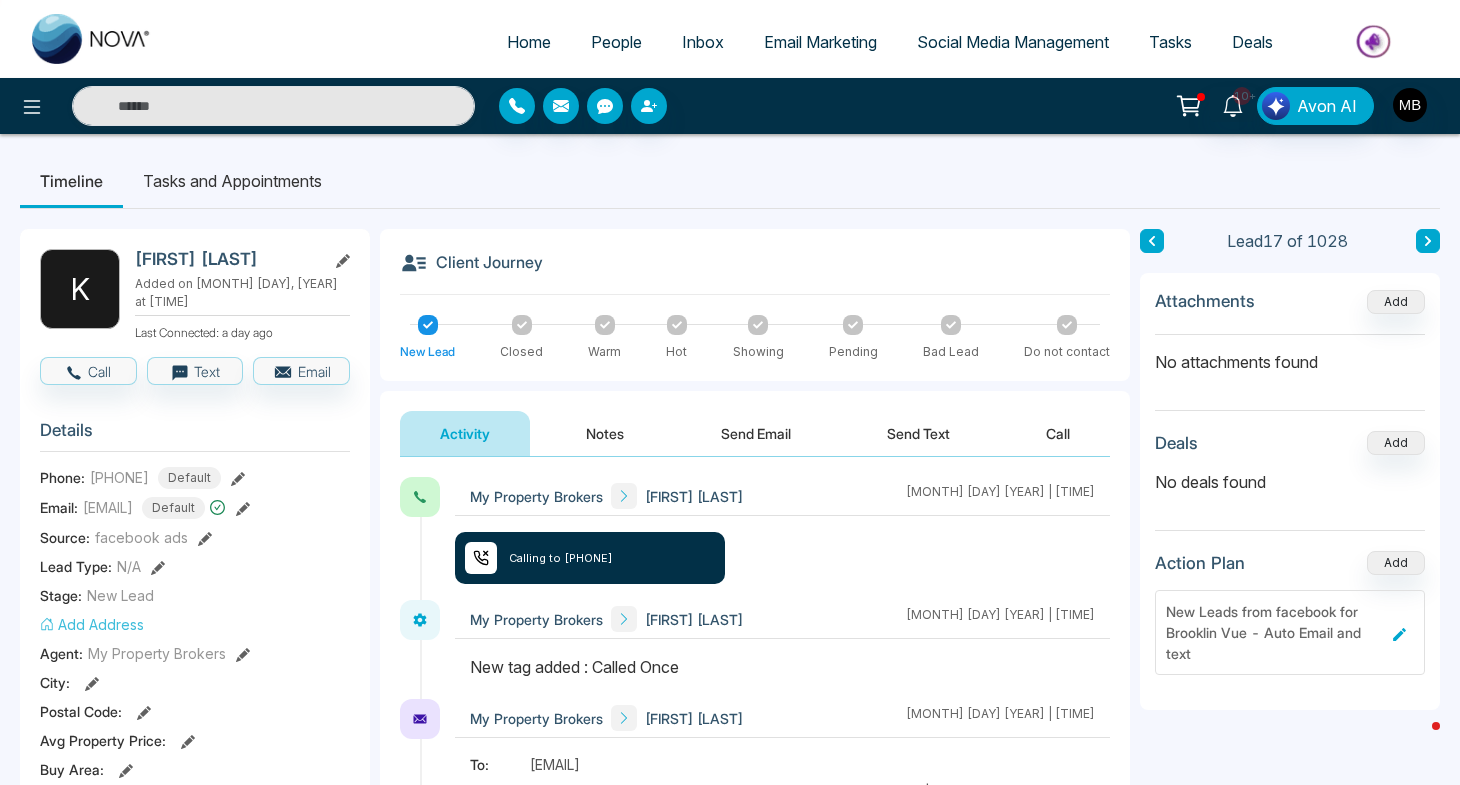 type on "**********" 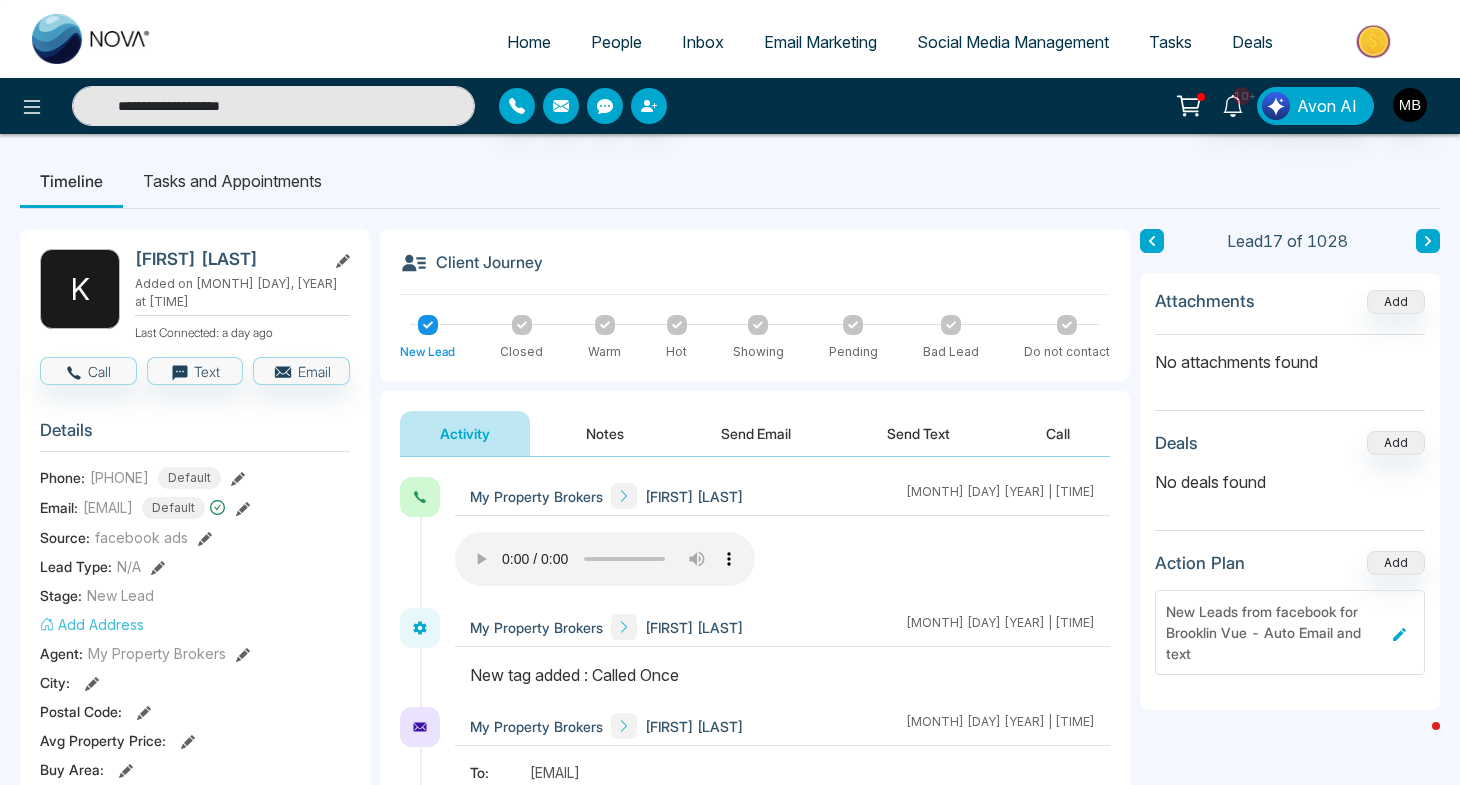click on "Notes" at bounding box center (605, 433) 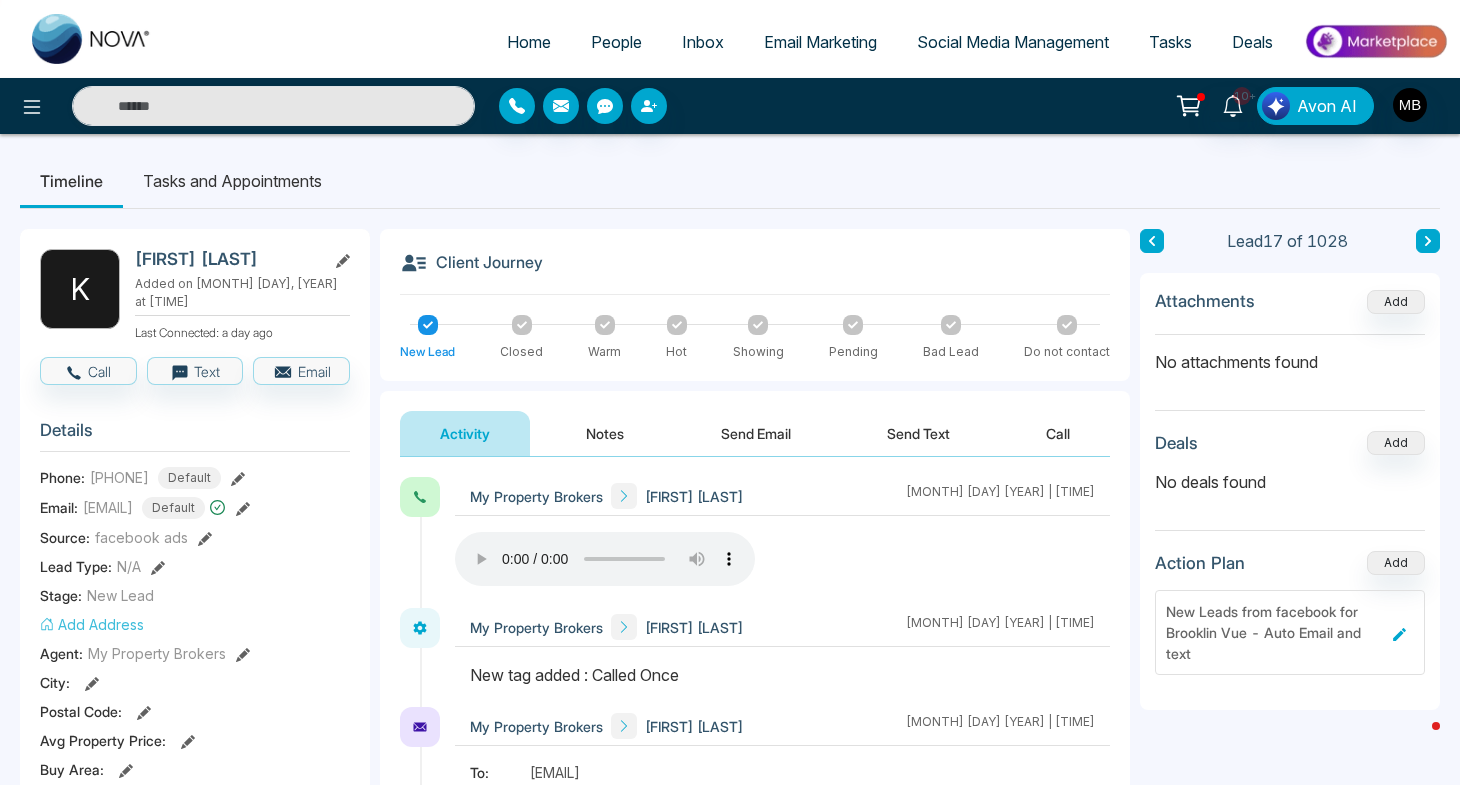 type on "**********" 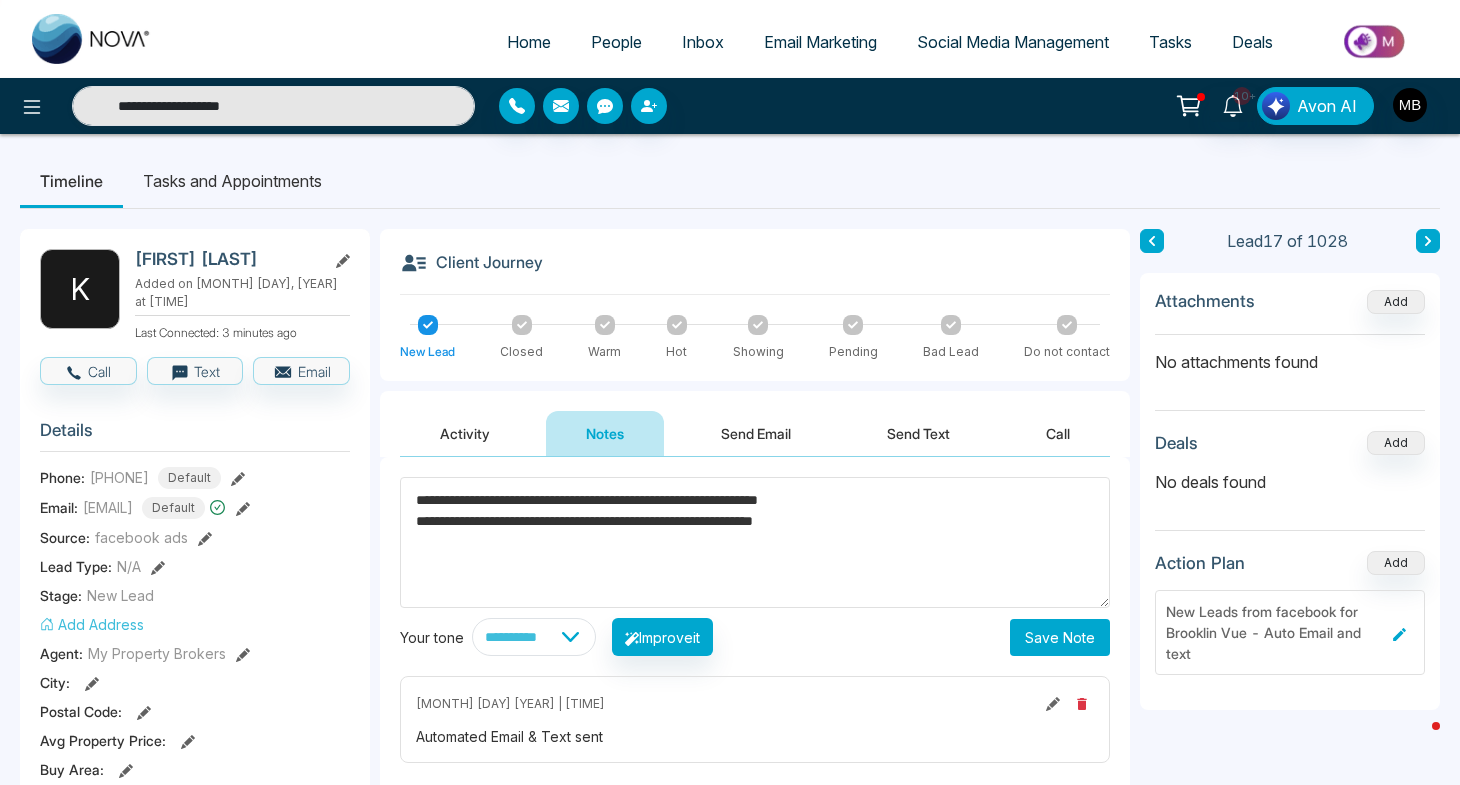 type on "**********" 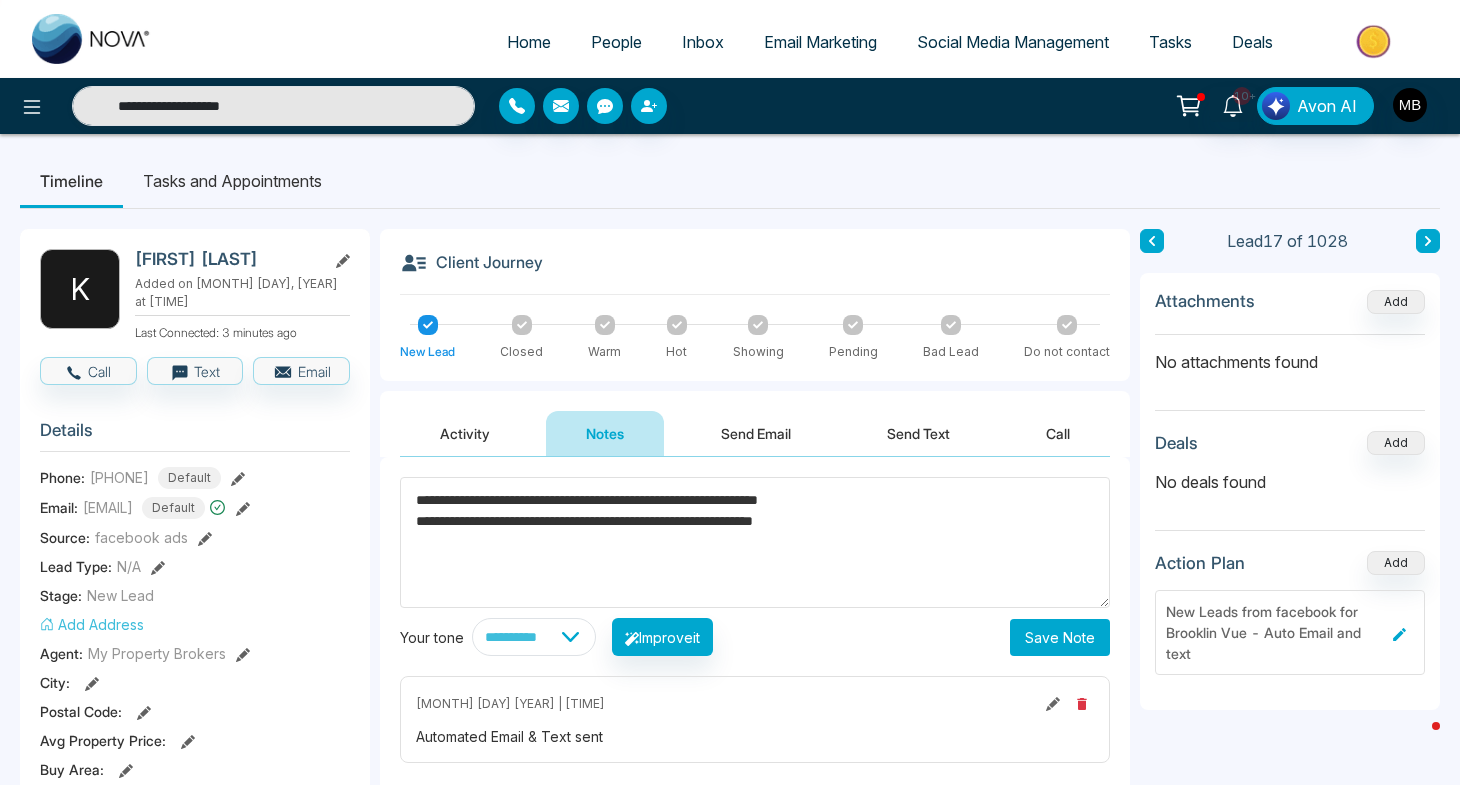 click on "Save Note" at bounding box center [1060, 637] 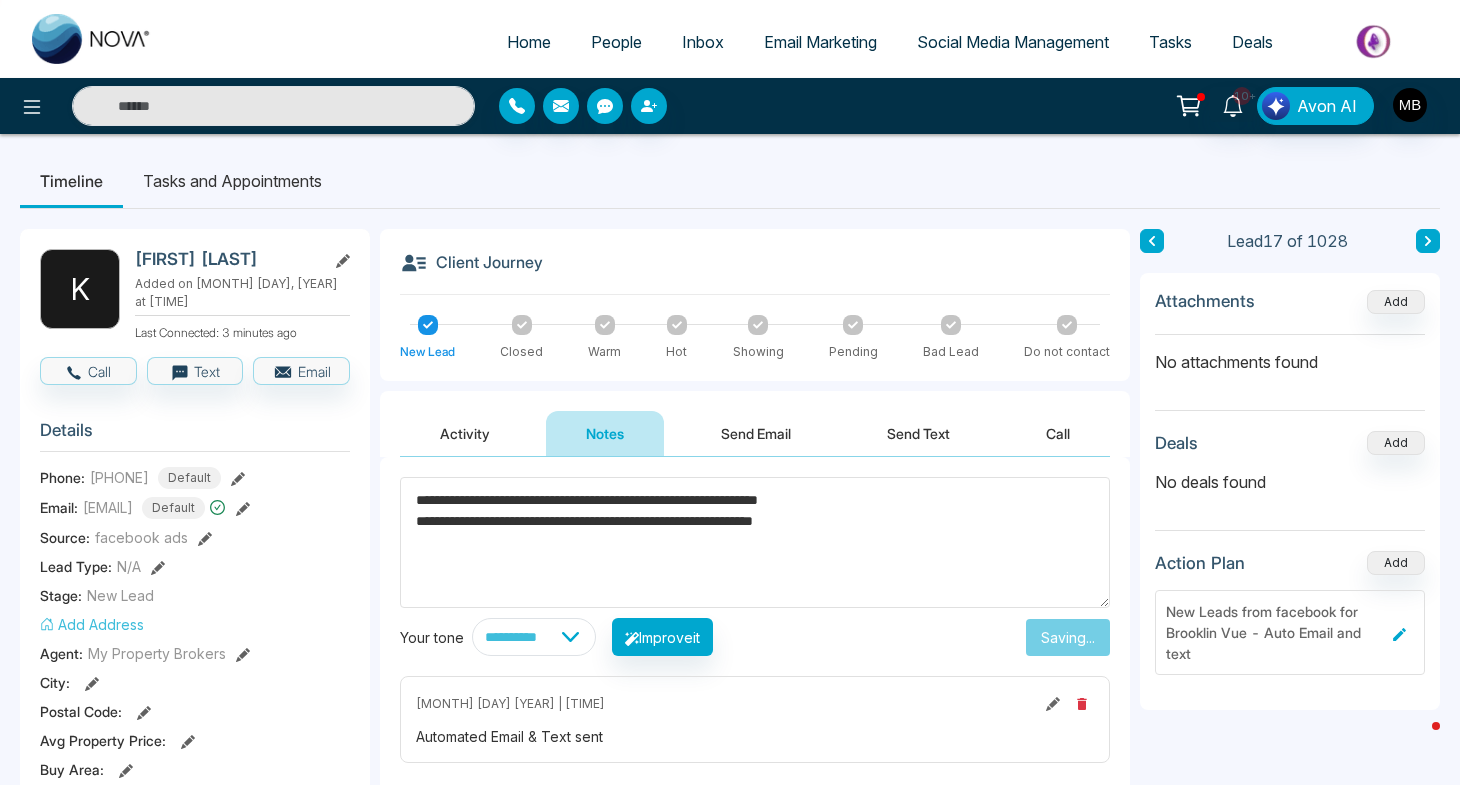 type on "**********" 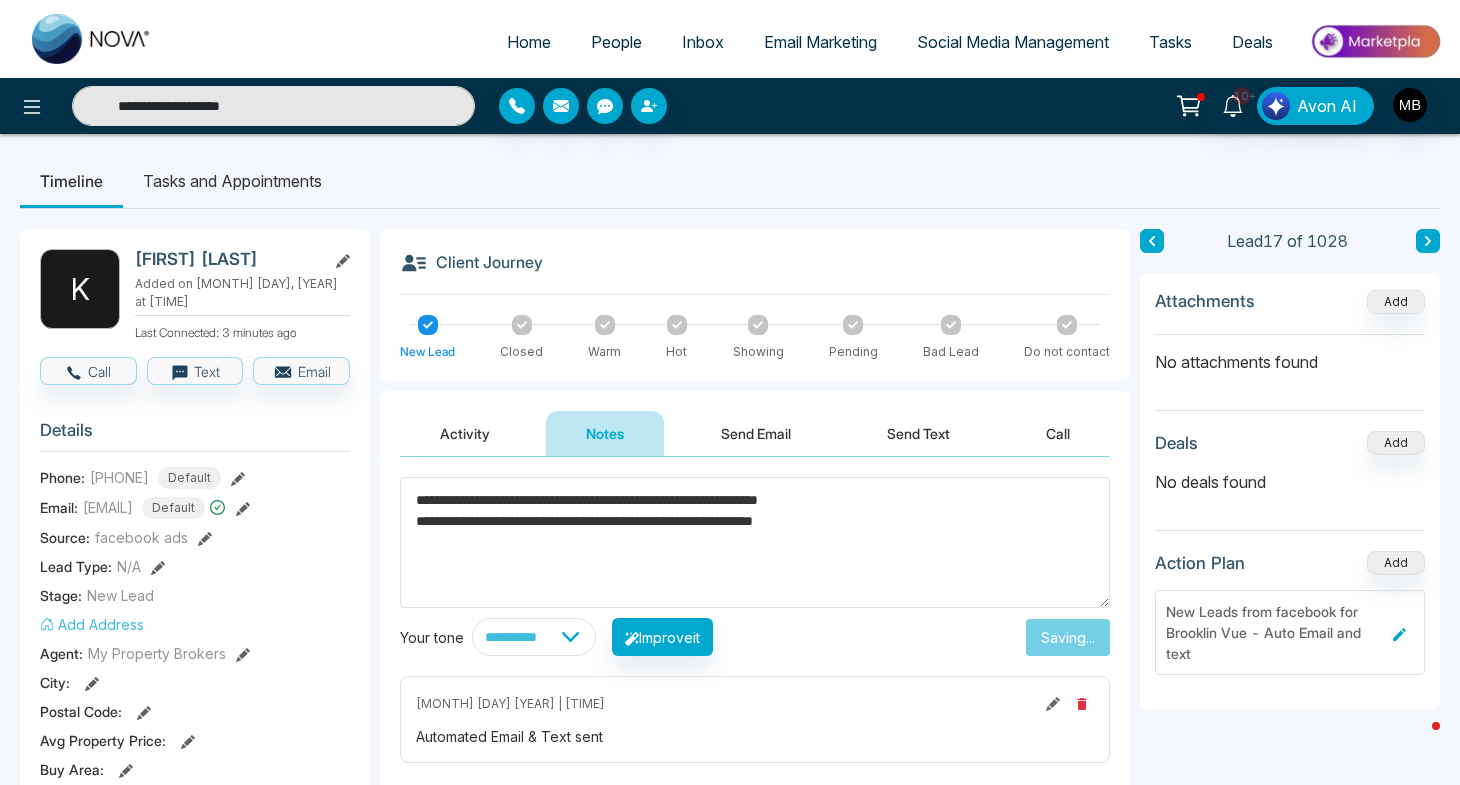 type 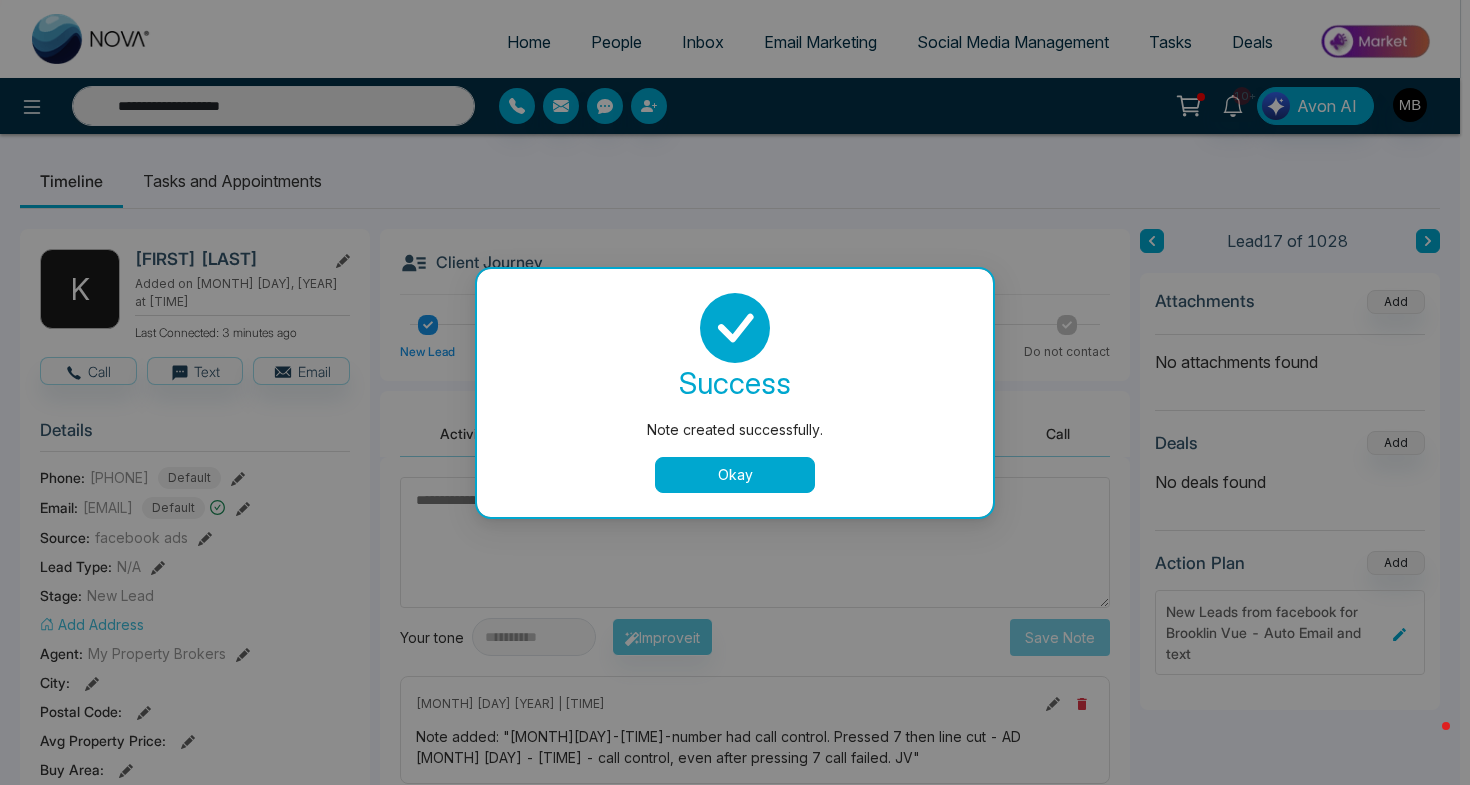 drag, startPoint x: 725, startPoint y: 475, endPoint x: 783, endPoint y: 425, distance: 76.57676 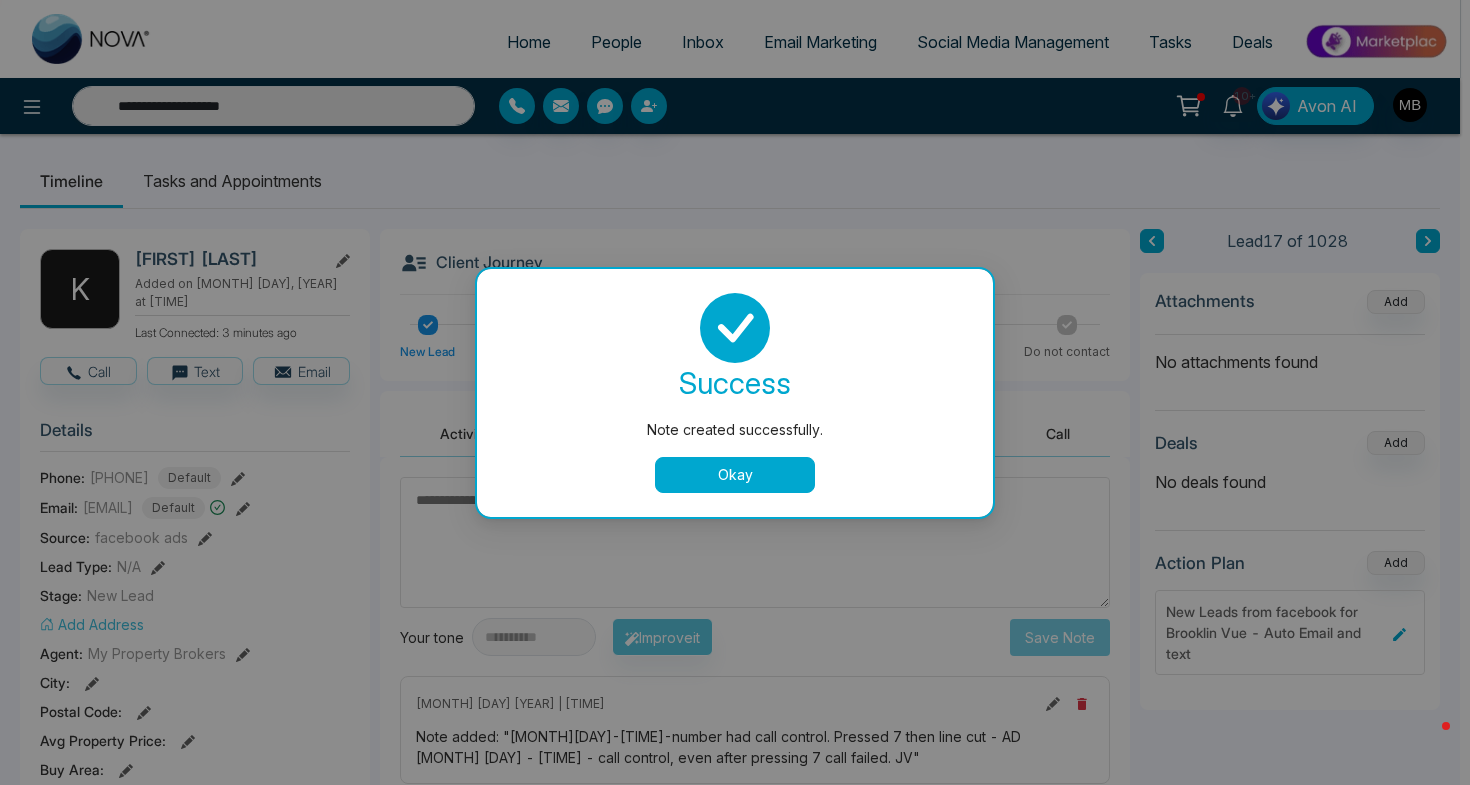 click on "Okay" at bounding box center (735, 475) 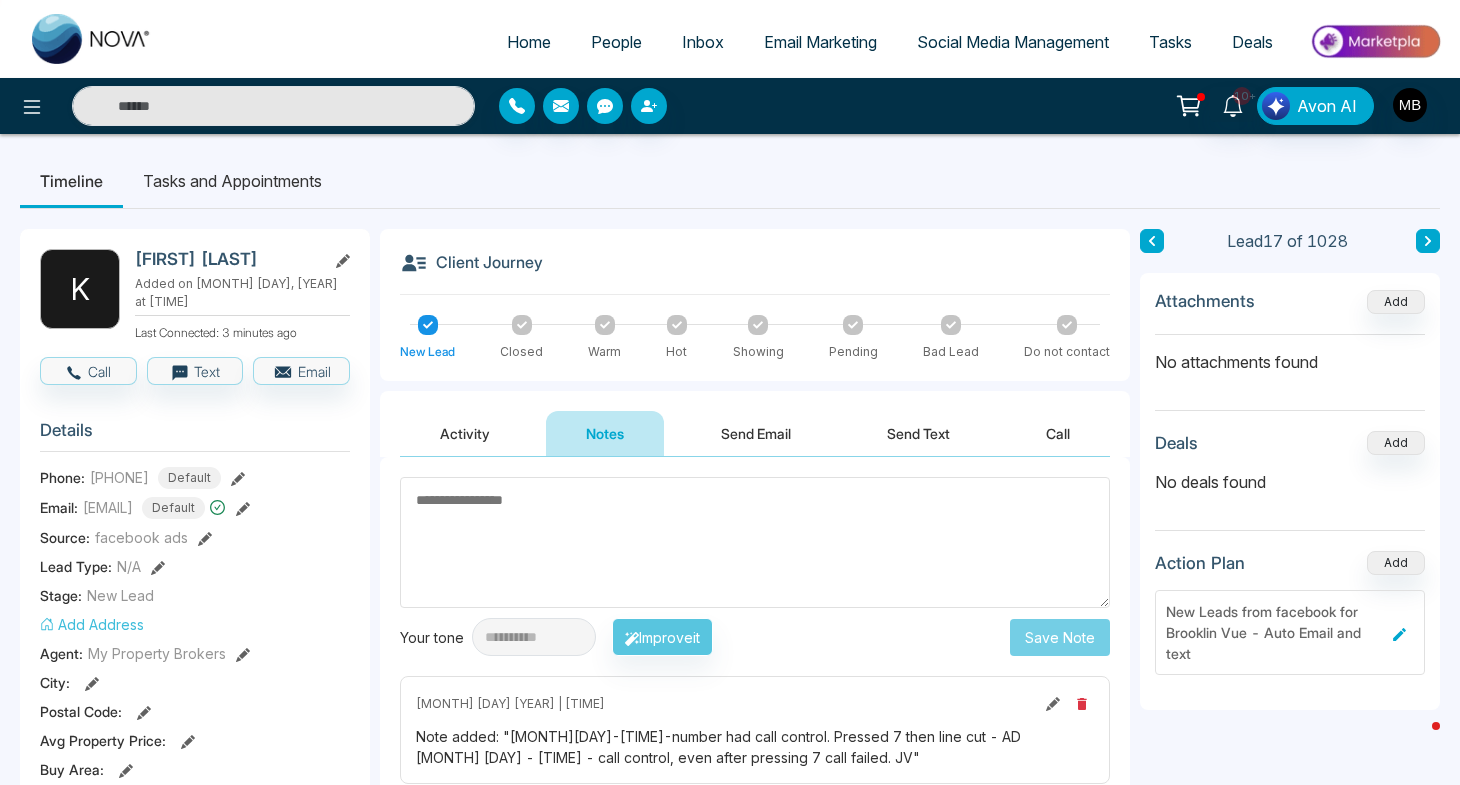 click 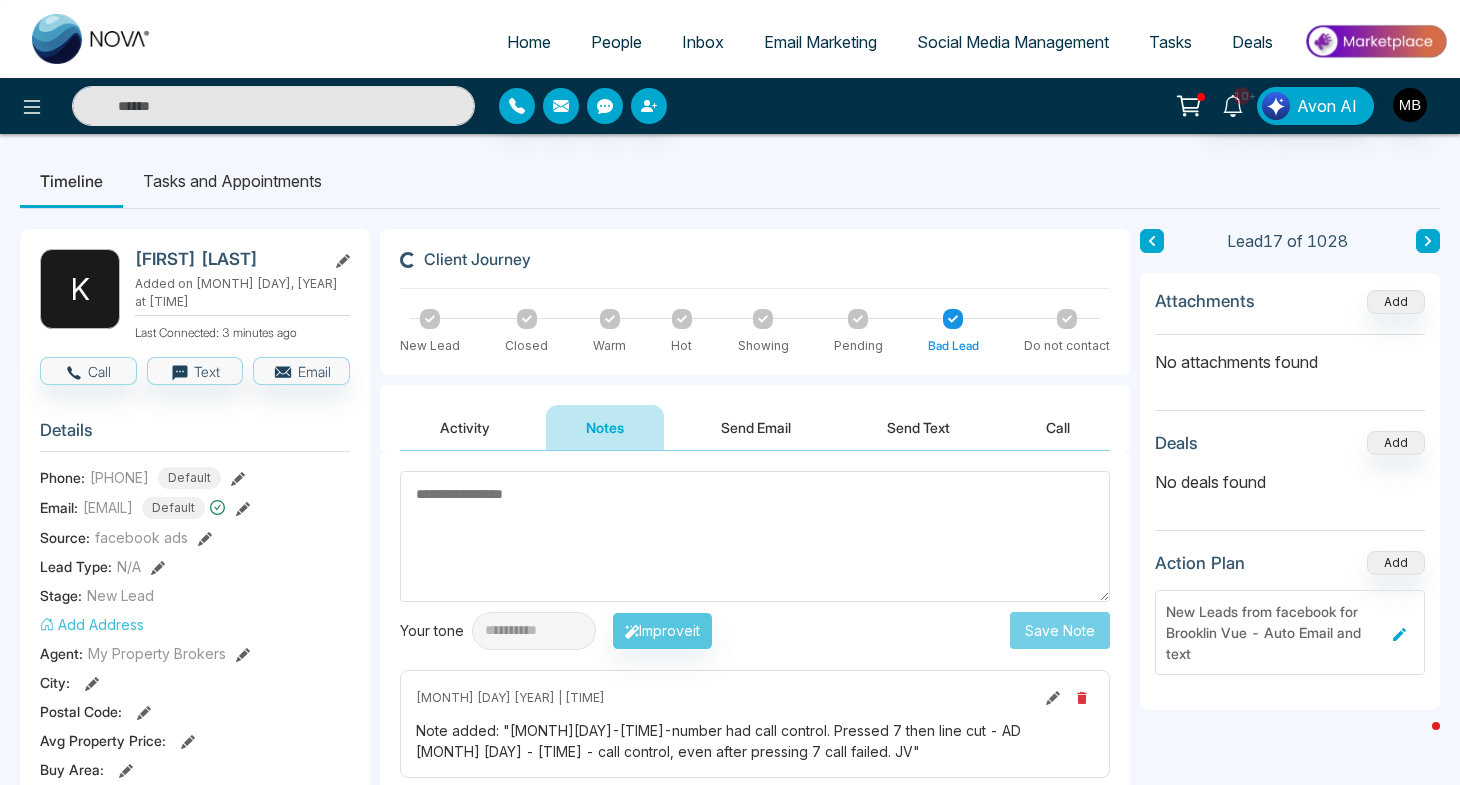 type on "**********" 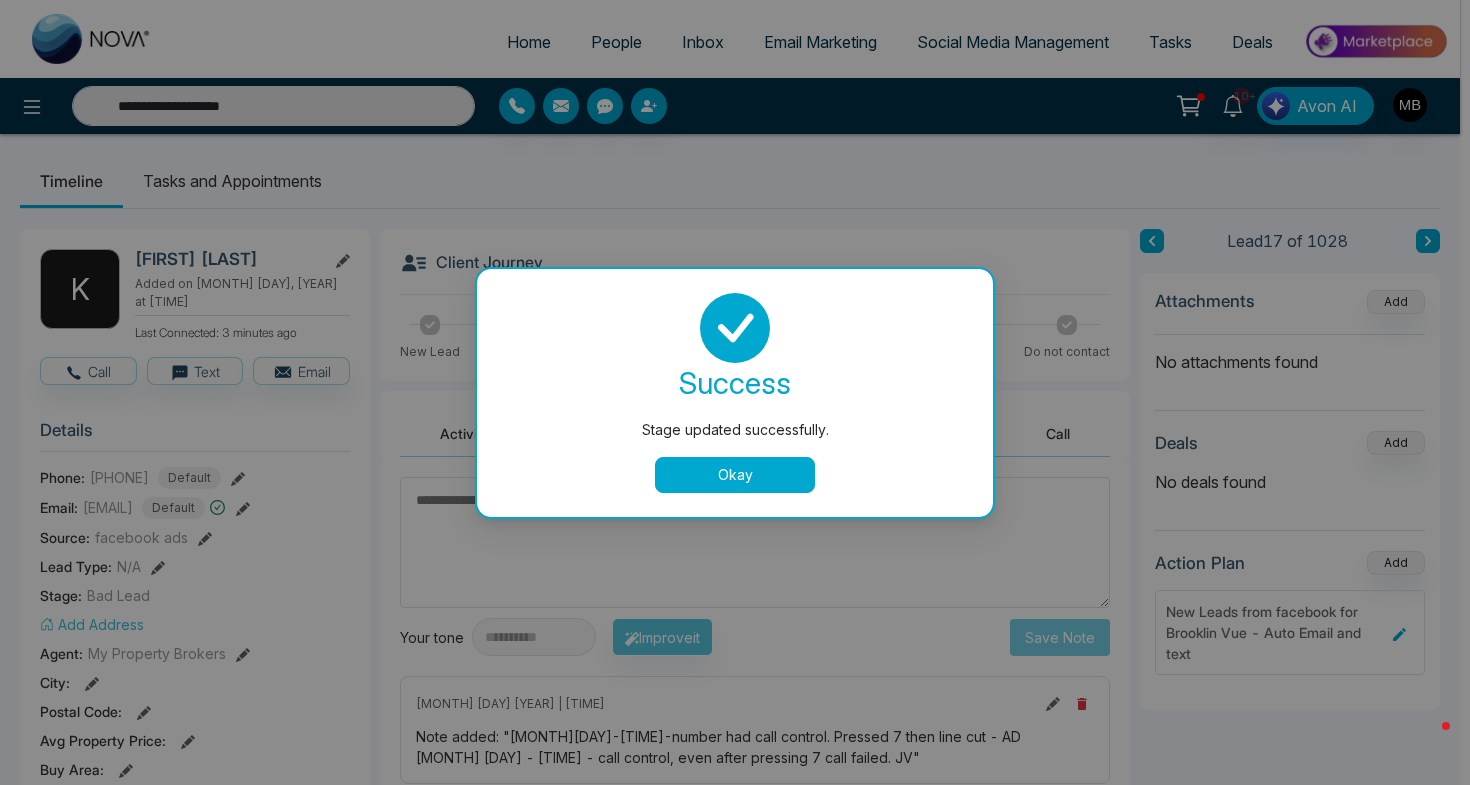 click on "Okay" at bounding box center (735, 475) 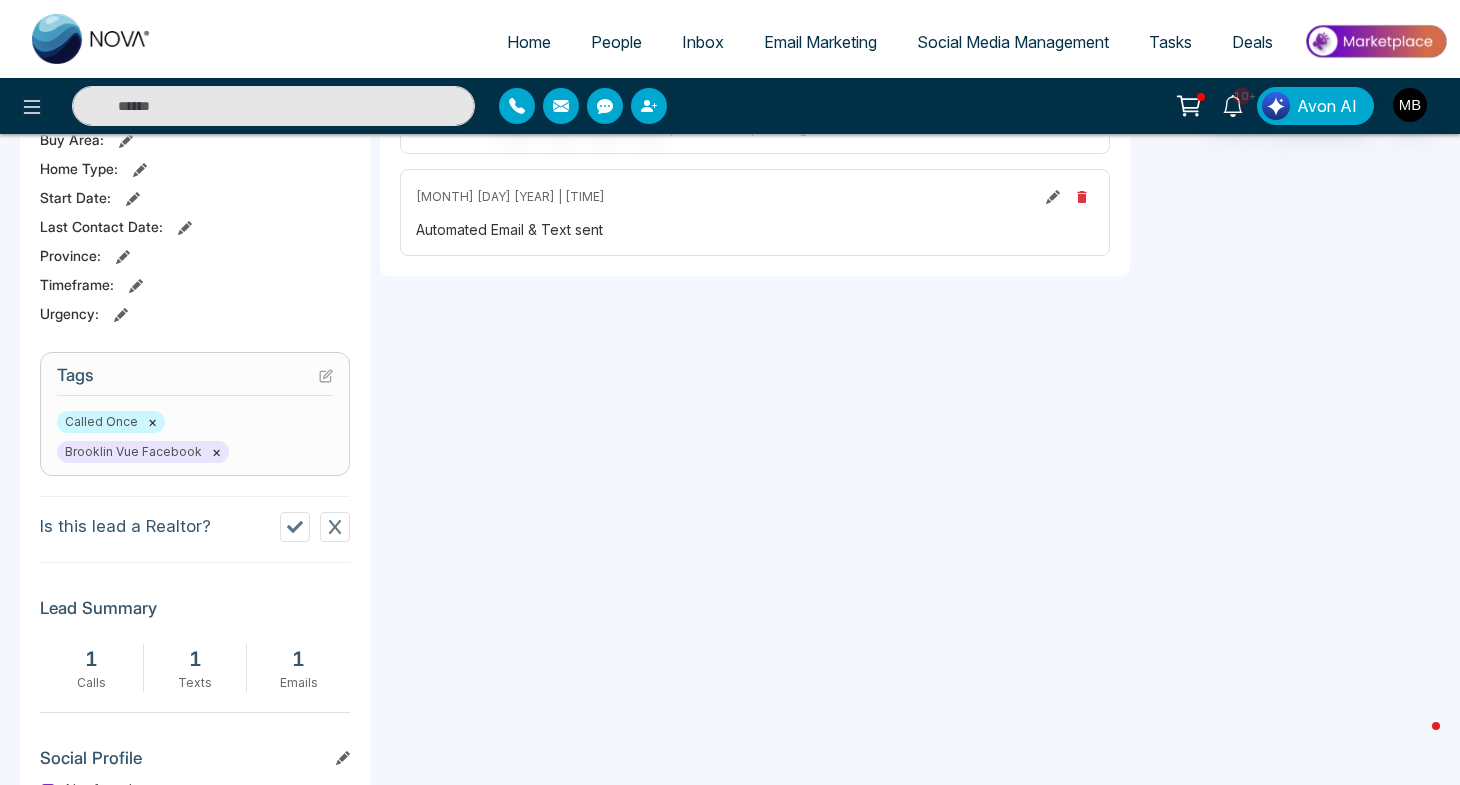 scroll, scrollTop: 0, scrollLeft: 0, axis: both 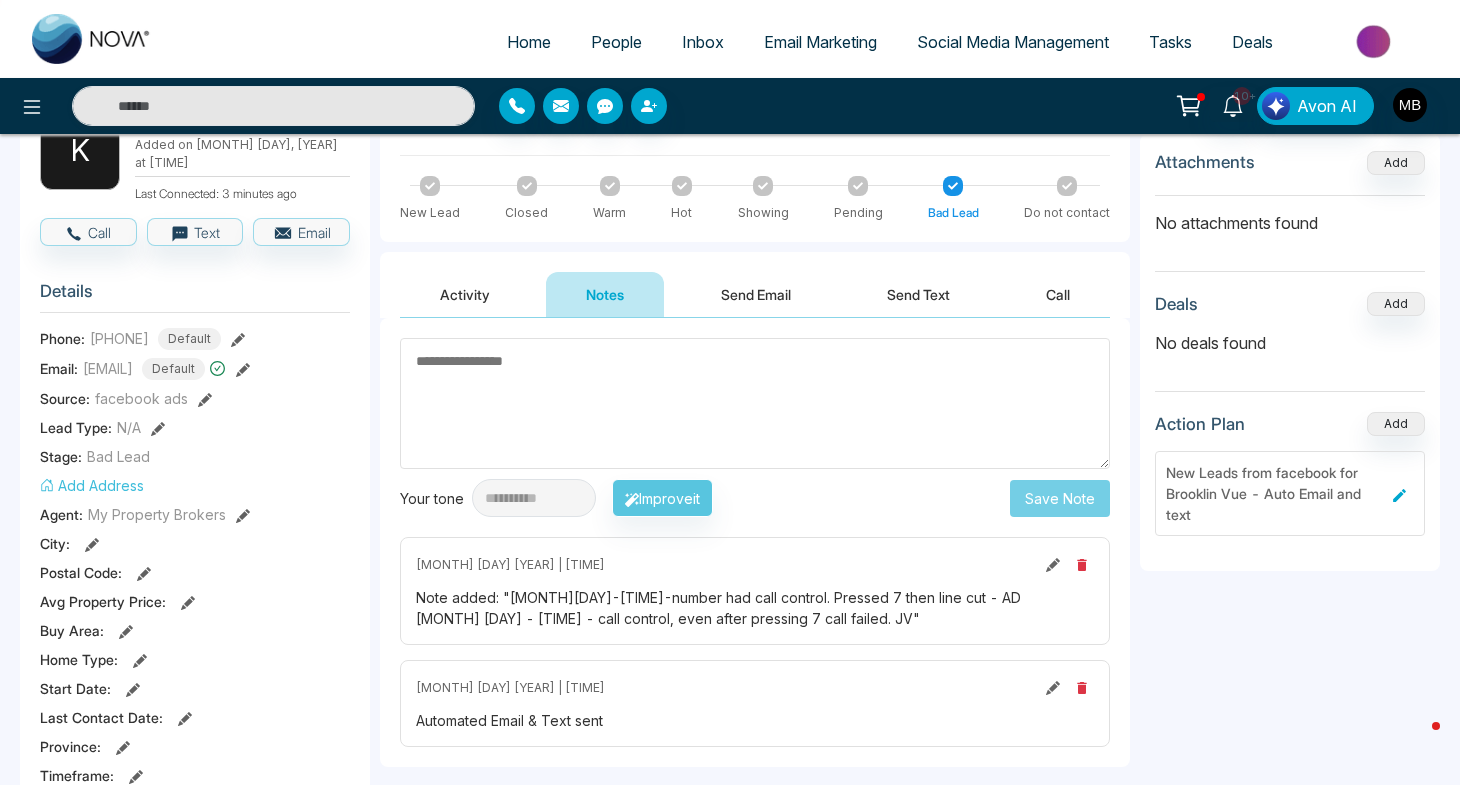 type on "**********" 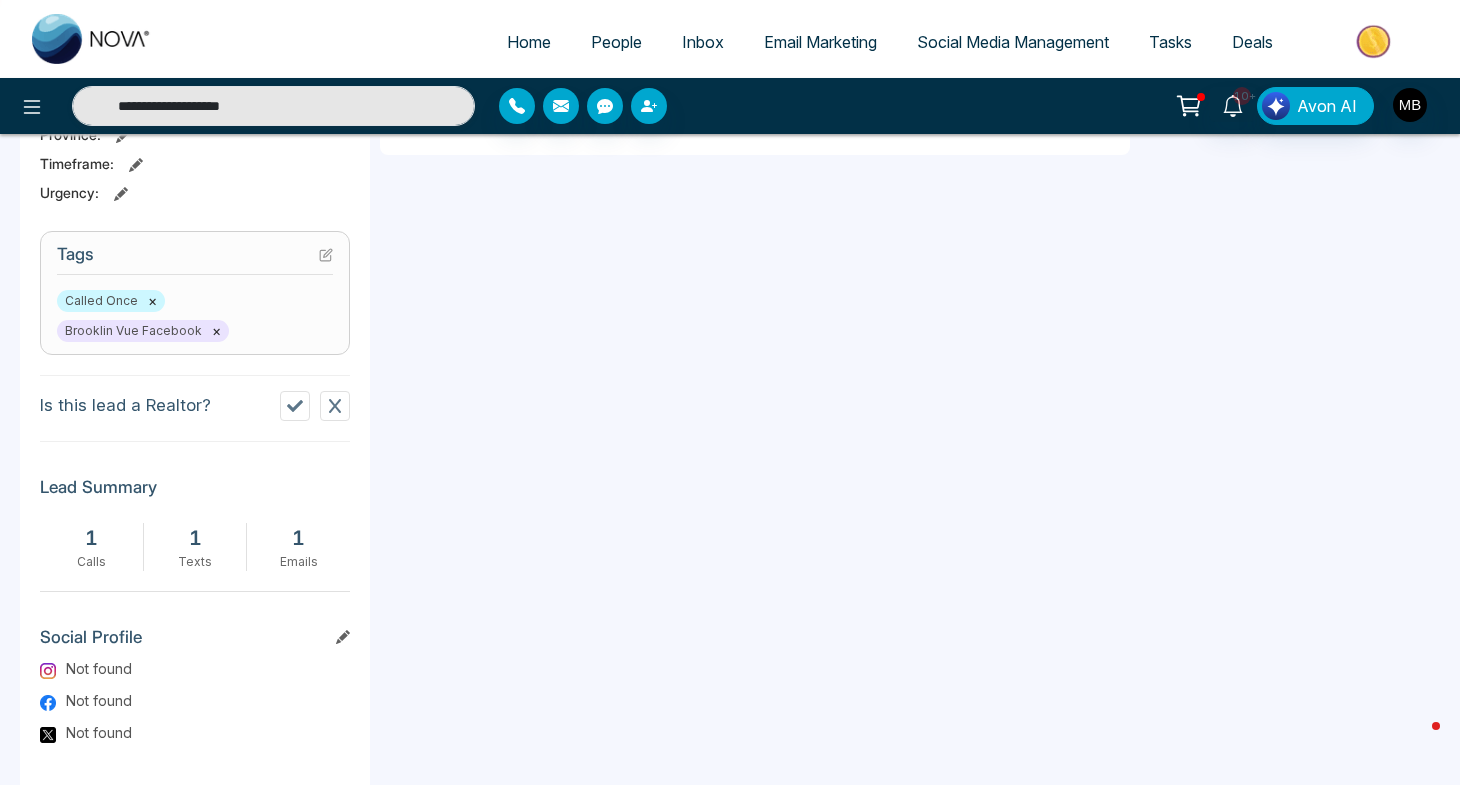 scroll, scrollTop: 0, scrollLeft: 0, axis: both 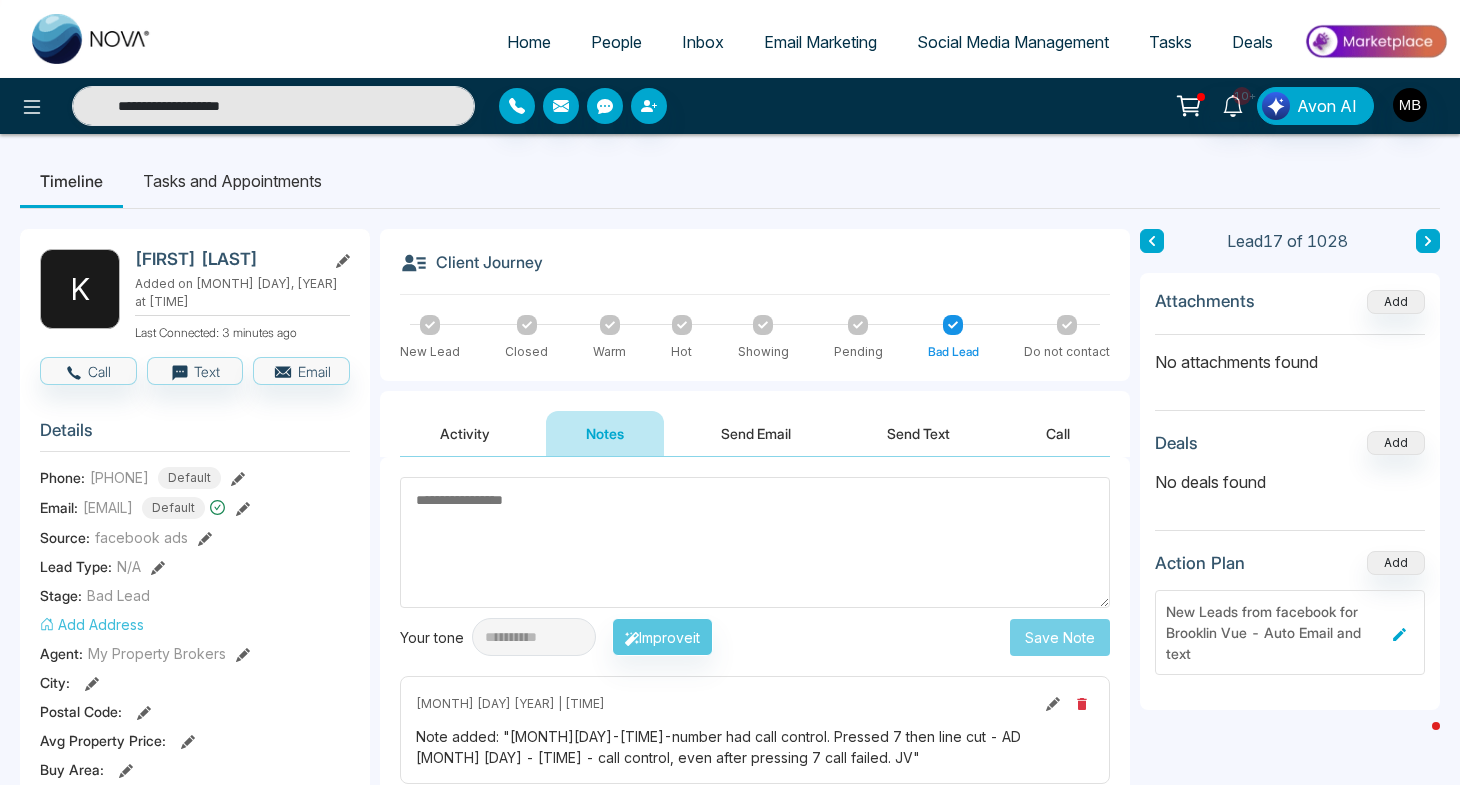 click on "Activity Notes Send Email Send Text Call" at bounding box center (755, 434) 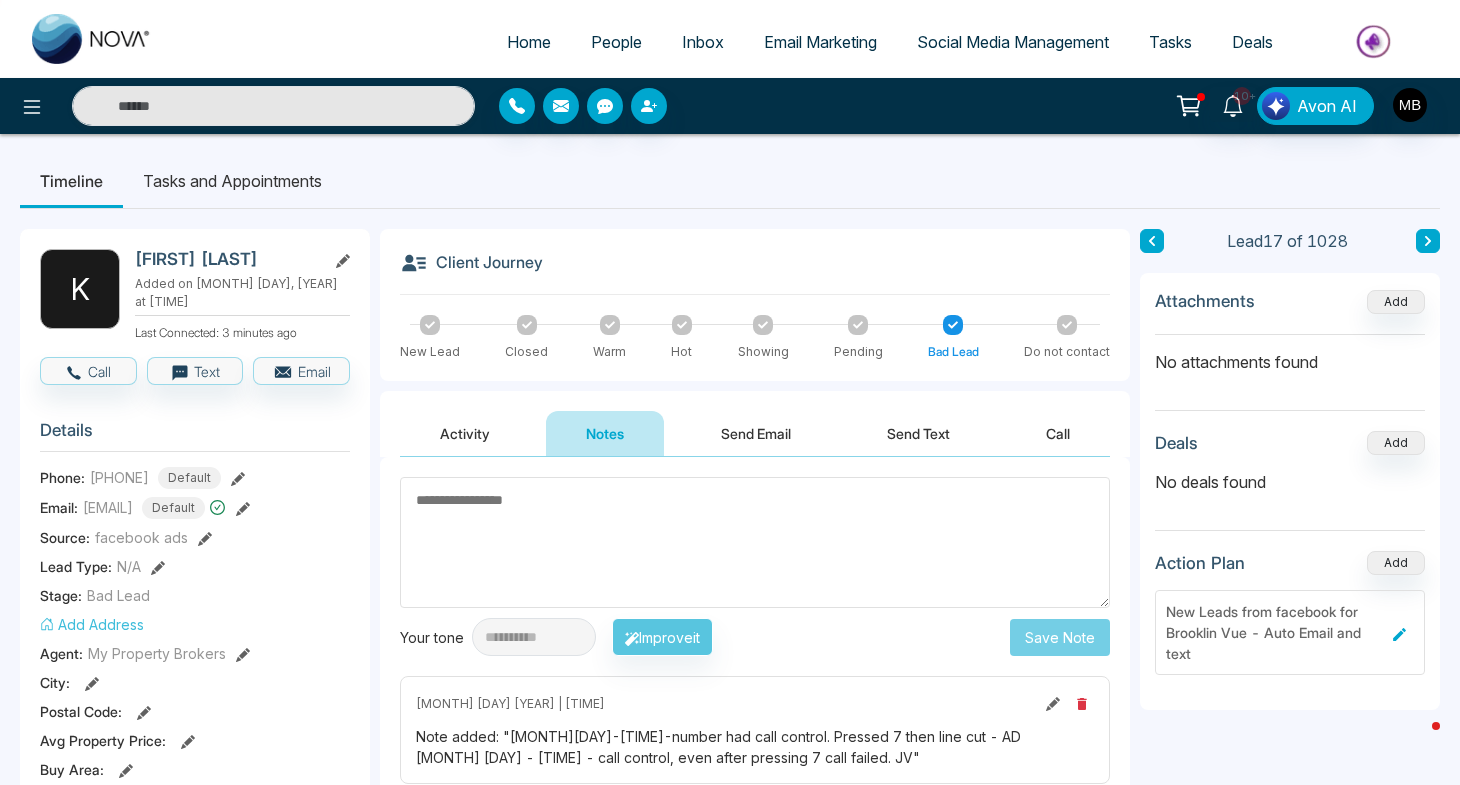 click on "Activity" at bounding box center [465, 433] 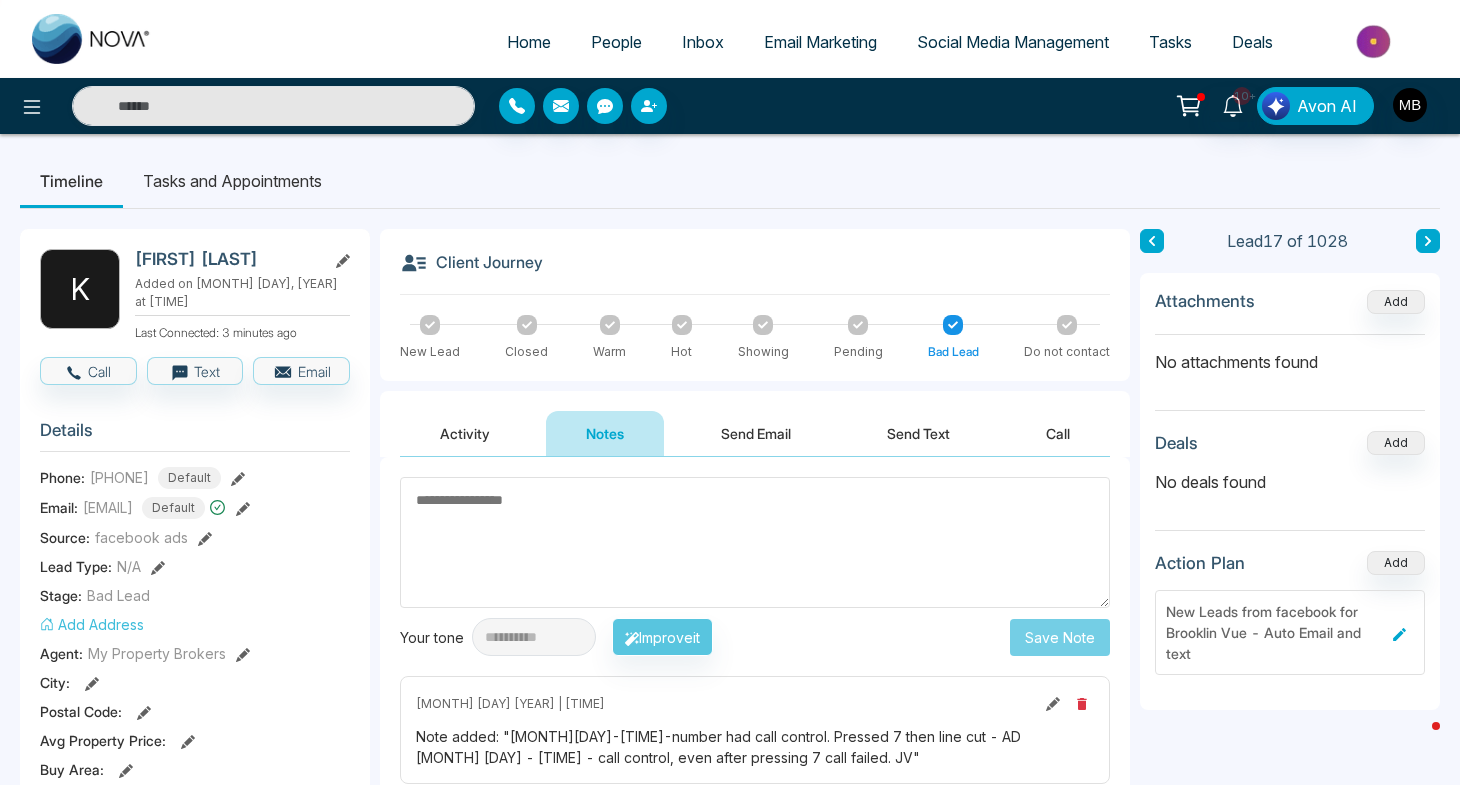 type on "**********" 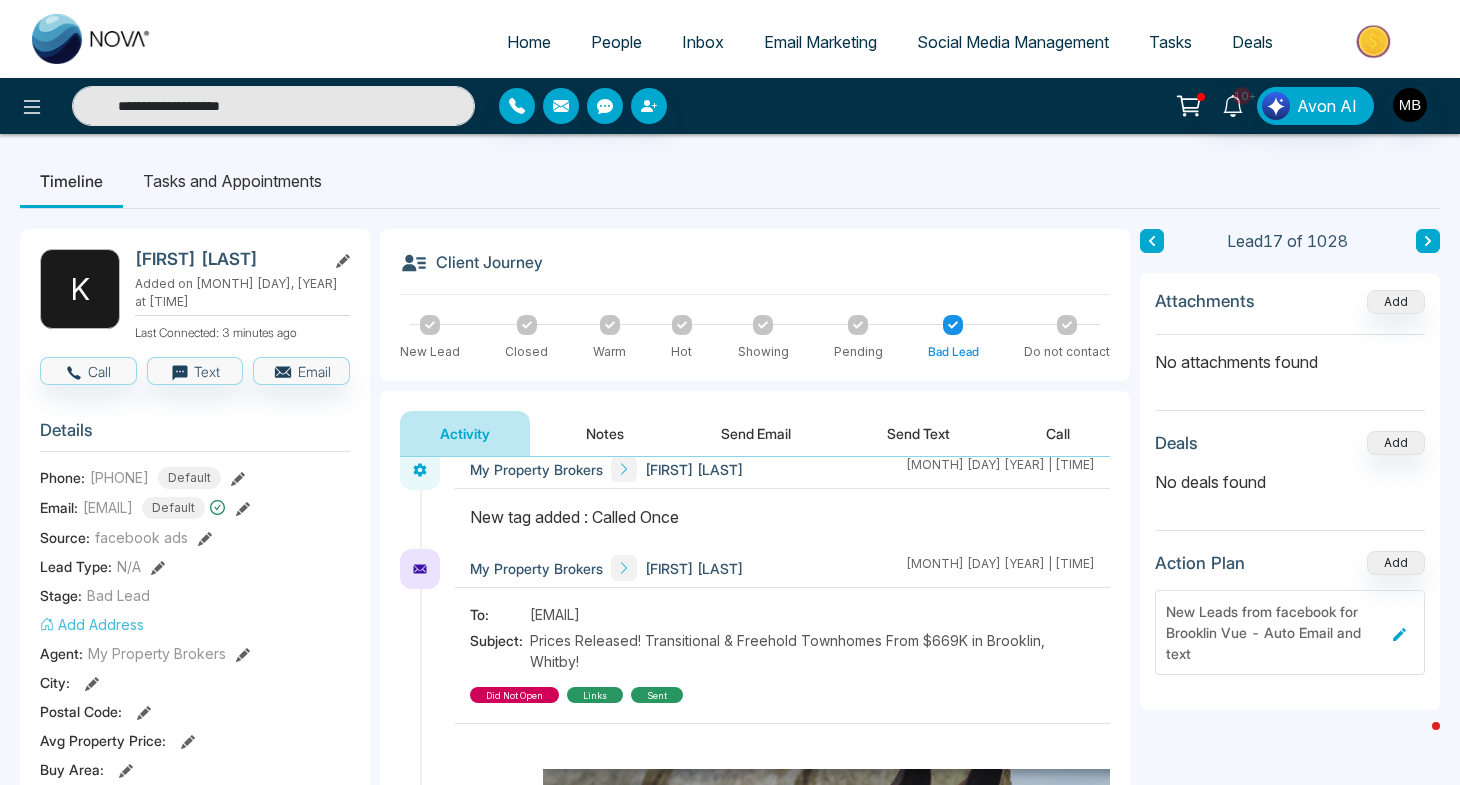 scroll, scrollTop: 514, scrollLeft: 0, axis: vertical 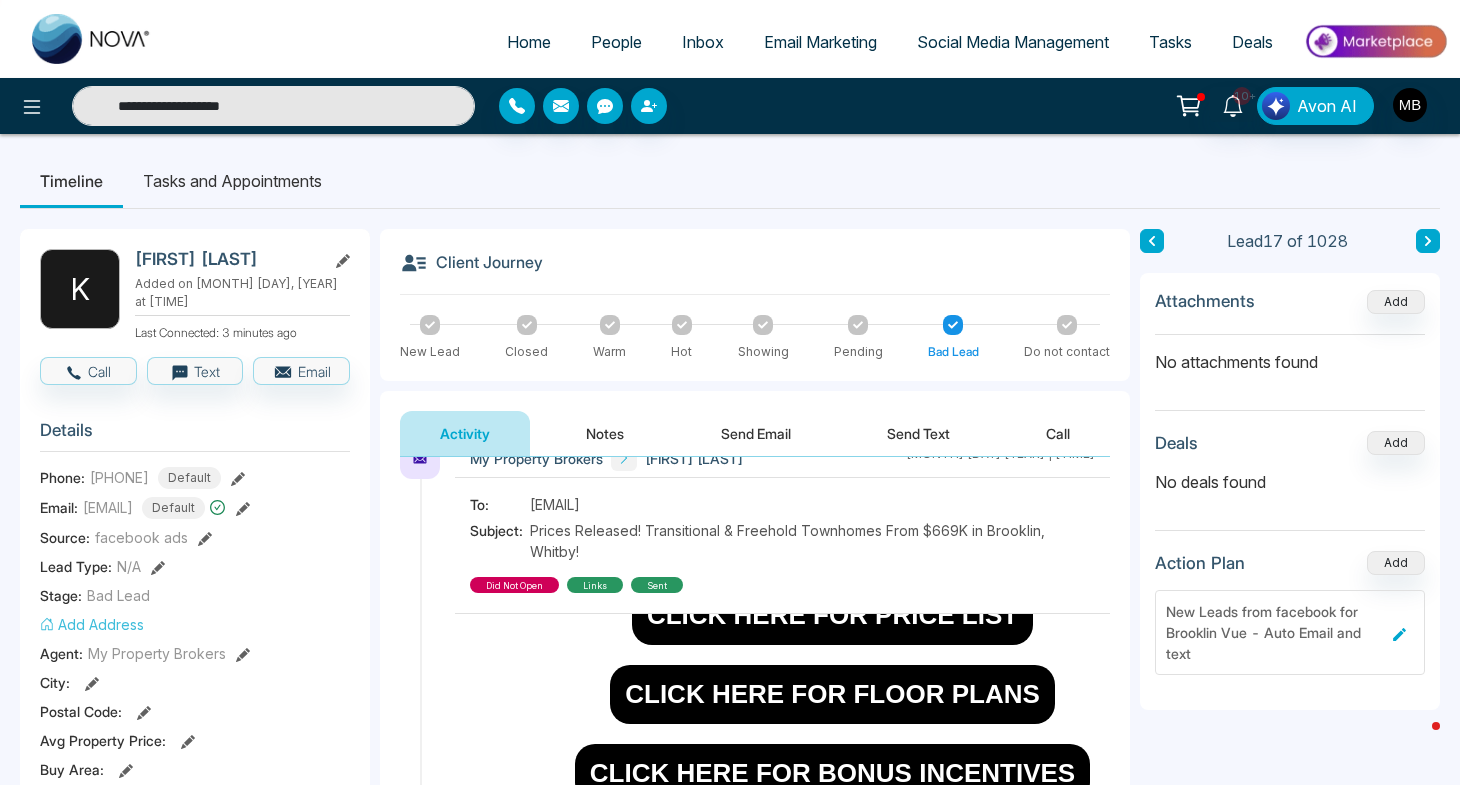 click on "**********" at bounding box center (273, 106) 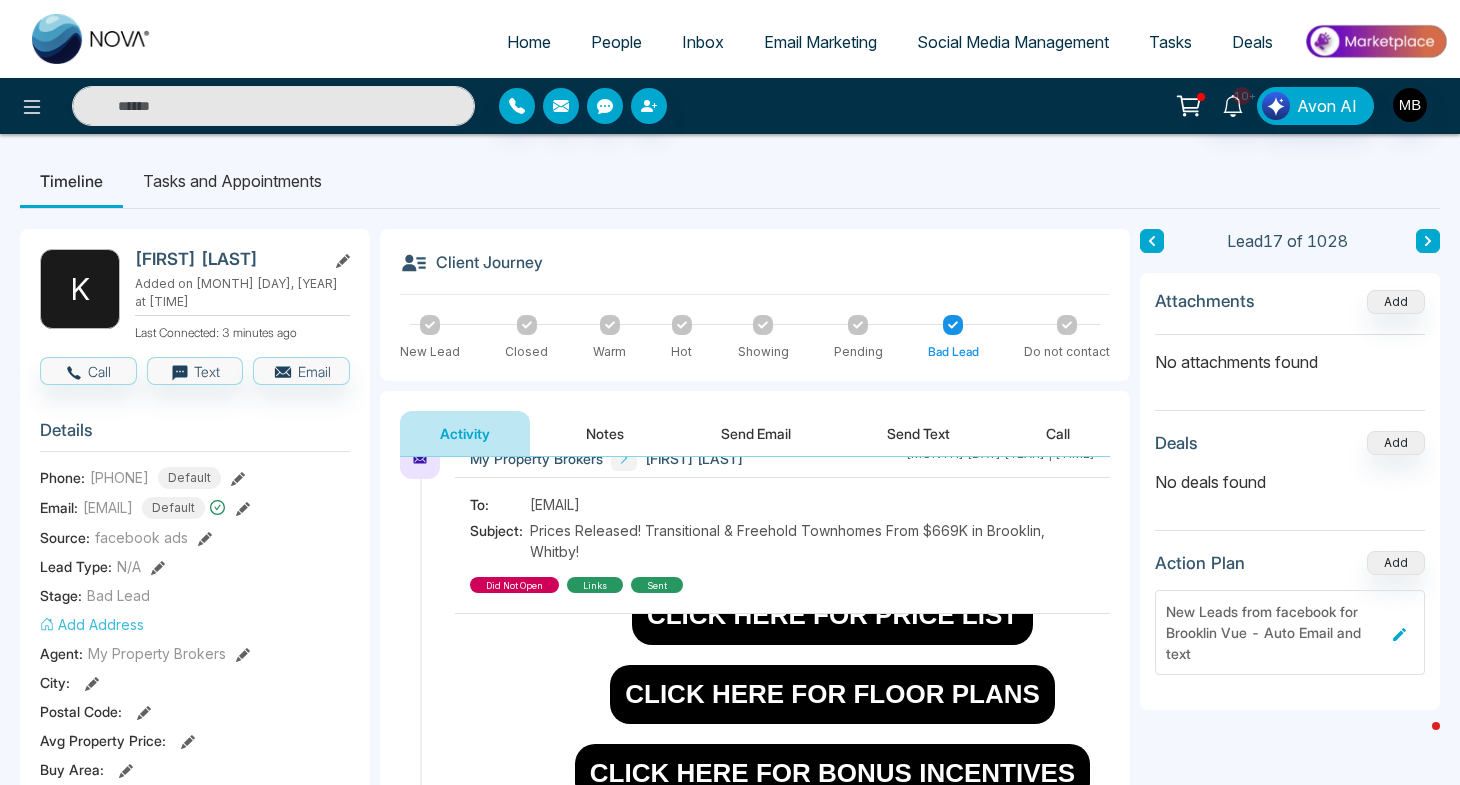 type on "**********" 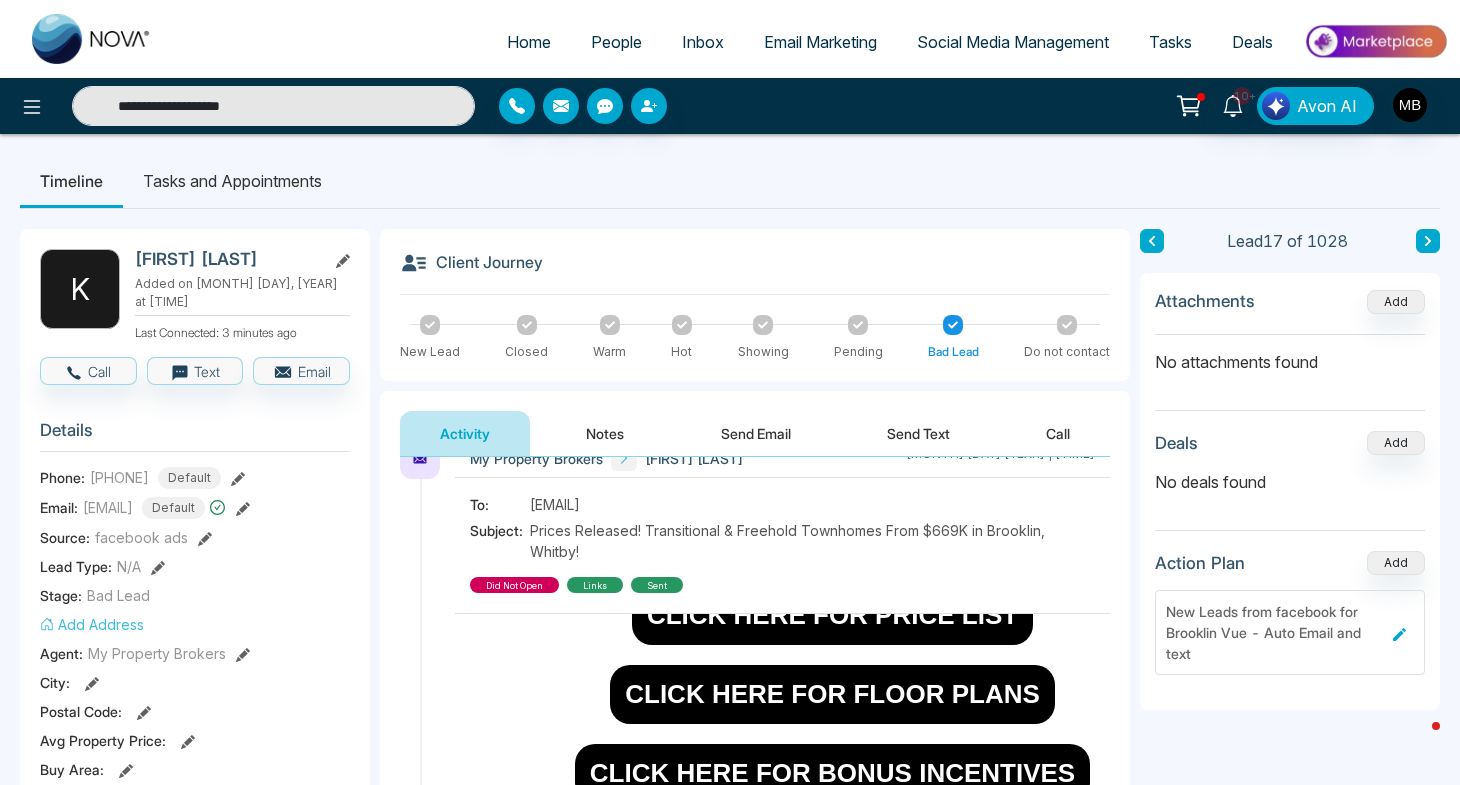 drag, startPoint x: 295, startPoint y: 113, endPoint x: 67, endPoint y: 106, distance: 228.10744 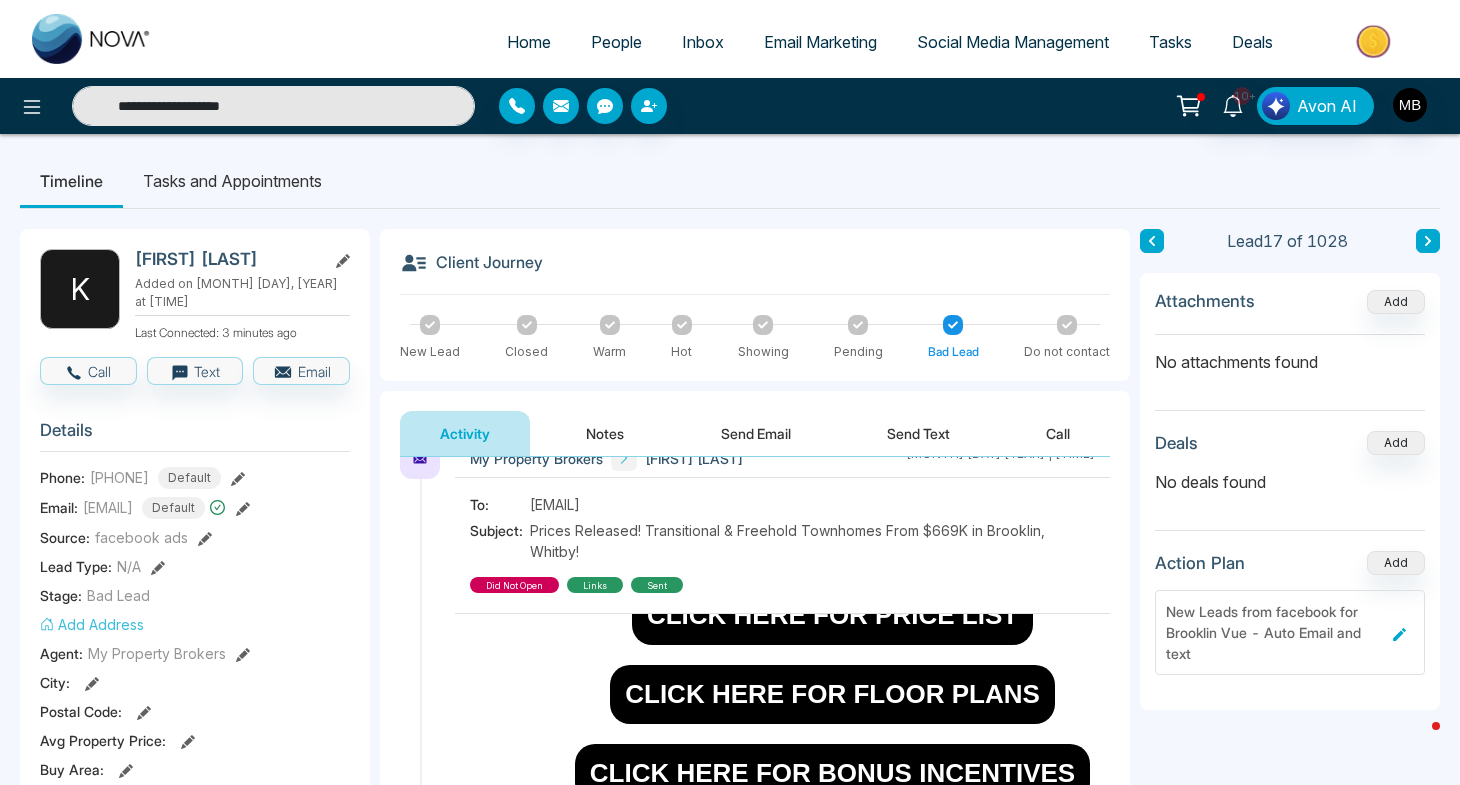 click on "**********" at bounding box center (263, 106) 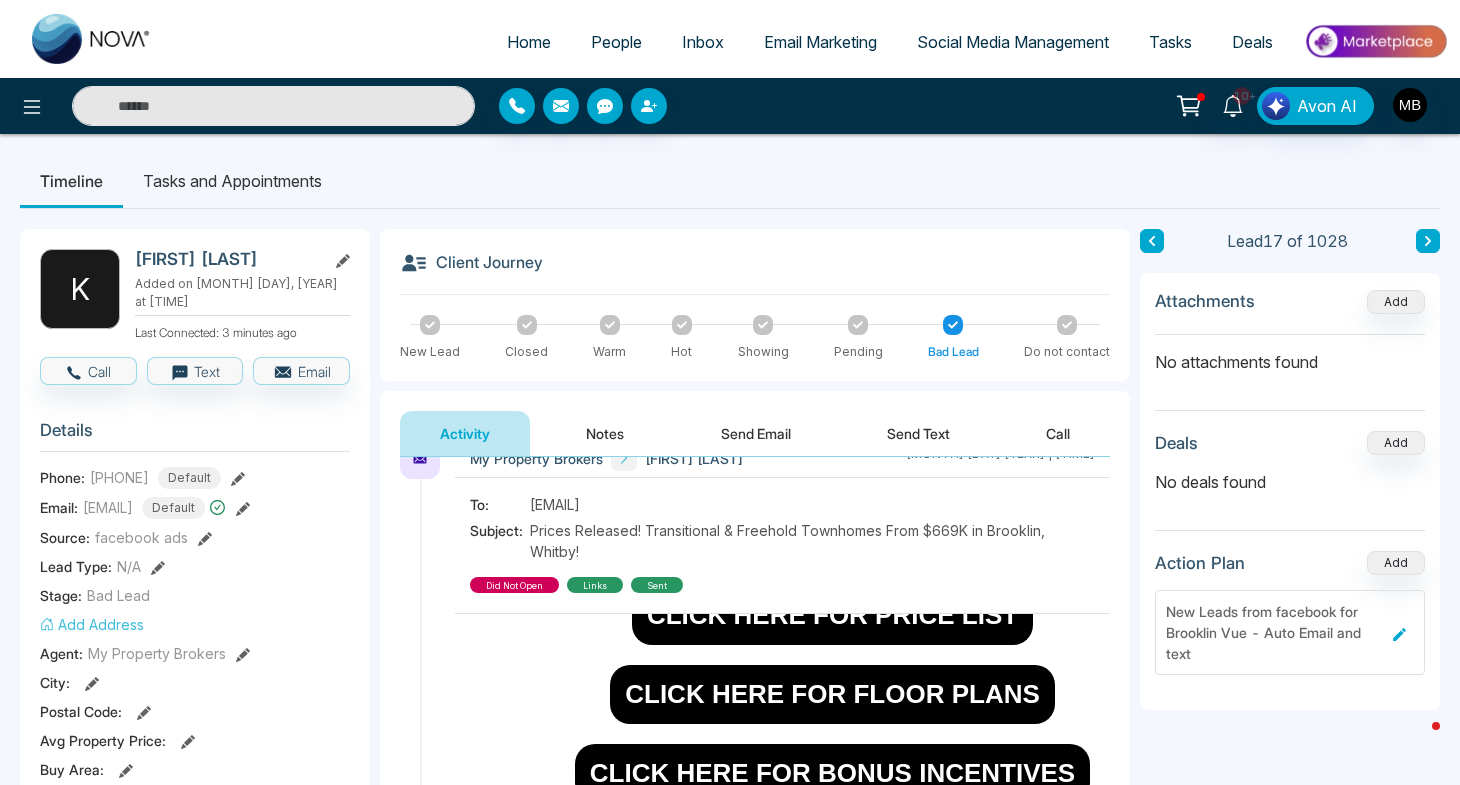 paste on "**********" 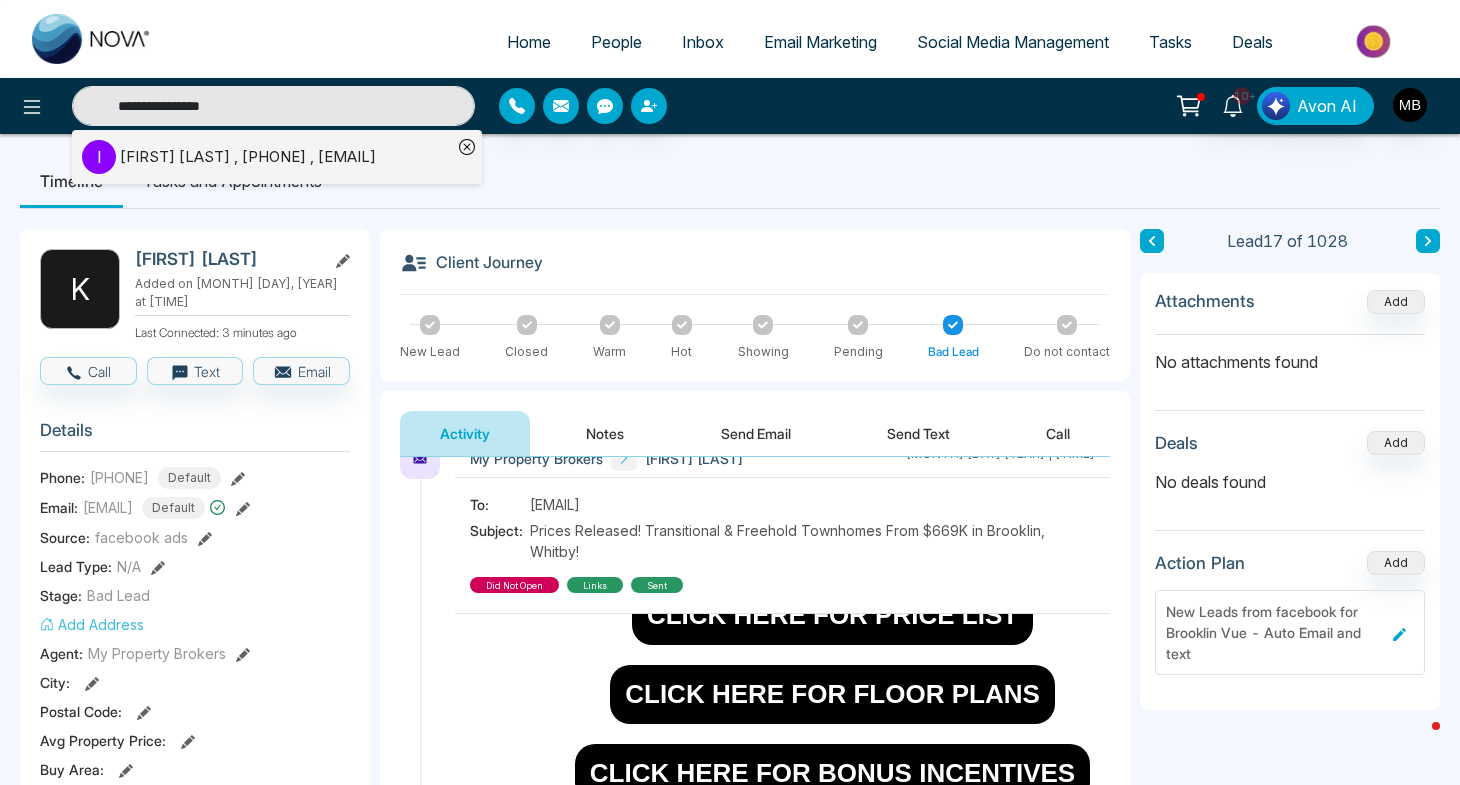 type on "**********" 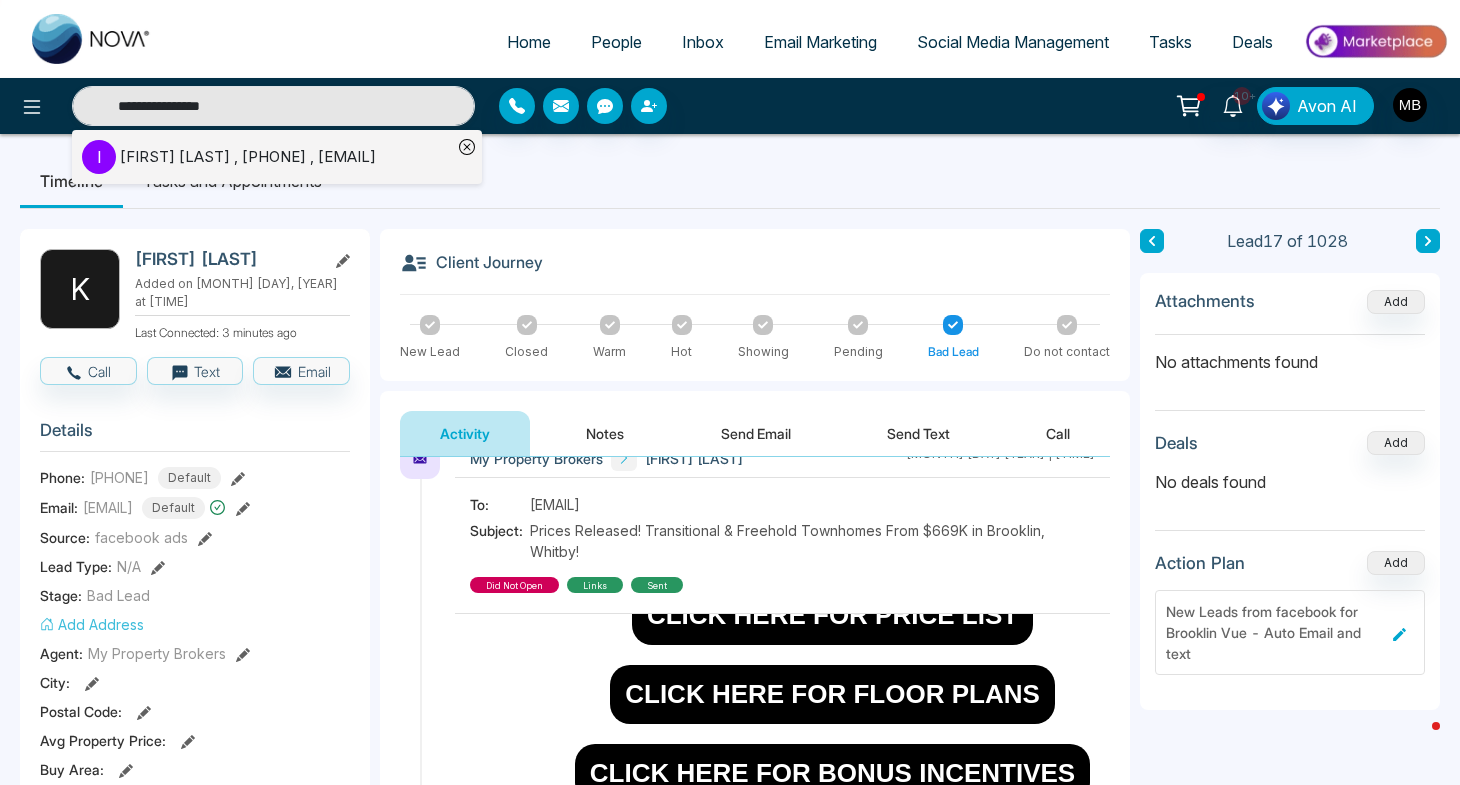 click on "[FIRST] [LAST]     , [PHONE]   , [EMAIL]" at bounding box center [248, 157] 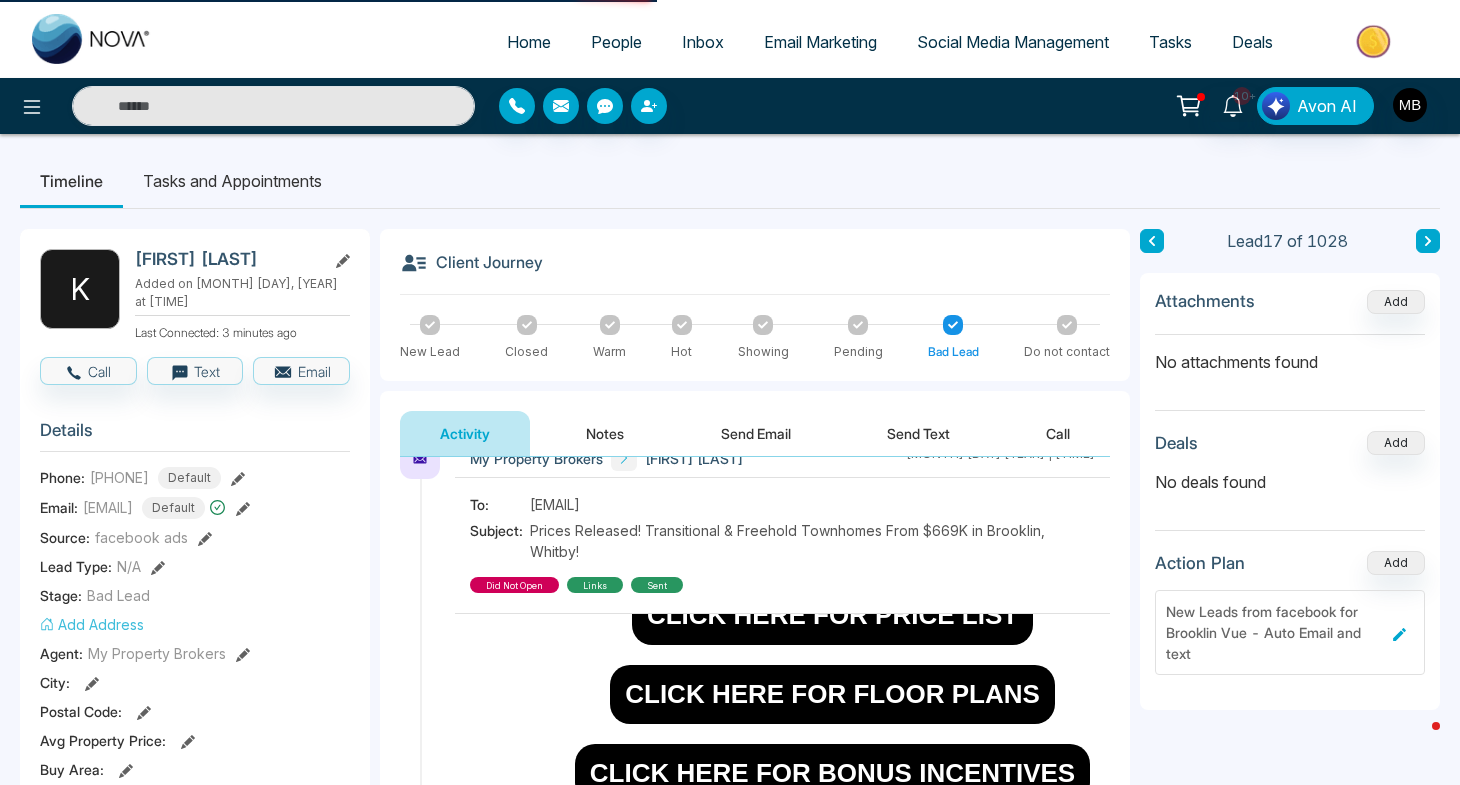 type on "**********" 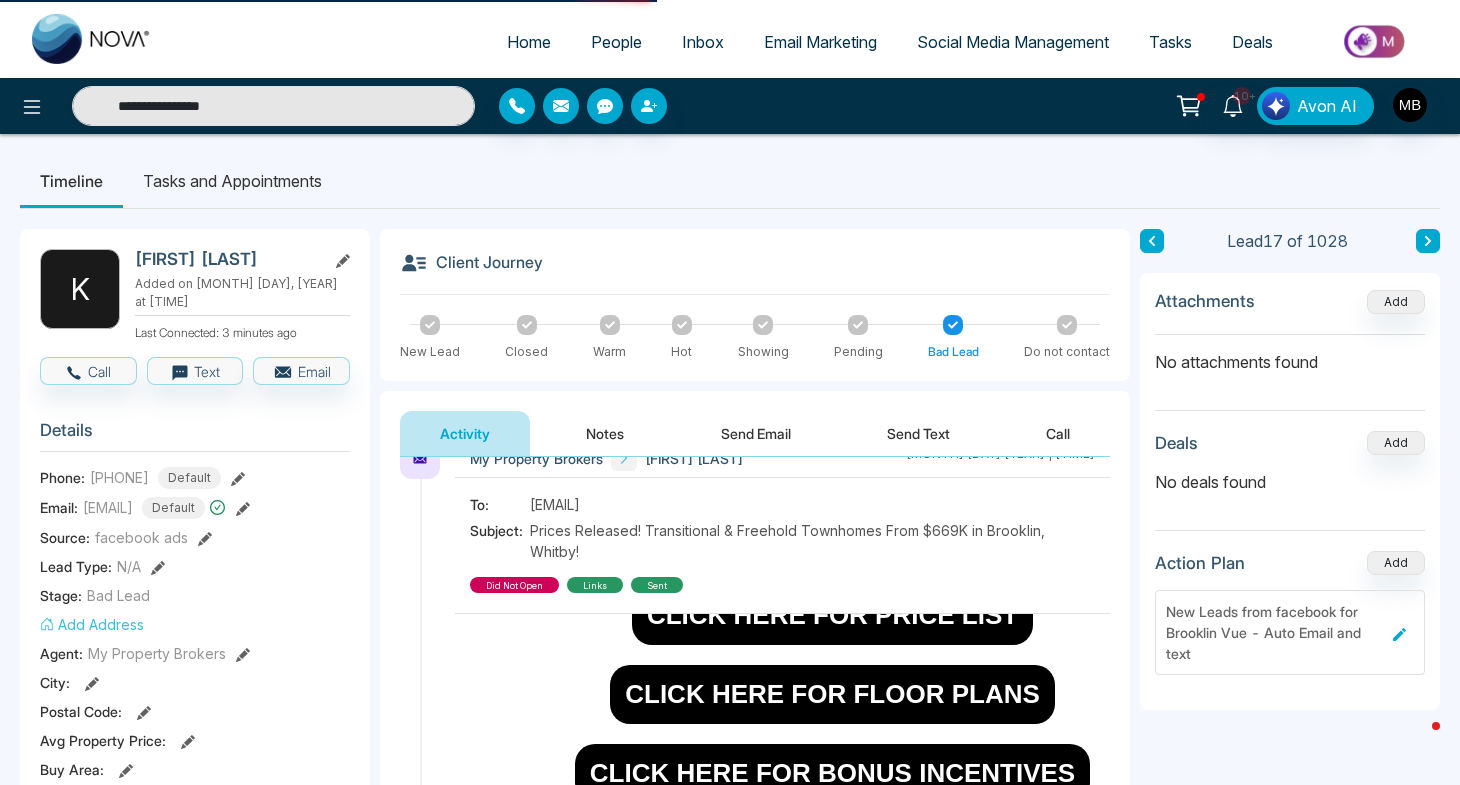 scroll, scrollTop: 0, scrollLeft: 0, axis: both 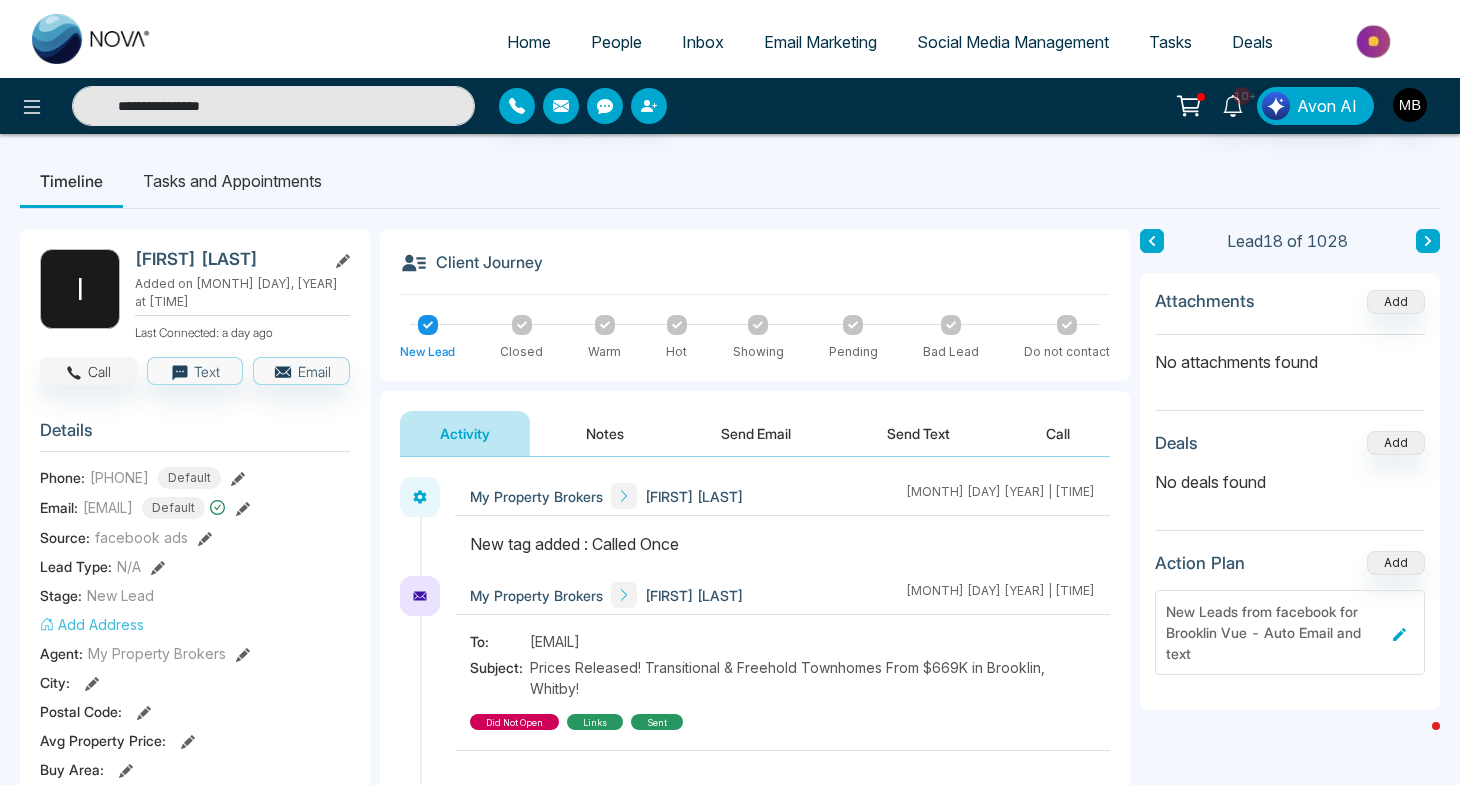 click on "Call" at bounding box center (88, 371) 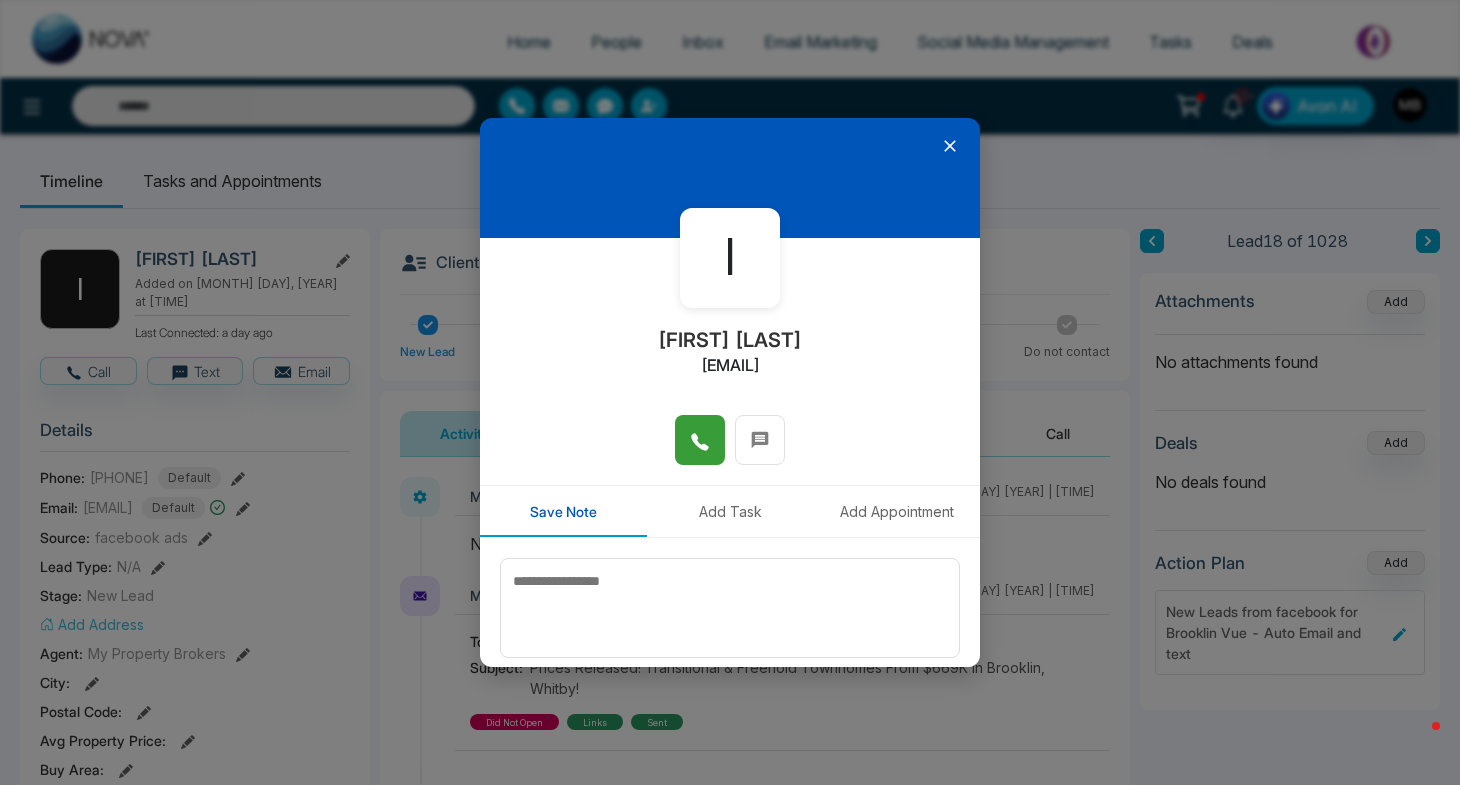 click 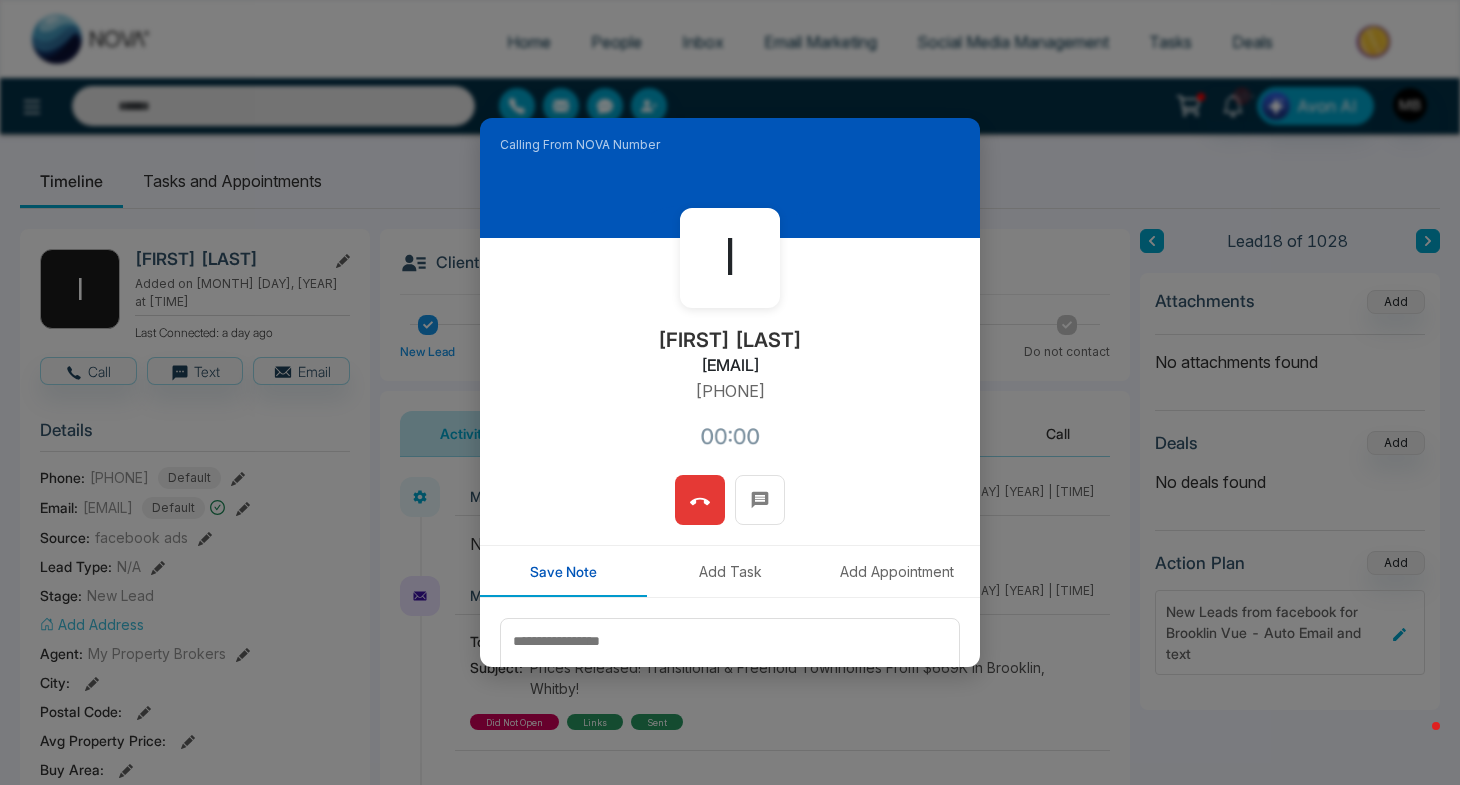 type on "**********" 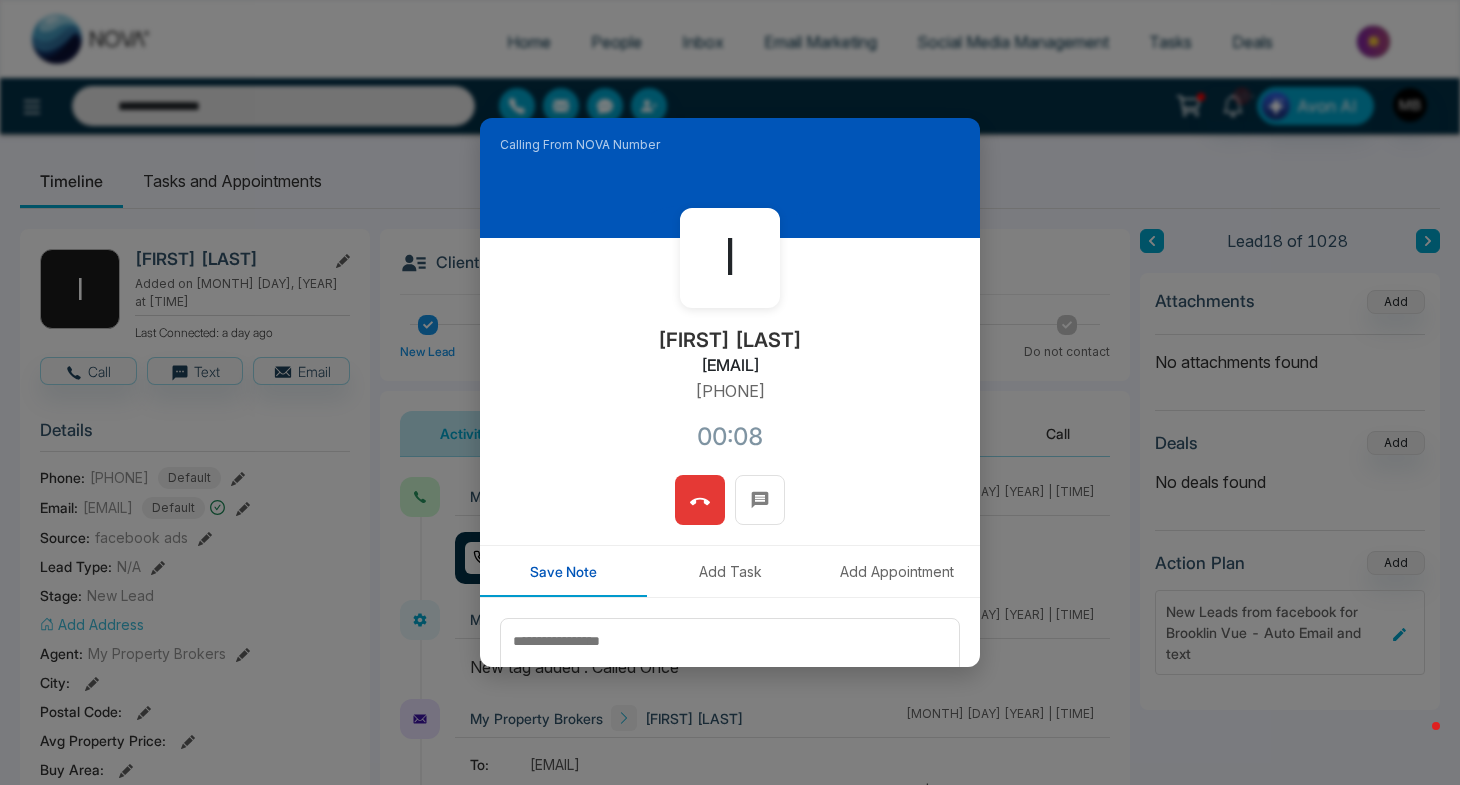 click 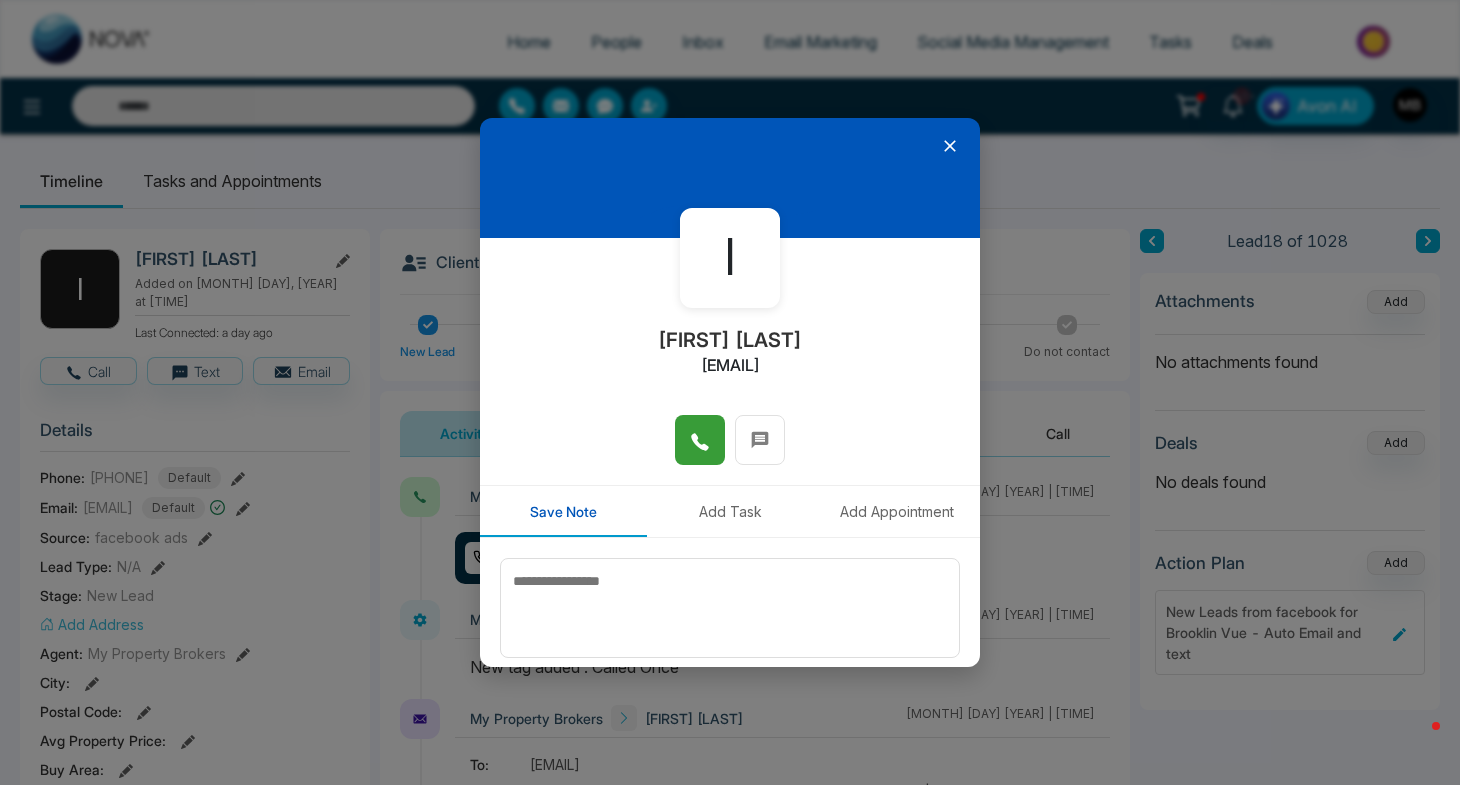 click 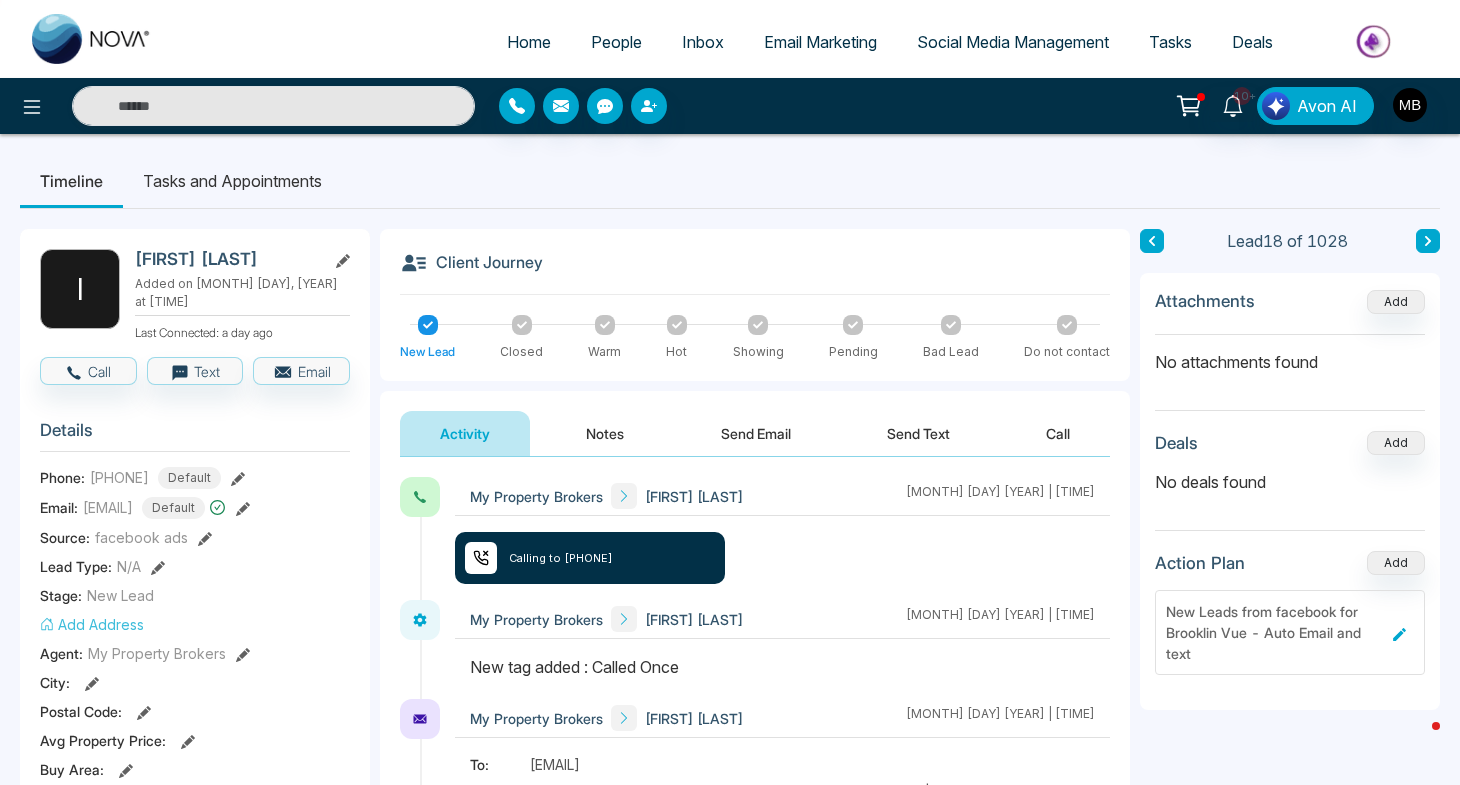 type on "**********" 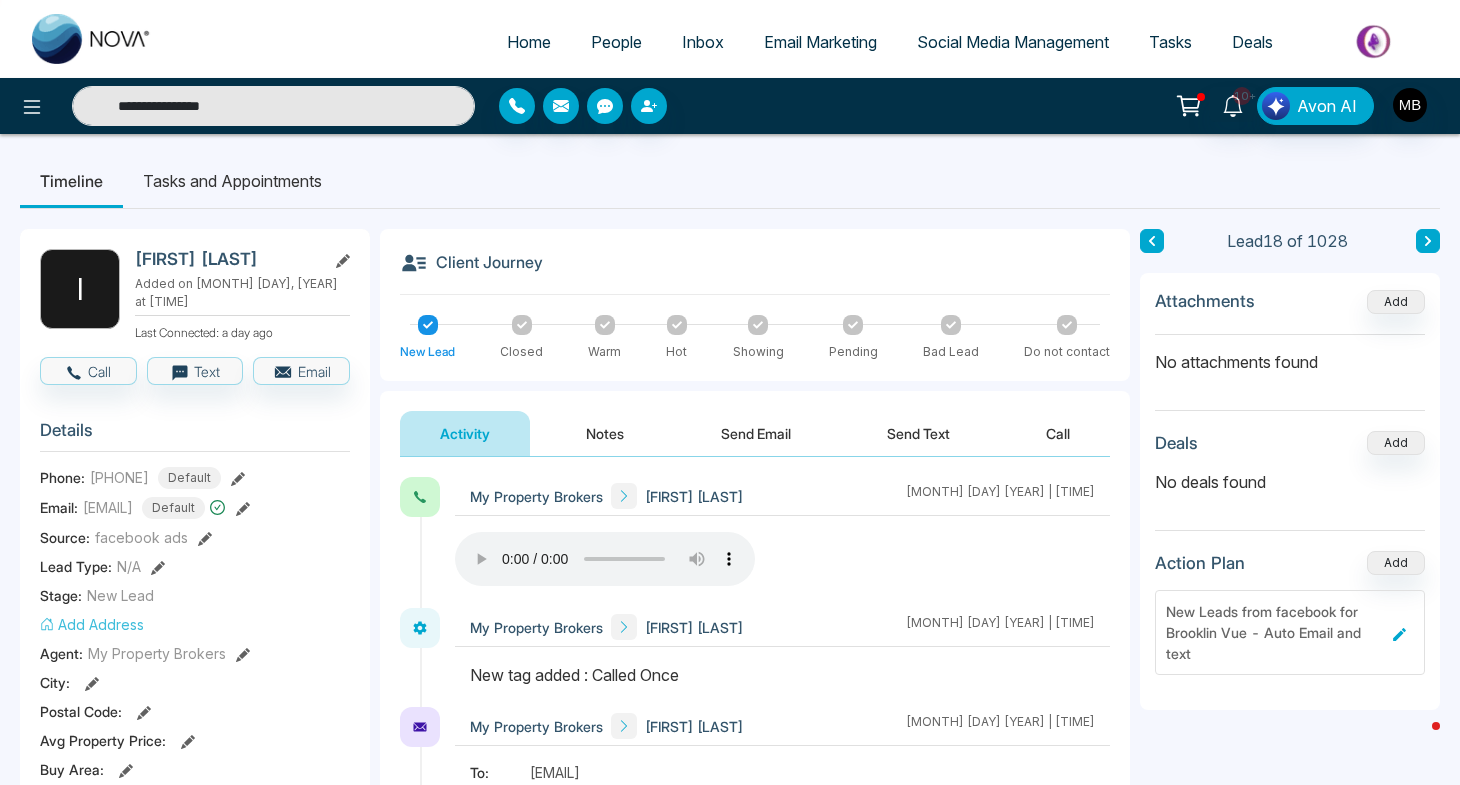 click on "**********" at bounding box center (273, 106) 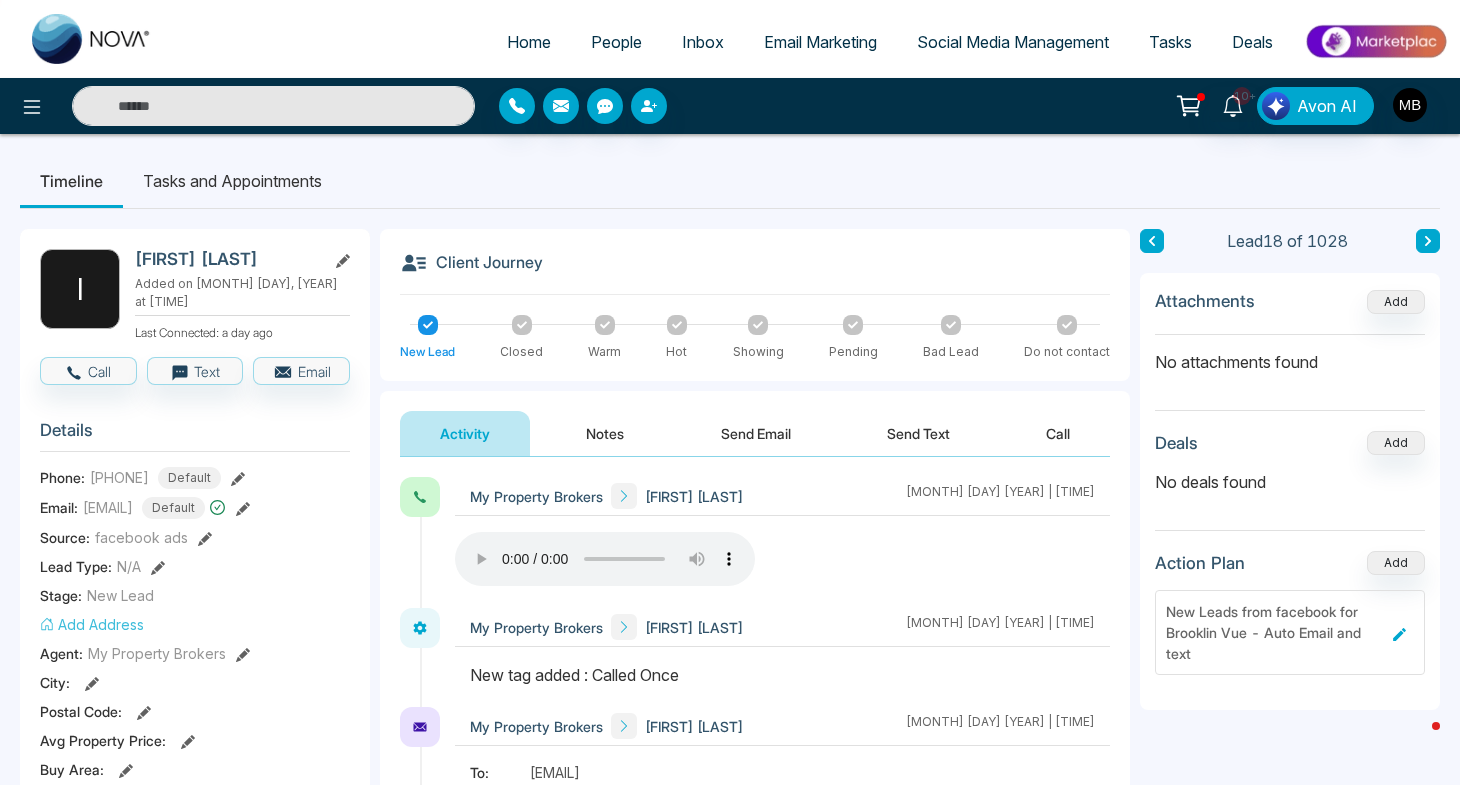 drag, startPoint x: 294, startPoint y: 112, endPoint x: 82, endPoint y: 98, distance: 212.46176 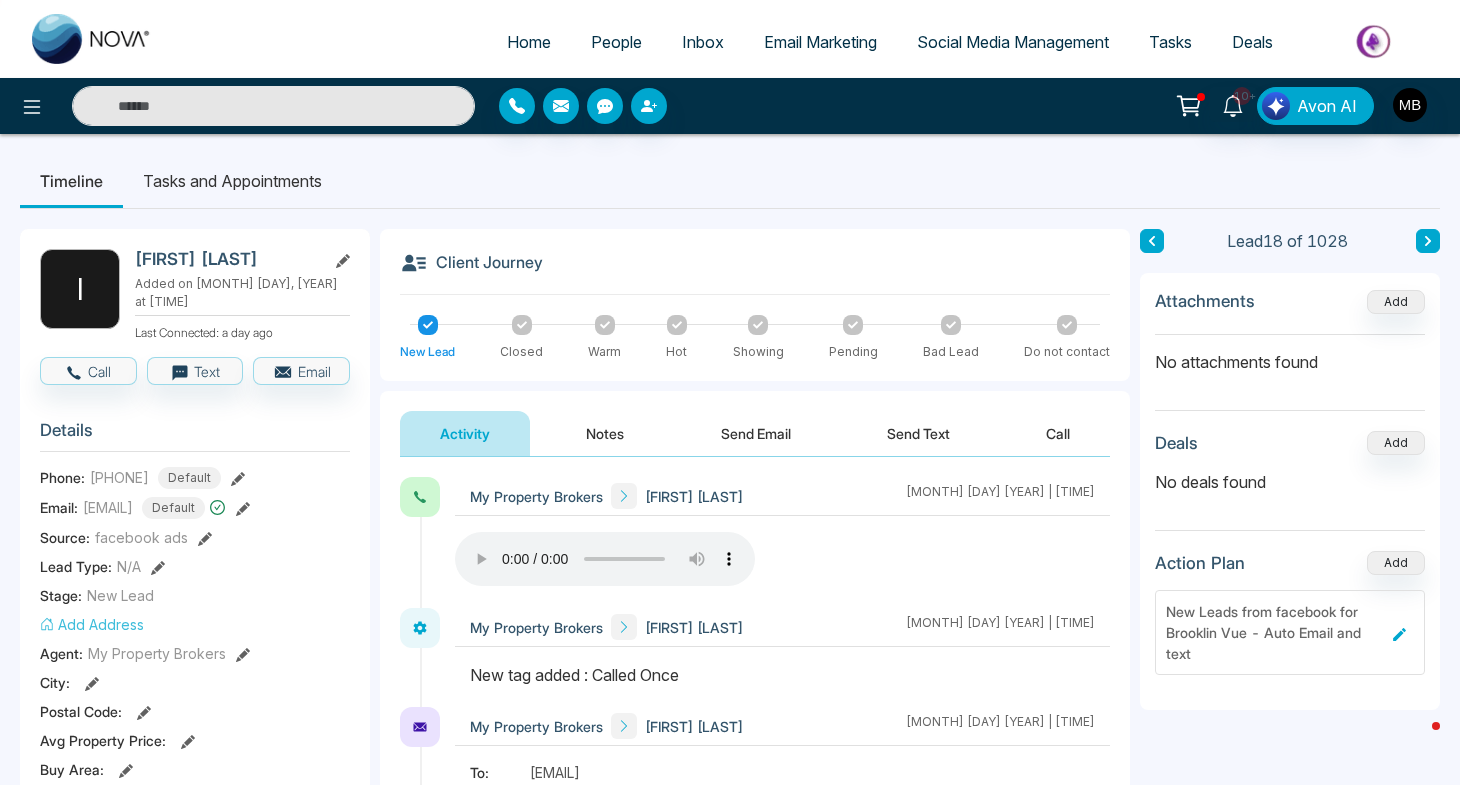 click at bounding box center (273, 106) 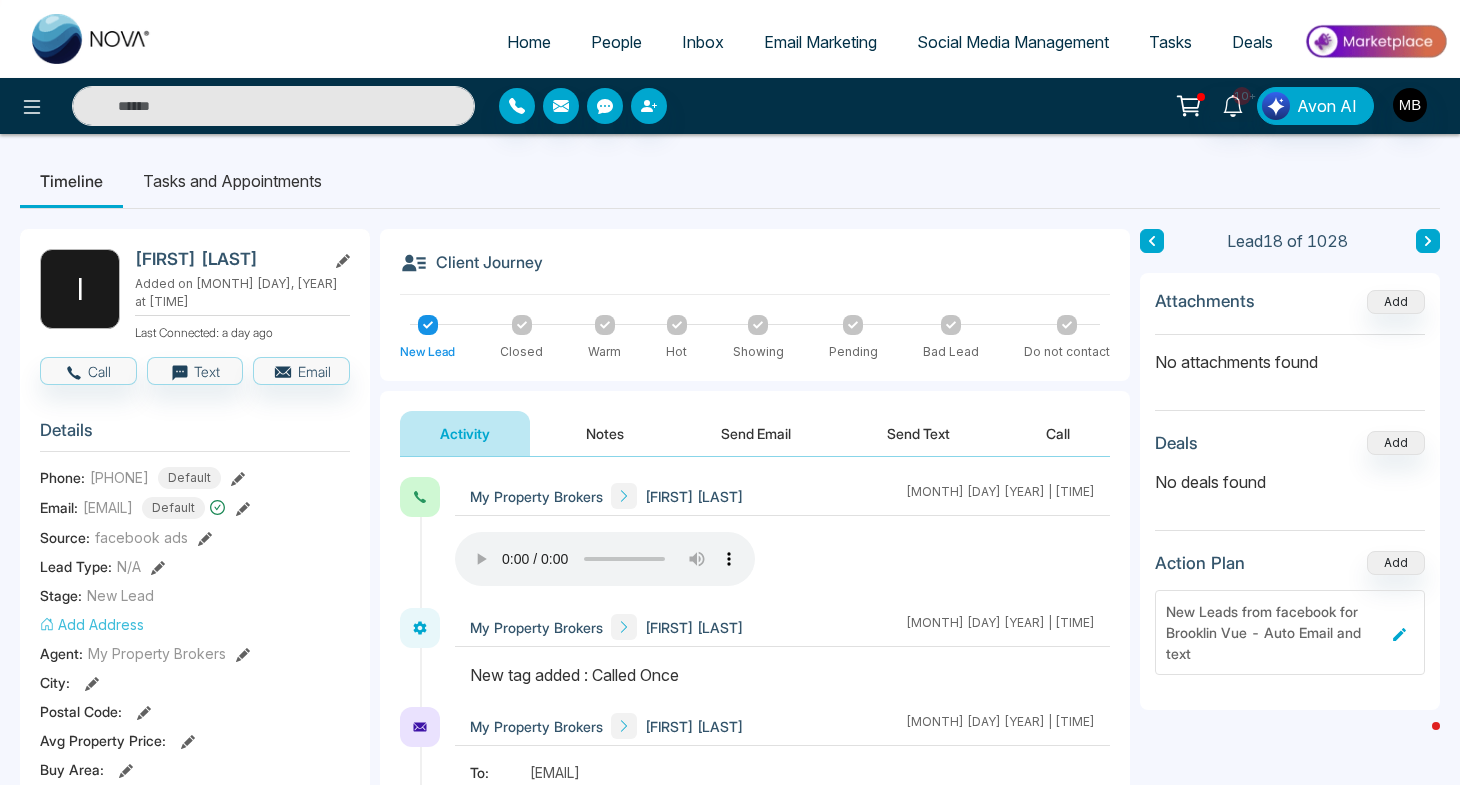 paste on "**********" 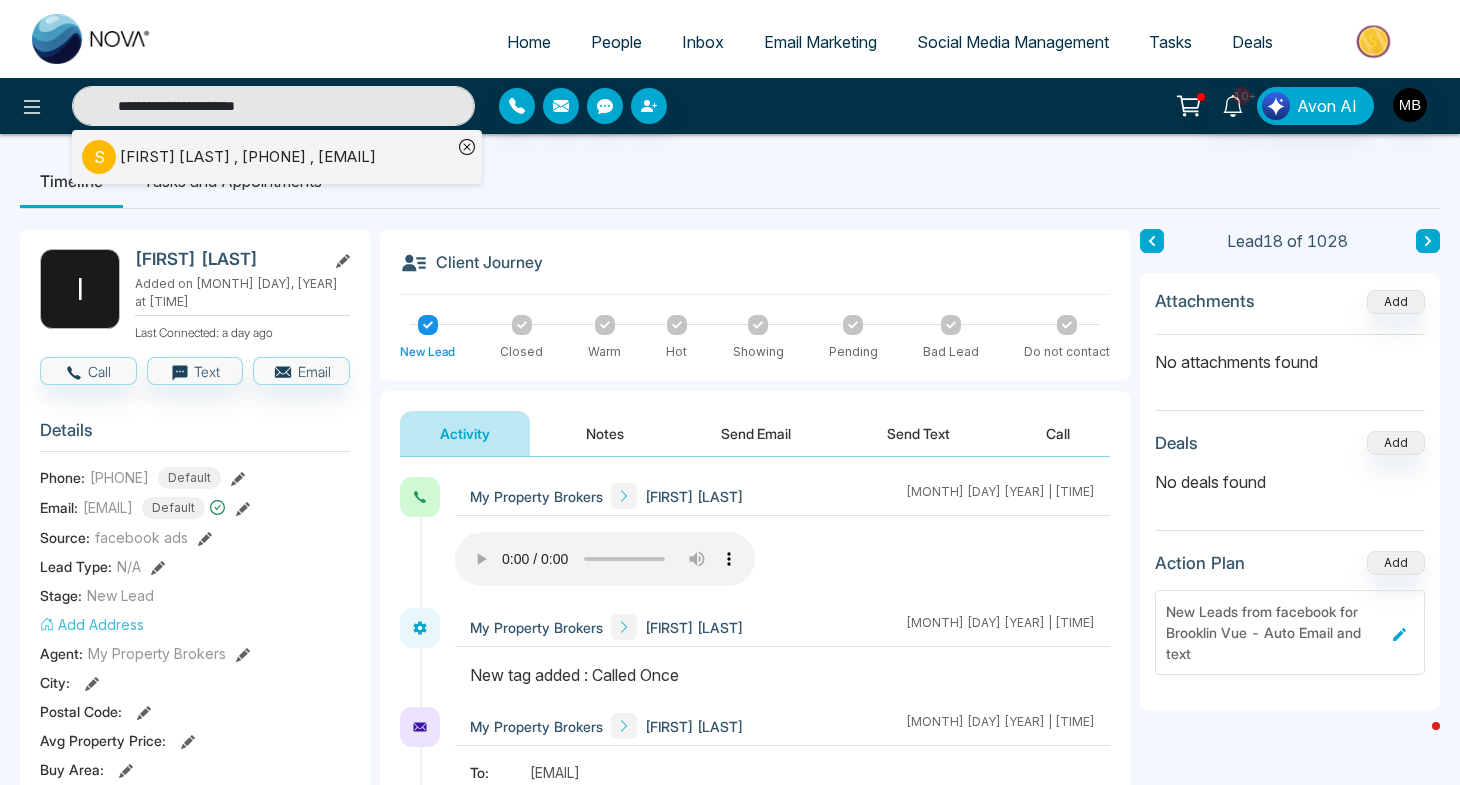 type on "**********" 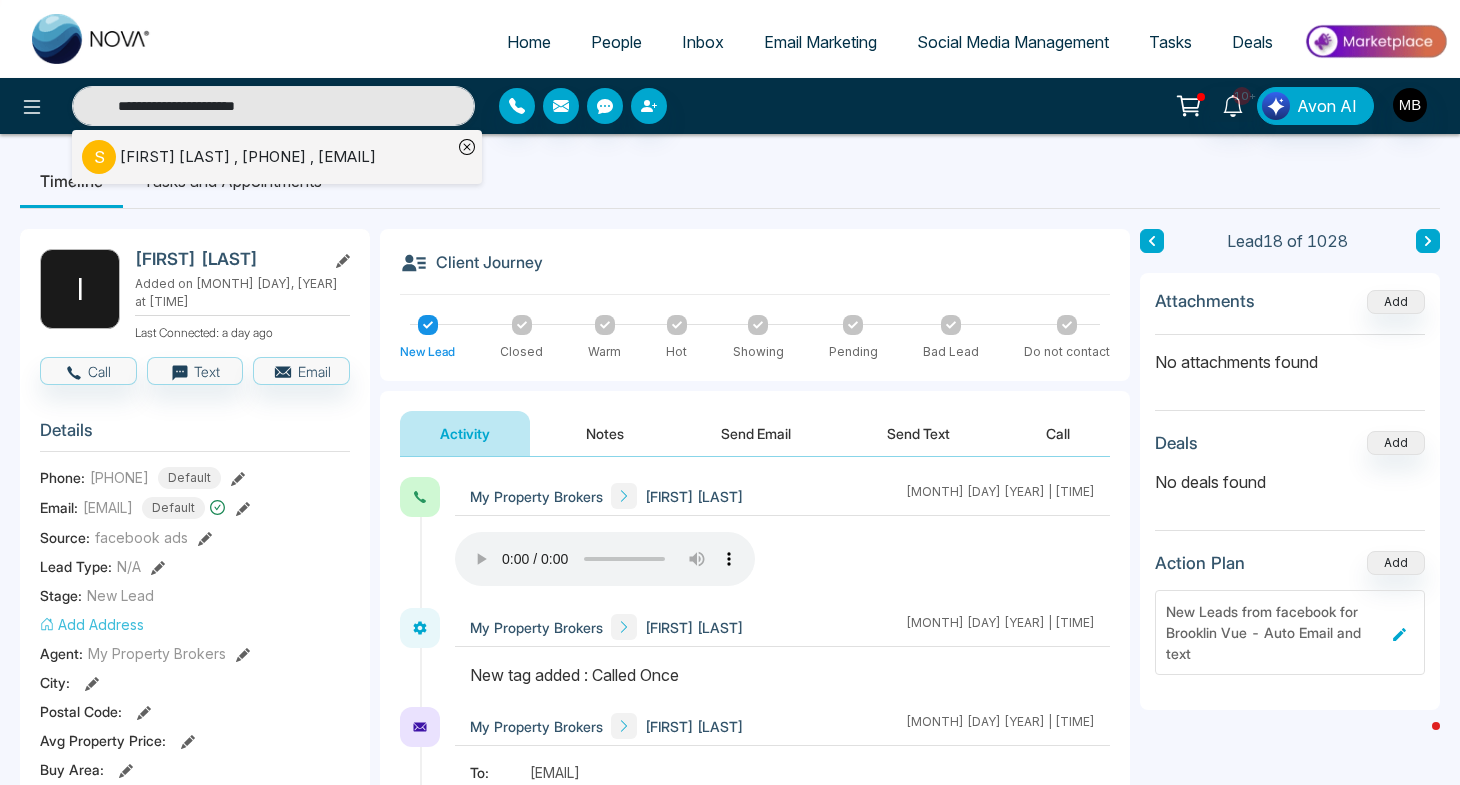 click on "[FIRST] [LAST]     , [PHONE]   , [EMAIL]" at bounding box center (248, 157) 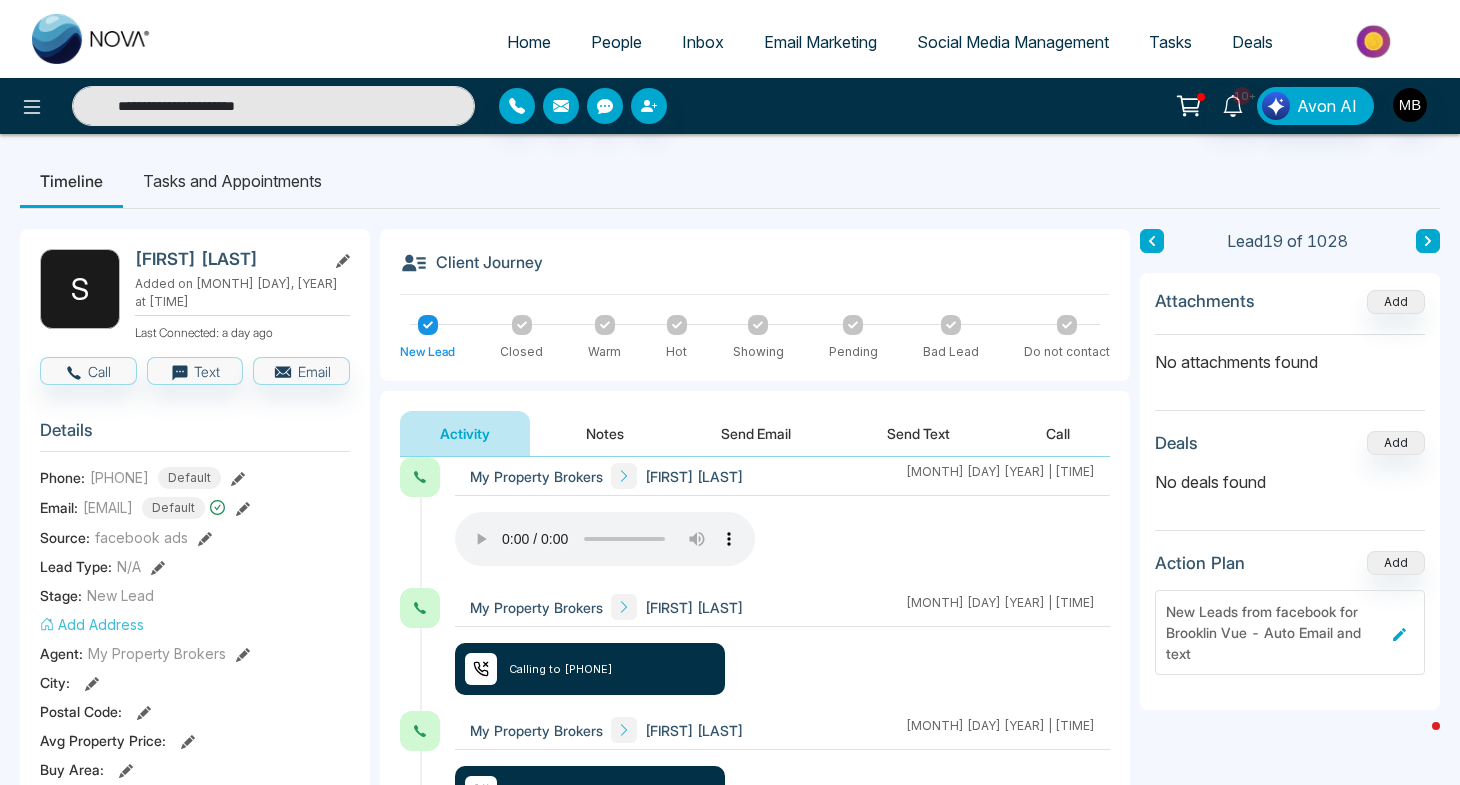 scroll, scrollTop: 126, scrollLeft: 0, axis: vertical 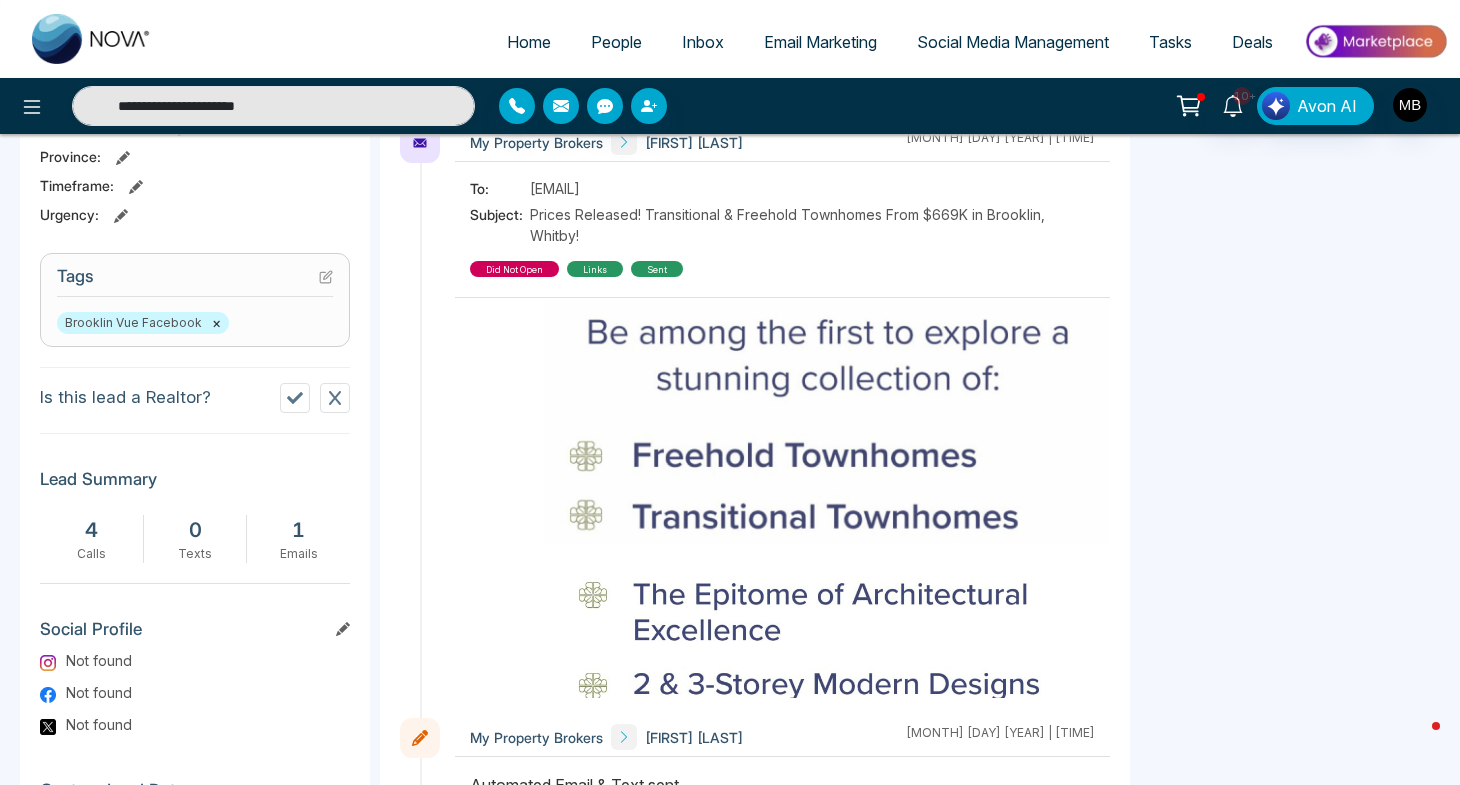 click 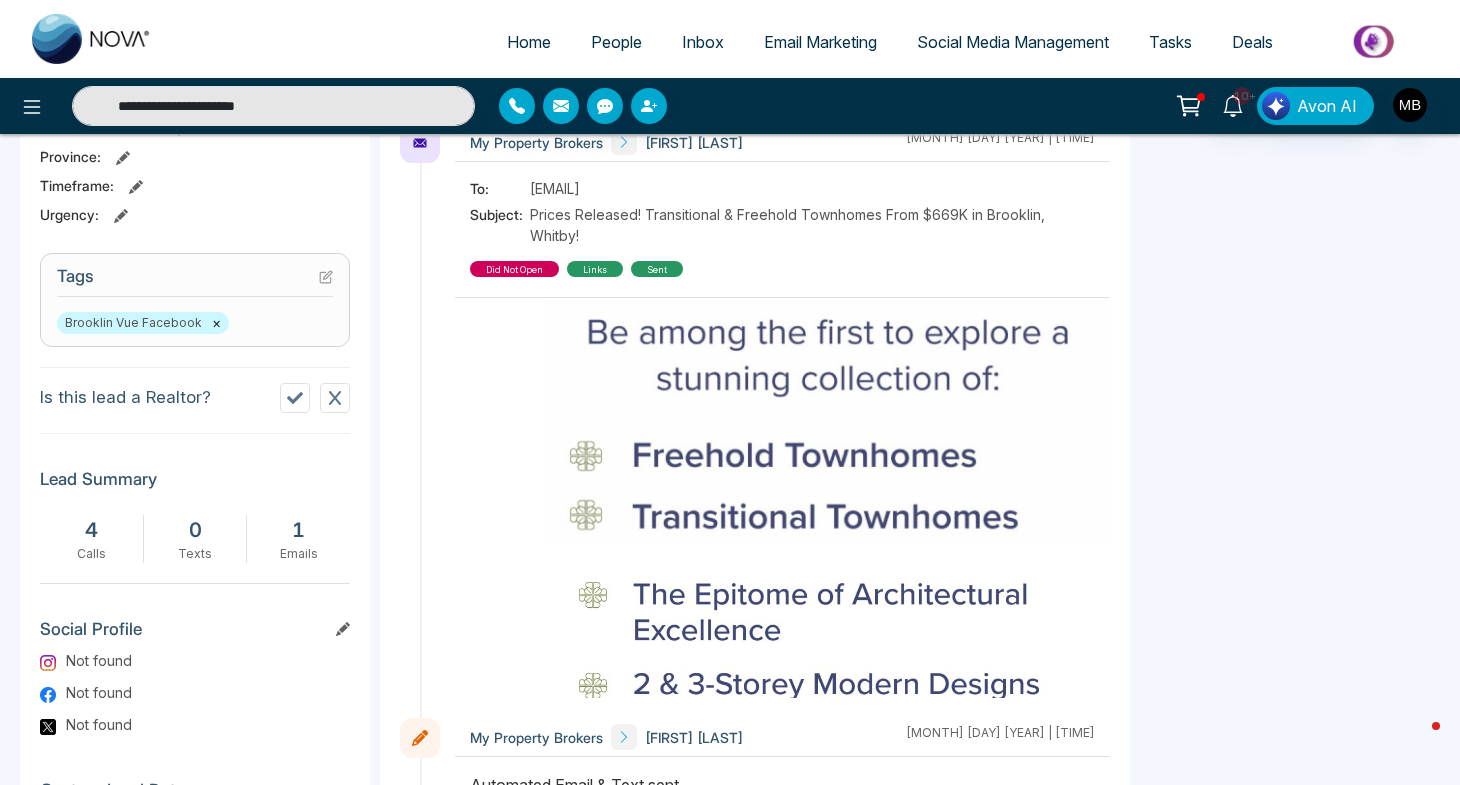 type on "**********" 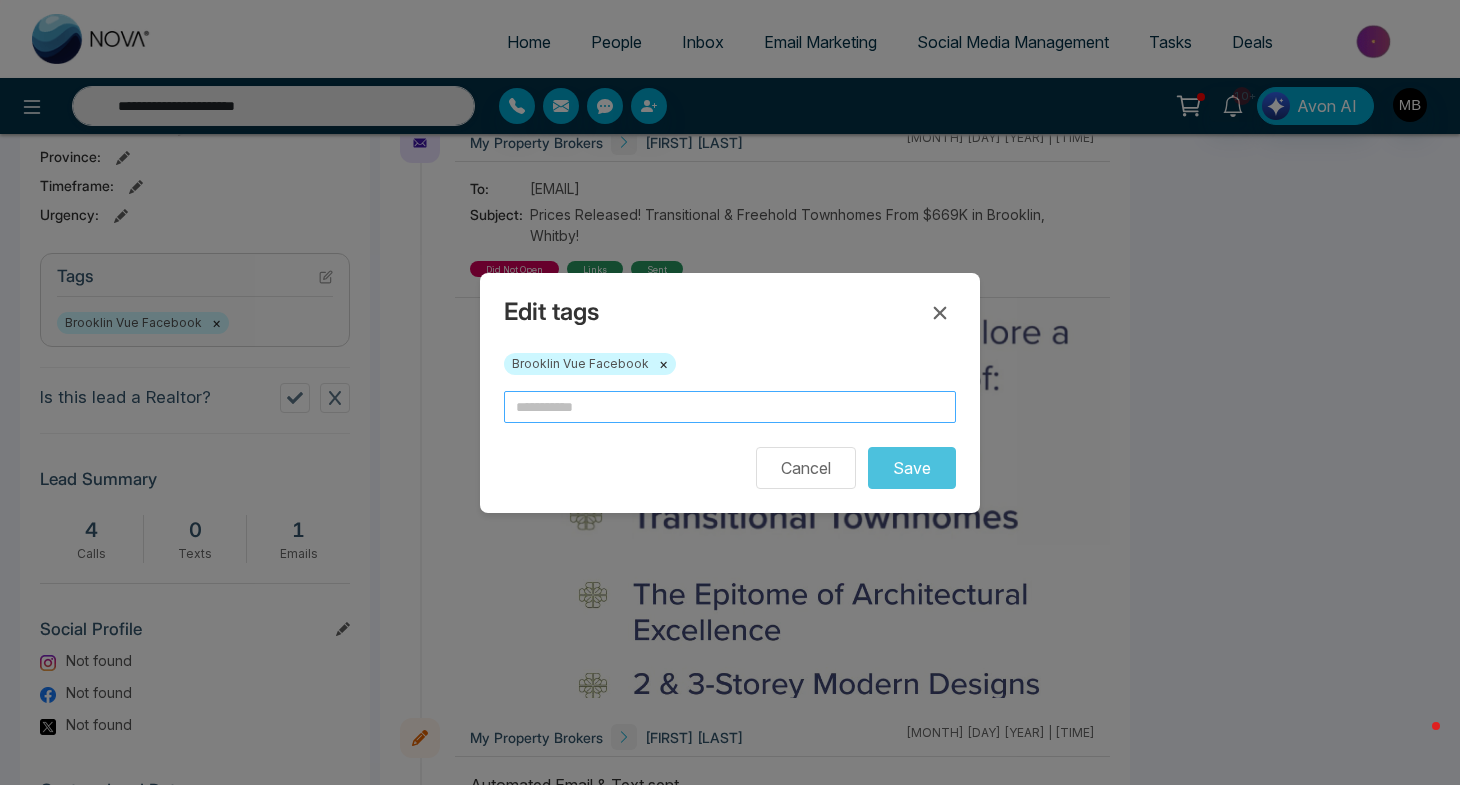 click at bounding box center [730, 407] 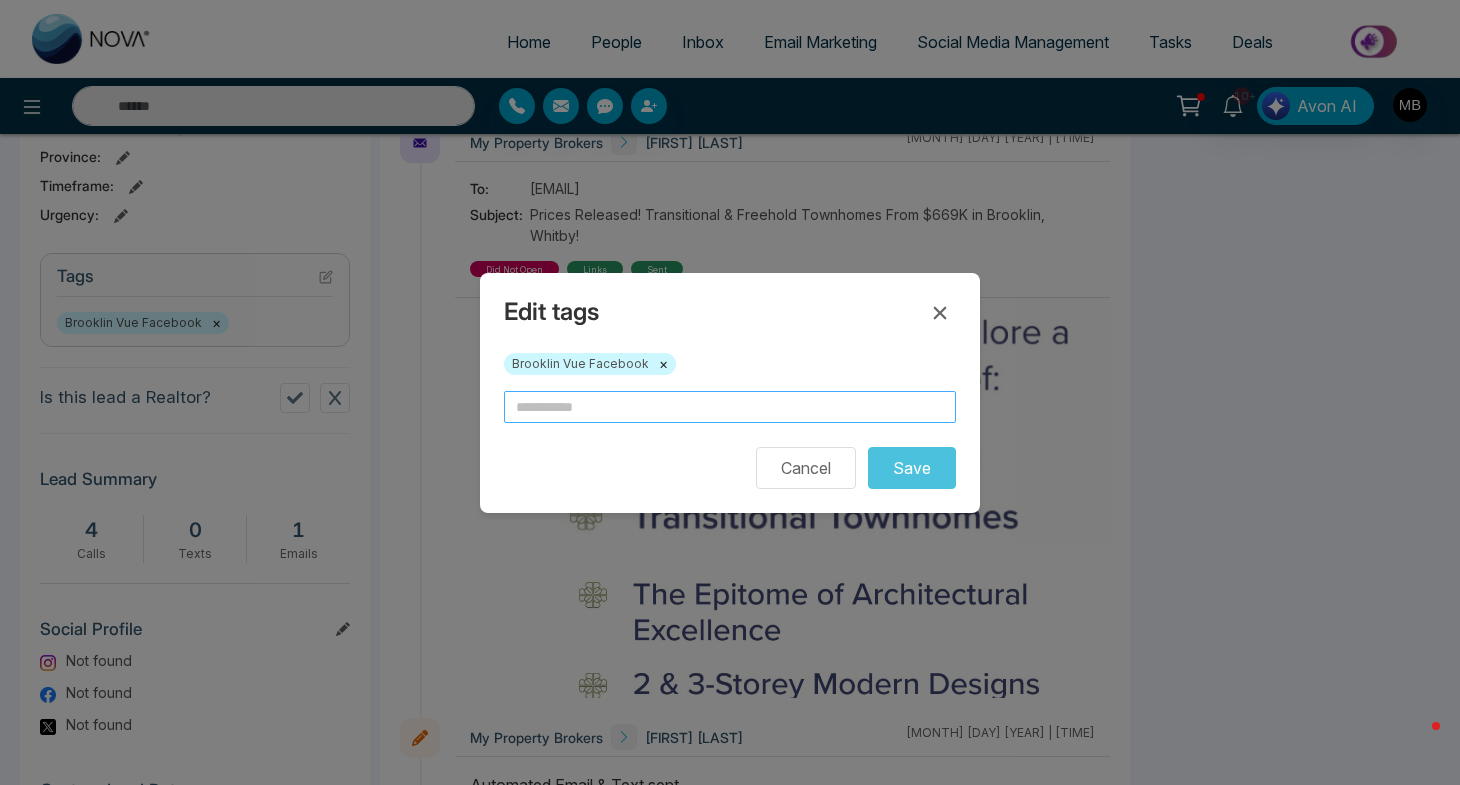 type on "**********" 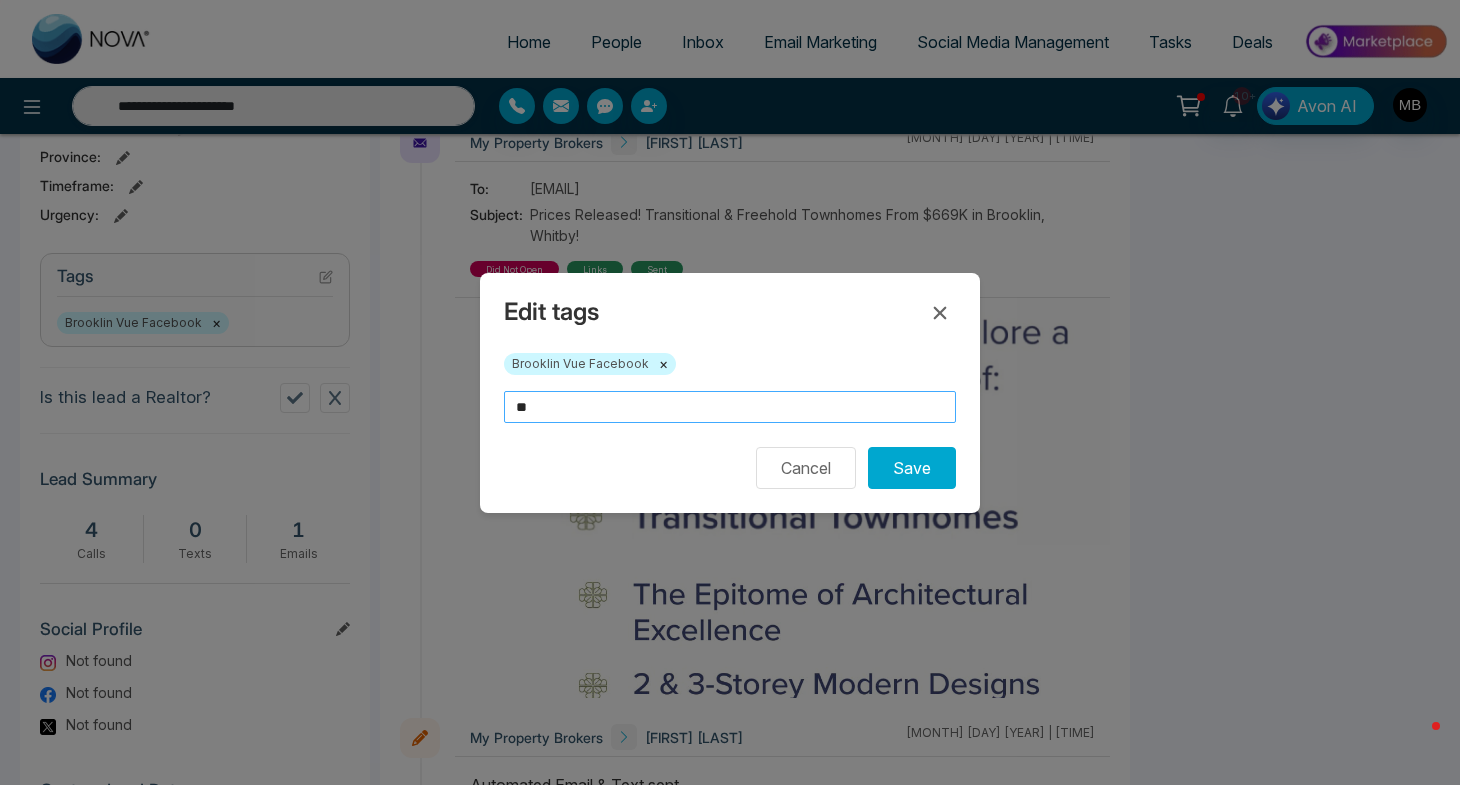 type on "*" 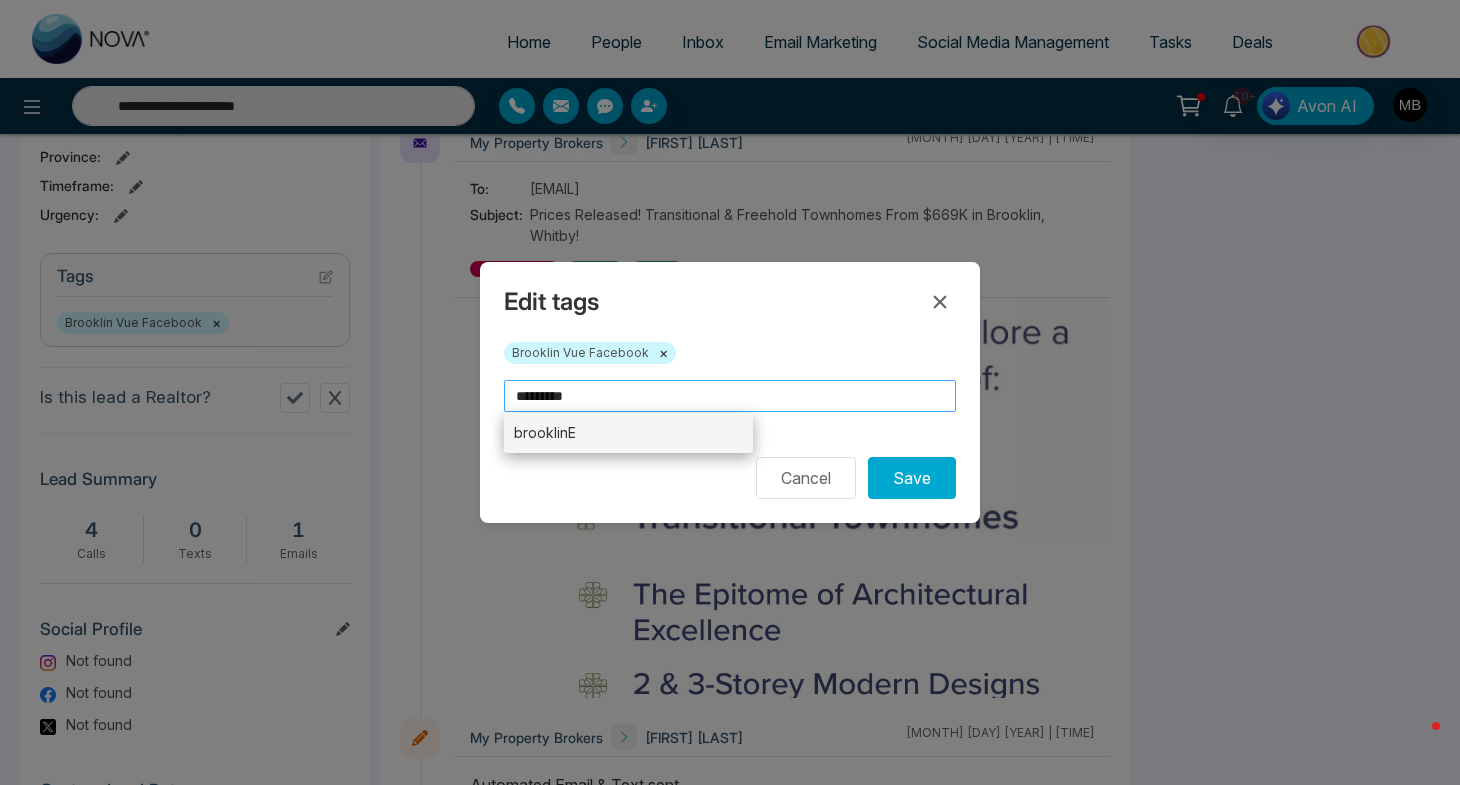 type on "*********" 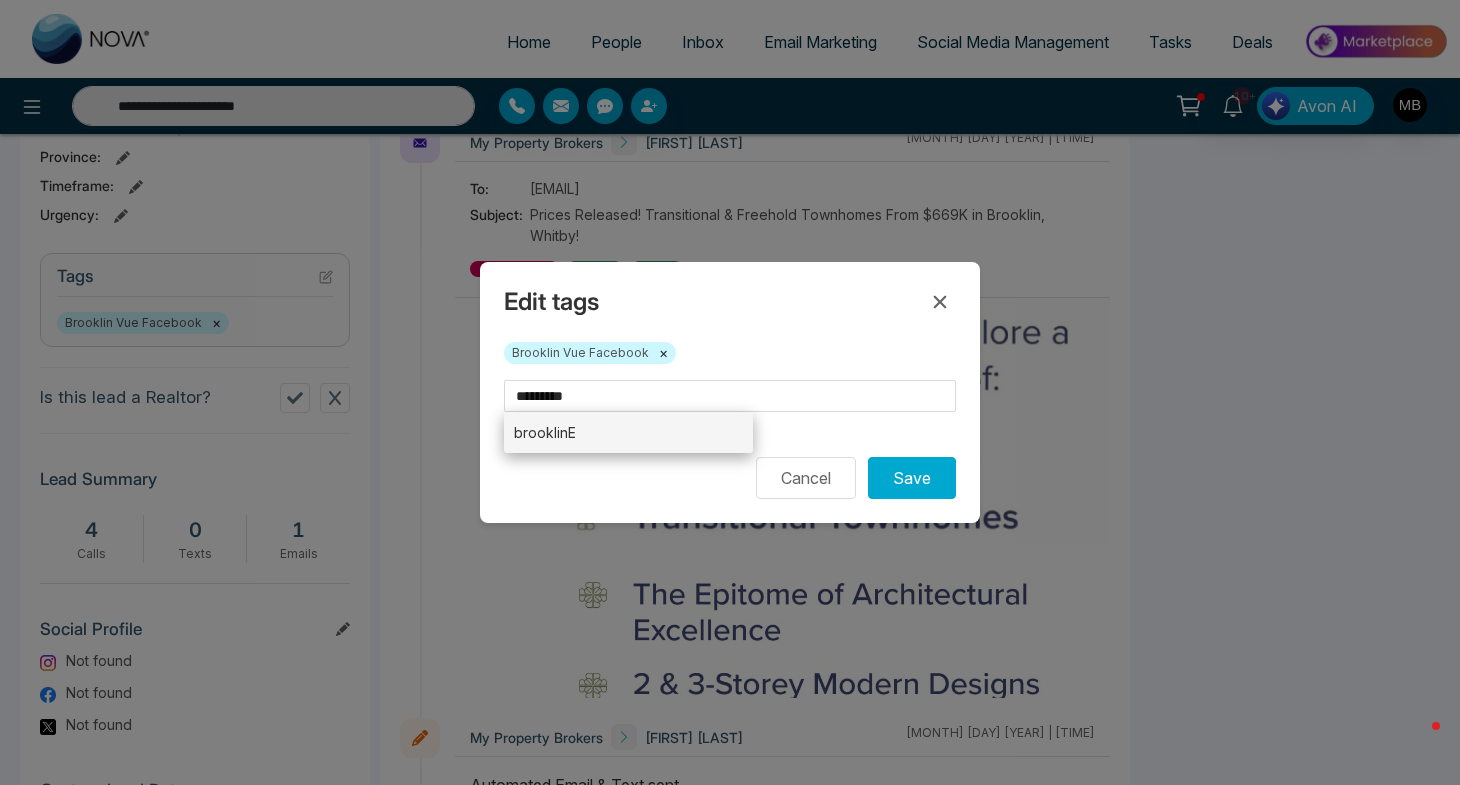 click on "brooklinE" at bounding box center [628, 432] 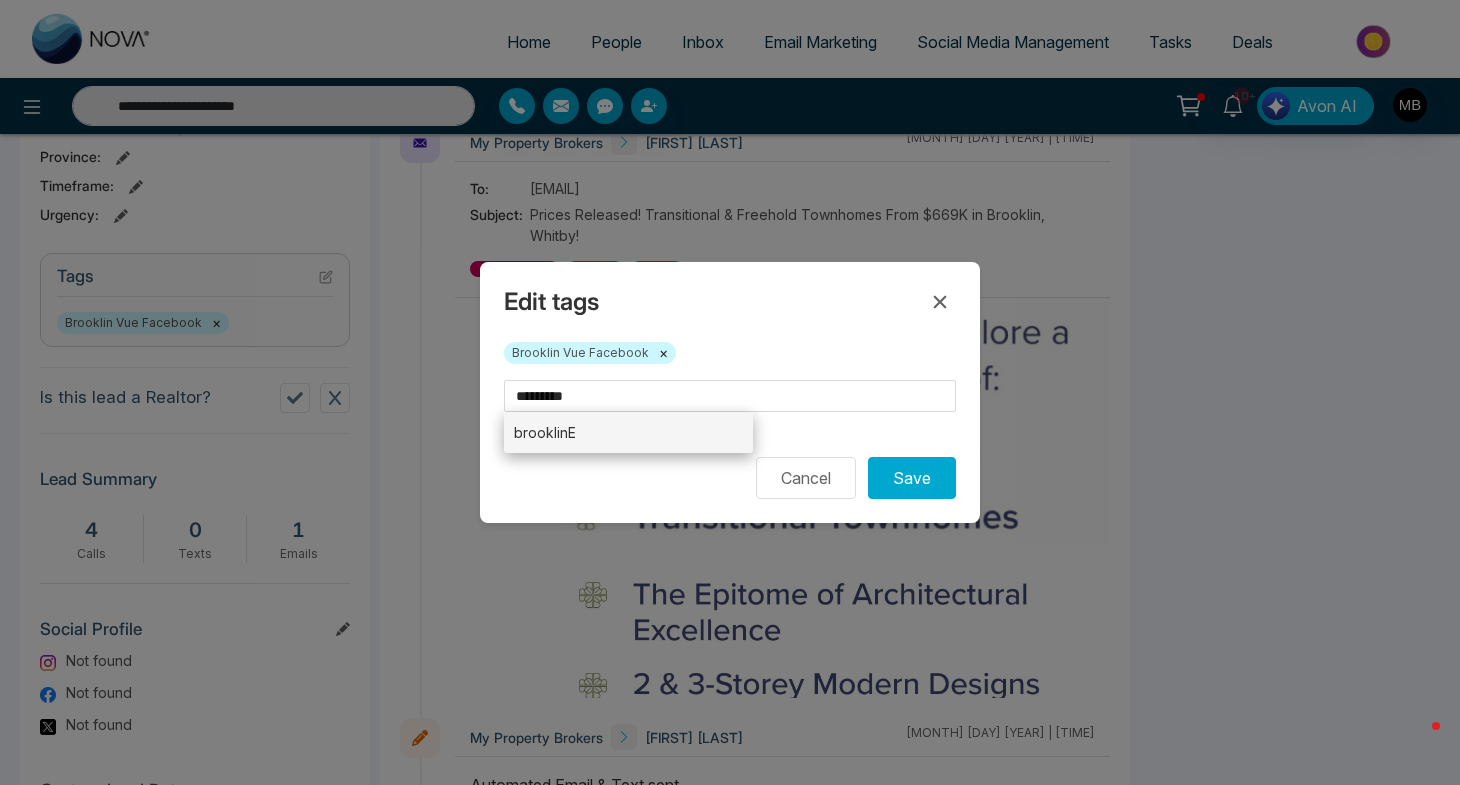 type 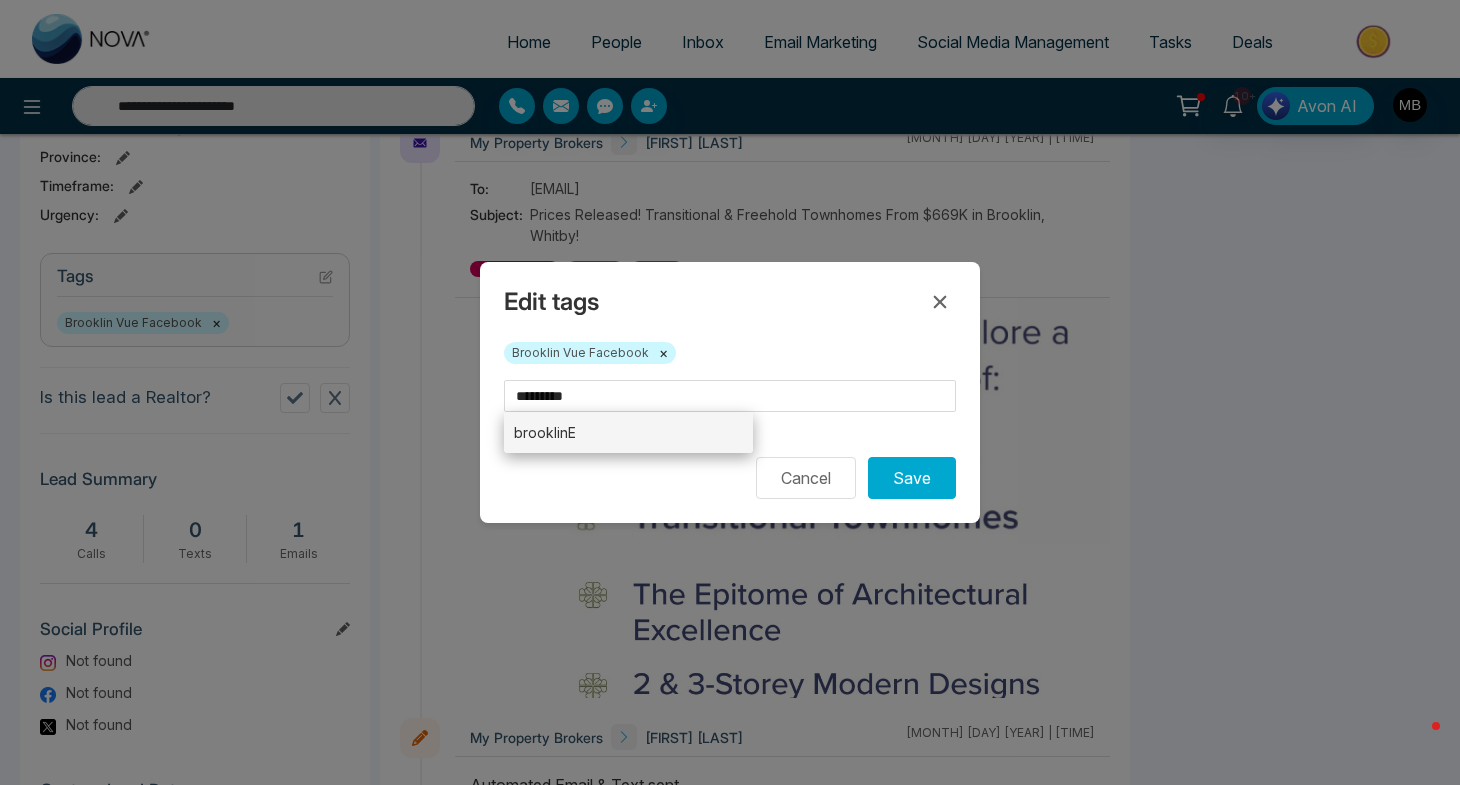type on "*********" 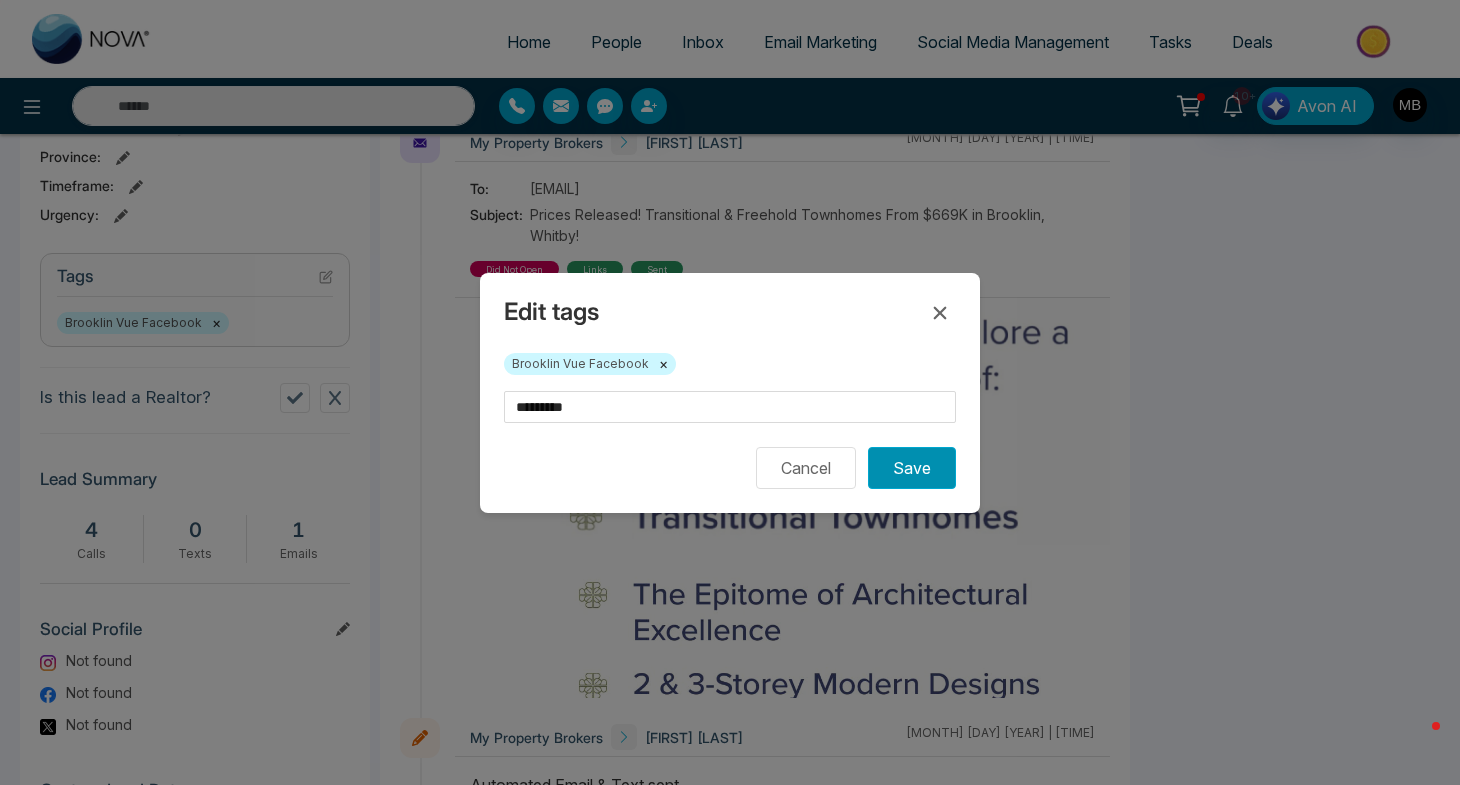 click on "Save" at bounding box center (912, 468) 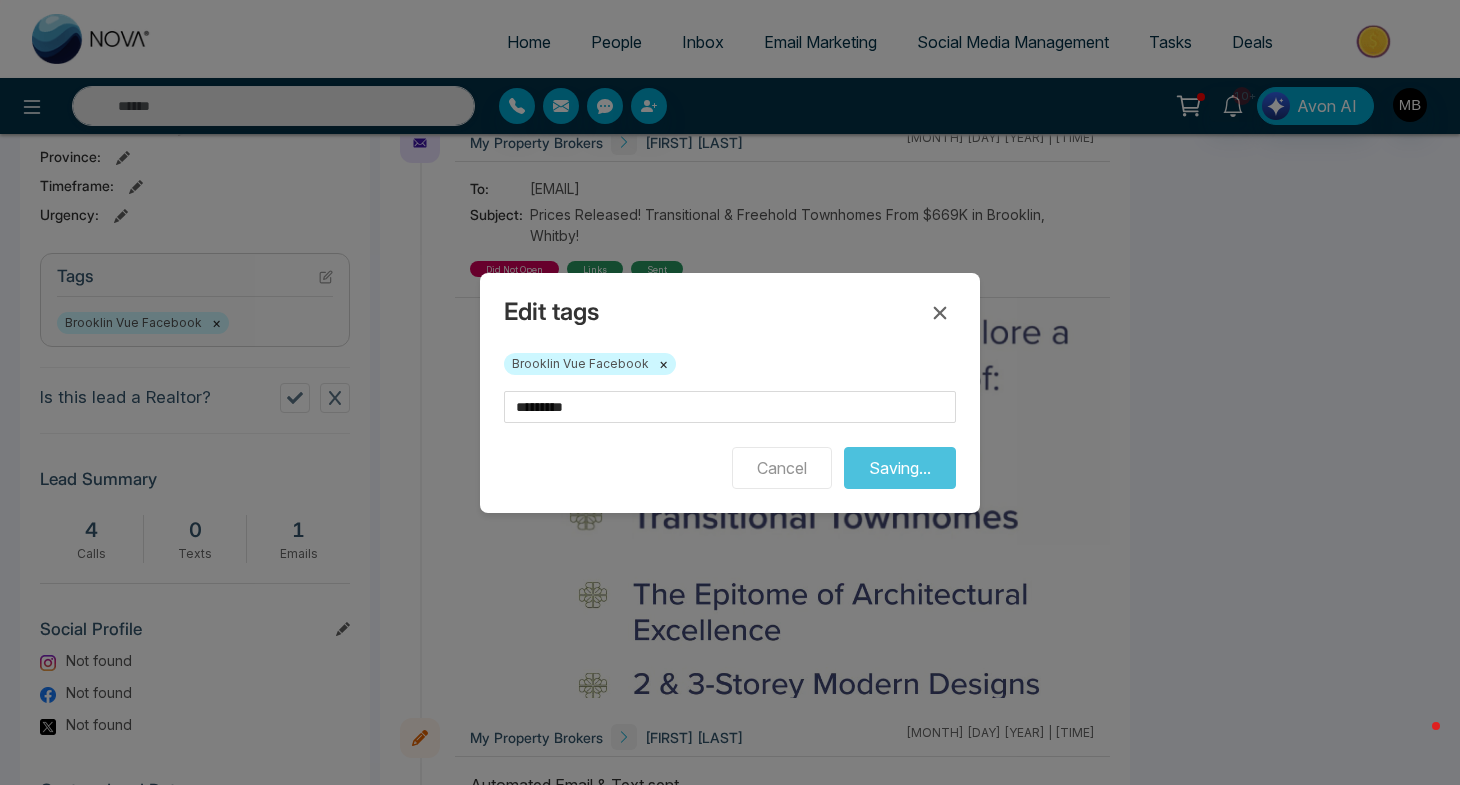 type on "**********" 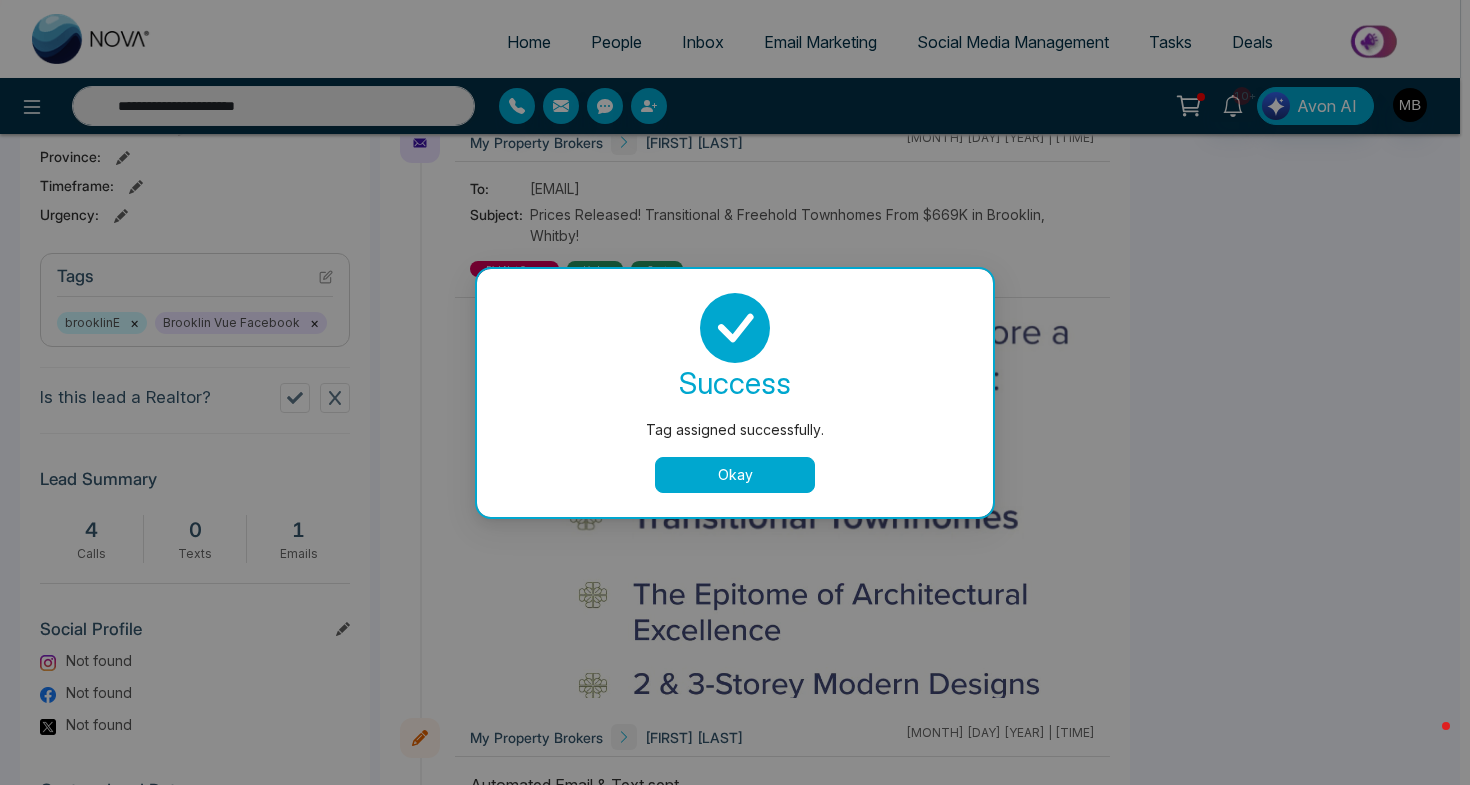 click on "Okay" at bounding box center [735, 475] 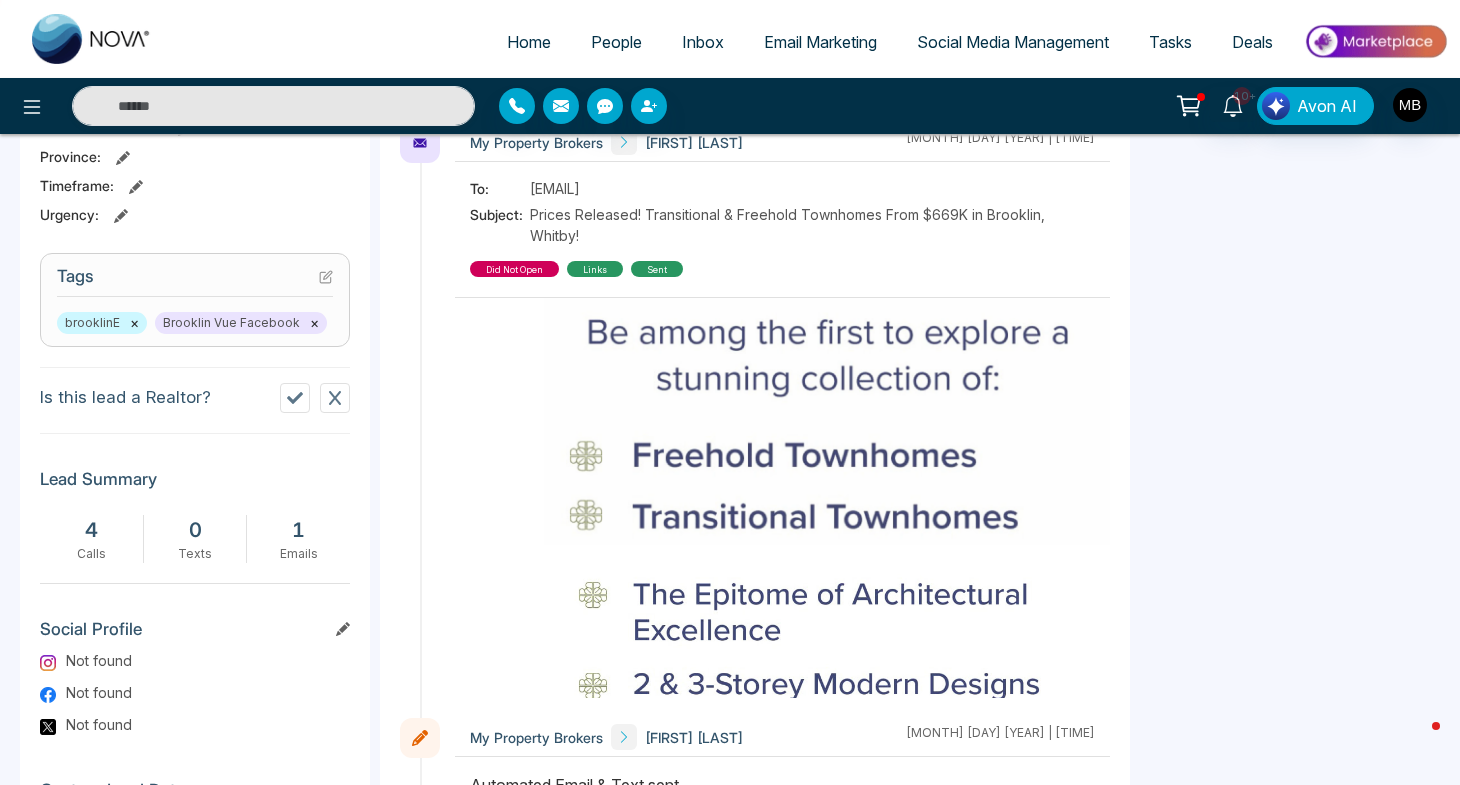 type on "**********" 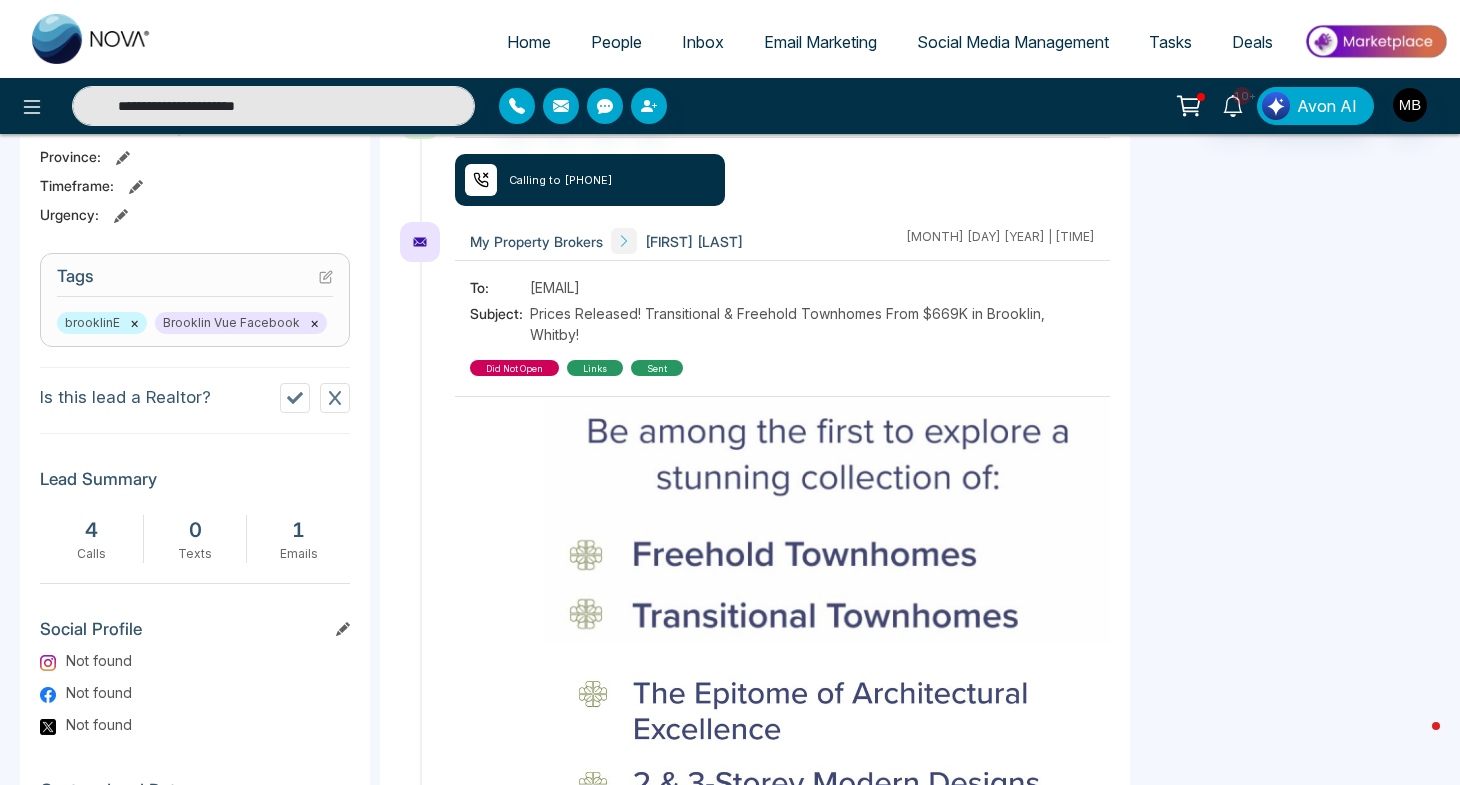 click on "**********" at bounding box center [273, 106] 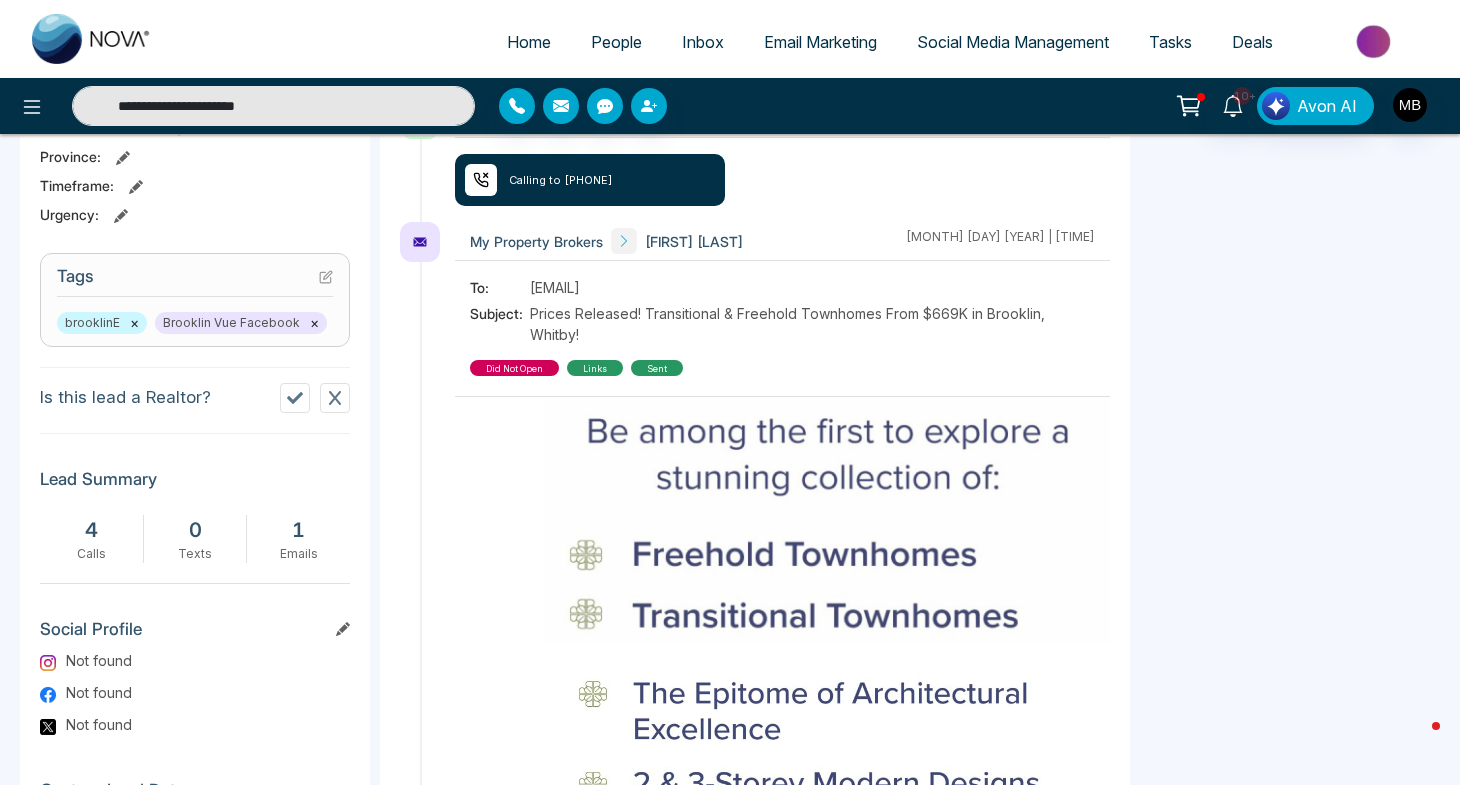 paste on "**********" 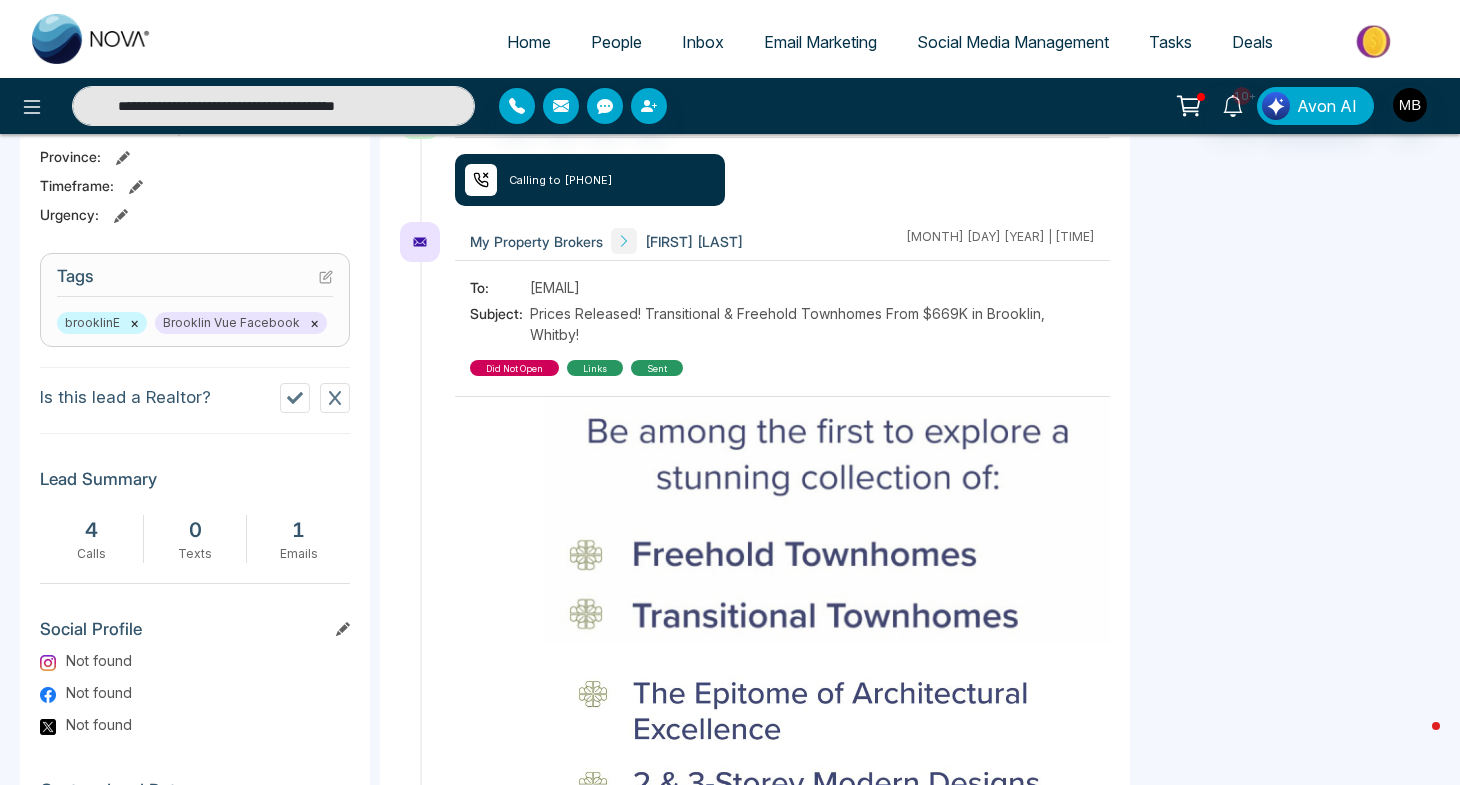 paste 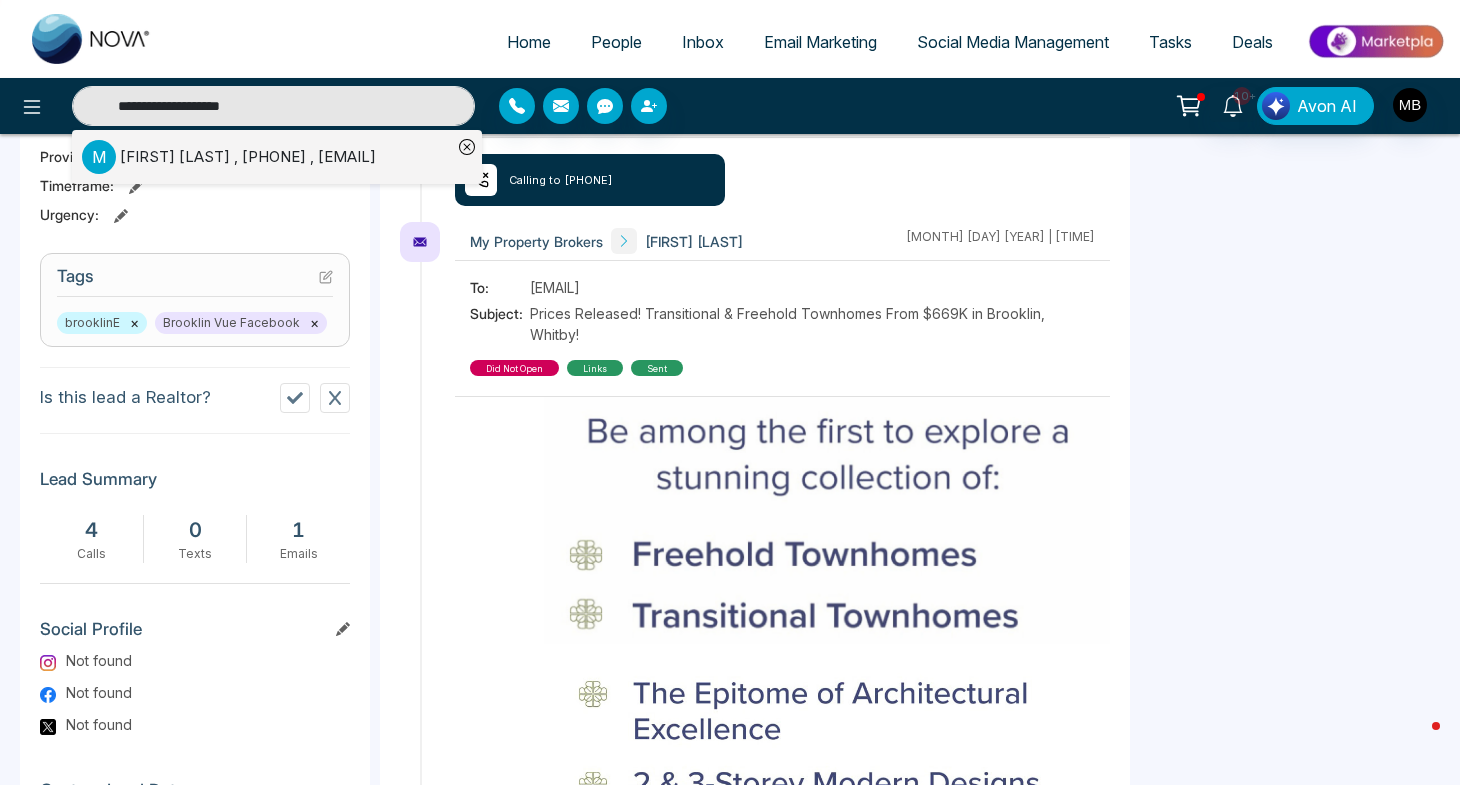 type on "**********" 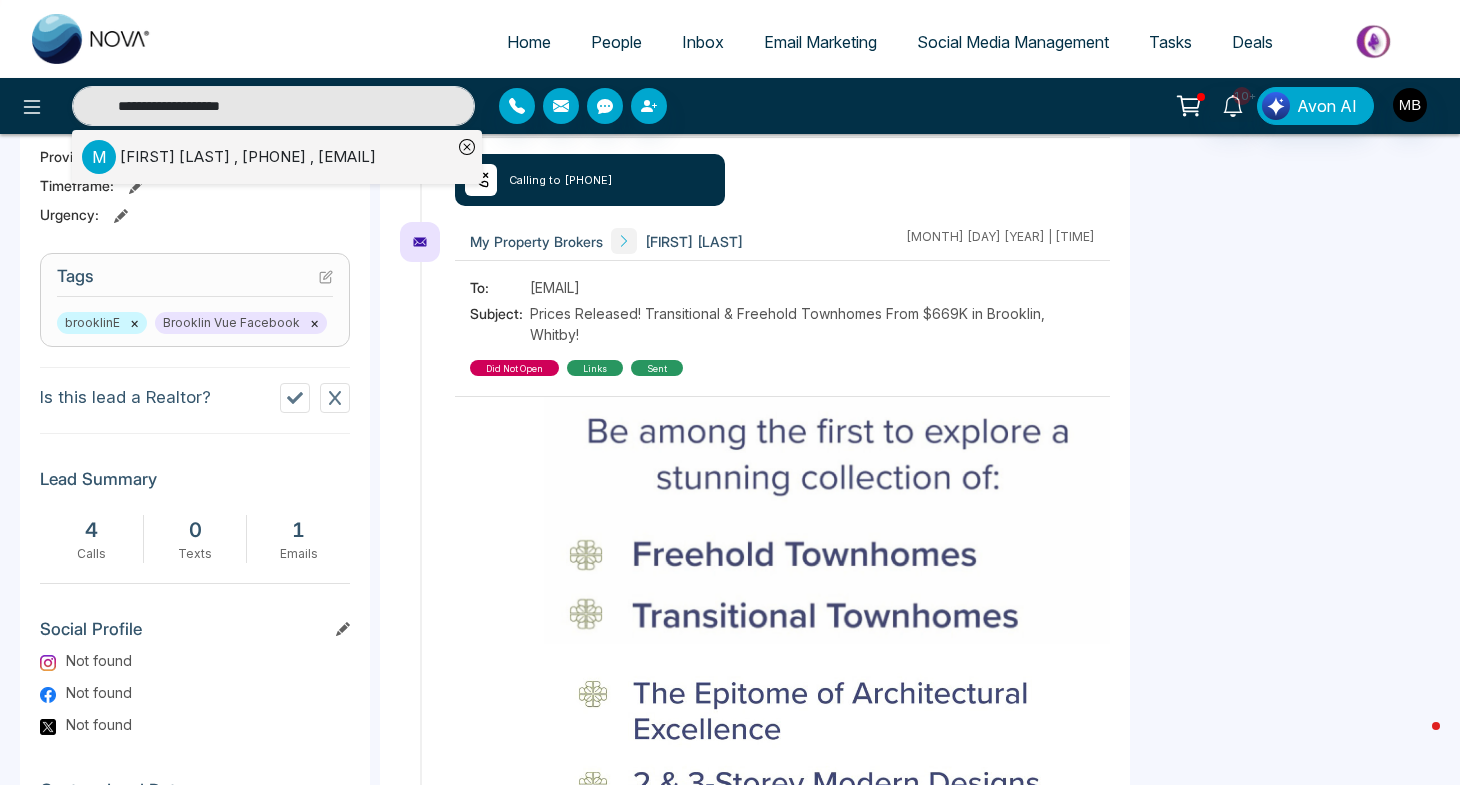 click on "[FIRST] [LAST]     , [PHONE]   , [EMAIL]" at bounding box center (248, 157) 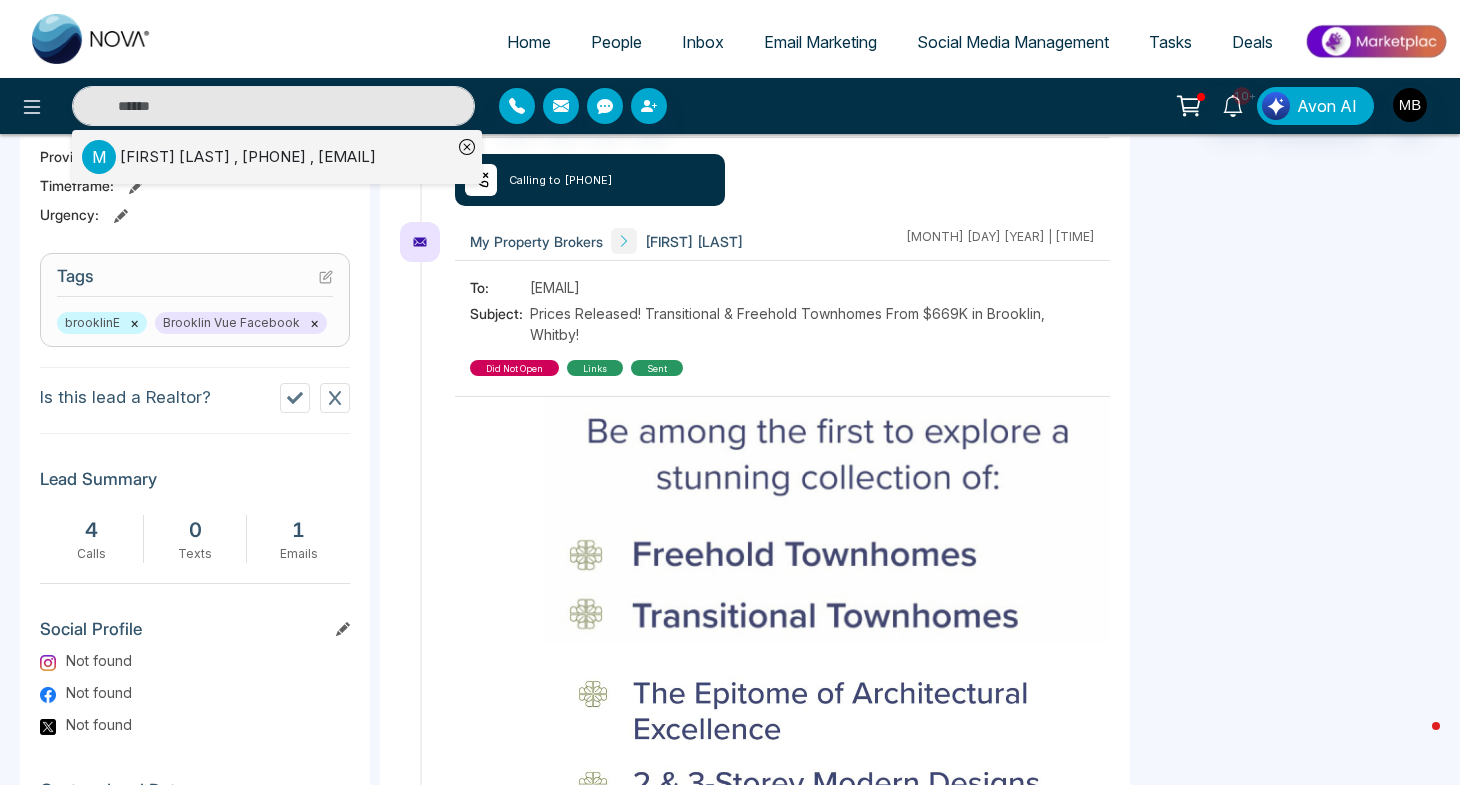 type on "**********" 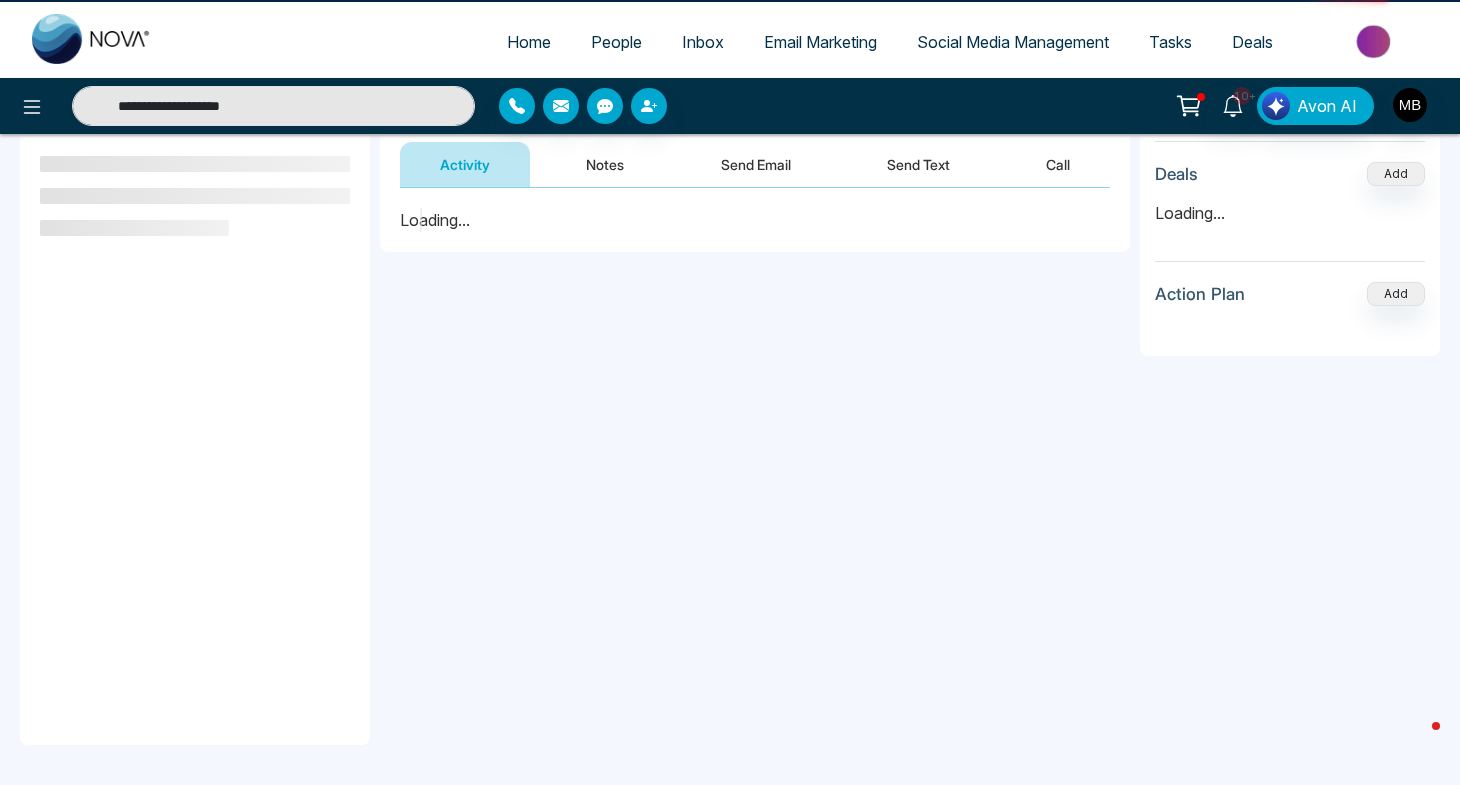 scroll, scrollTop: 0, scrollLeft: 0, axis: both 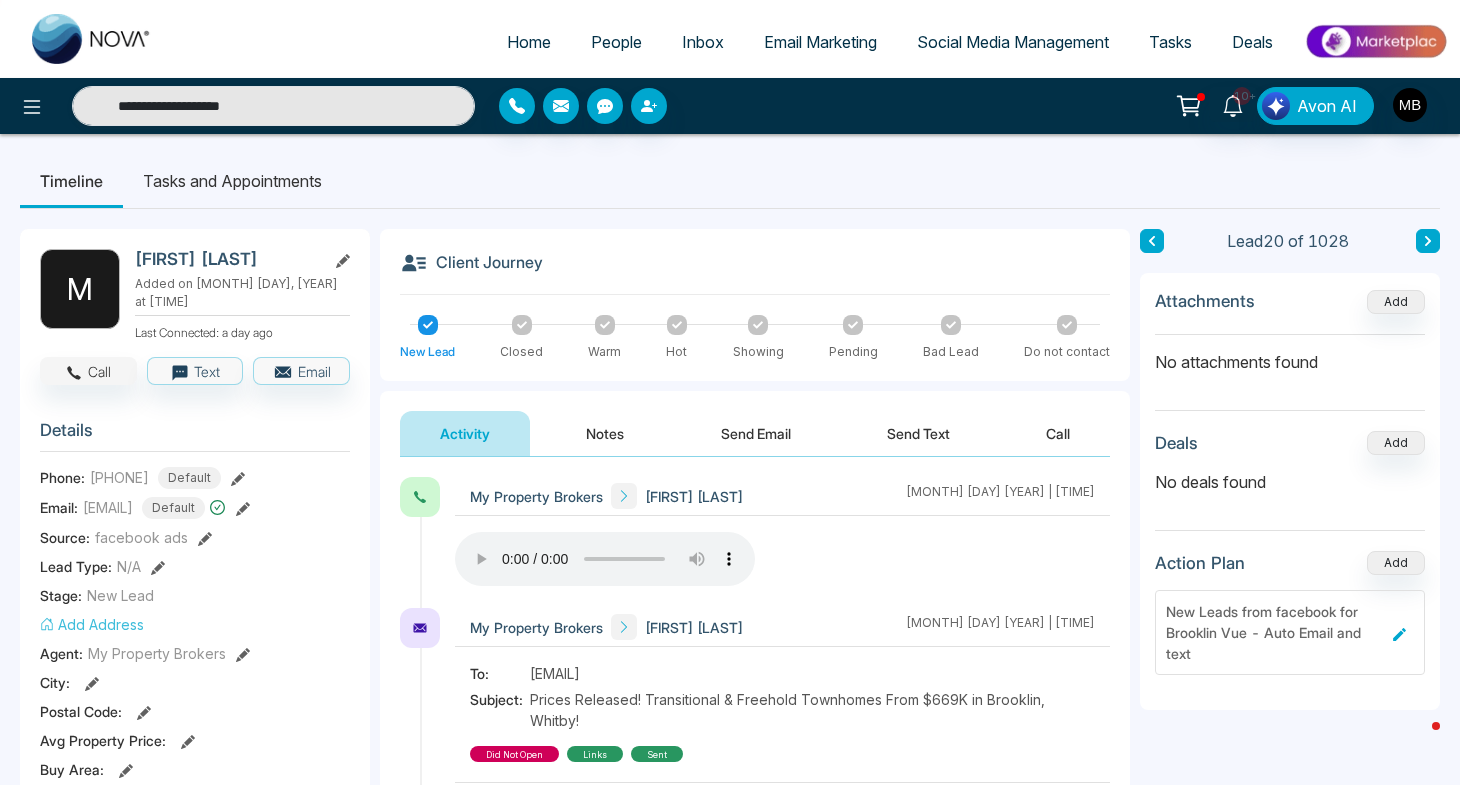 click 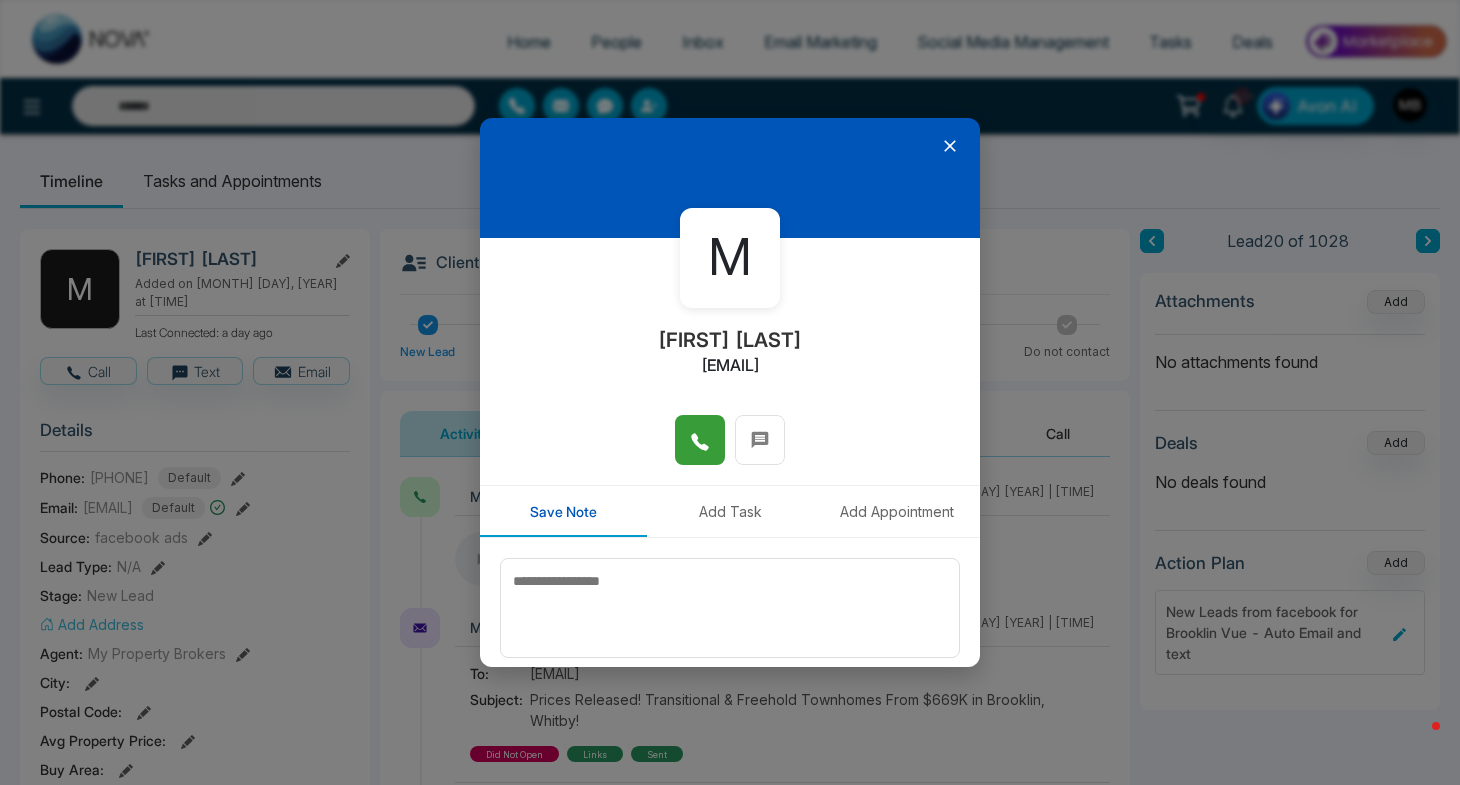 click 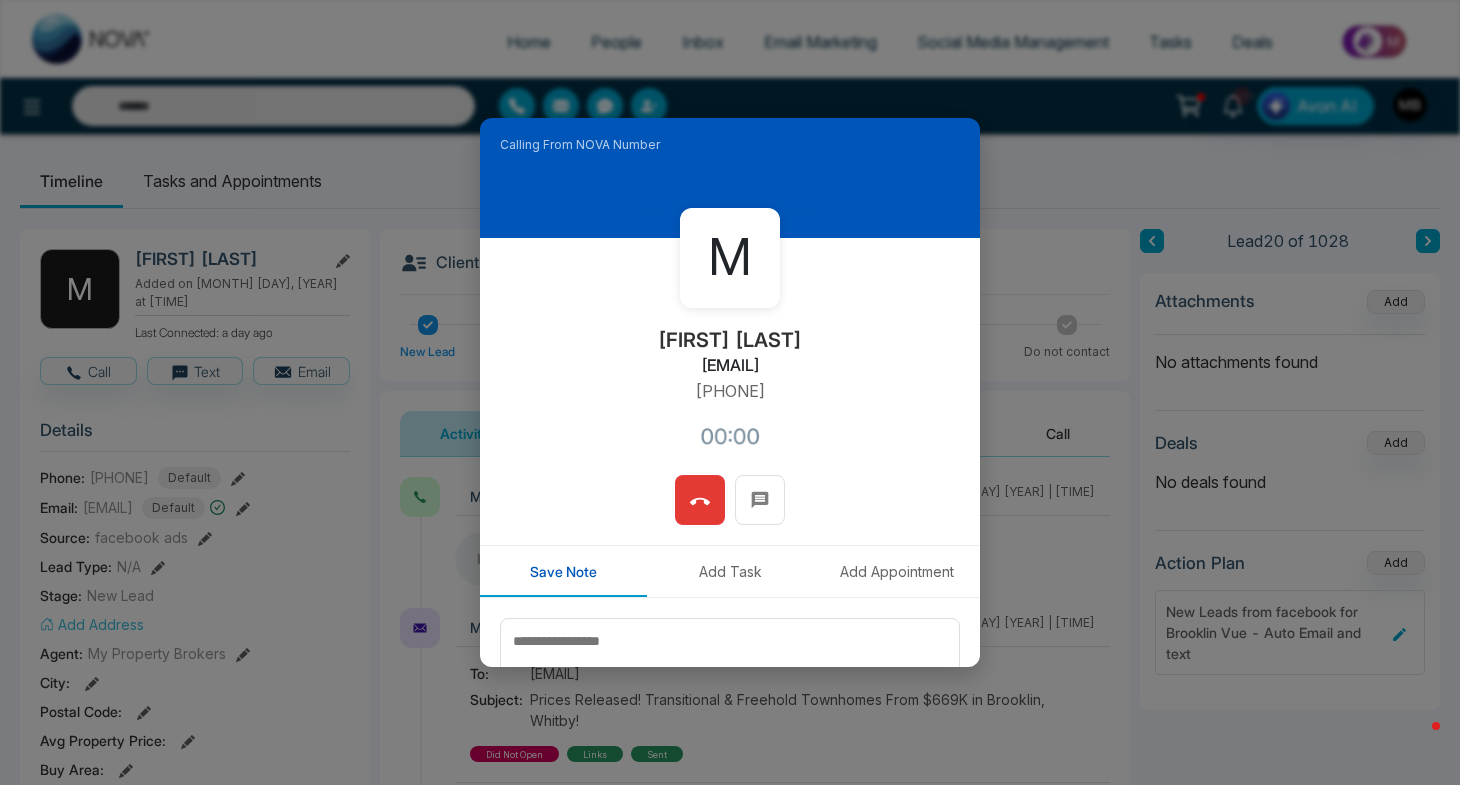 type on "**********" 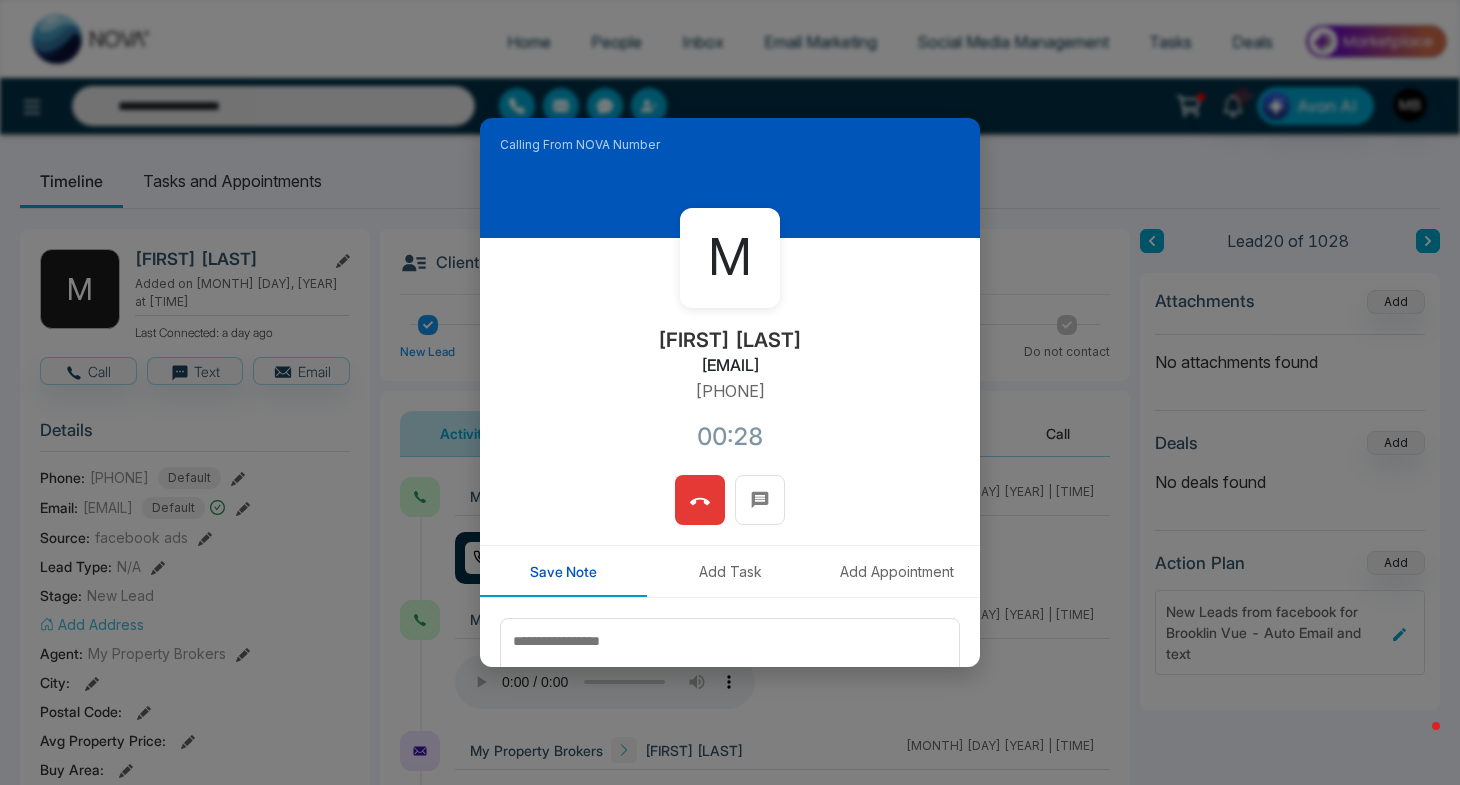 click 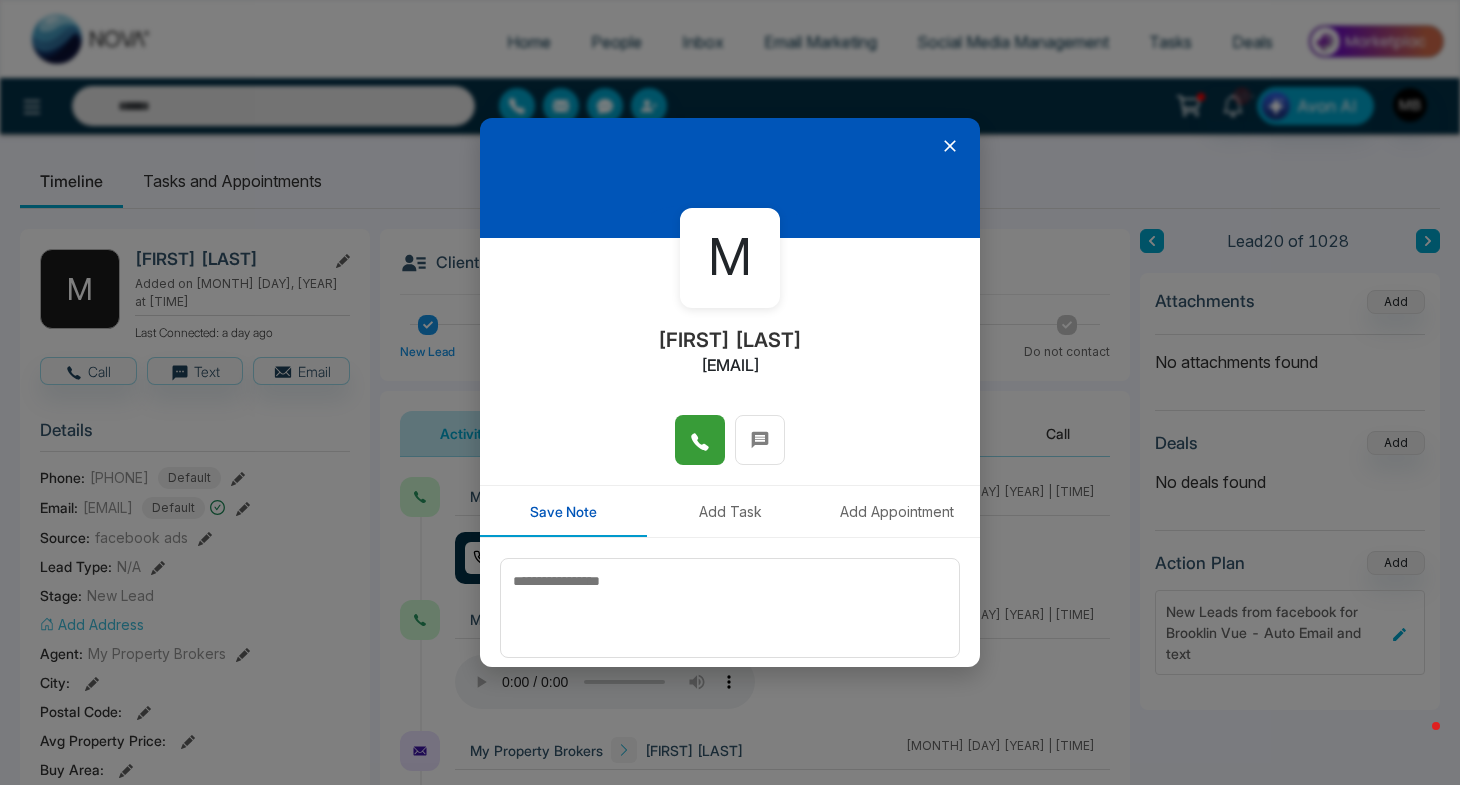 click 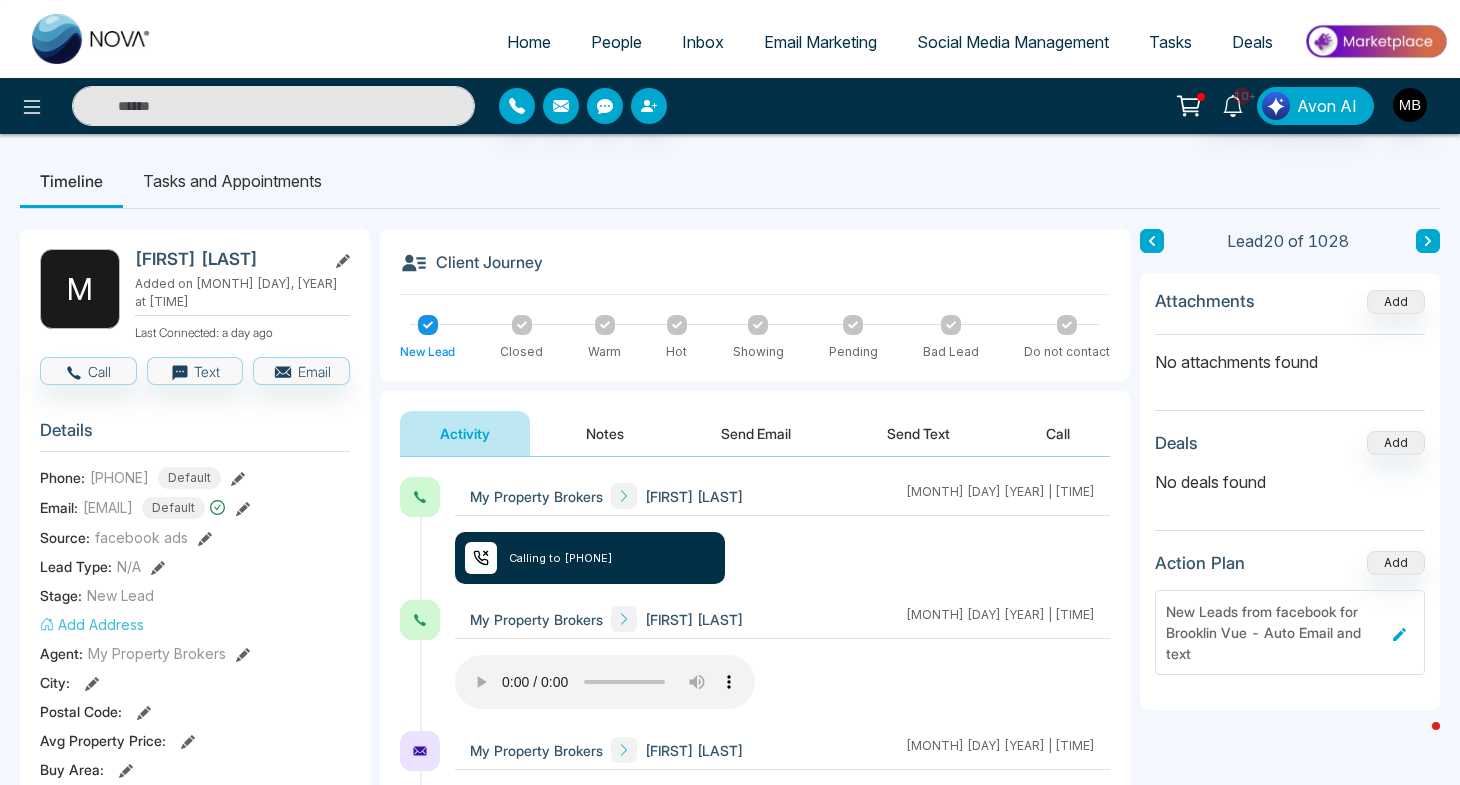 type on "**********" 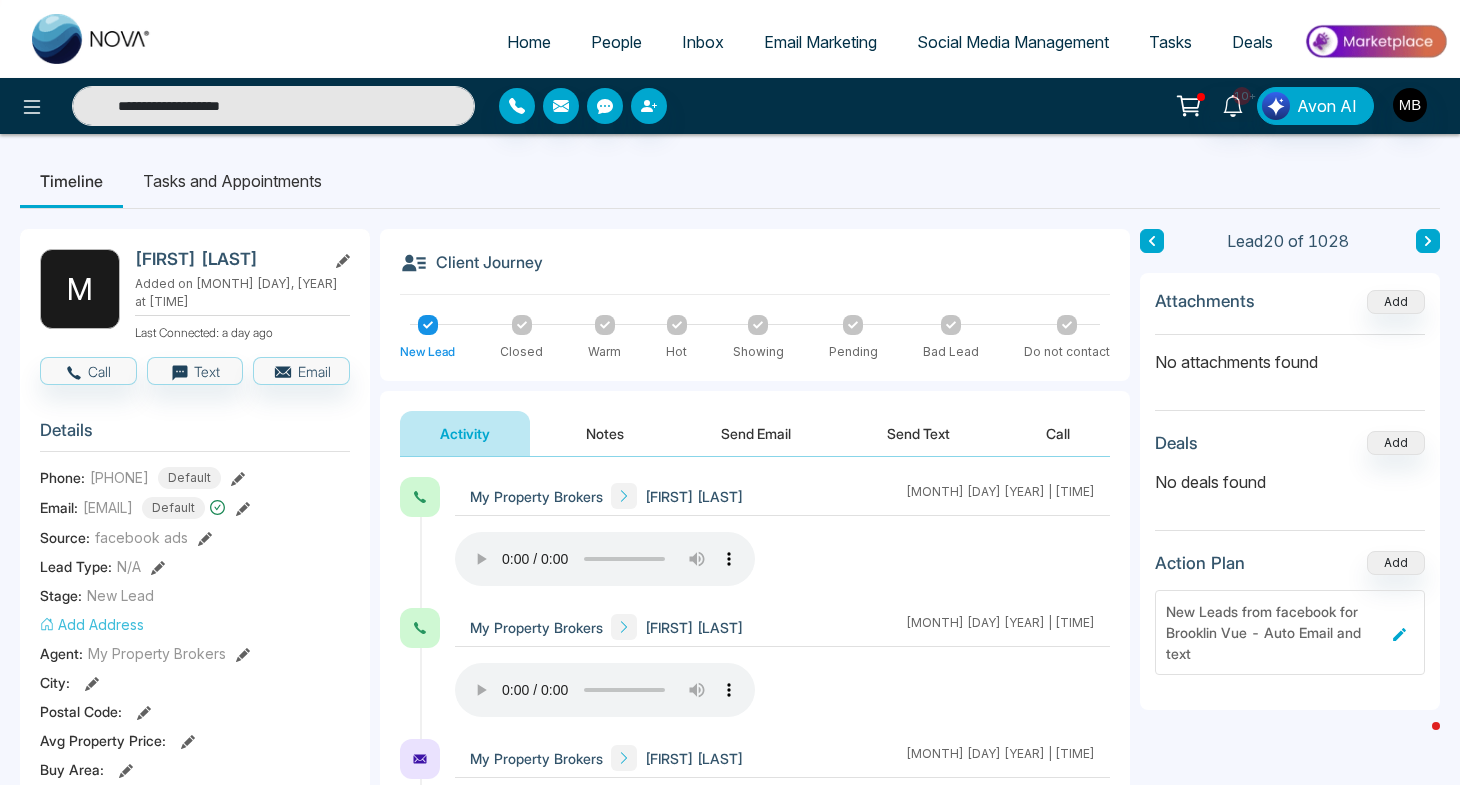 click on "**********" at bounding box center [273, 106] 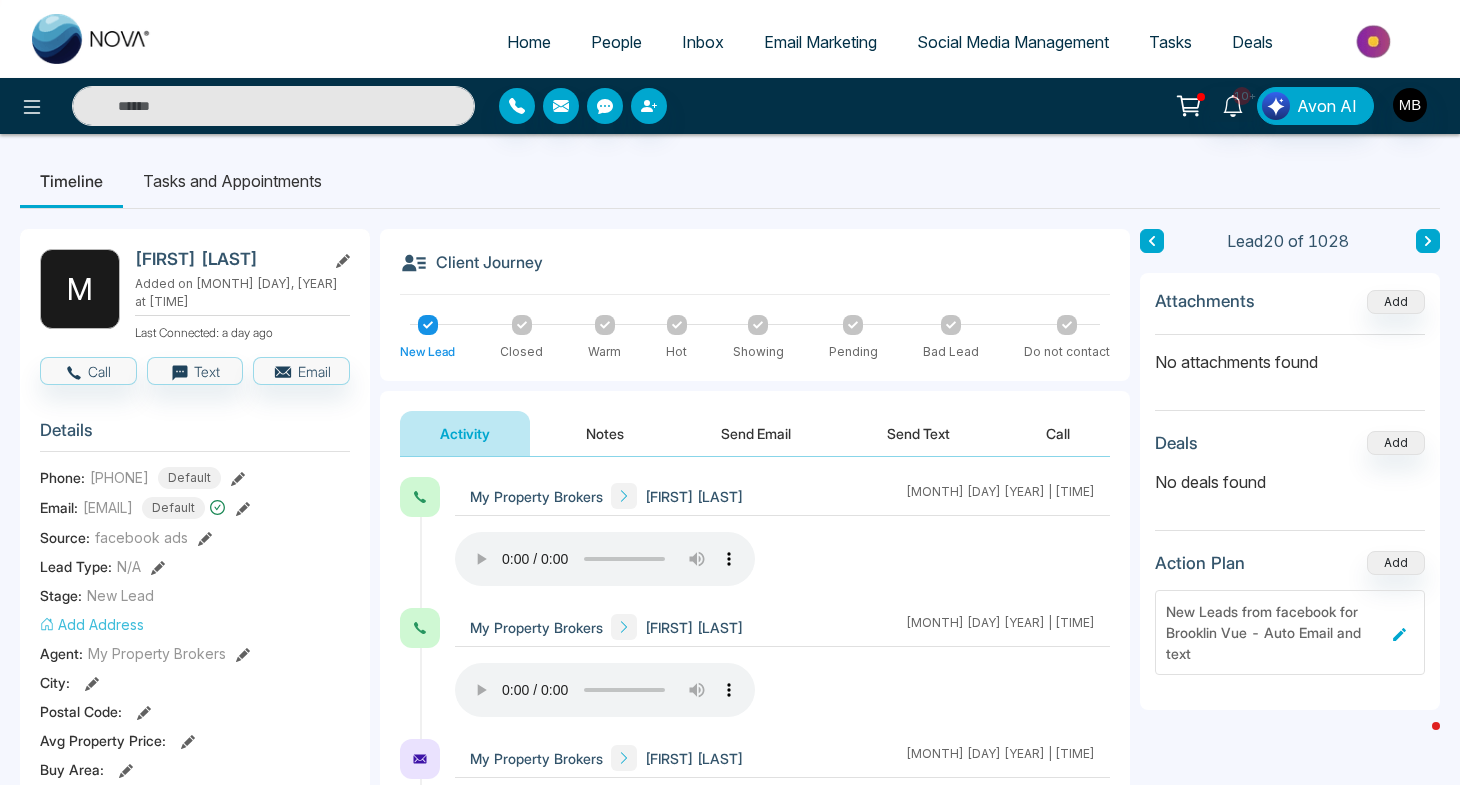 paste on "**********" 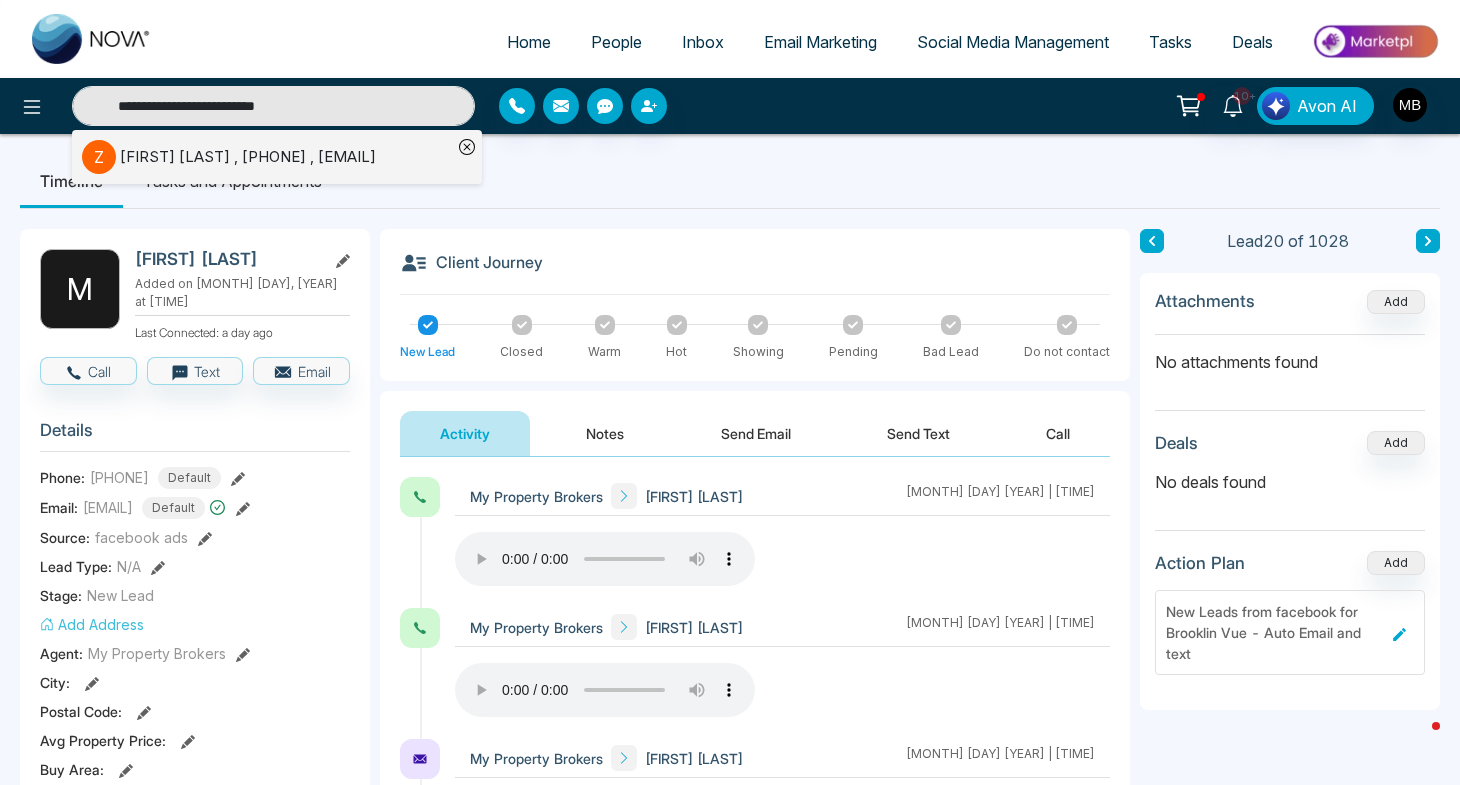 type on "**********" 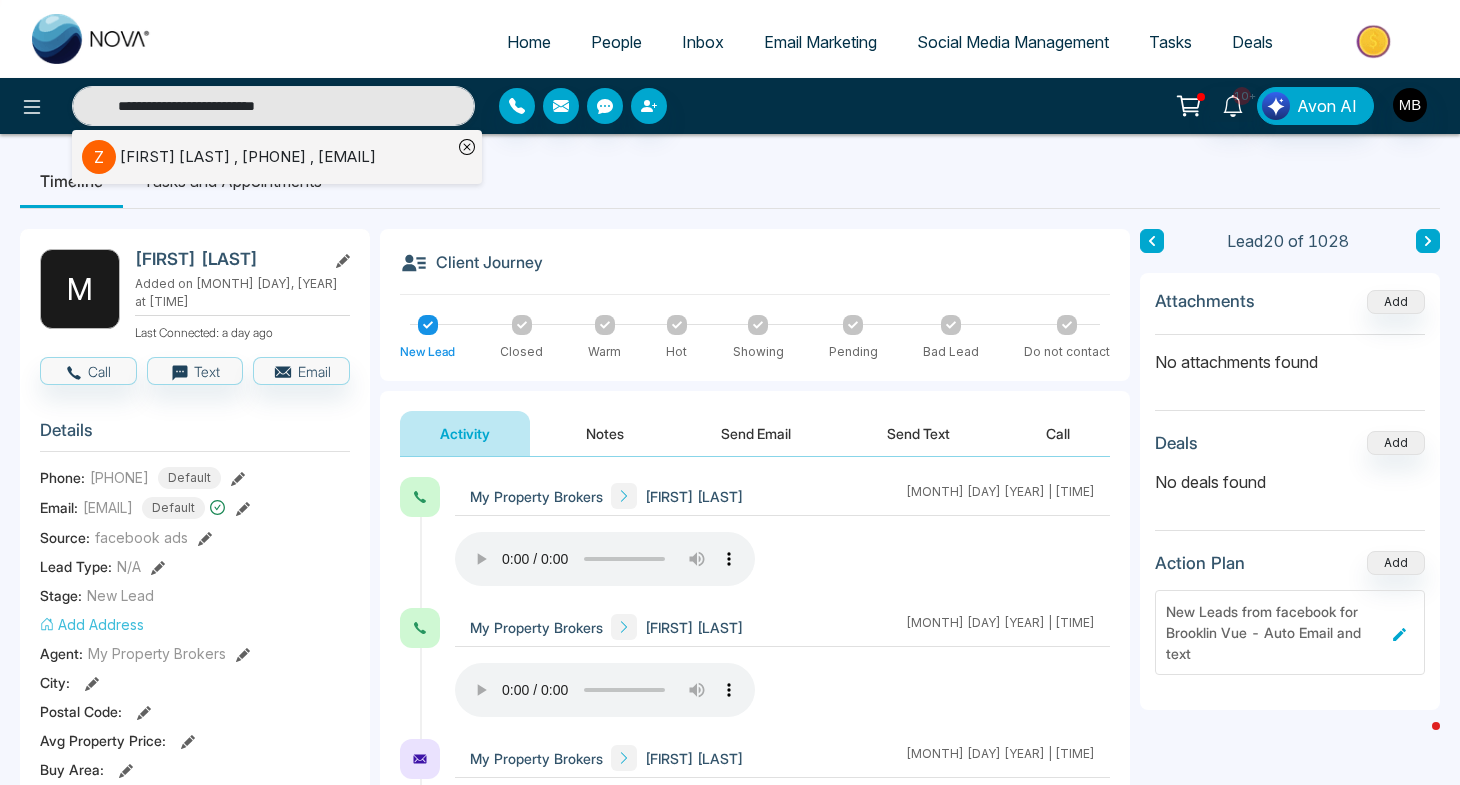 click on "[FIRST] [LAST]     , [PHONE]   , [EMAIL]" at bounding box center [248, 157] 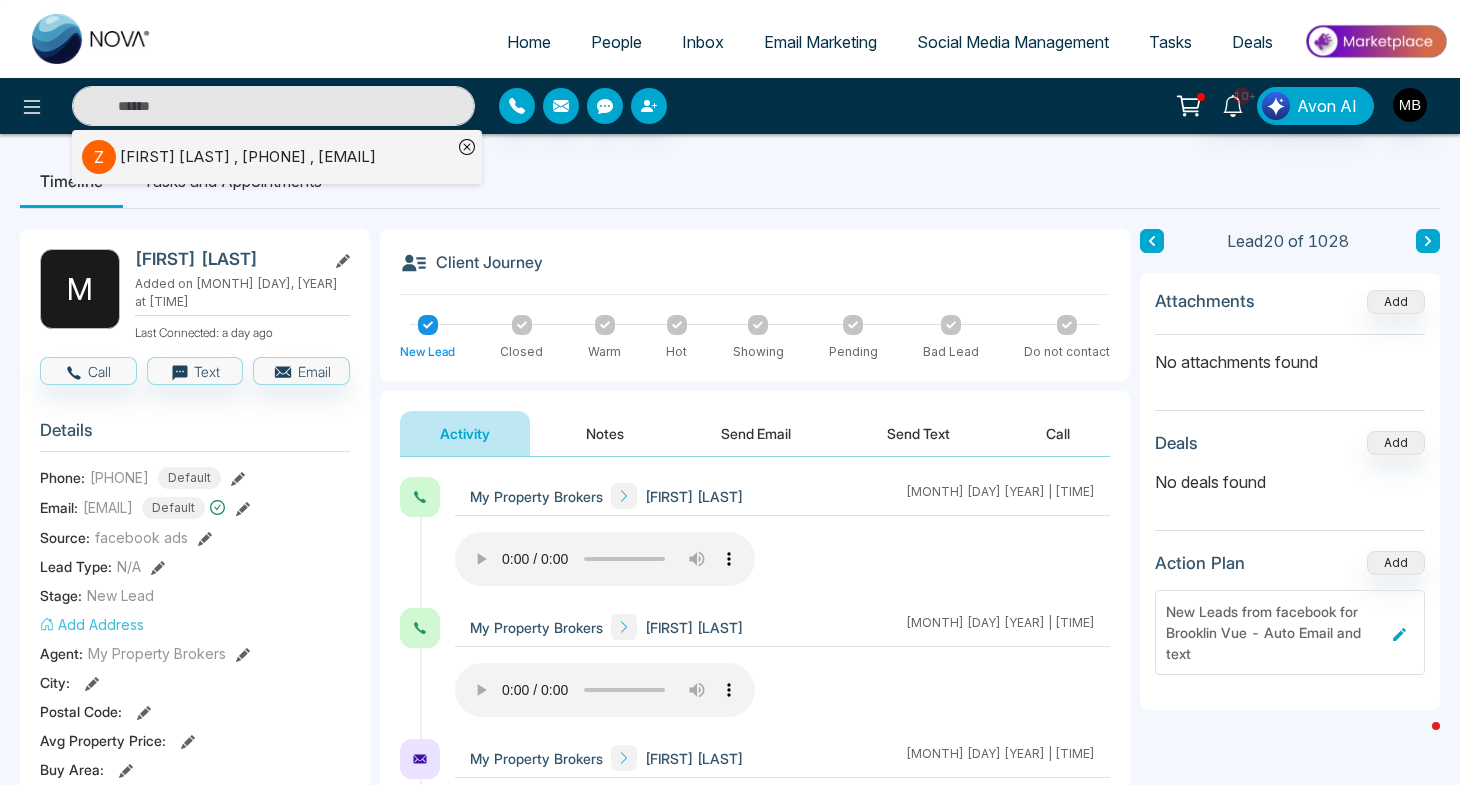 type on "**********" 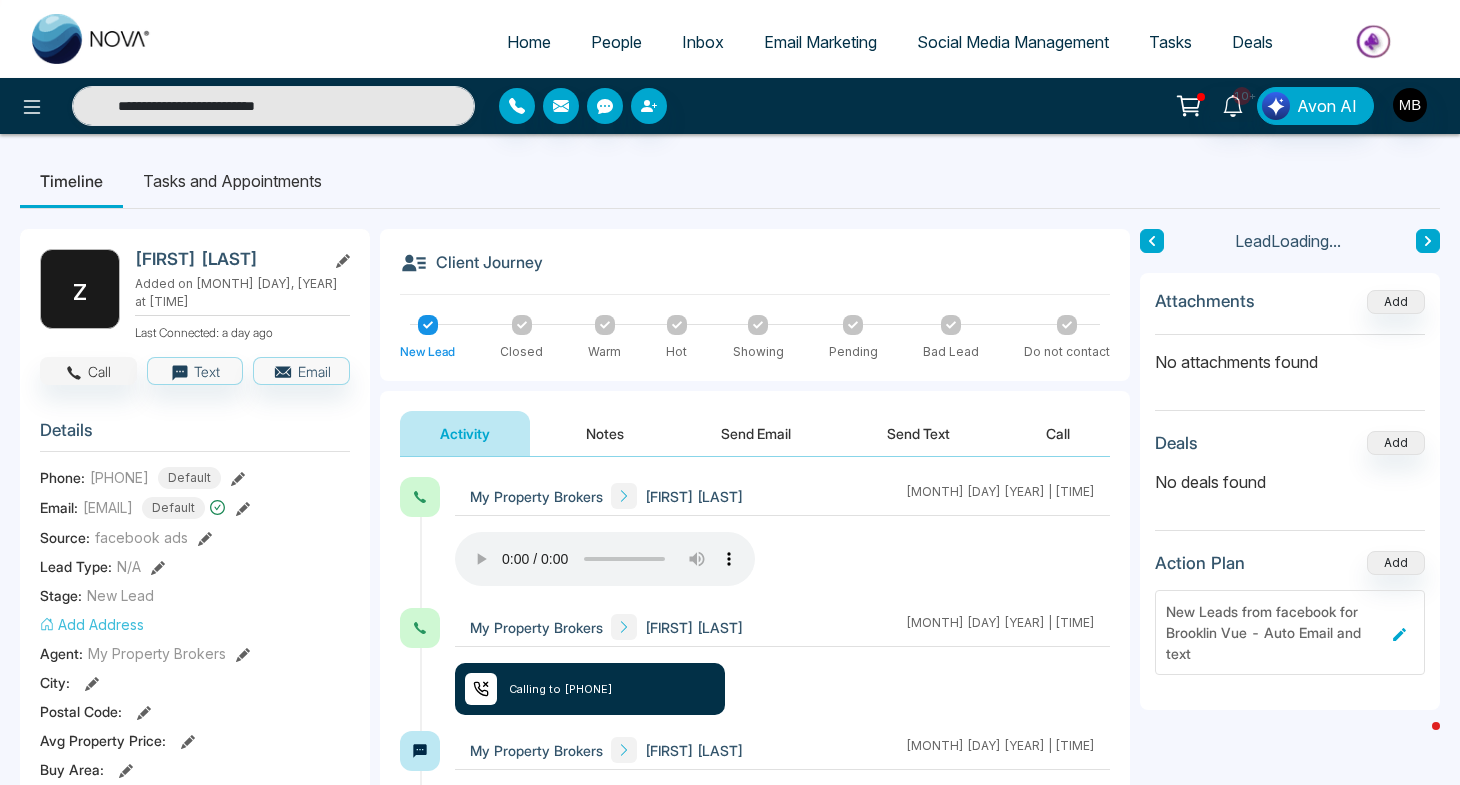click 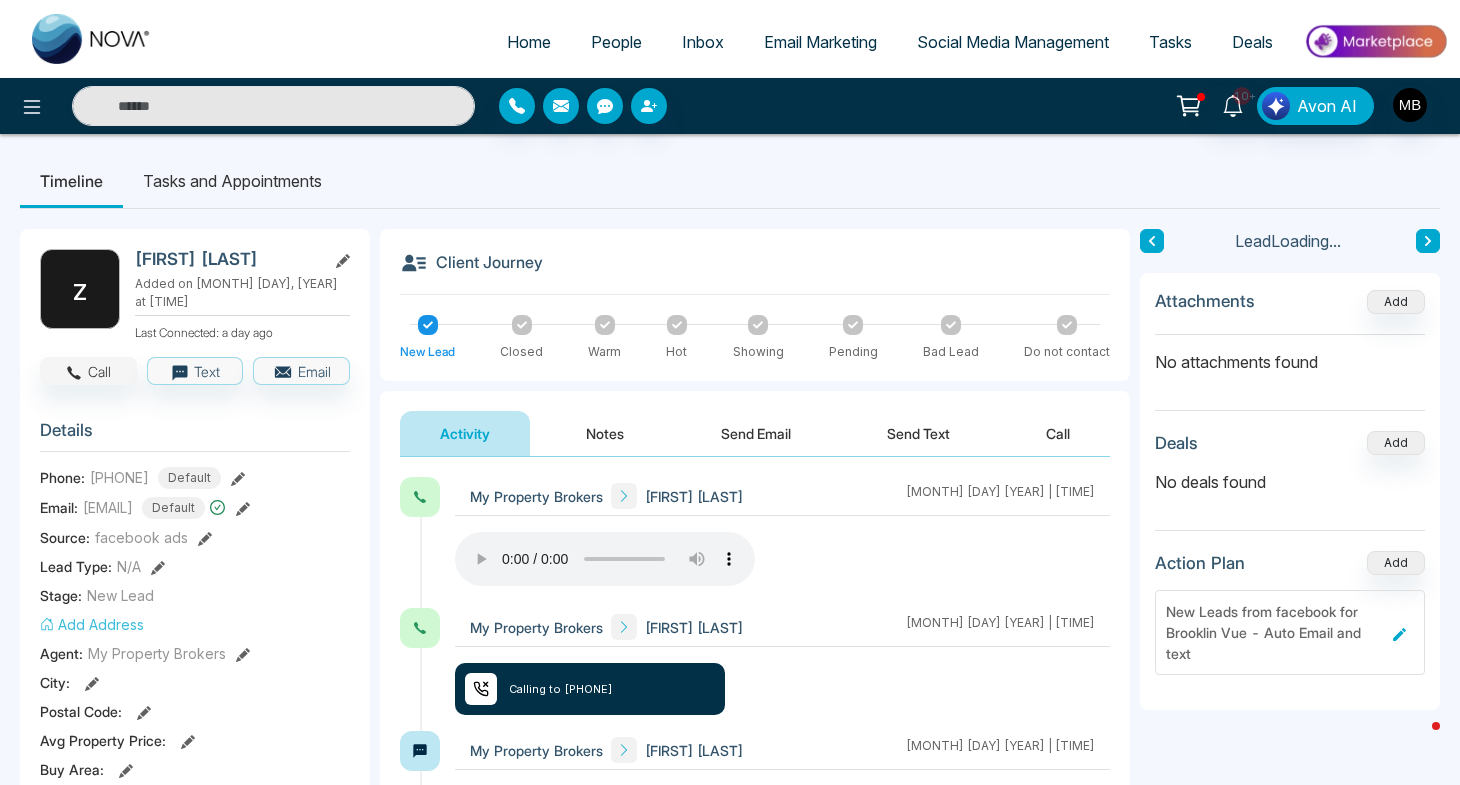 type on "**********" 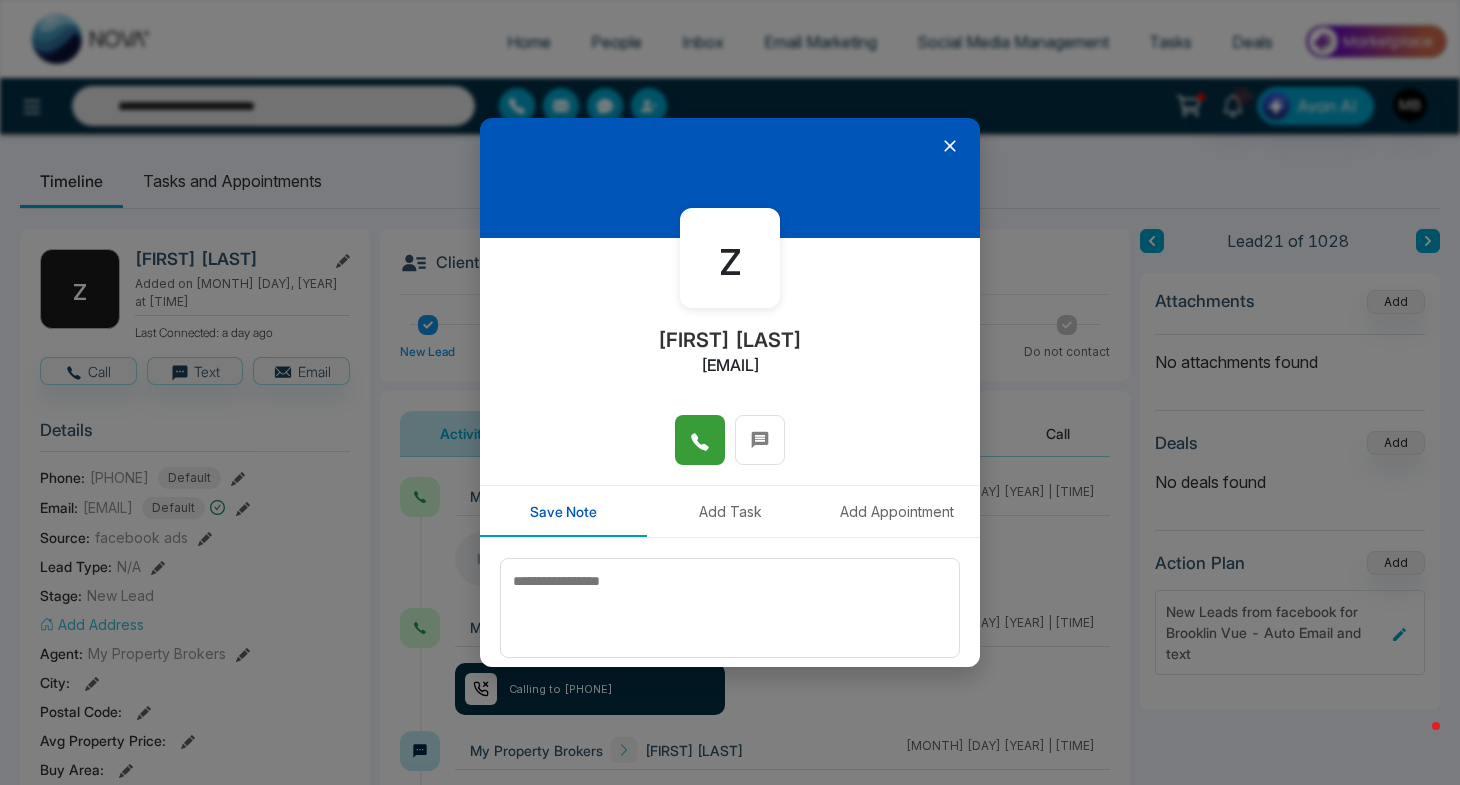 click 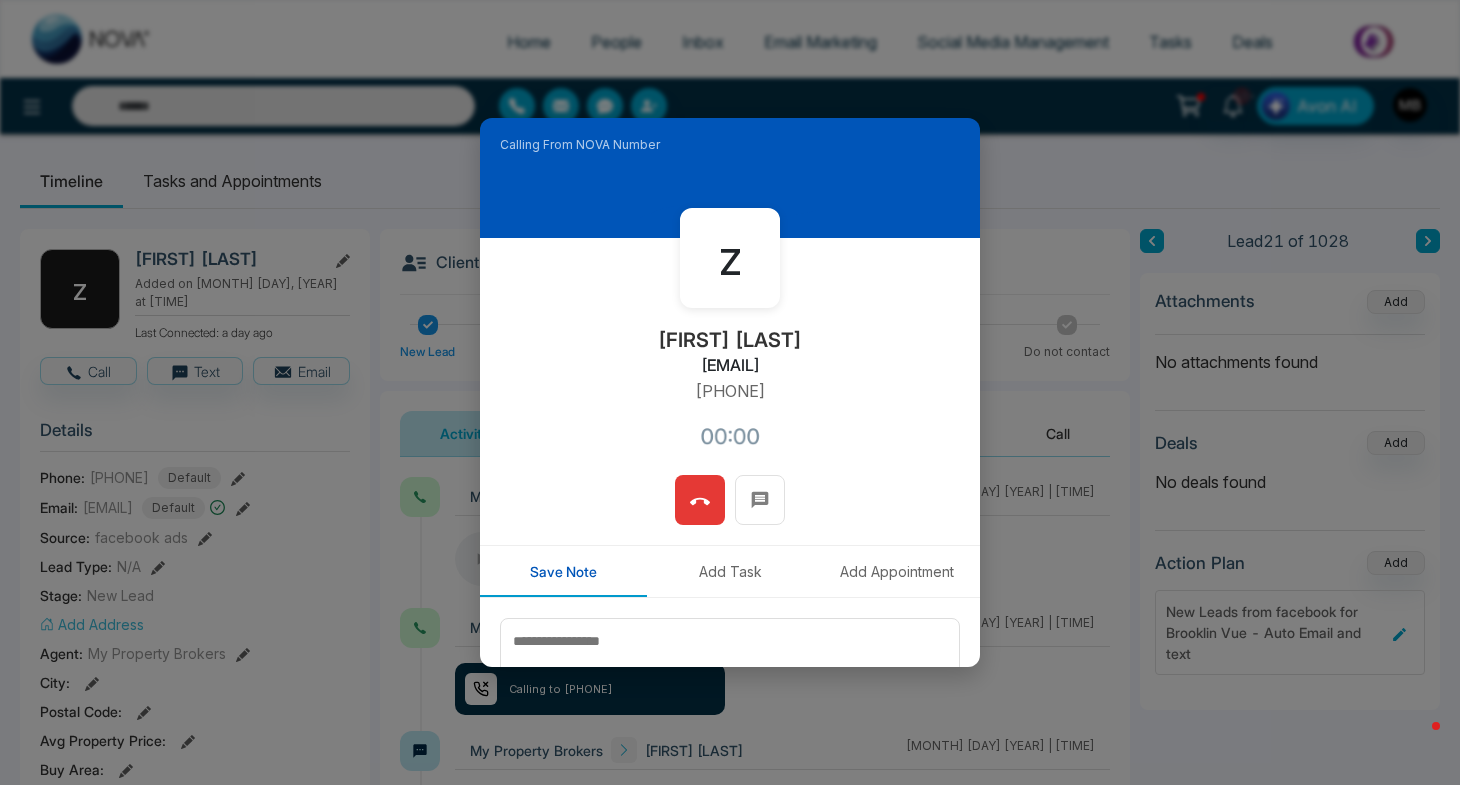 type on "**********" 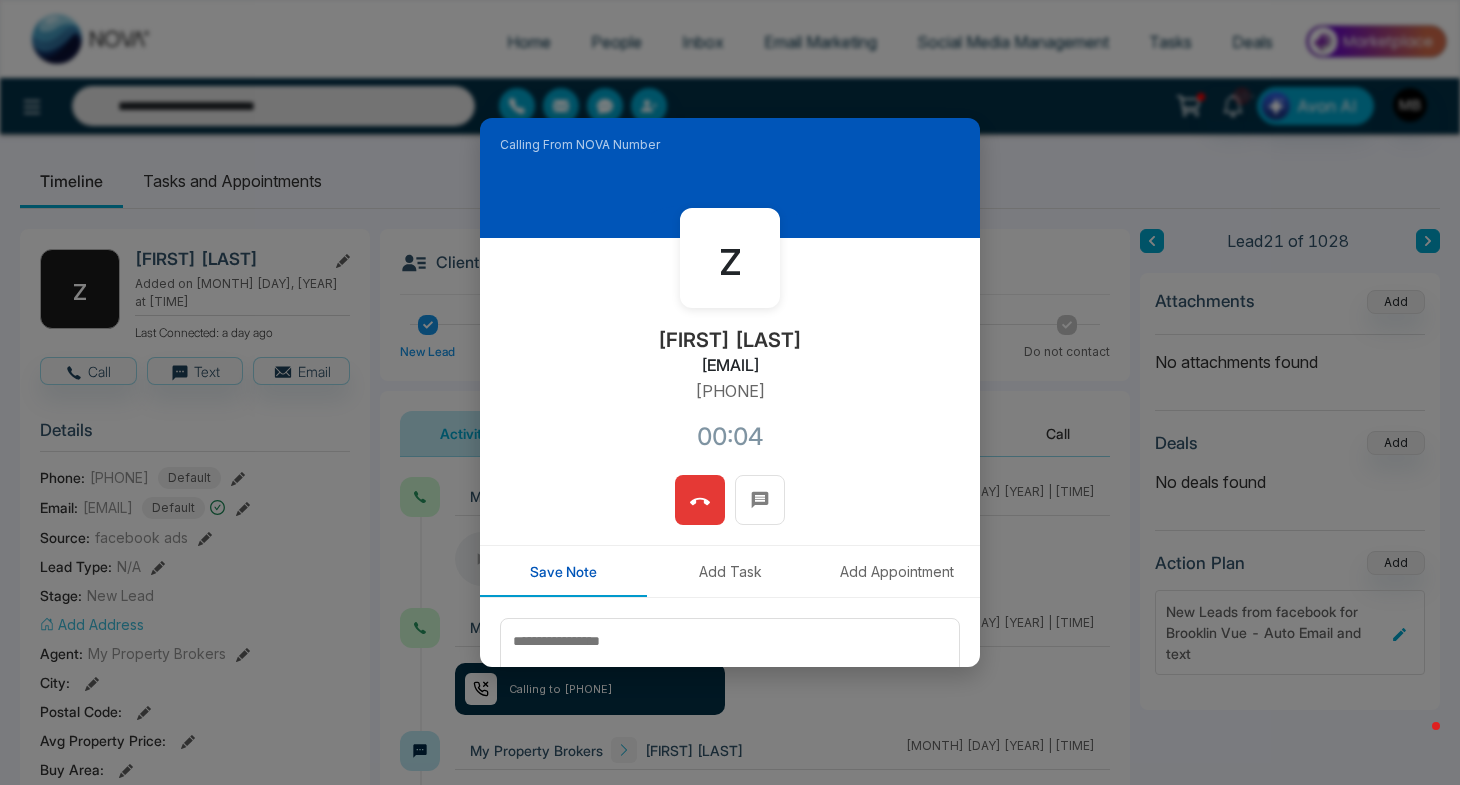 click 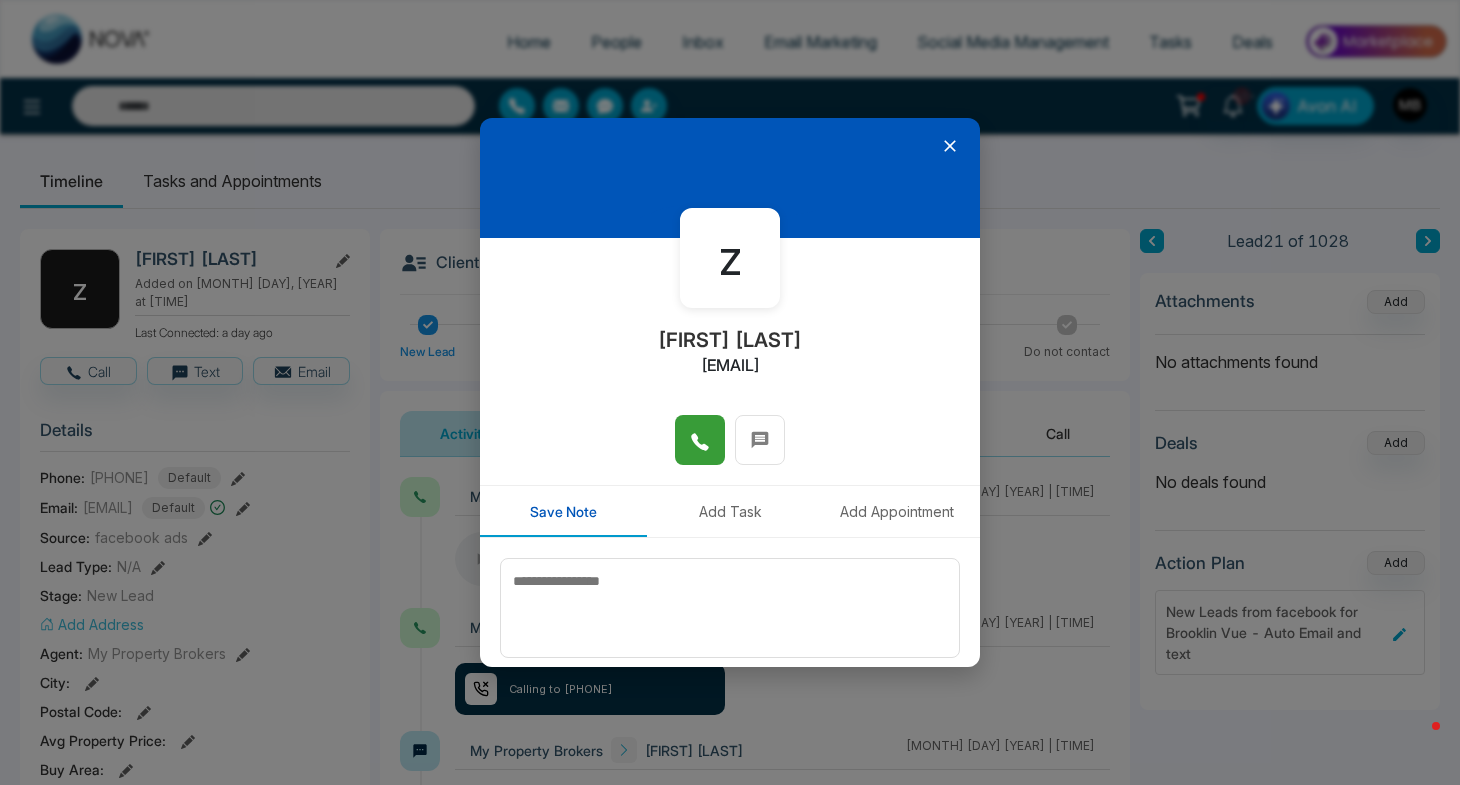 click 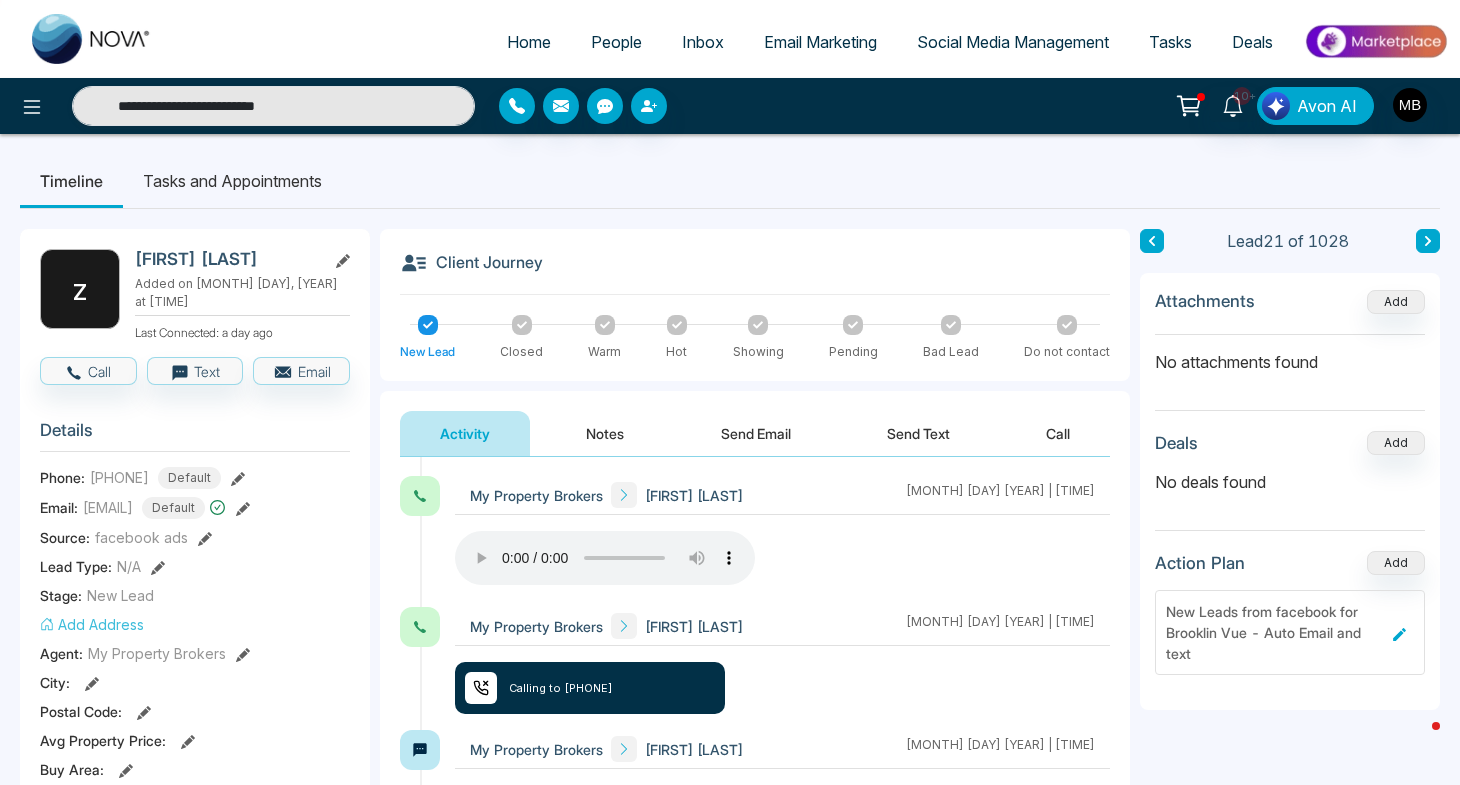 scroll, scrollTop: 0, scrollLeft: 0, axis: both 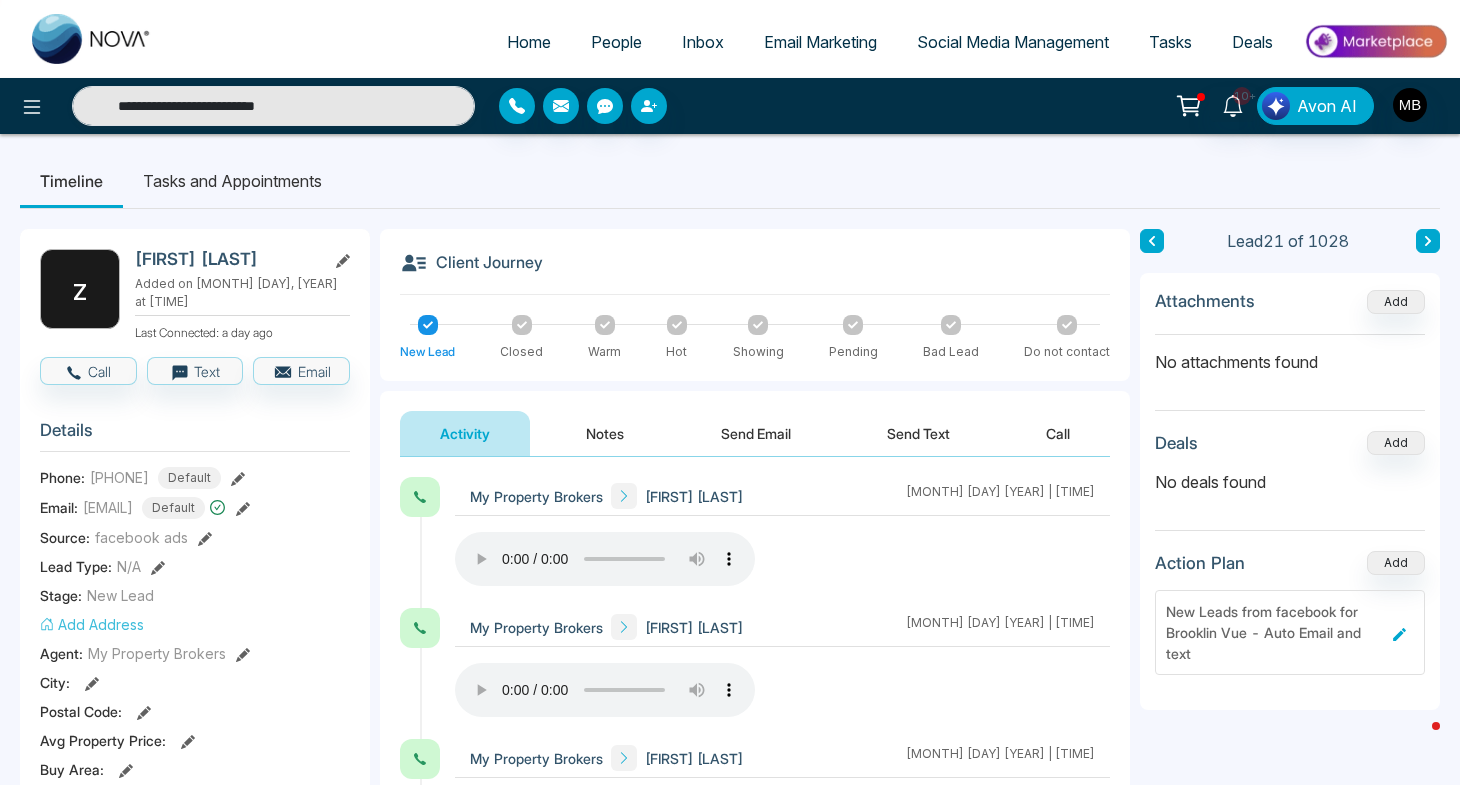 click 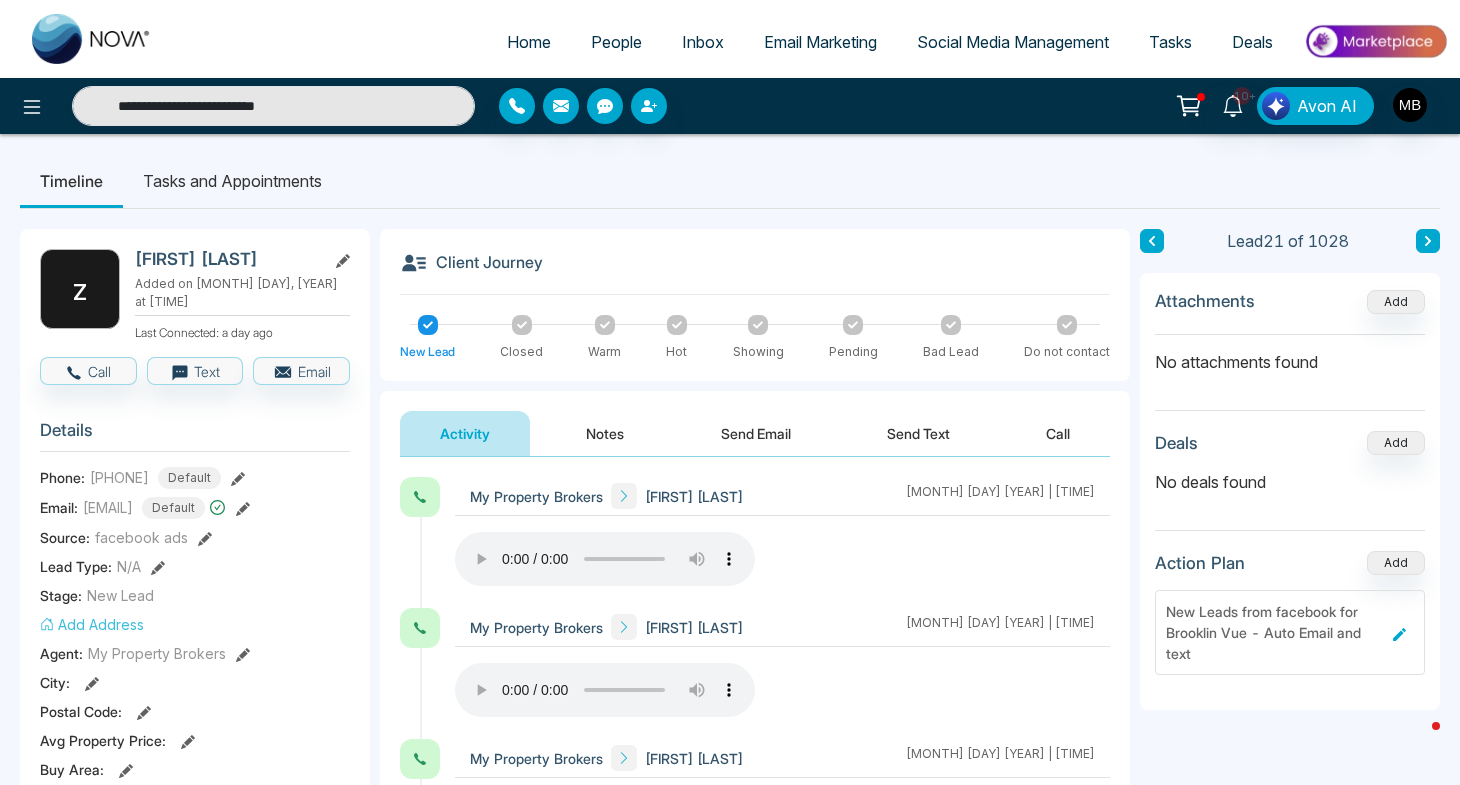 type on "**********" 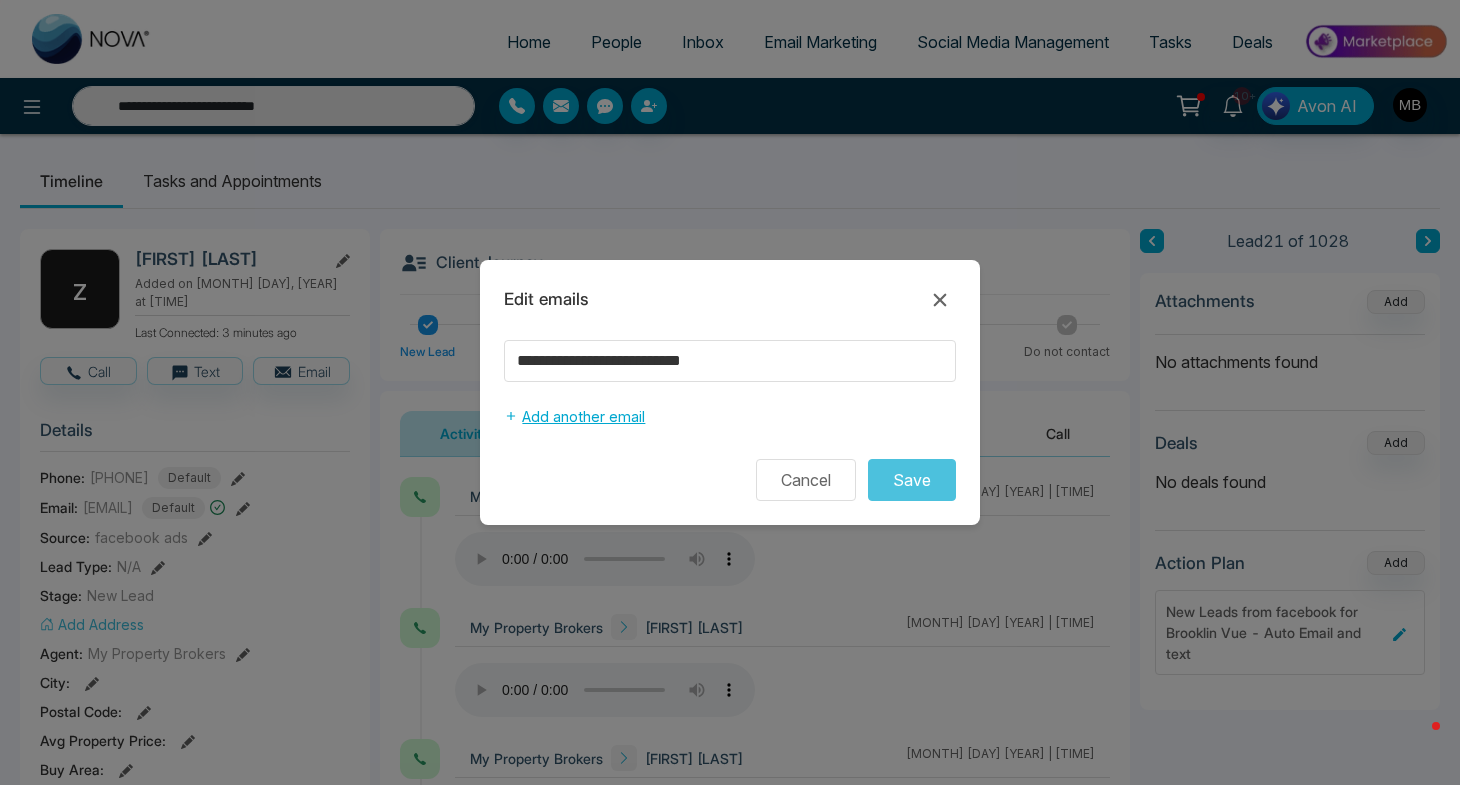 click on "Add another email" at bounding box center (574, 417) 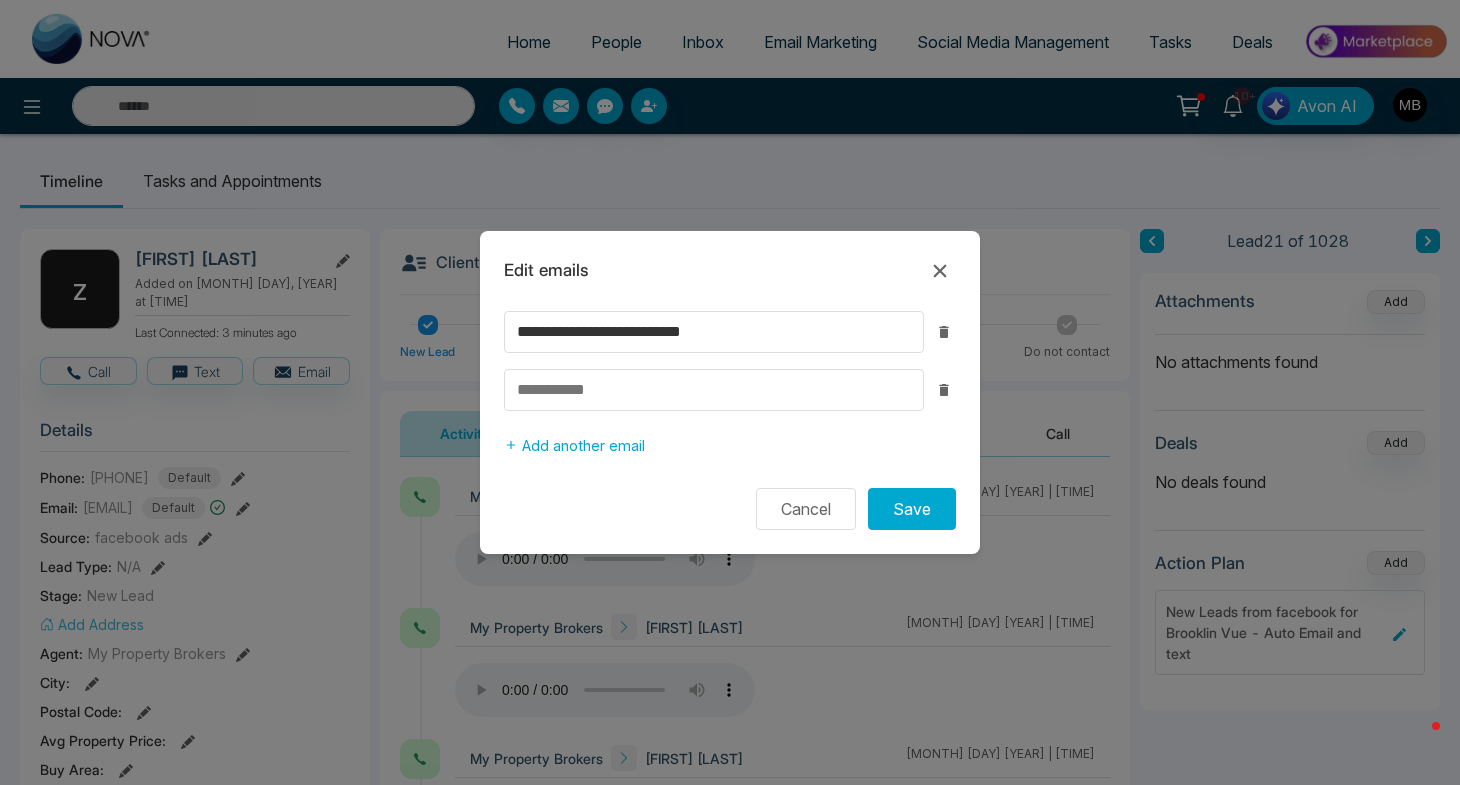 click on "**********" at bounding box center (730, 392) 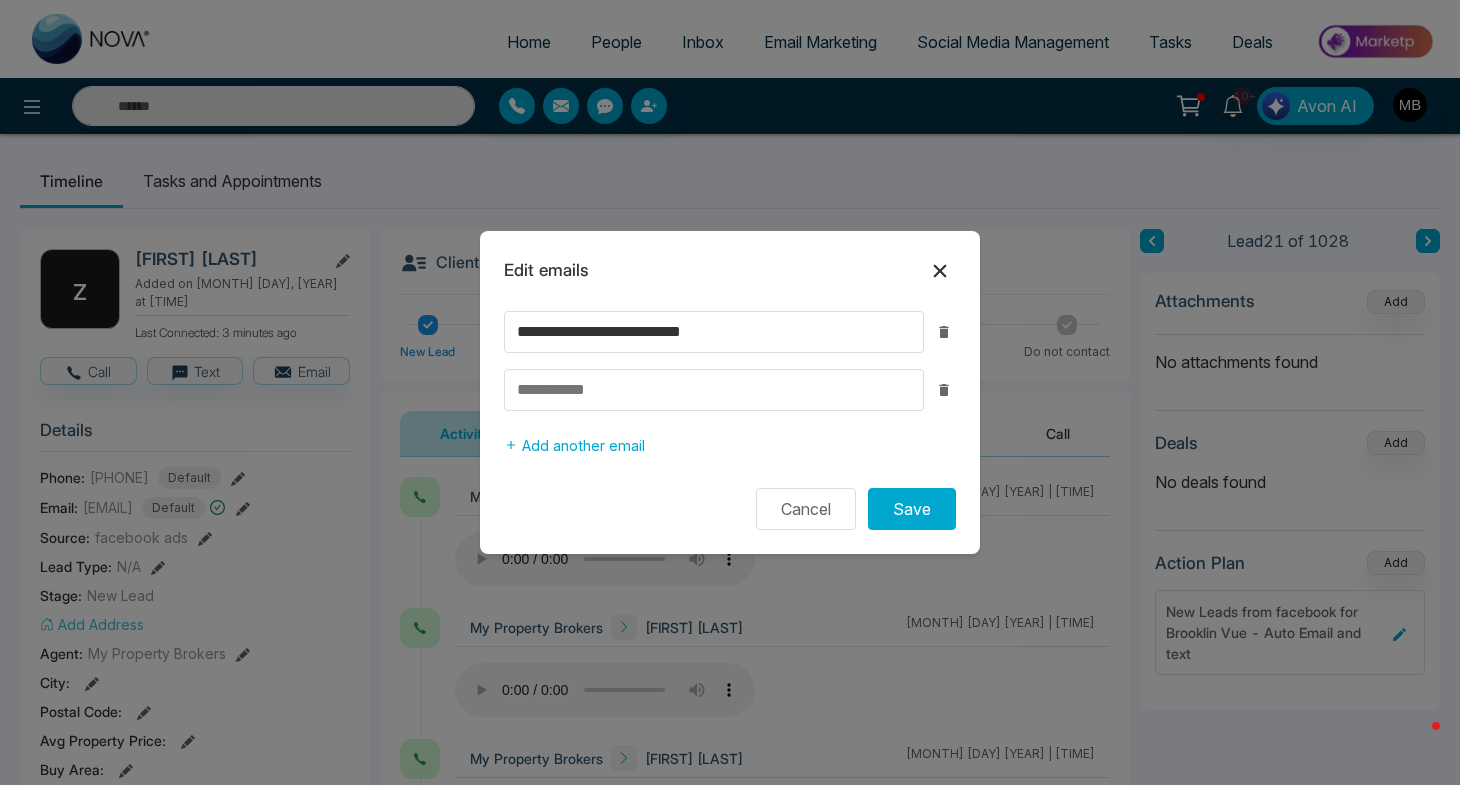 click 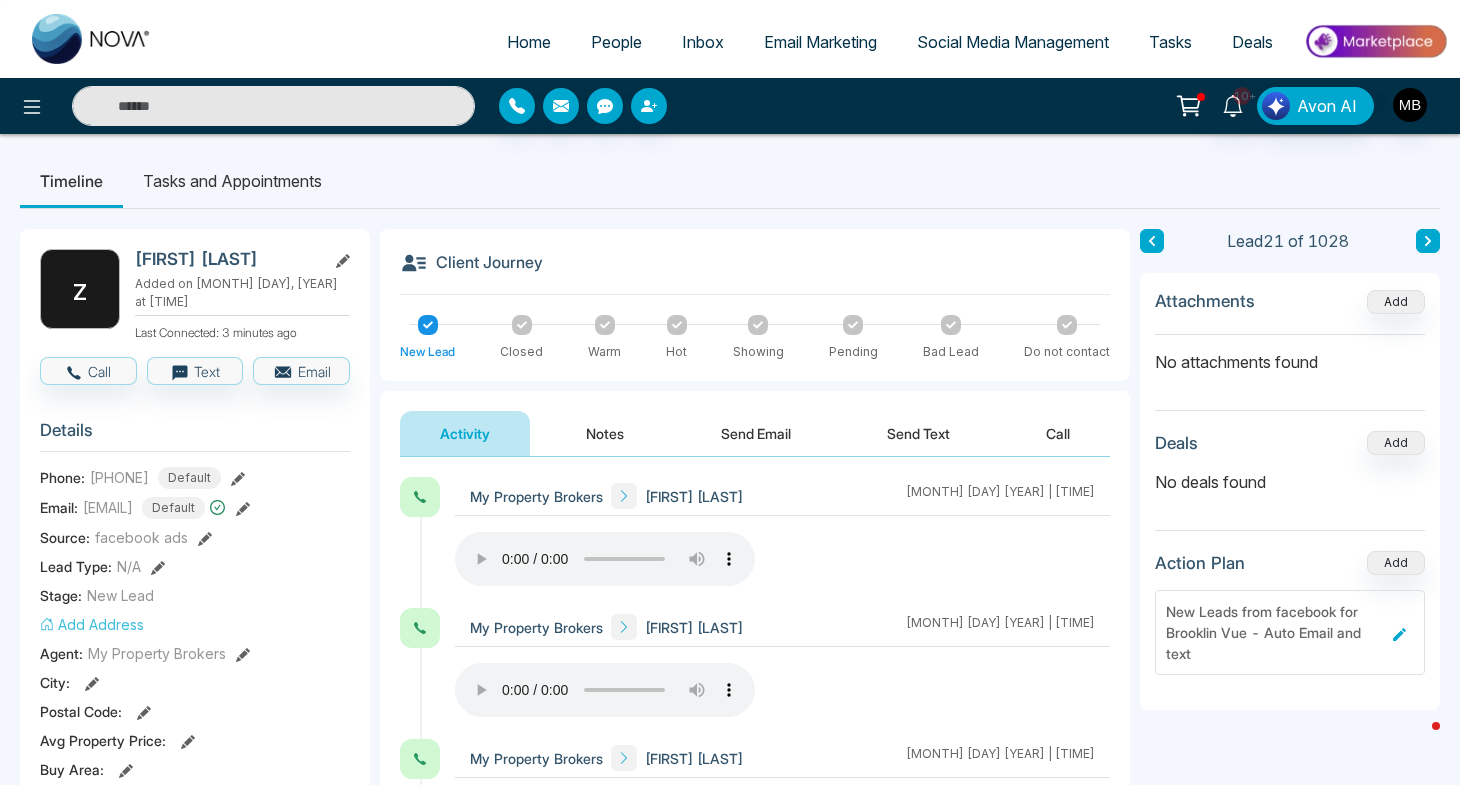click at bounding box center [273, 106] 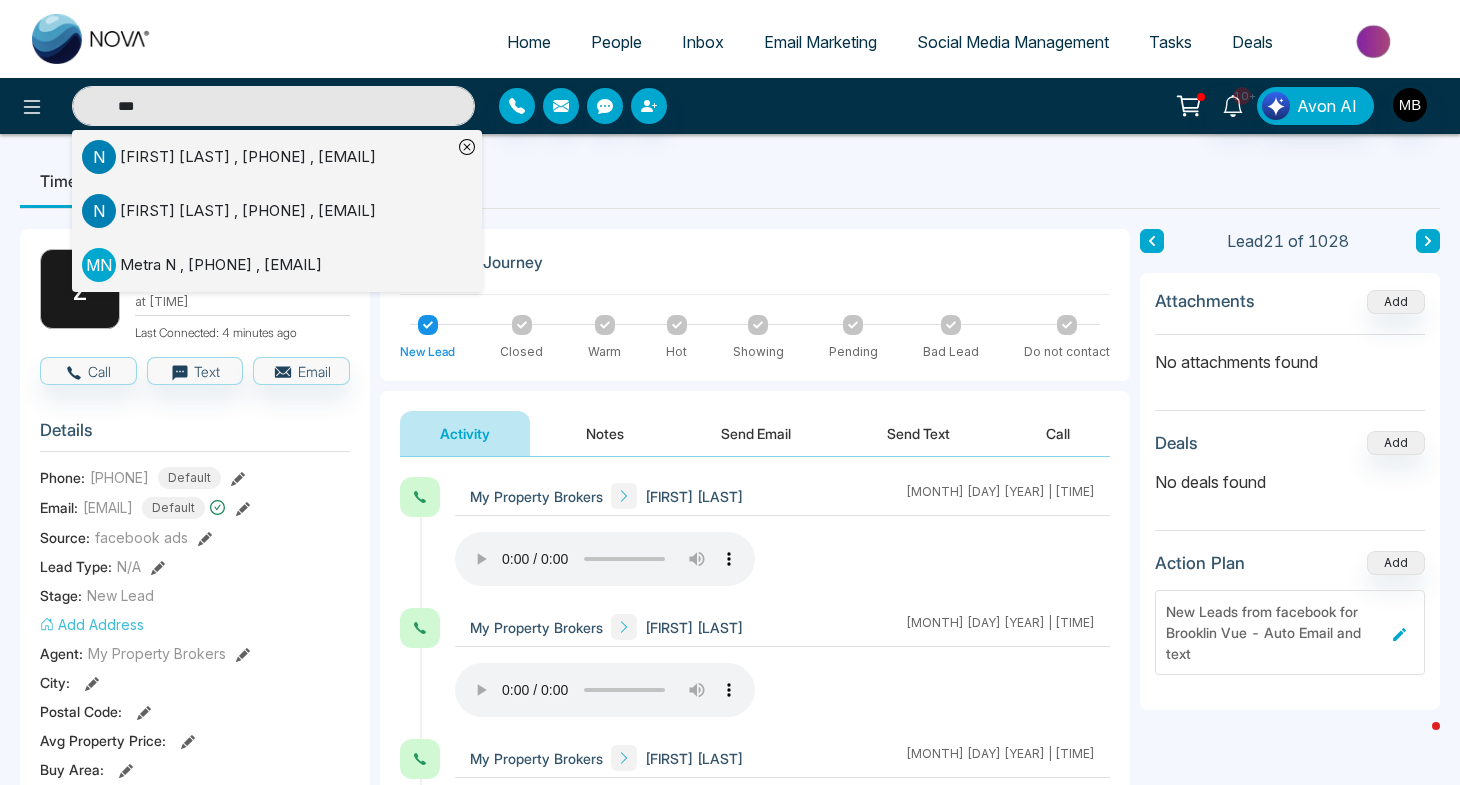 type on "***" 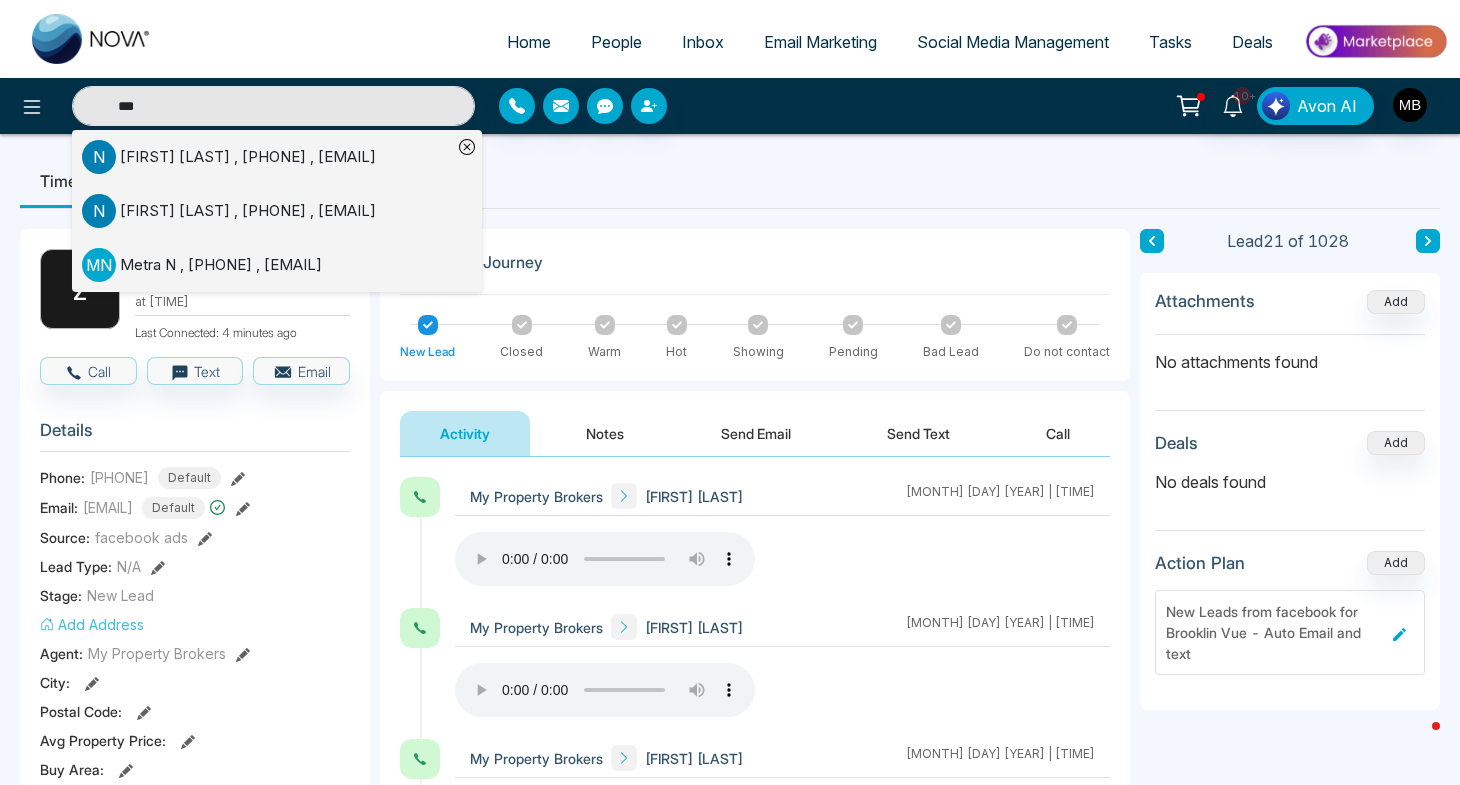click on "[FIRST] [LAST]     , [PHONE]   , [EMAIL]" at bounding box center [248, 157] 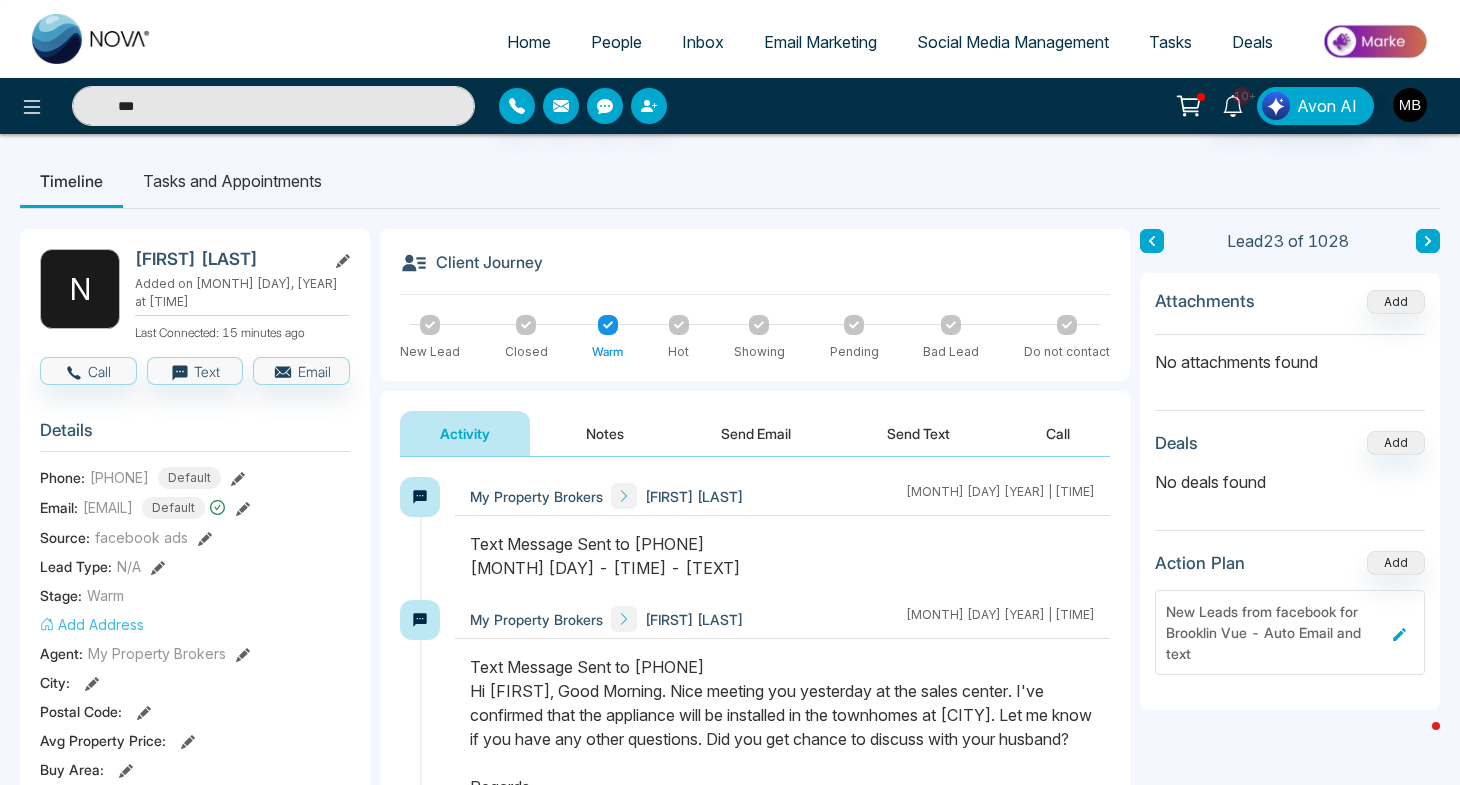 click 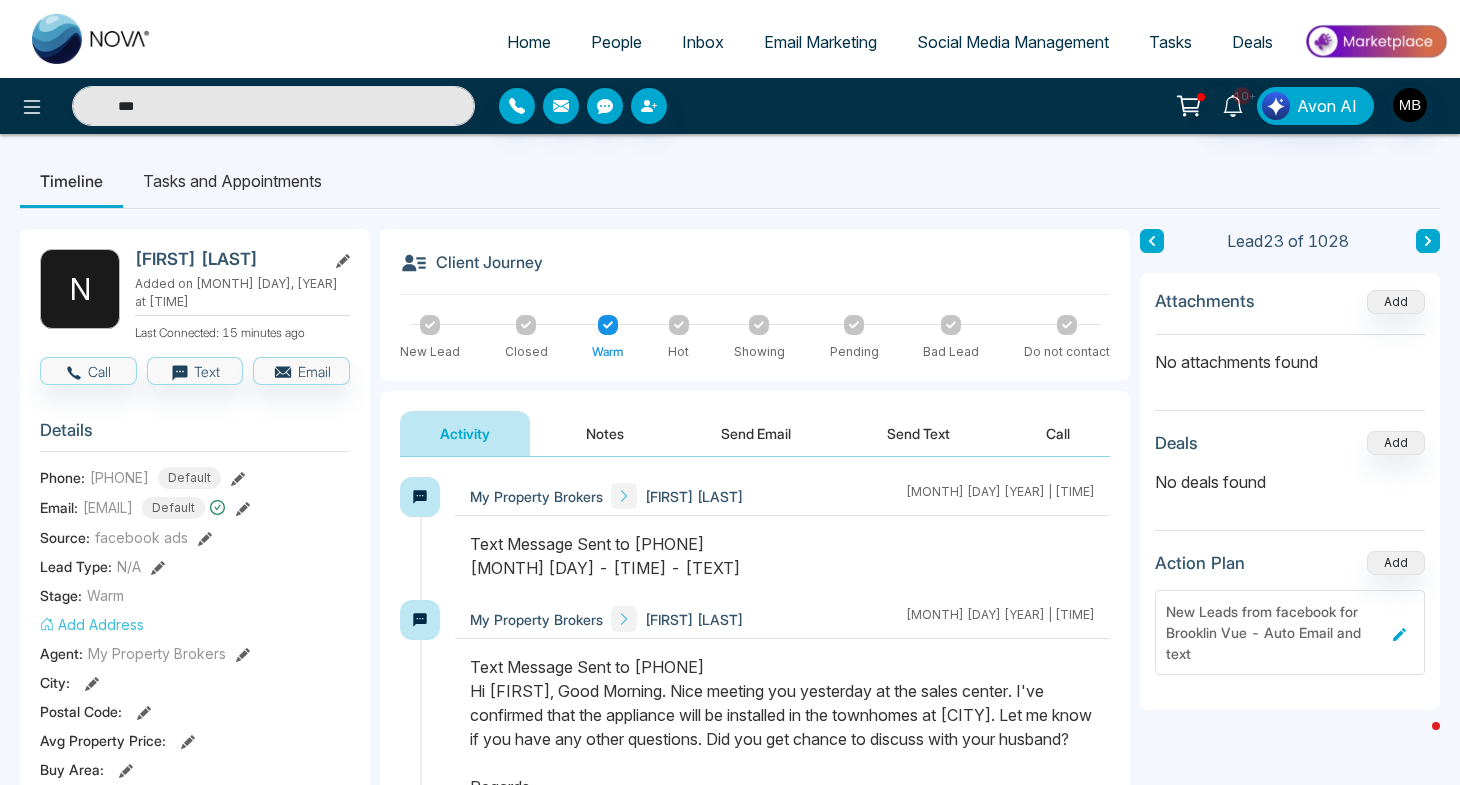 type on "***" 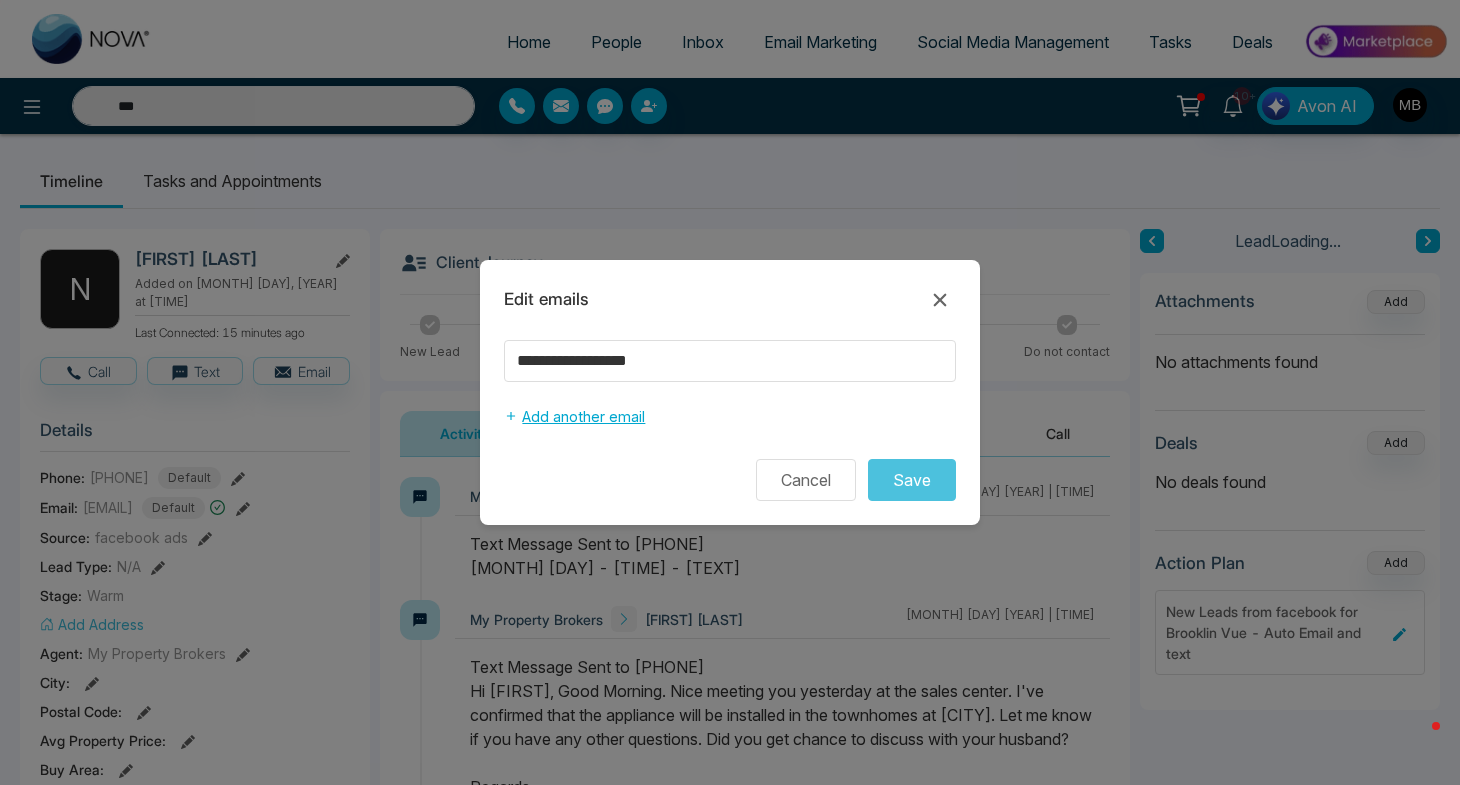click on "Add another email" at bounding box center [574, 417] 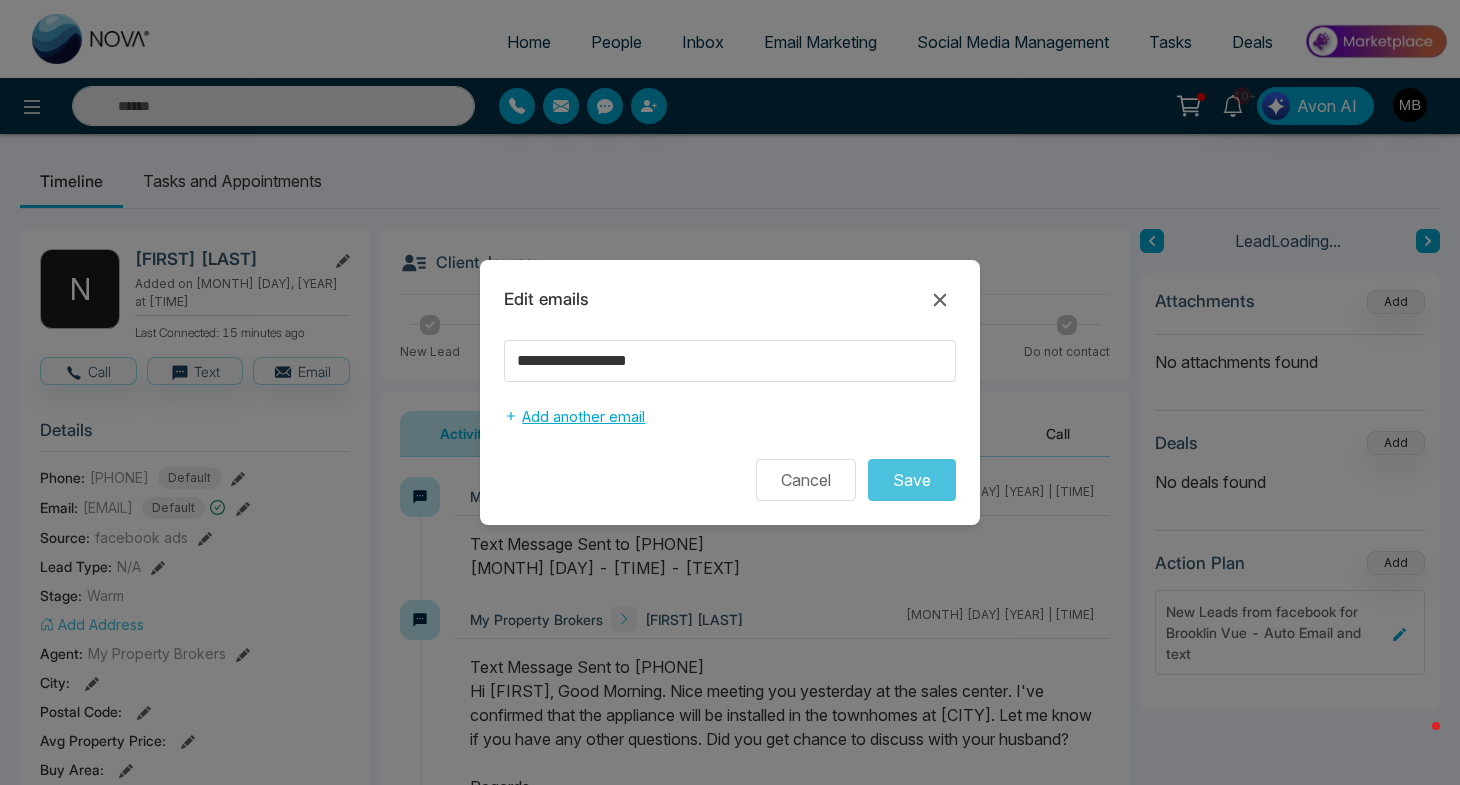 type on "***" 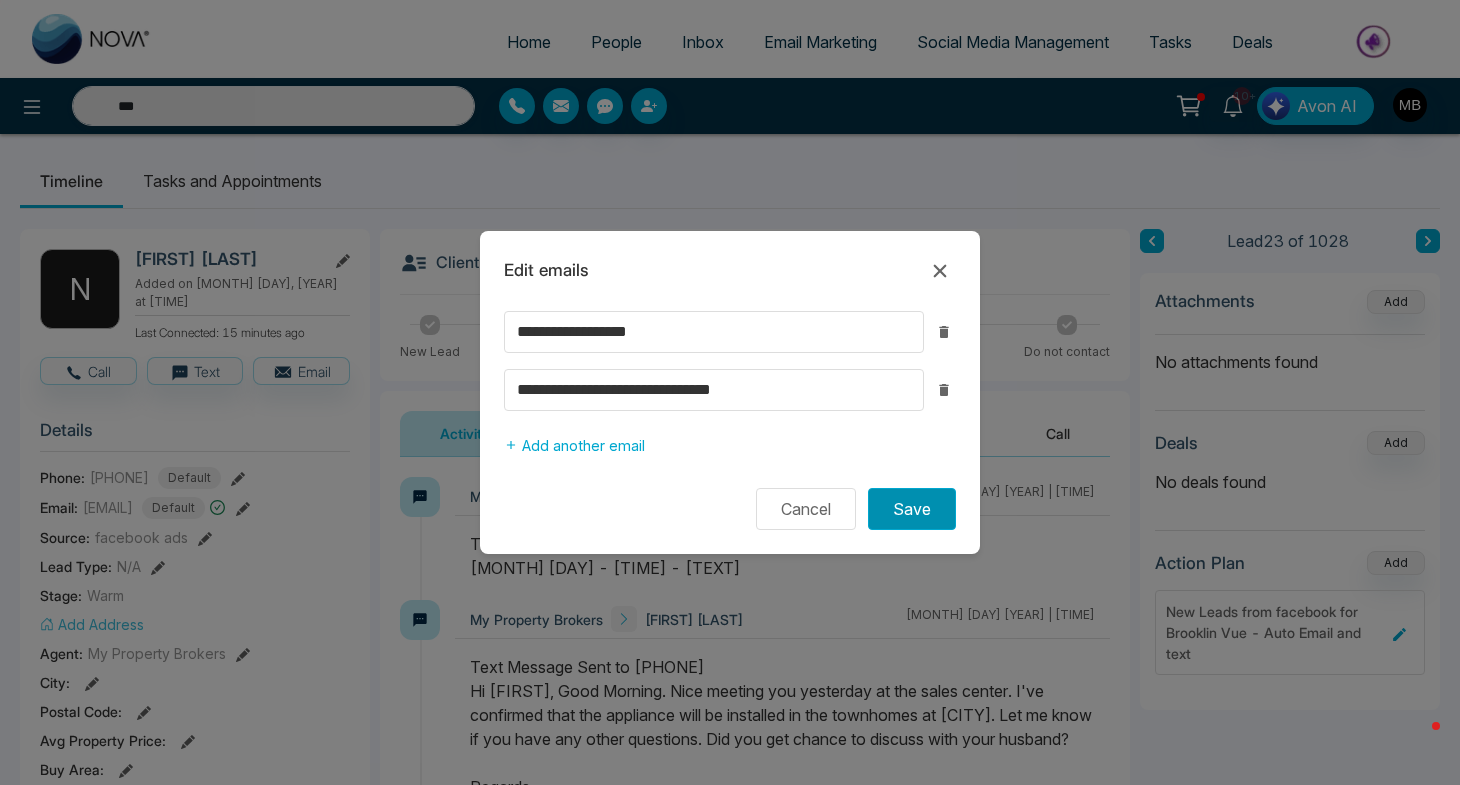 type on "**********" 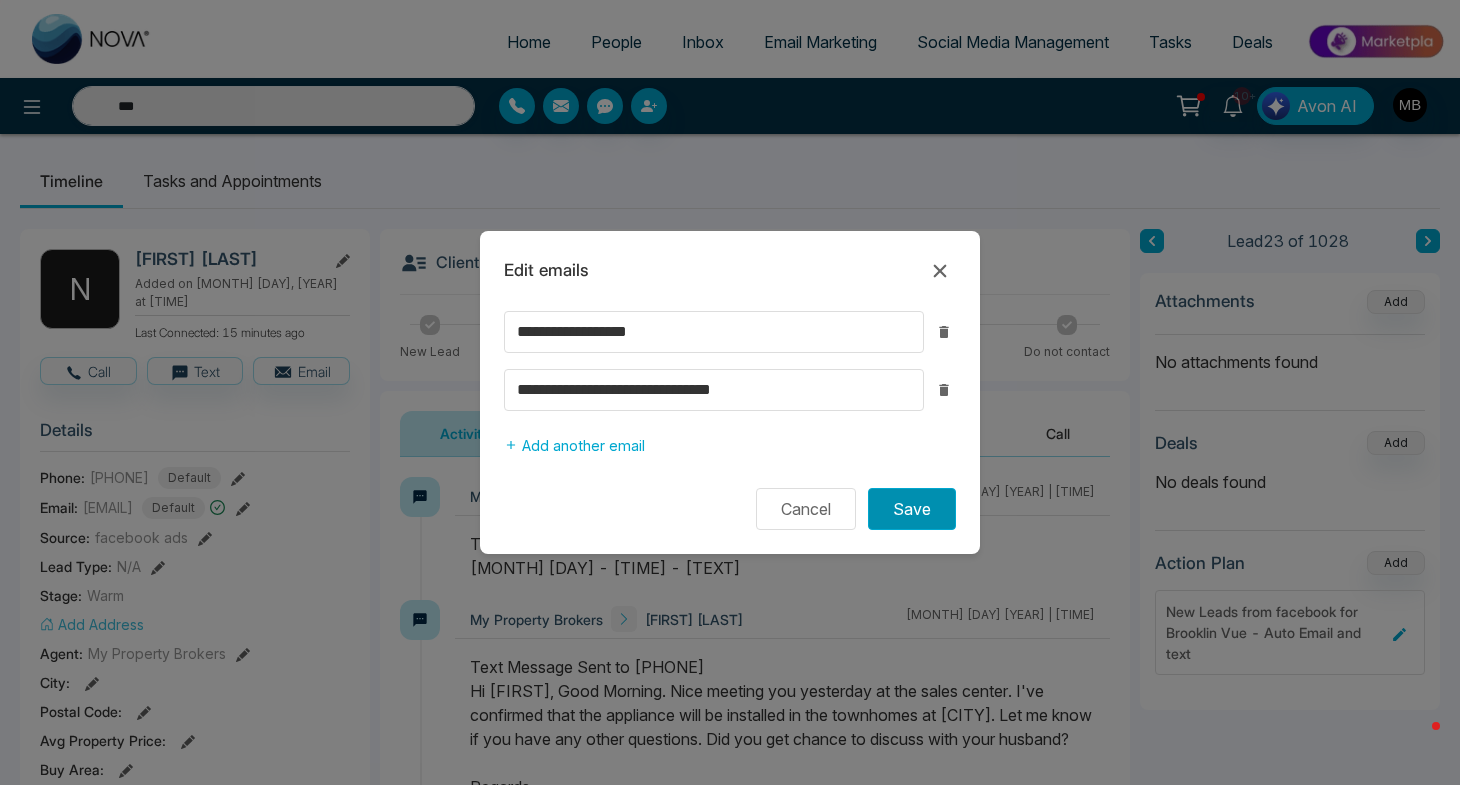 click on "Save" at bounding box center (912, 509) 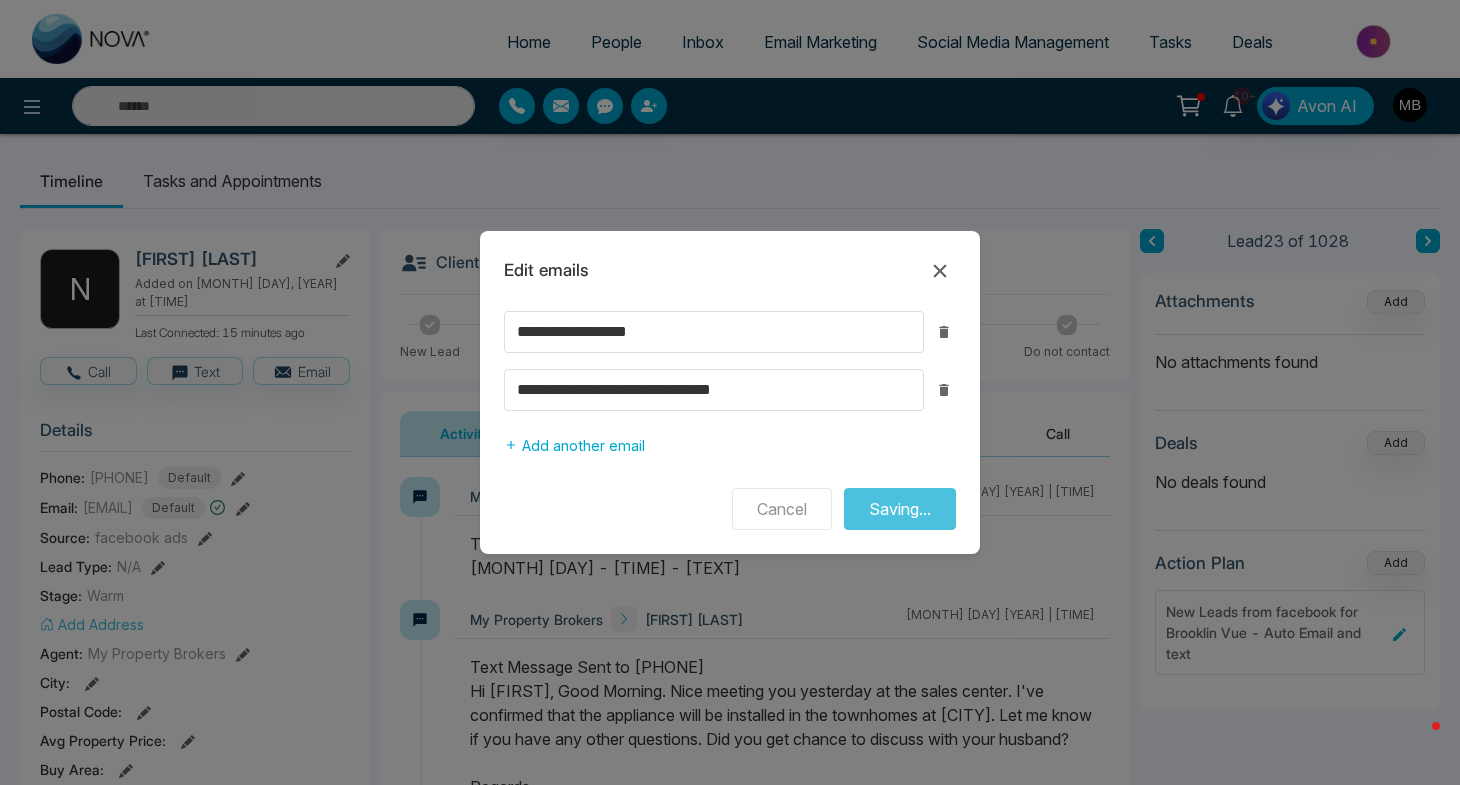 type on "***" 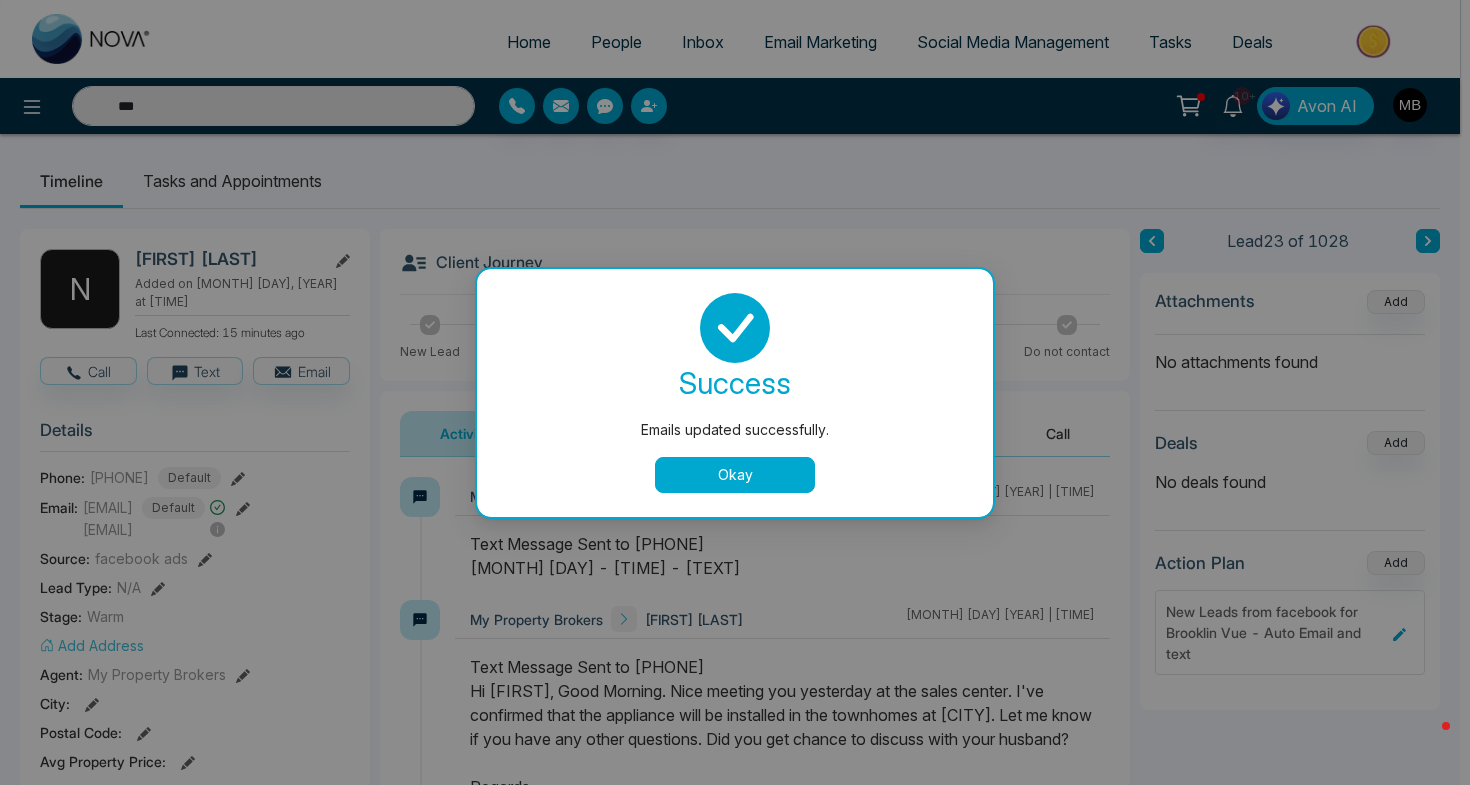 click on "Okay" at bounding box center (735, 475) 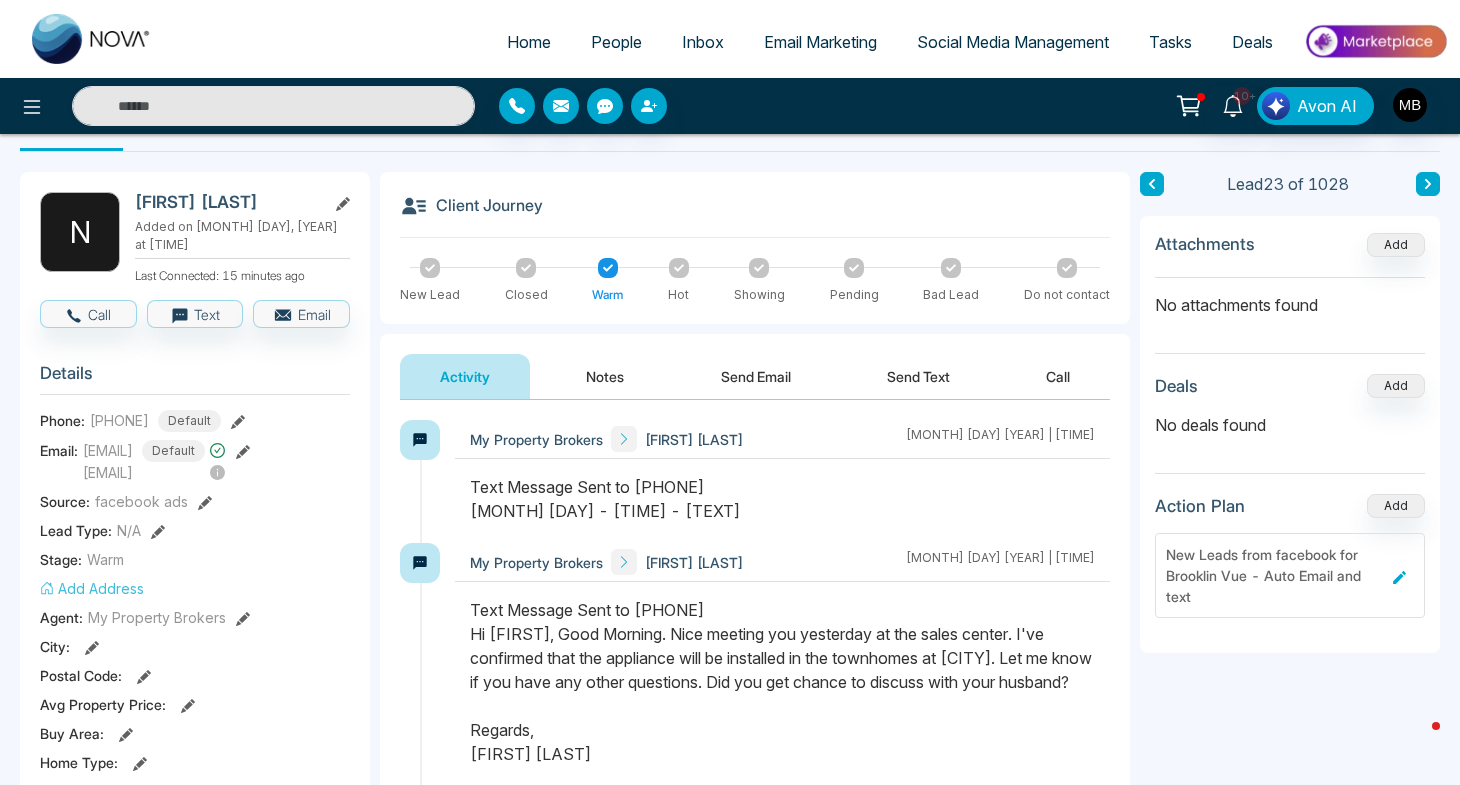 scroll, scrollTop: 163, scrollLeft: 0, axis: vertical 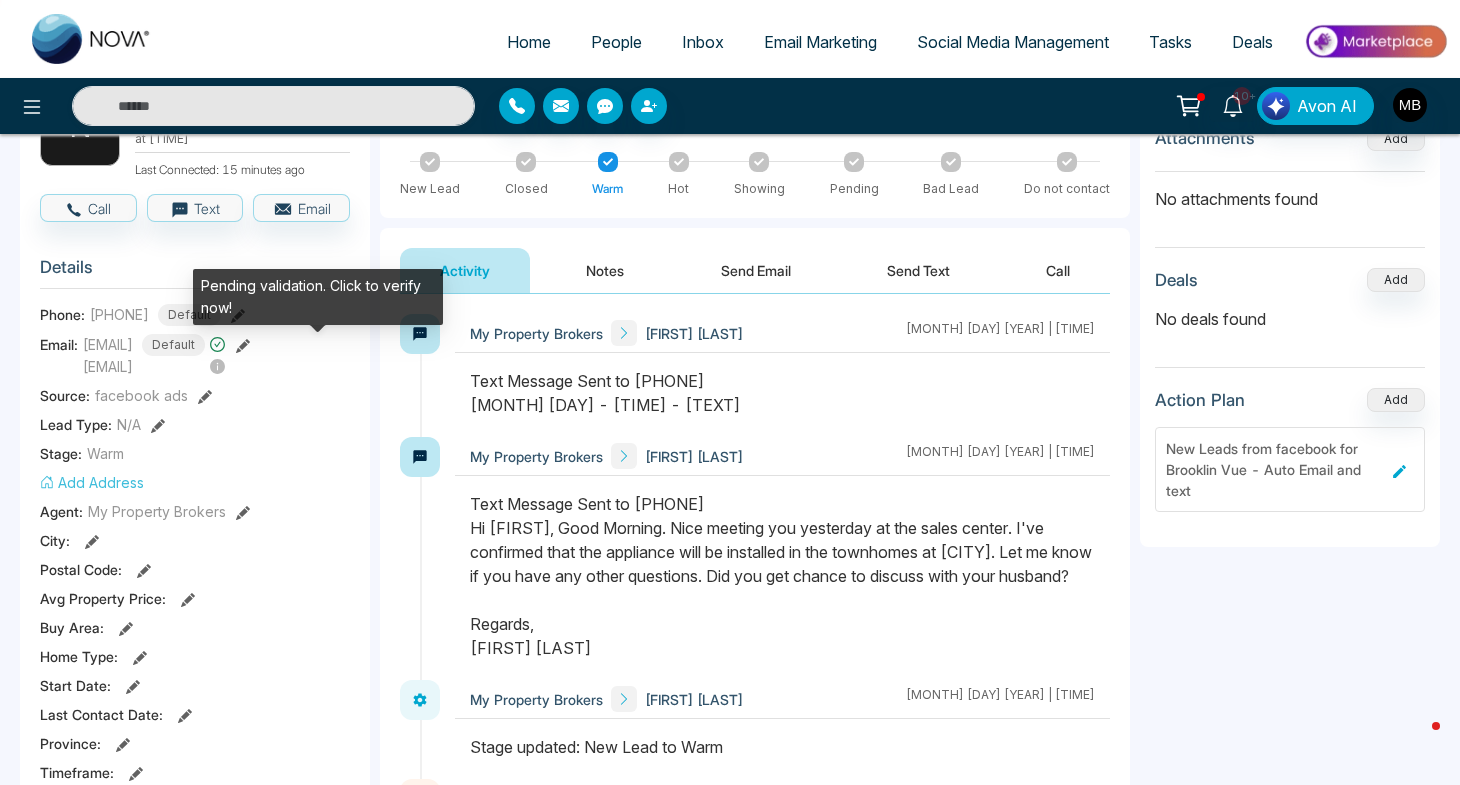 type on "***" 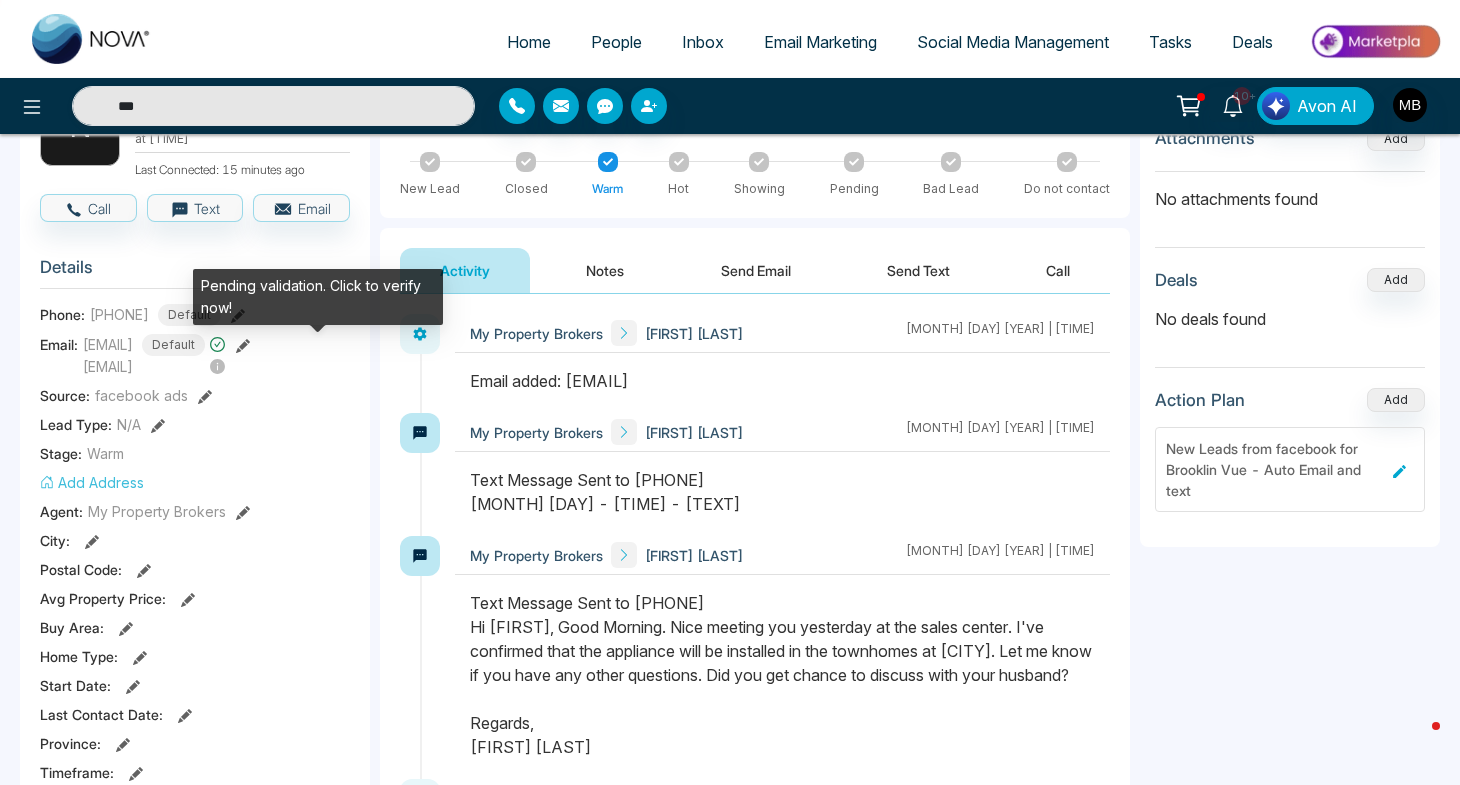 click 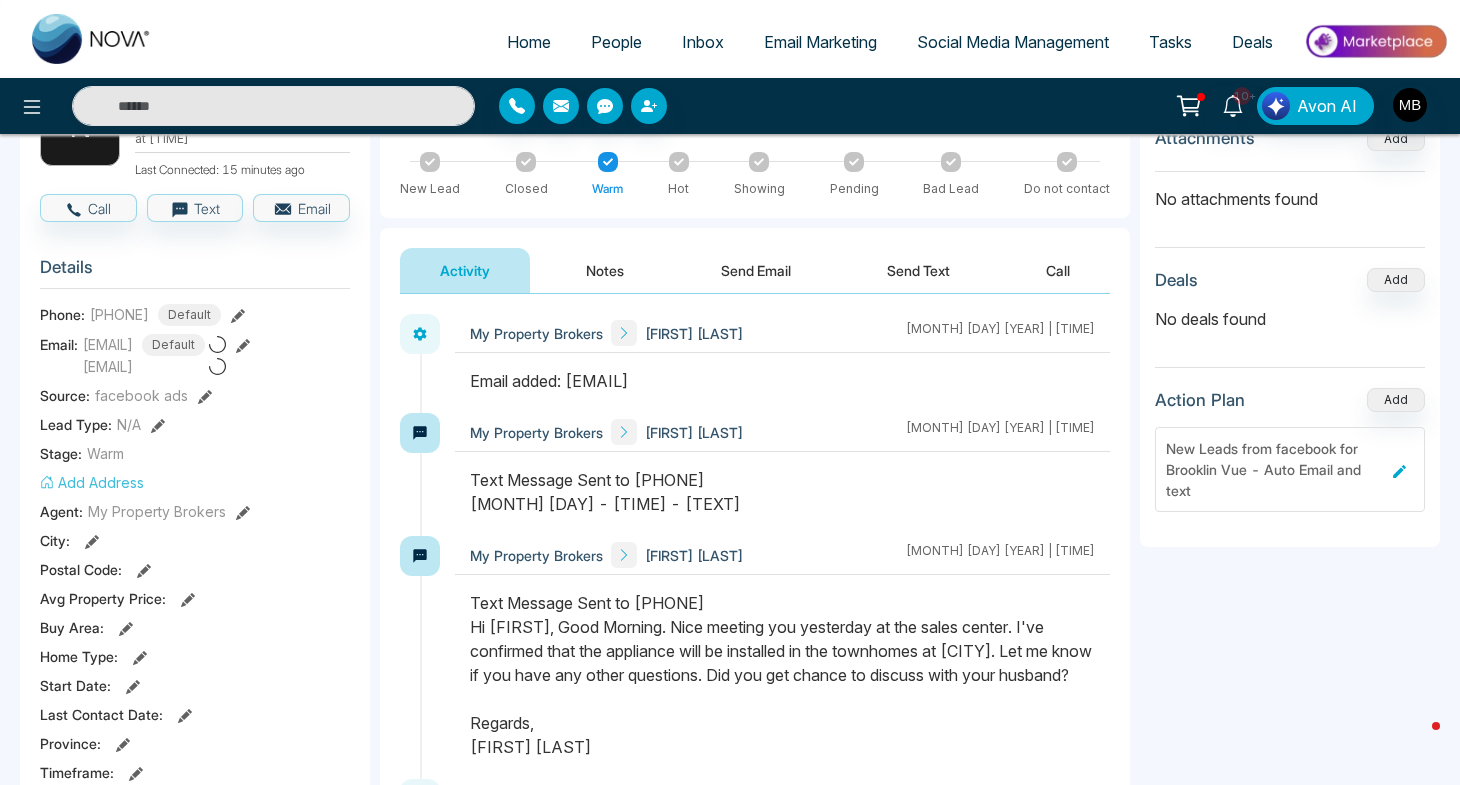 type on "***" 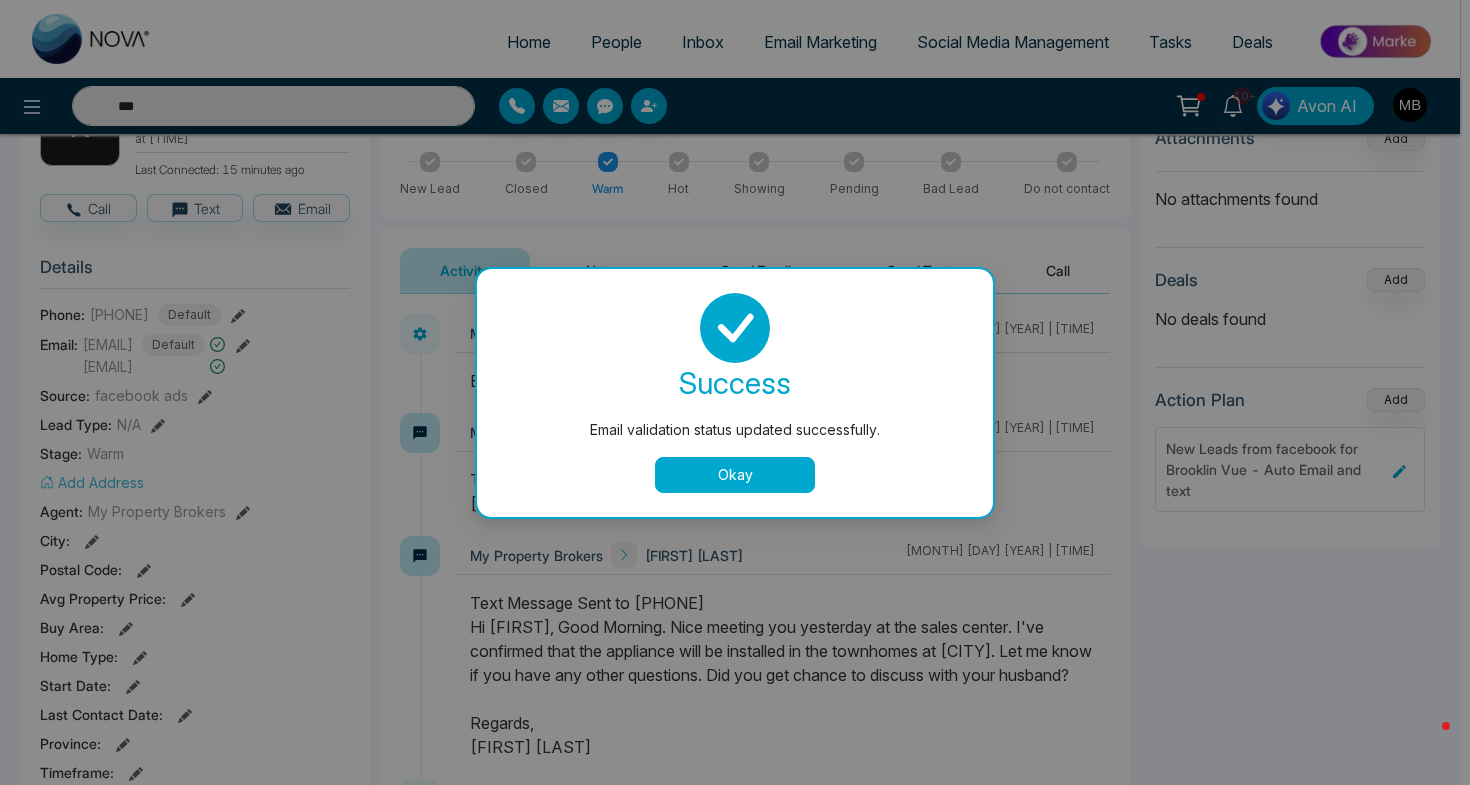 click on "Okay" at bounding box center (735, 475) 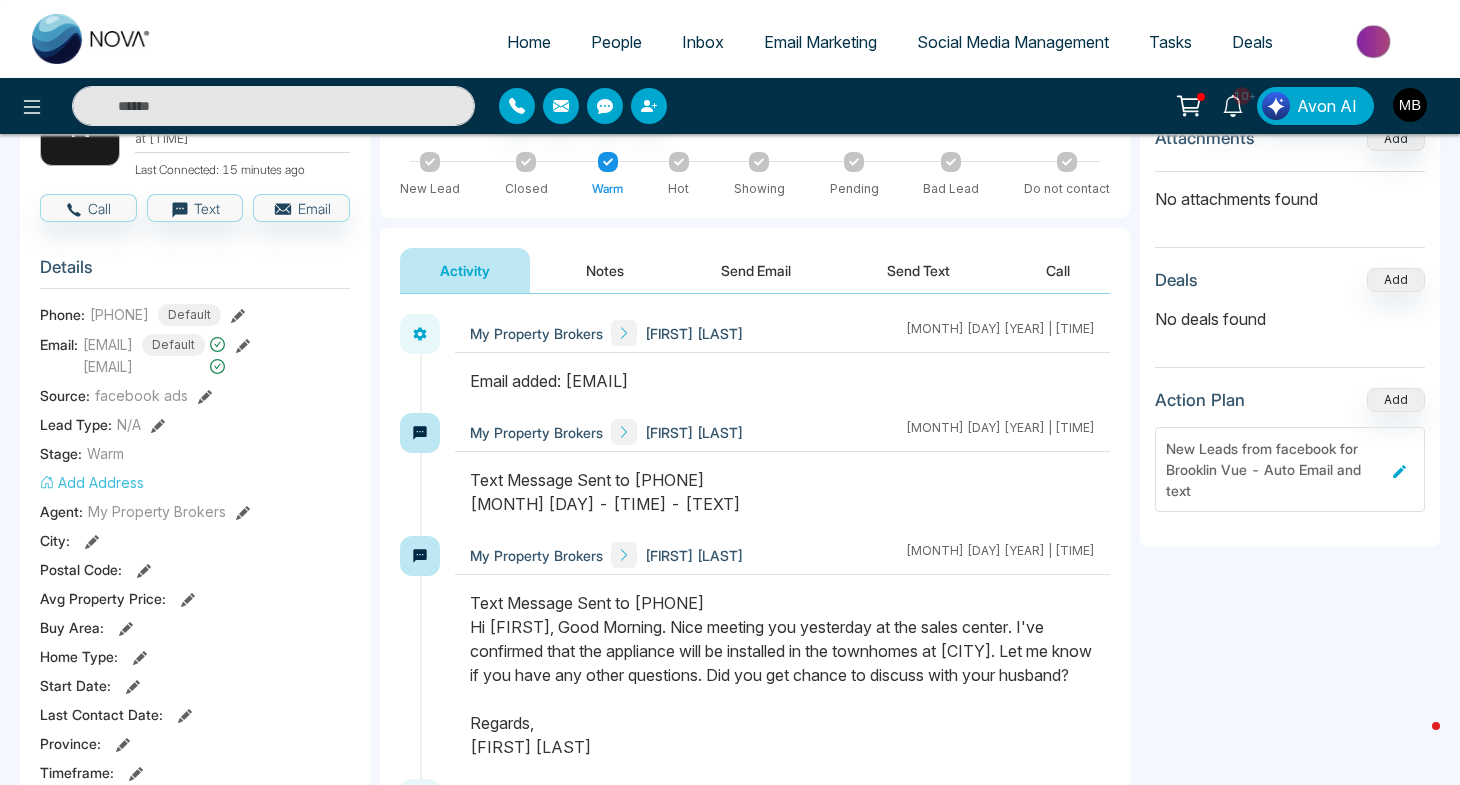 type on "***" 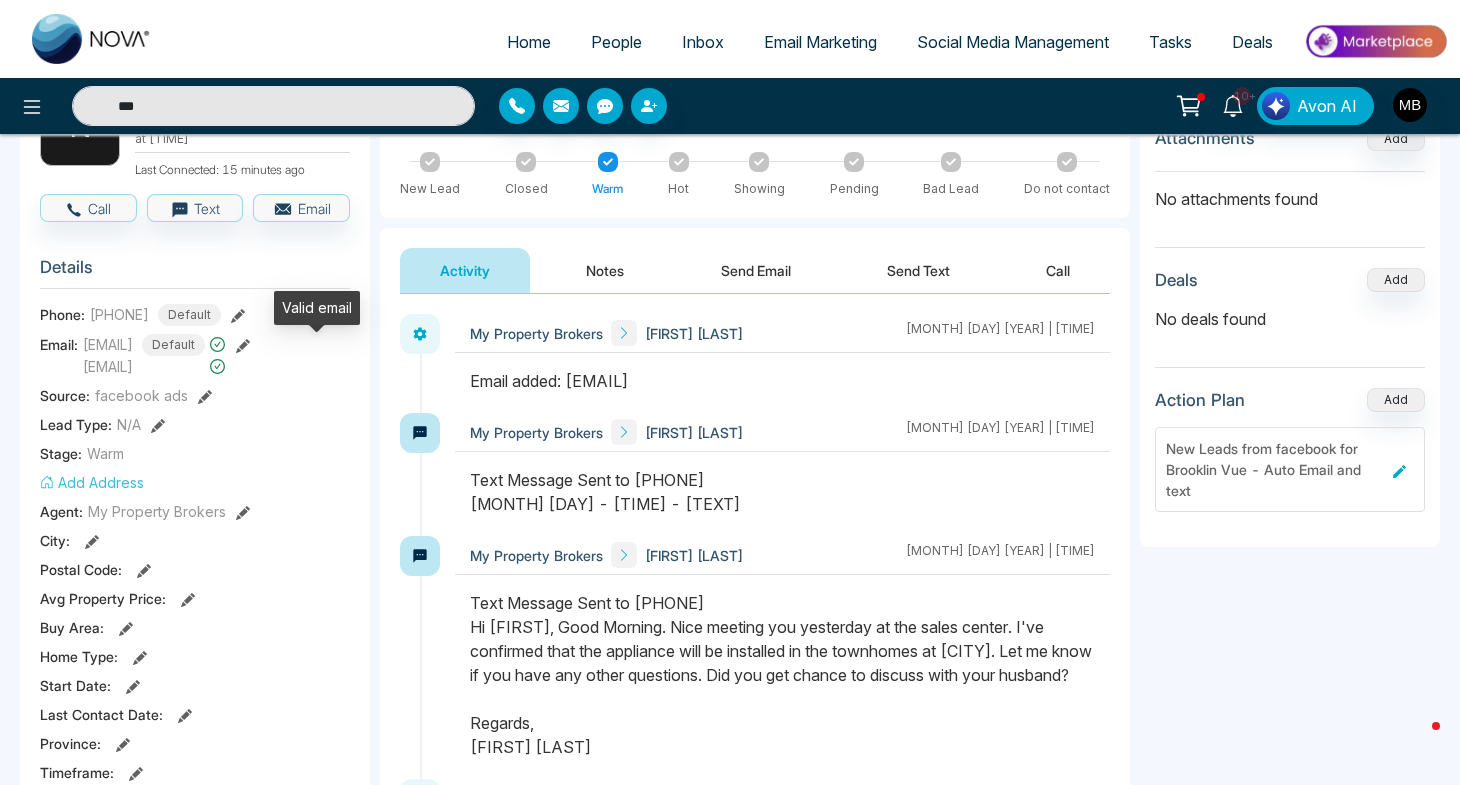 click on "Valid email" at bounding box center (317, 315) 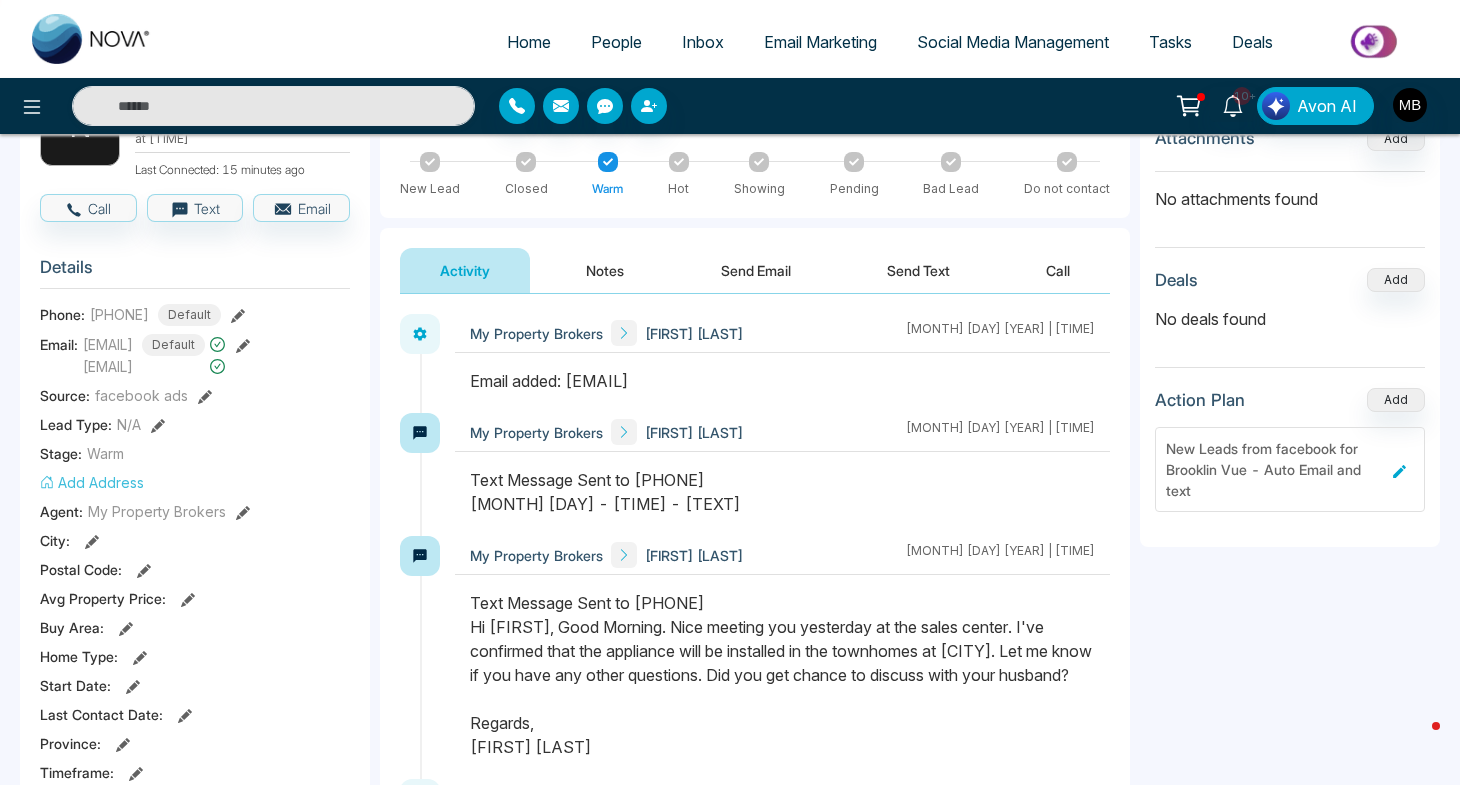 click 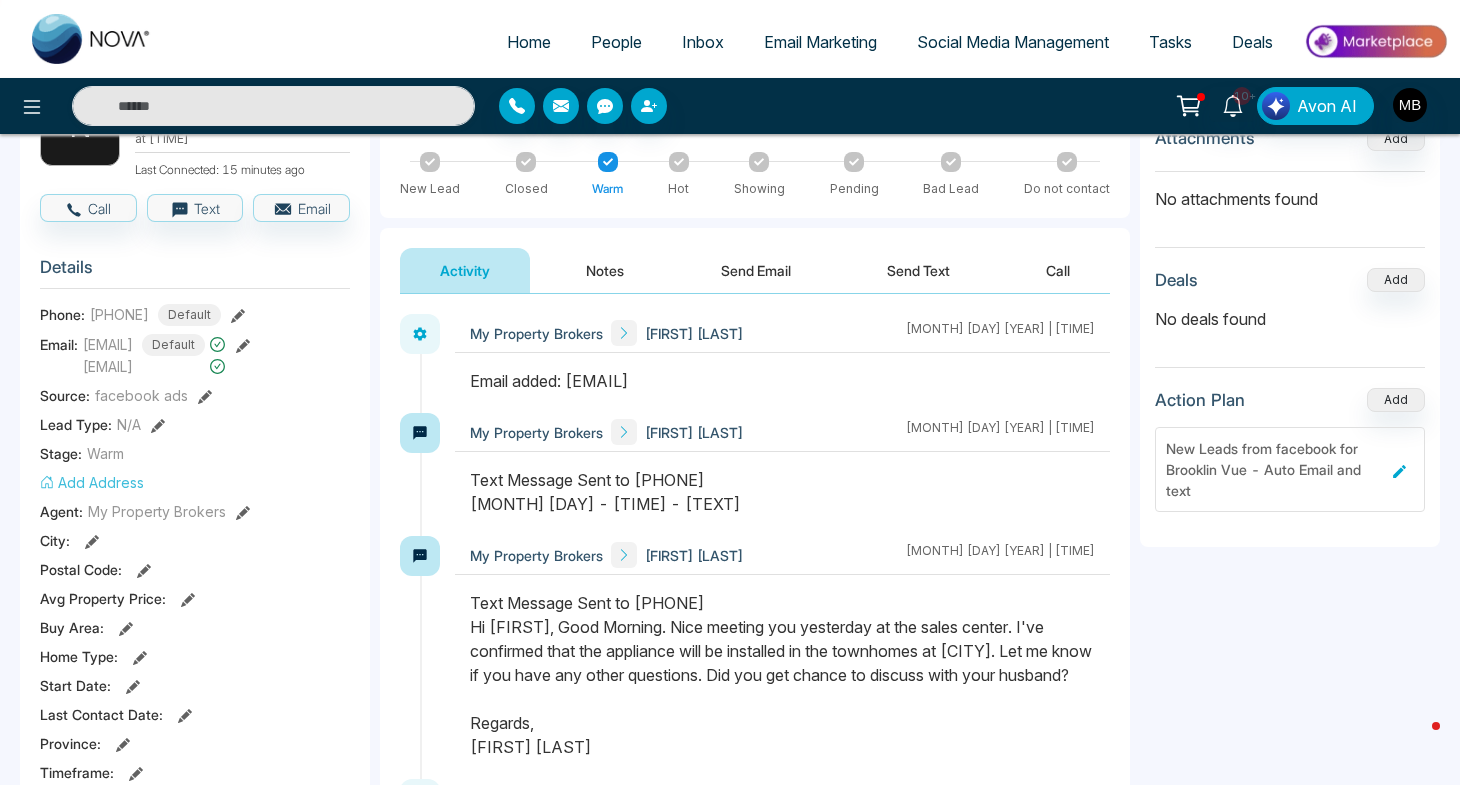 type on "***" 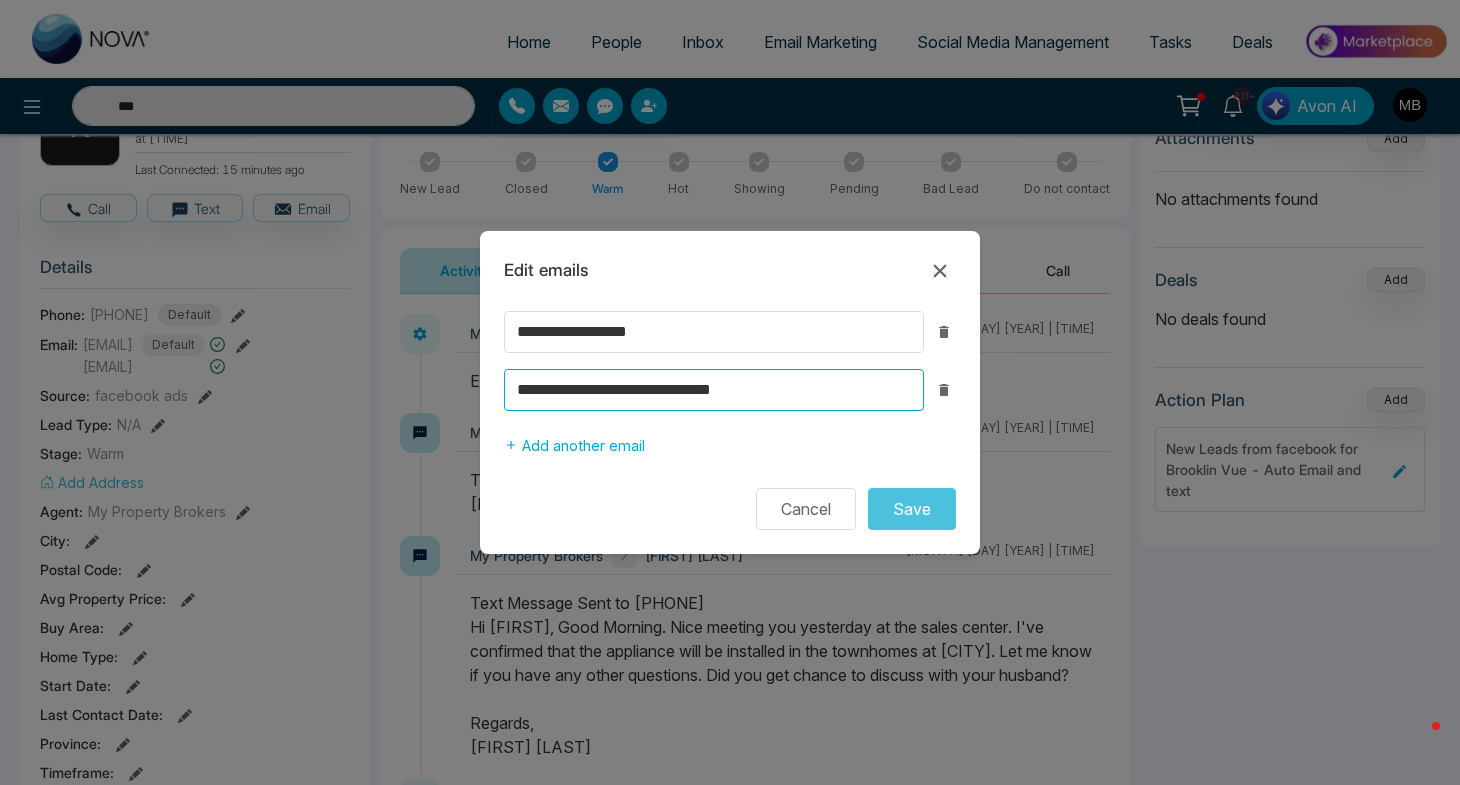 click on "**********" at bounding box center (714, 390) 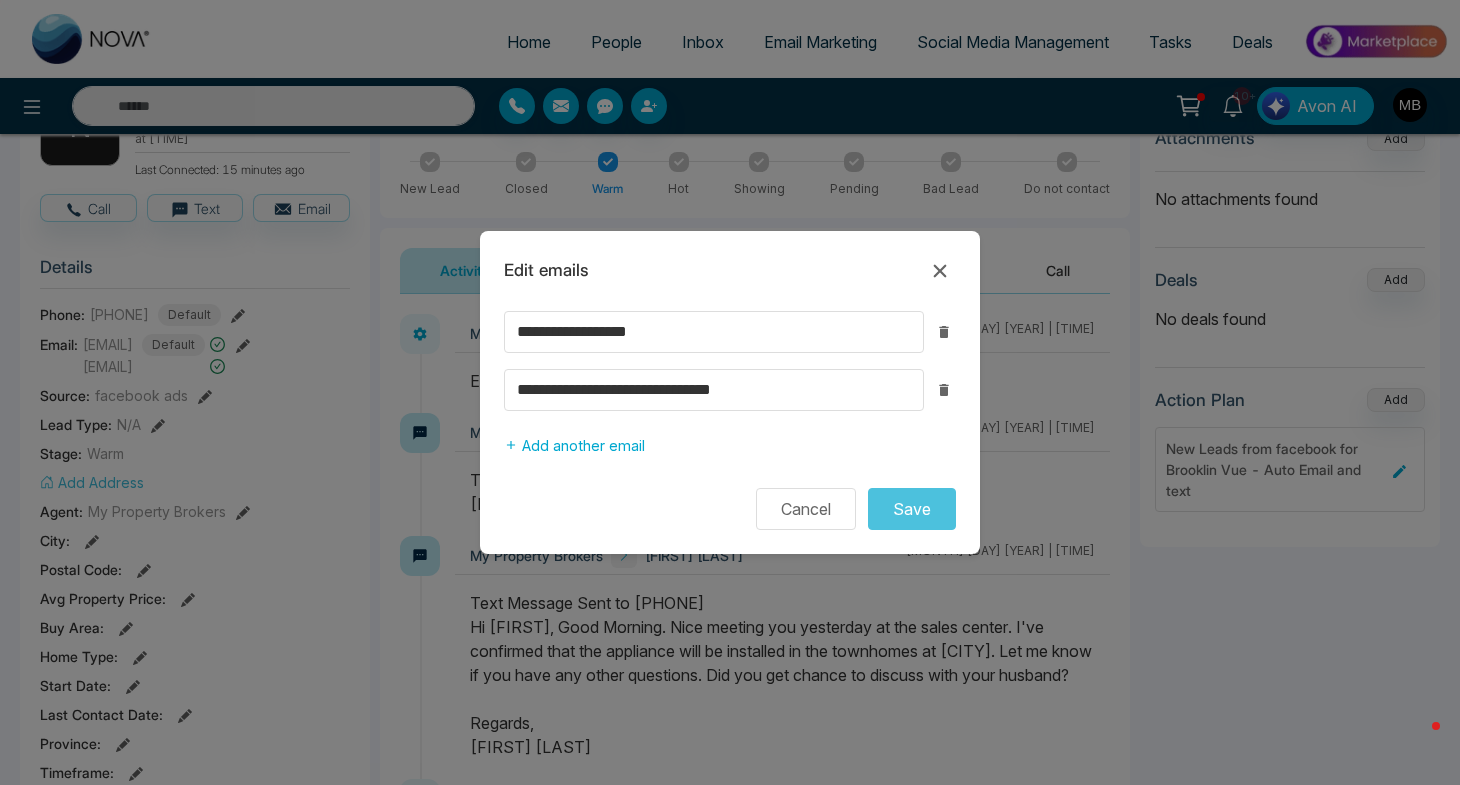 click on "**********" at bounding box center (730, 421) 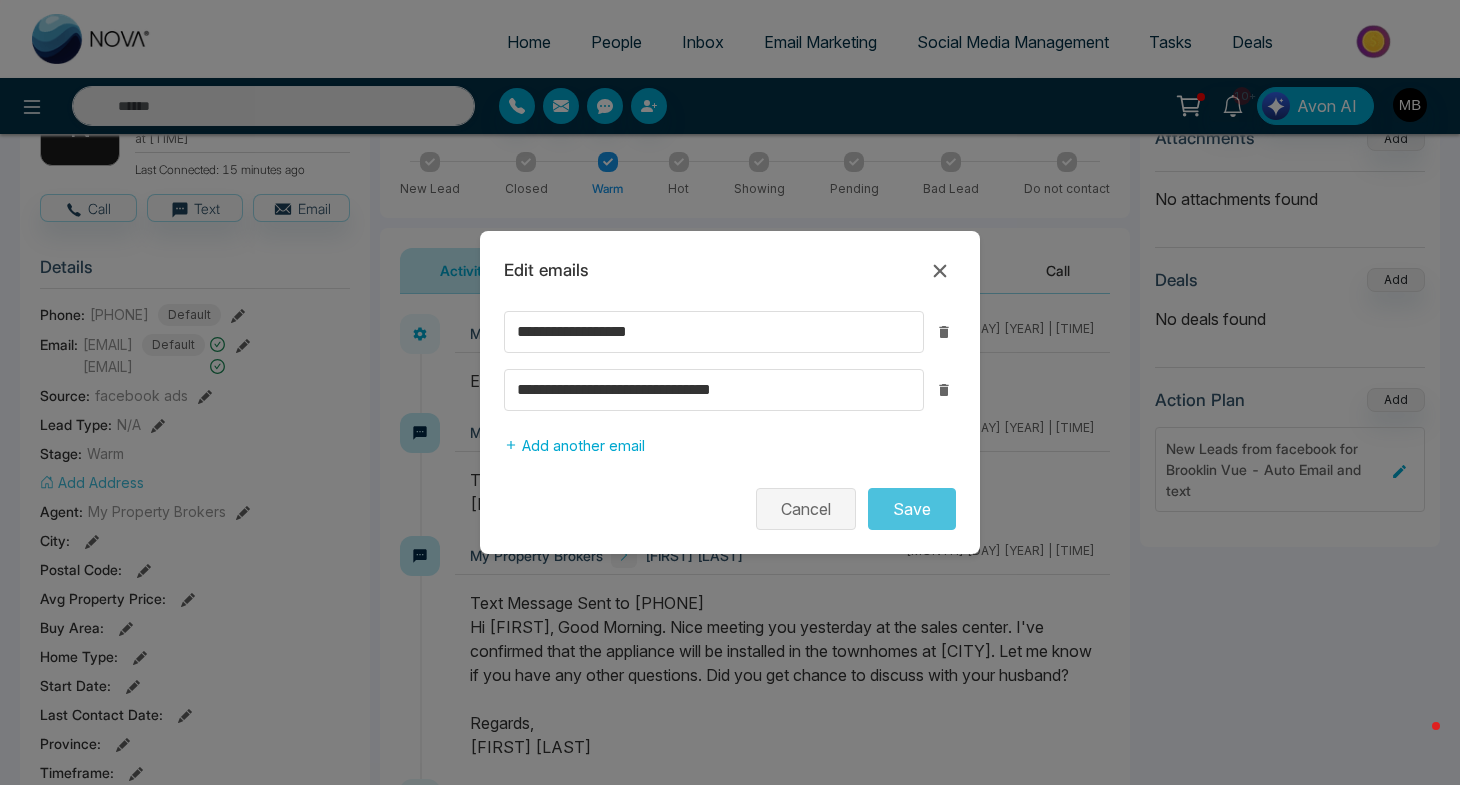 click on "Cancel" at bounding box center (806, 509) 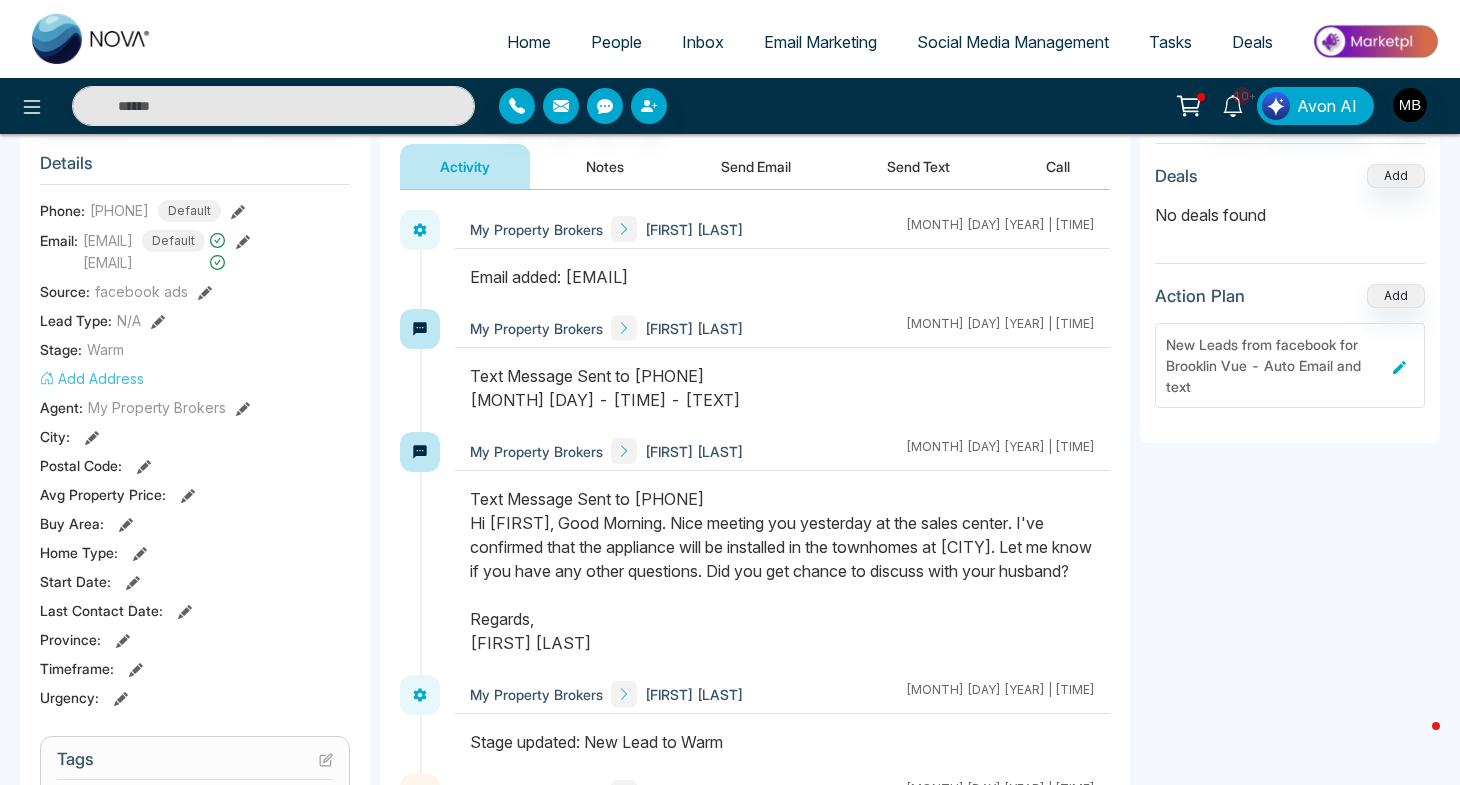 scroll, scrollTop: 231, scrollLeft: 0, axis: vertical 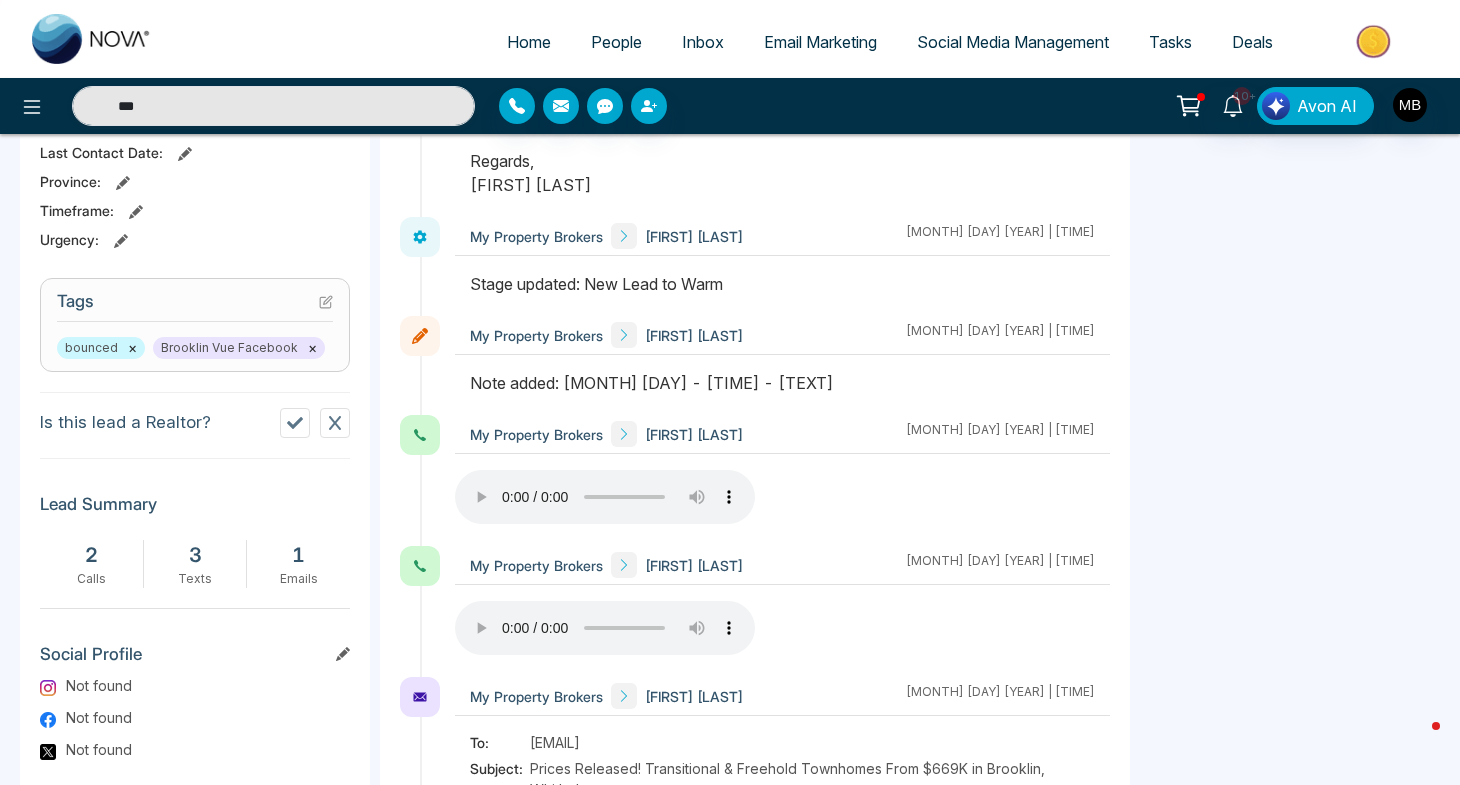 click 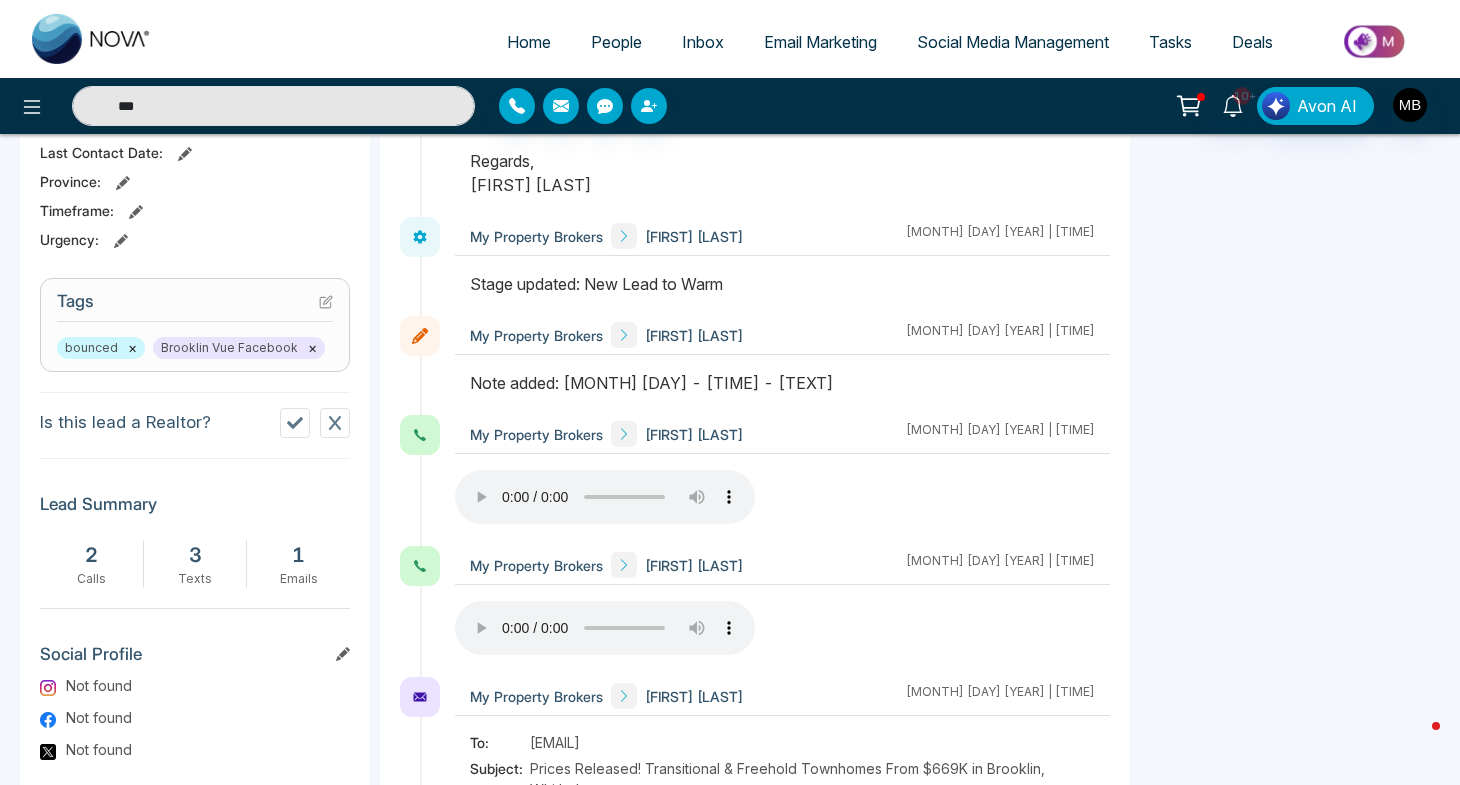 type on "***" 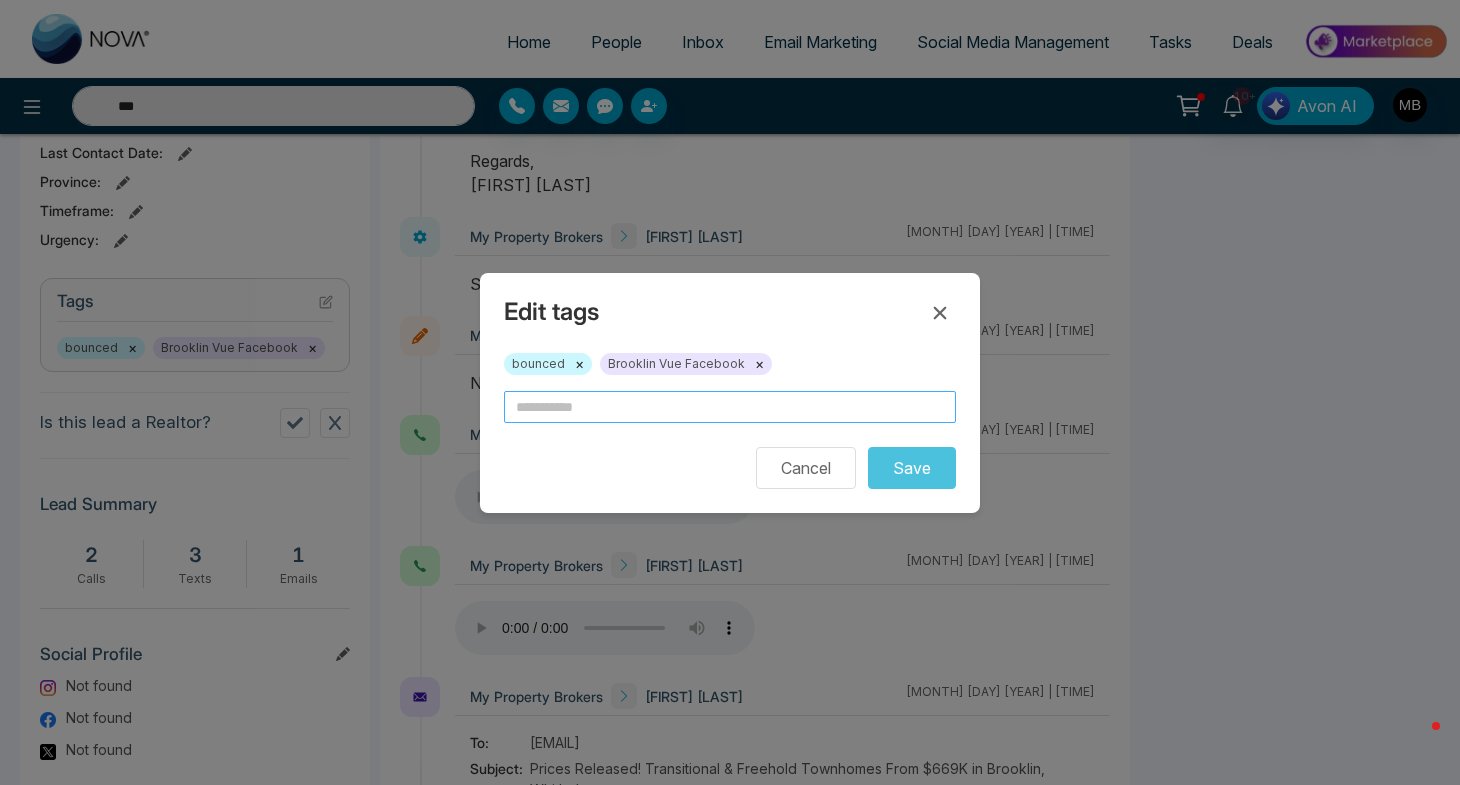 click at bounding box center [730, 407] 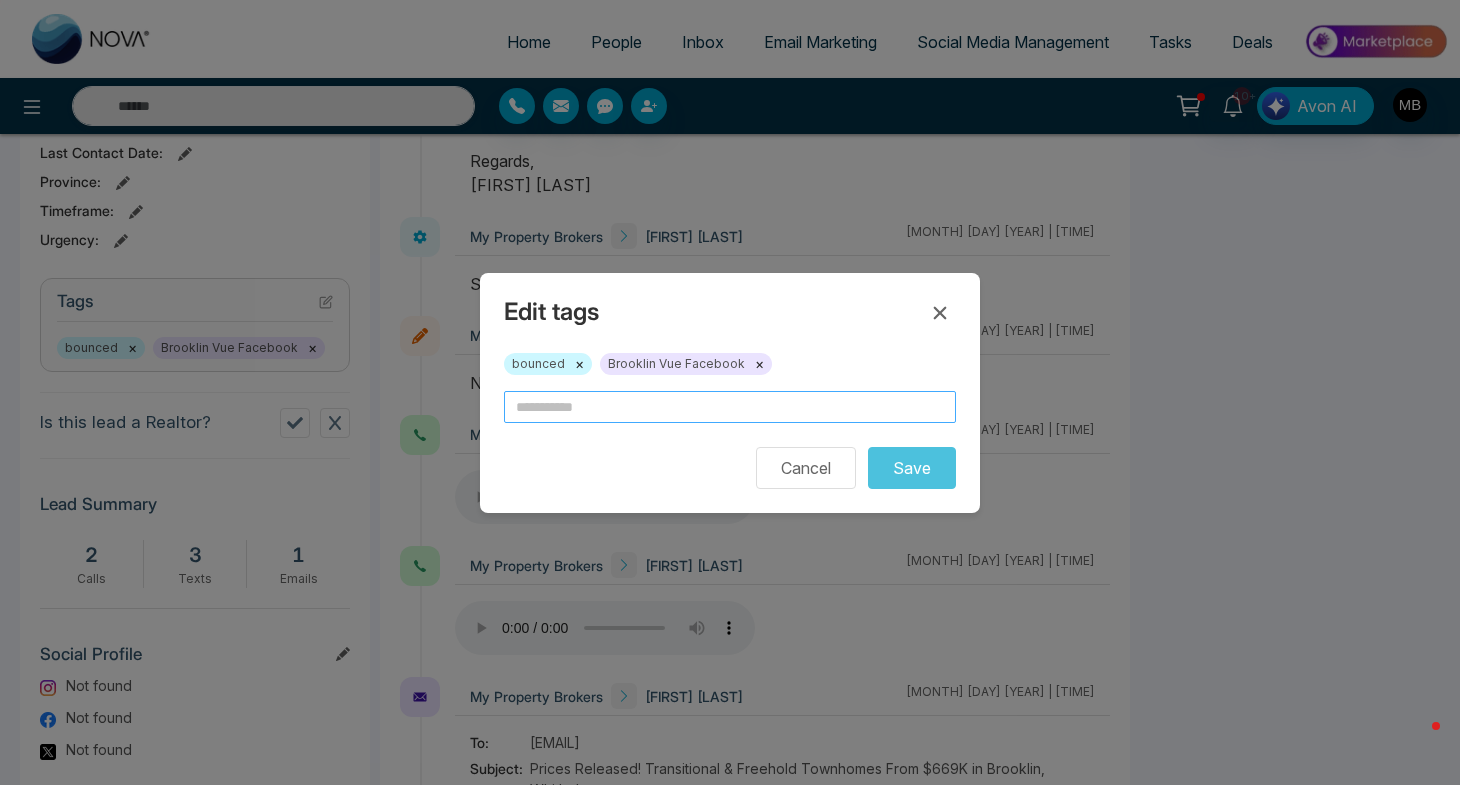 type on "***" 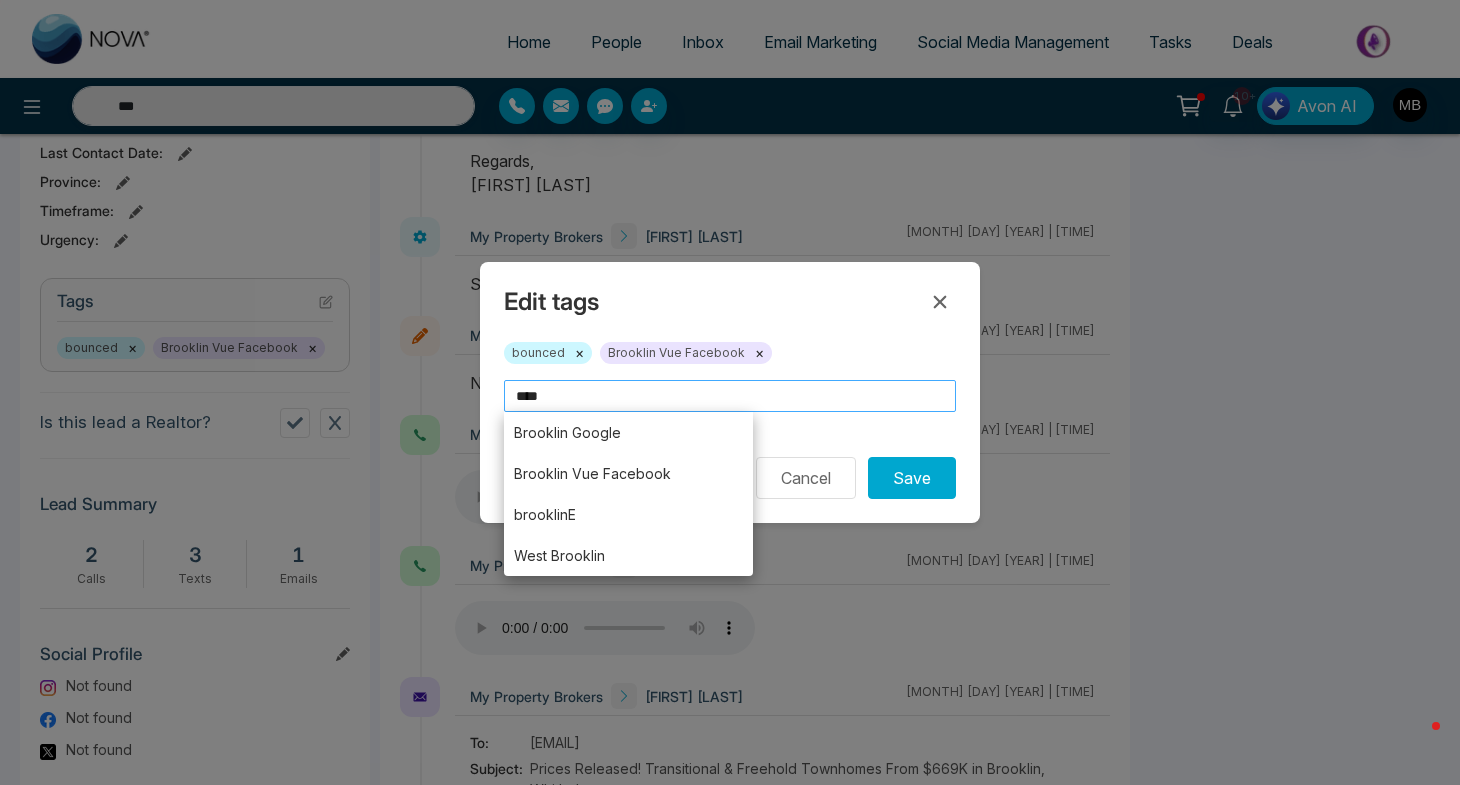 type on "***" 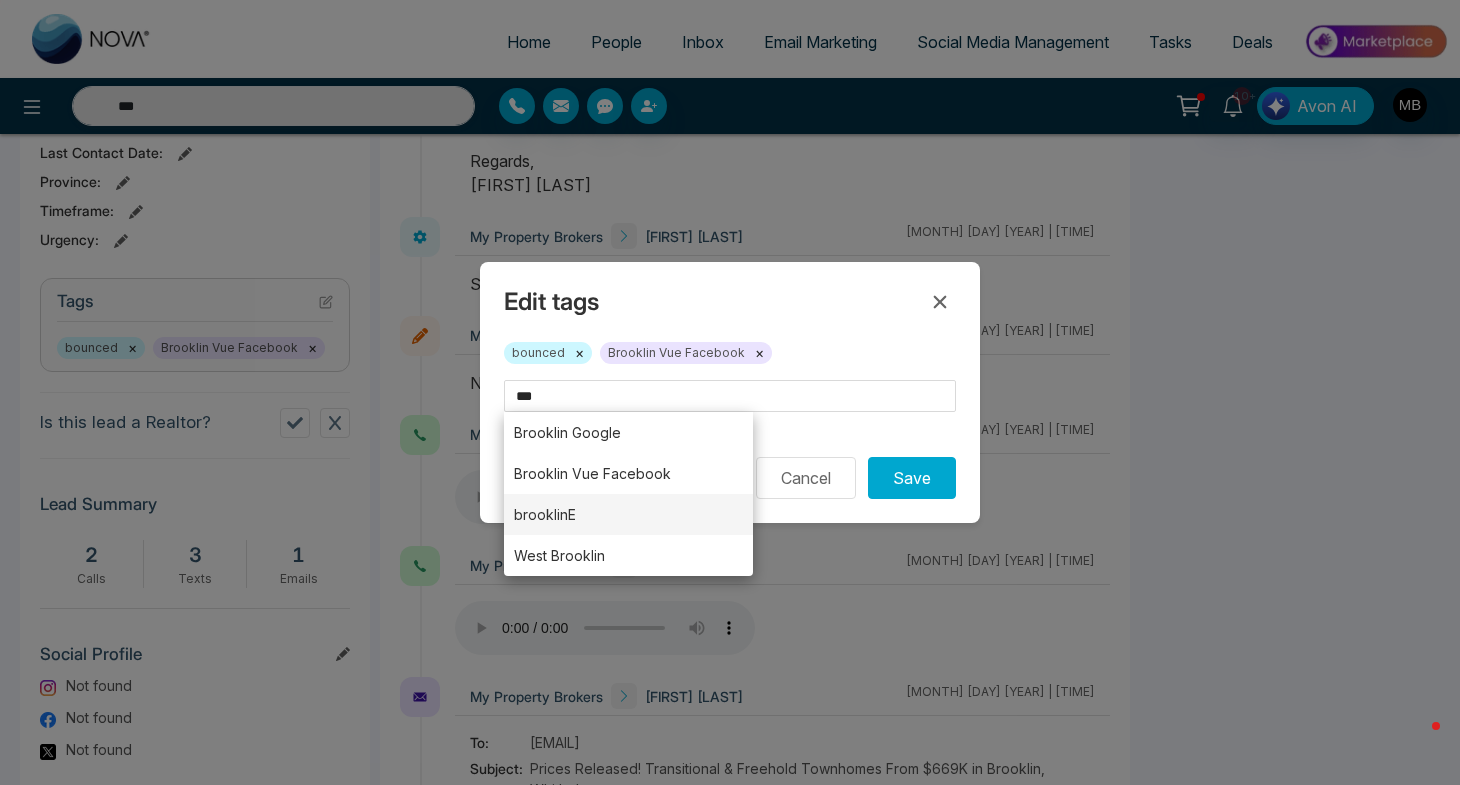 drag, startPoint x: 566, startPoint y: 412, endPoint x: 548, endPoint y: 519, distance: 108.503456 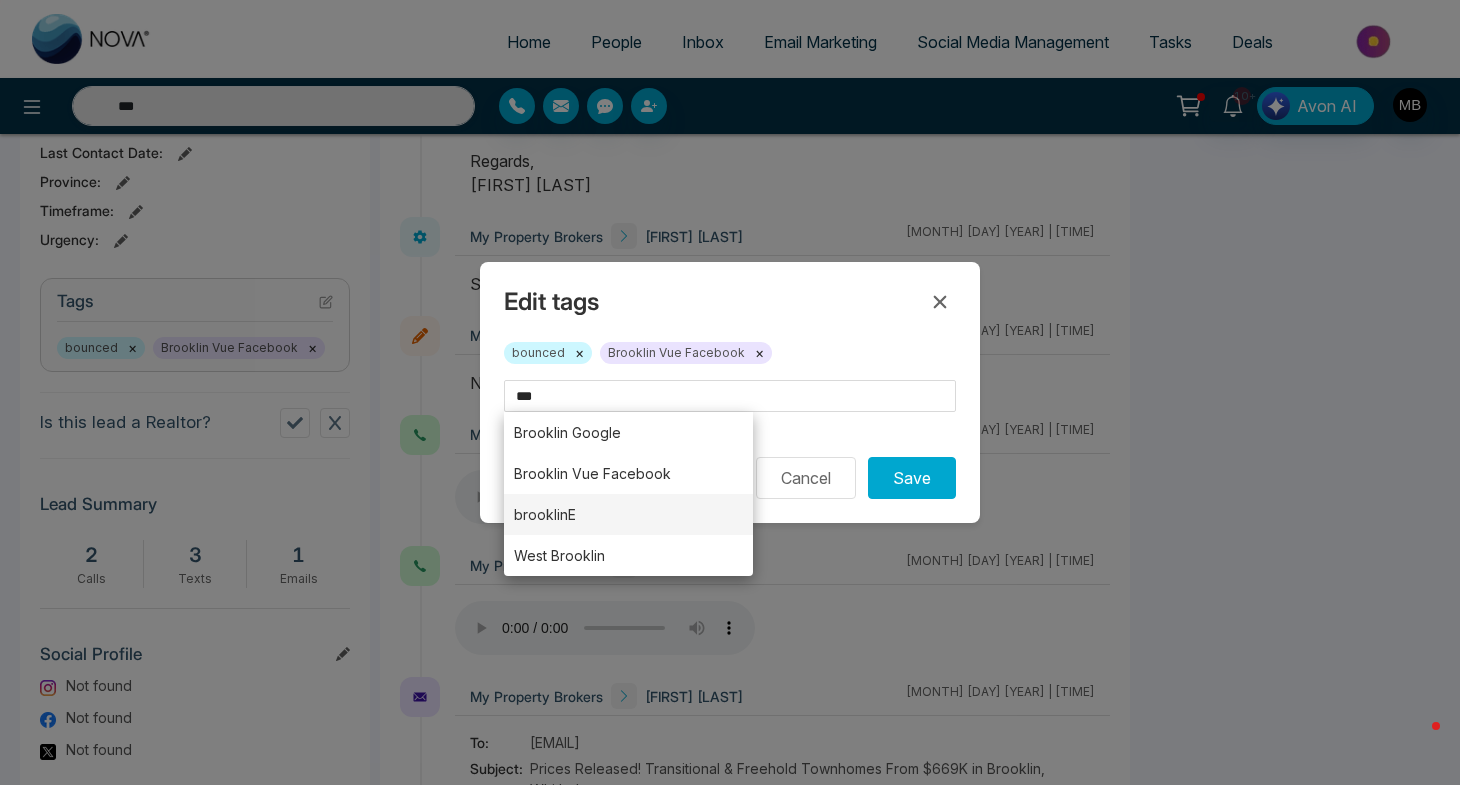 click on "brooklinE" at bounding box center (628, 514) 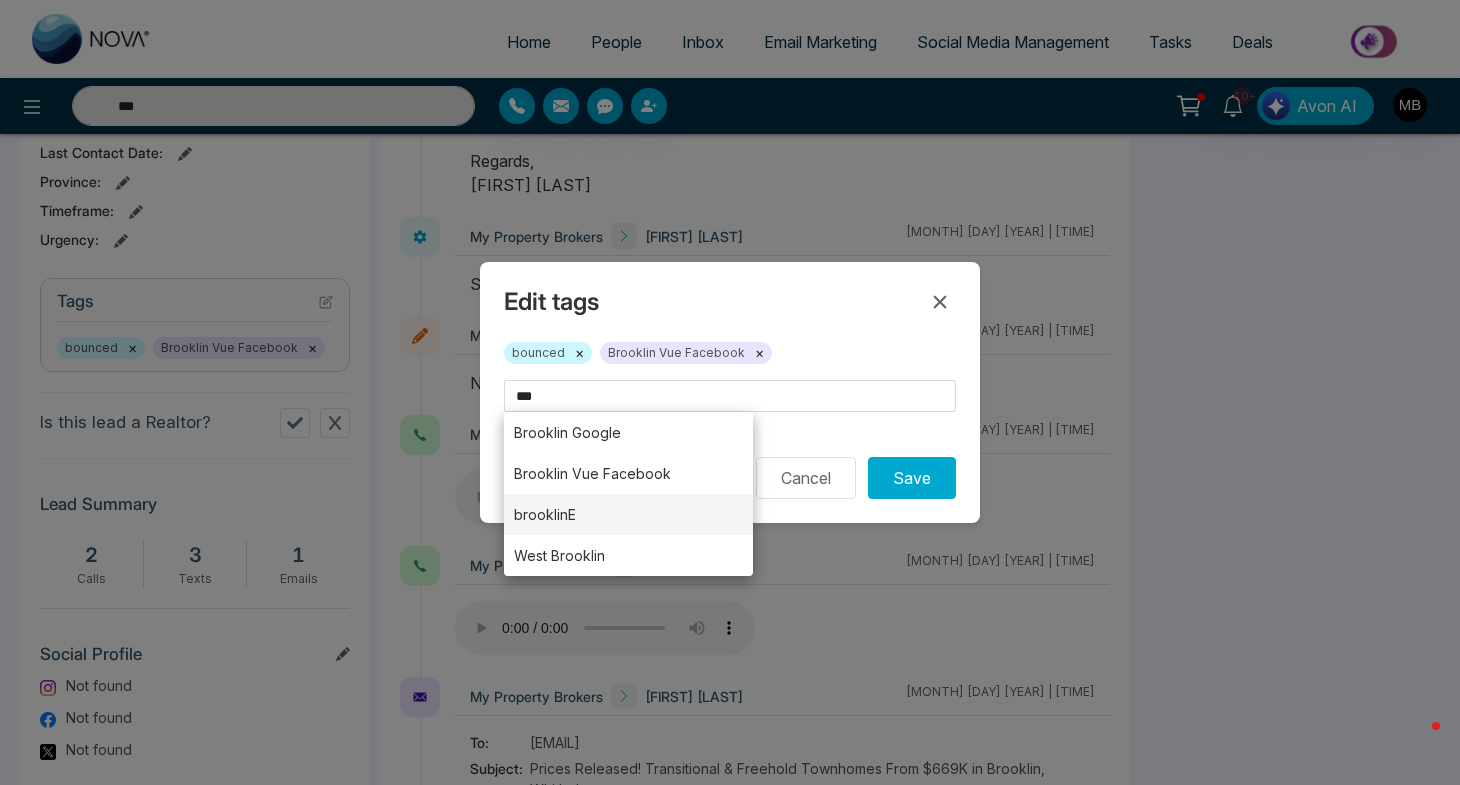 type 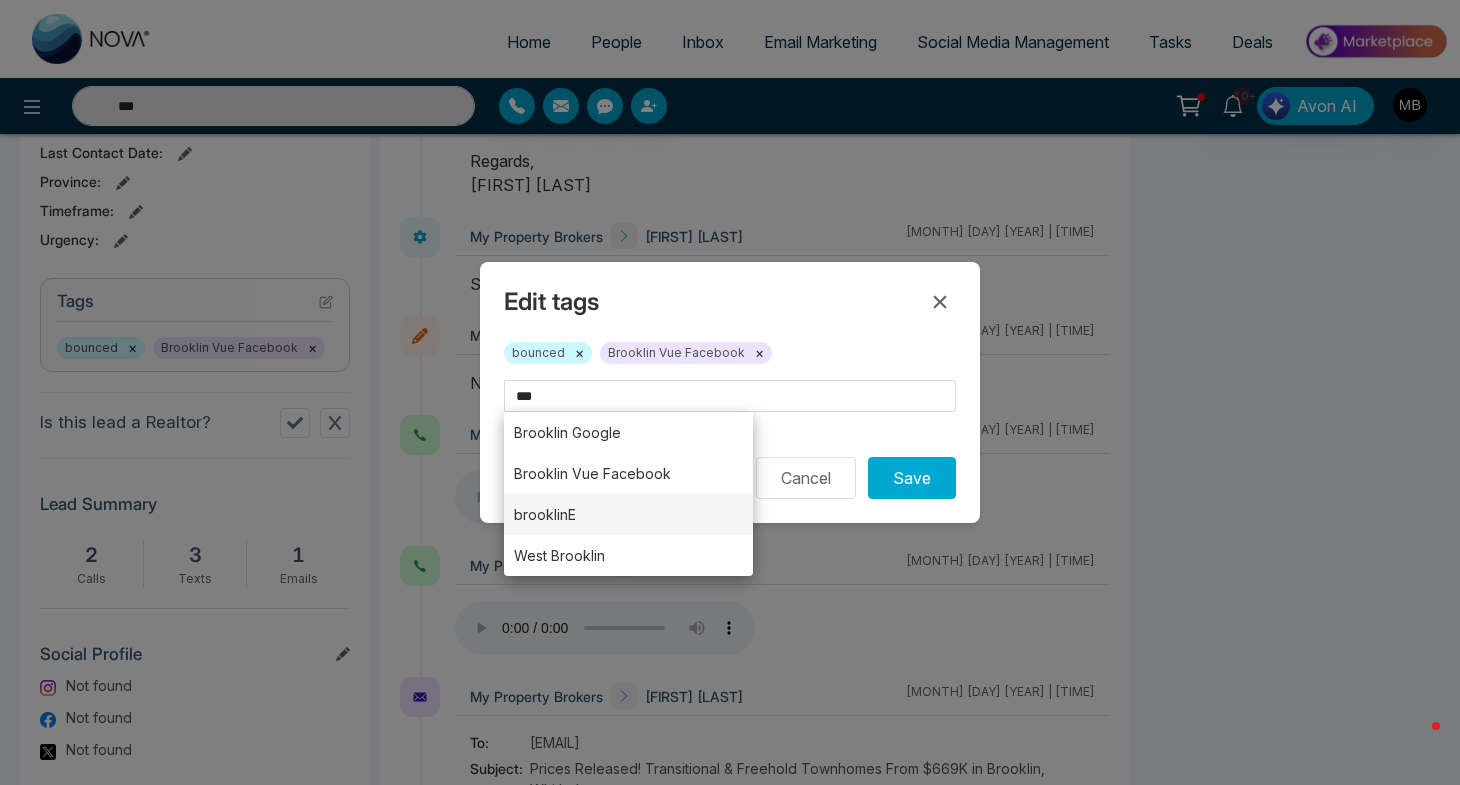 type on "*********" 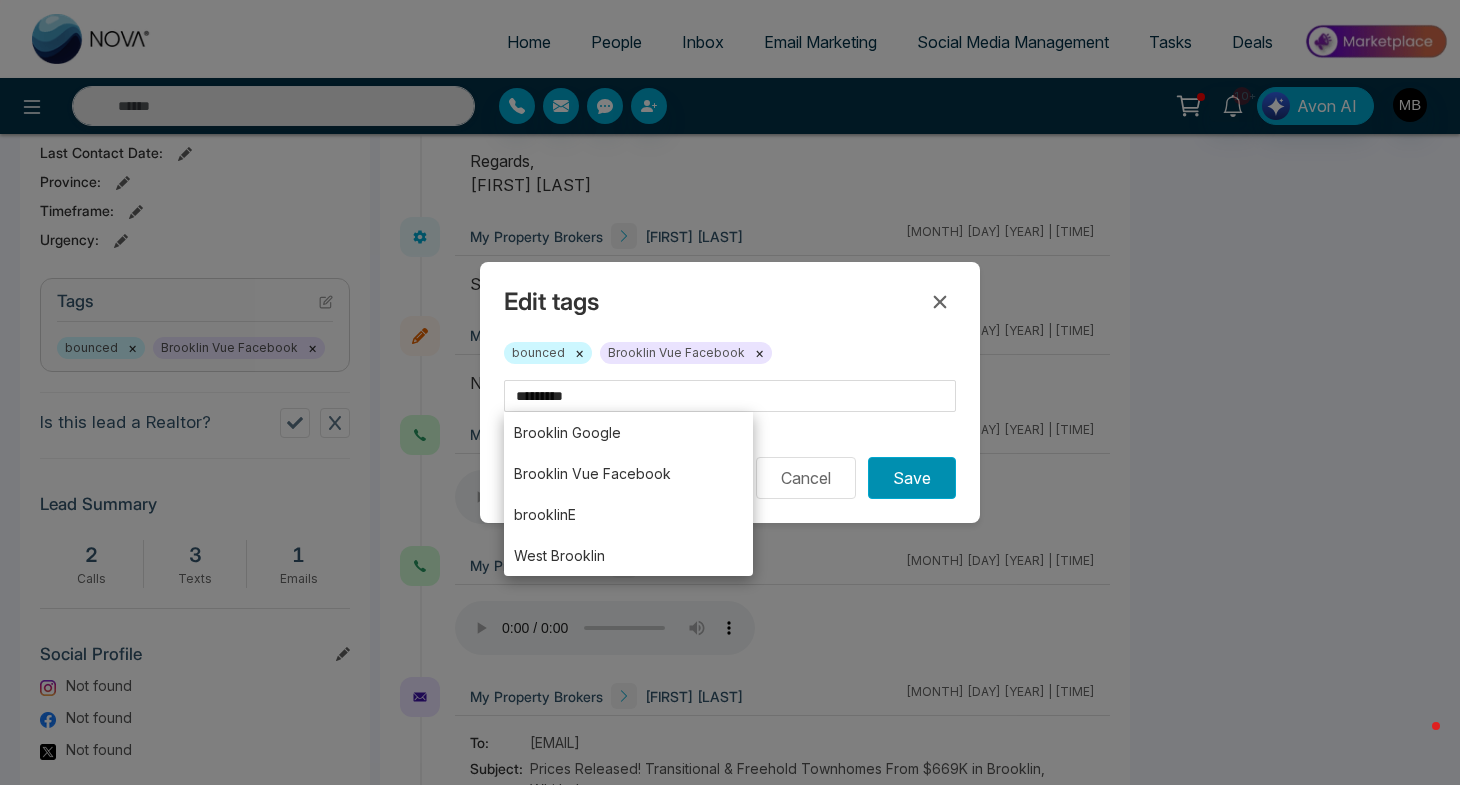 click on "Save" at bounding box center [912, 478] 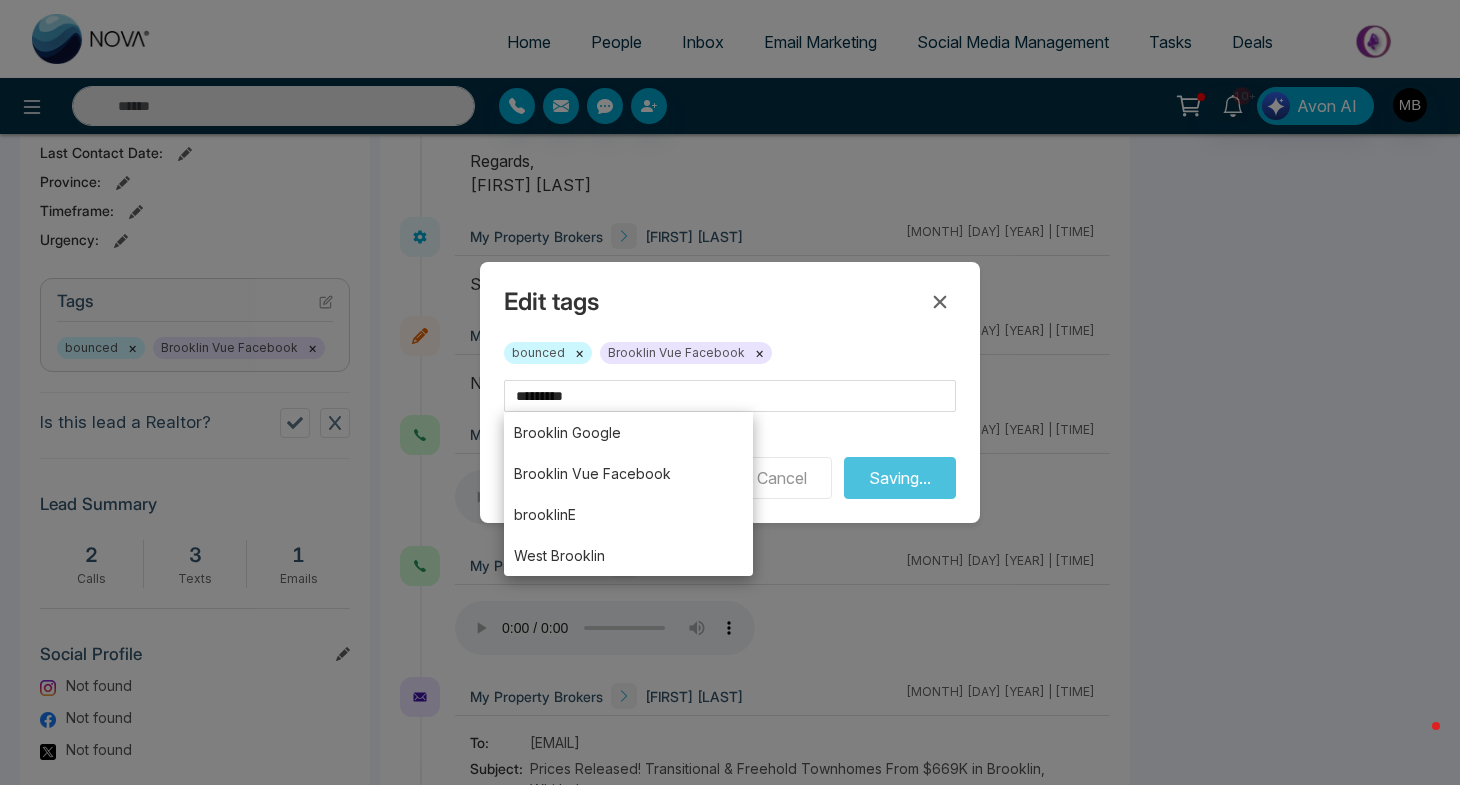 type on "***" 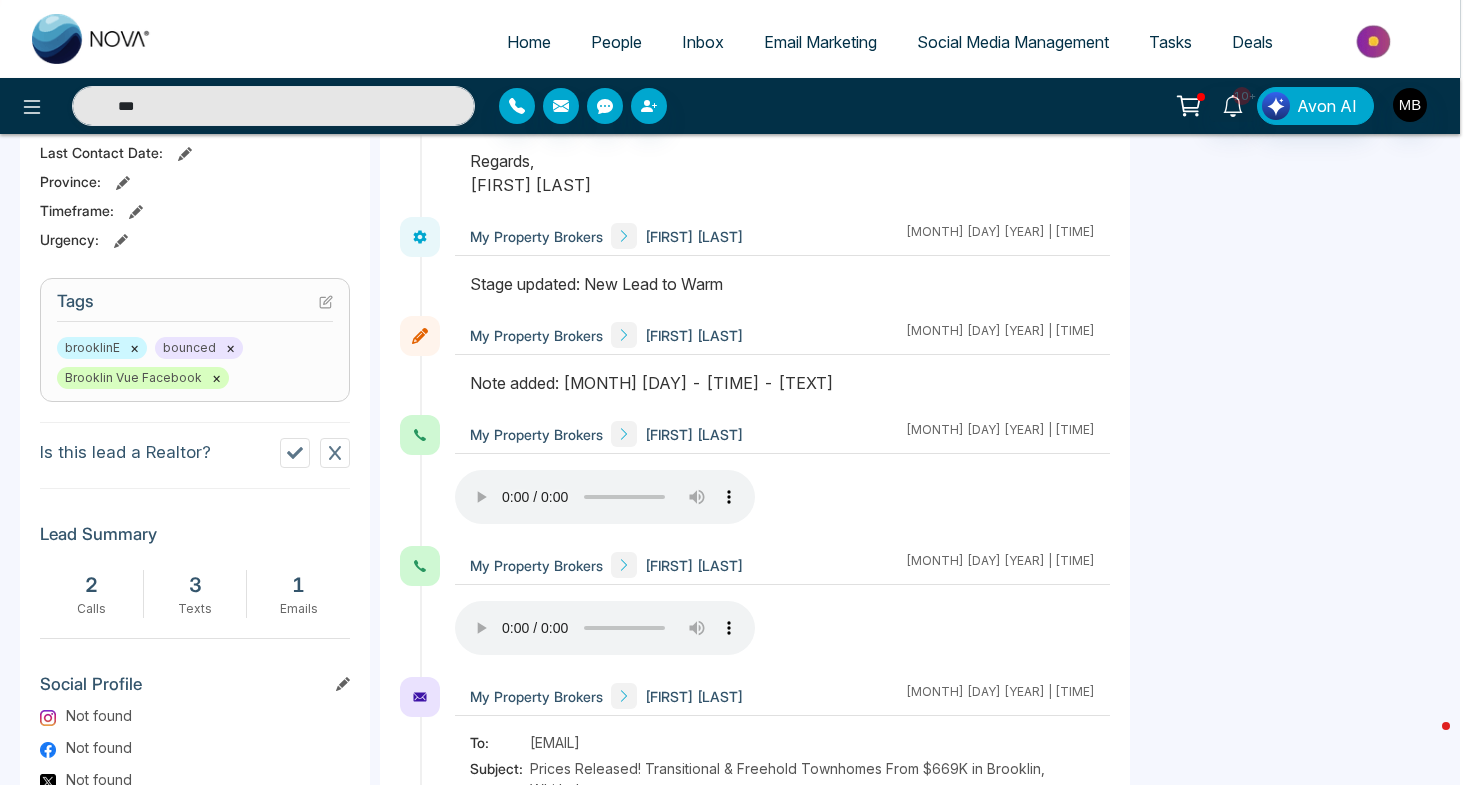 click on "Tag assigned successfully. success Tag assigned successfully.   Okay" at bounding box center [735, 392] 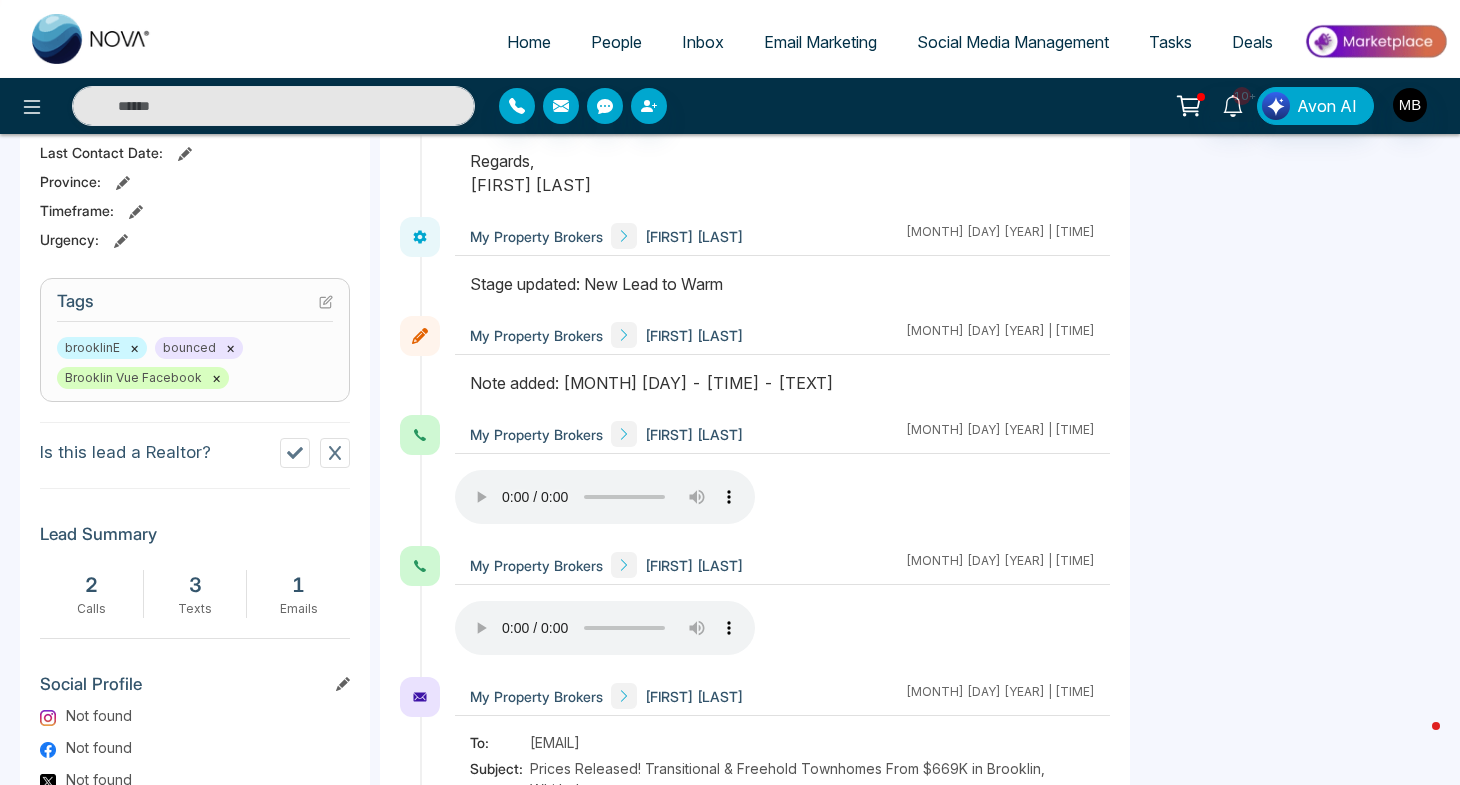 scroll, scrollTop: 50, scrollLeft: 0, axis: vertical 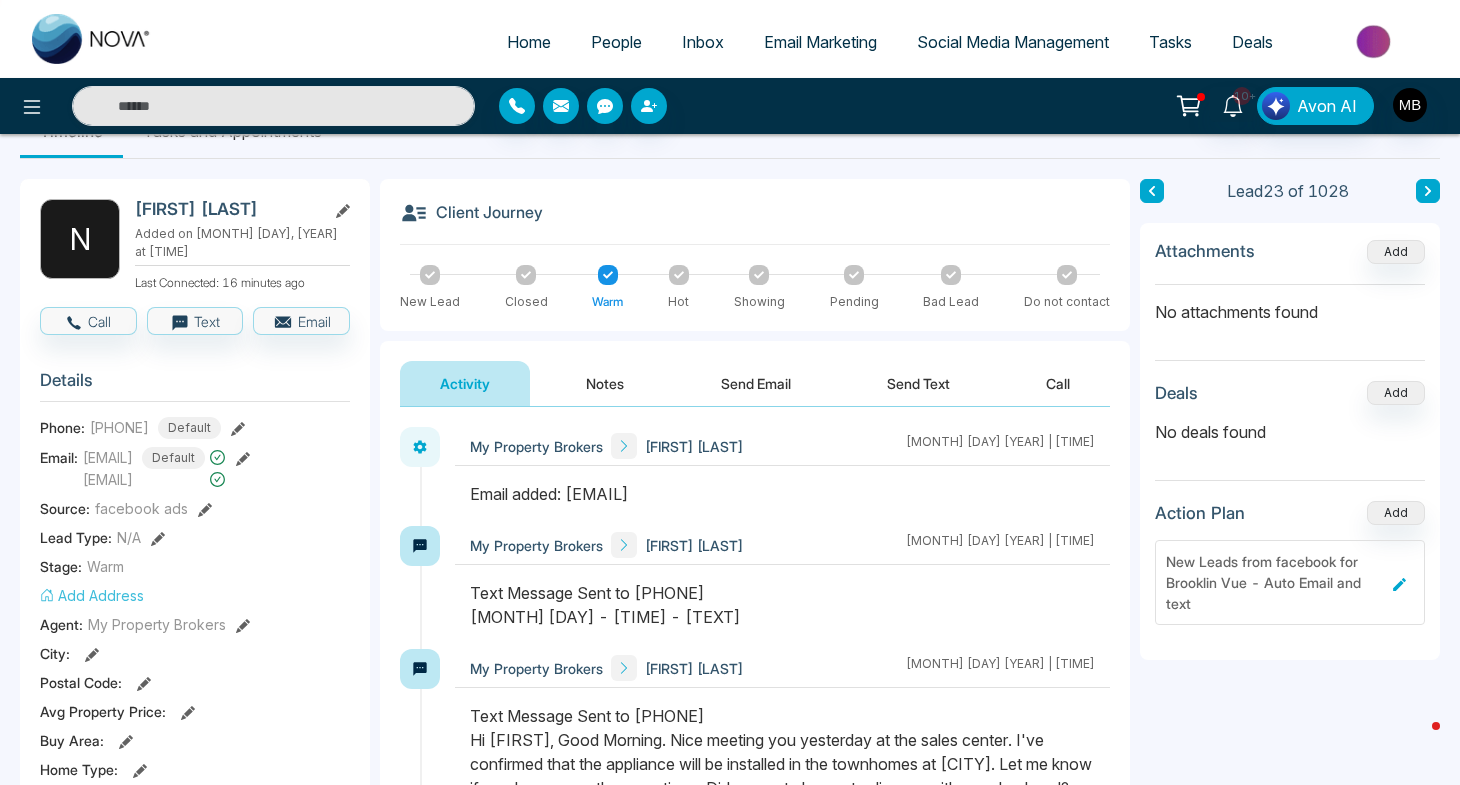 type on "***" 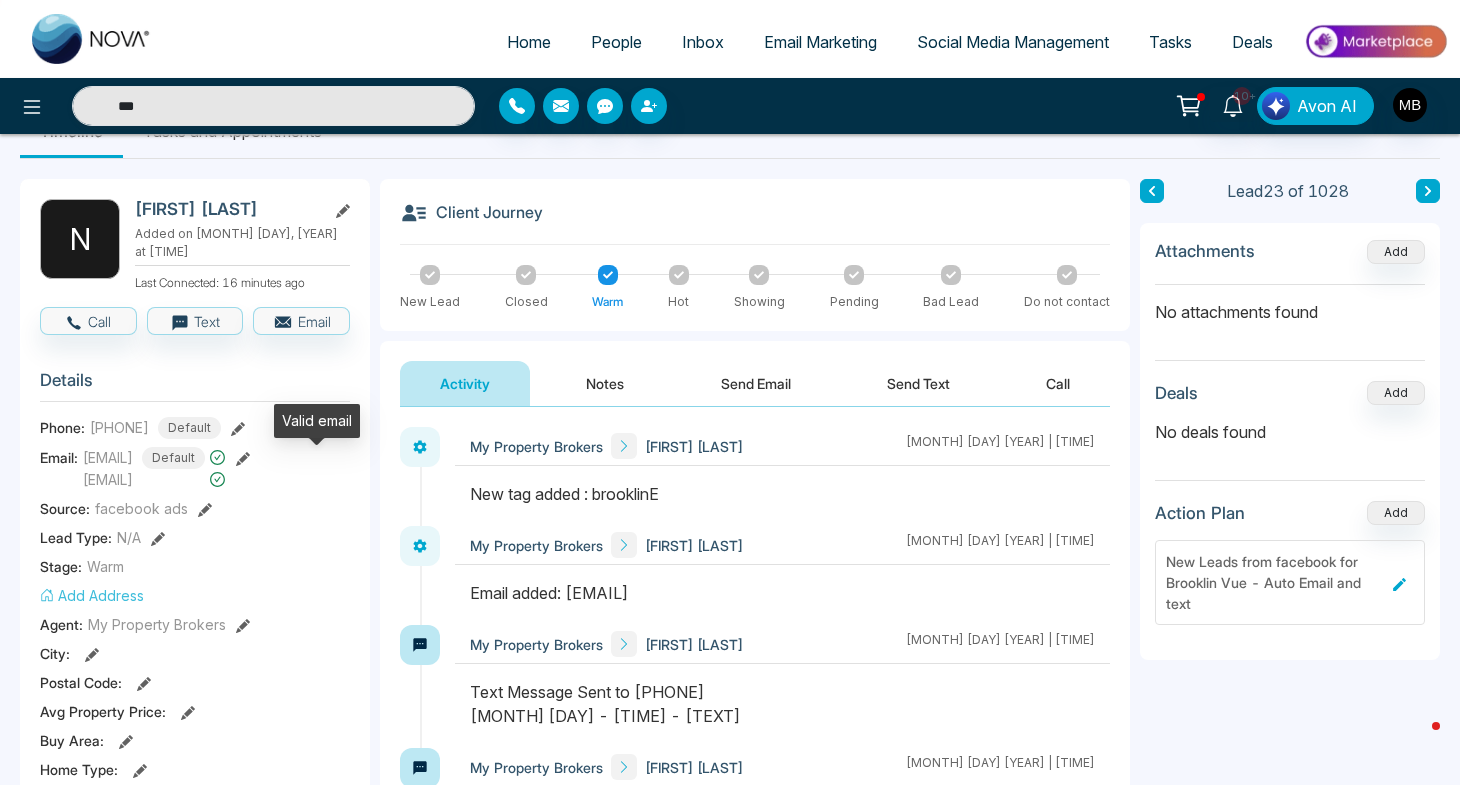 click on "Valid email" at bounding box center (317, 428) 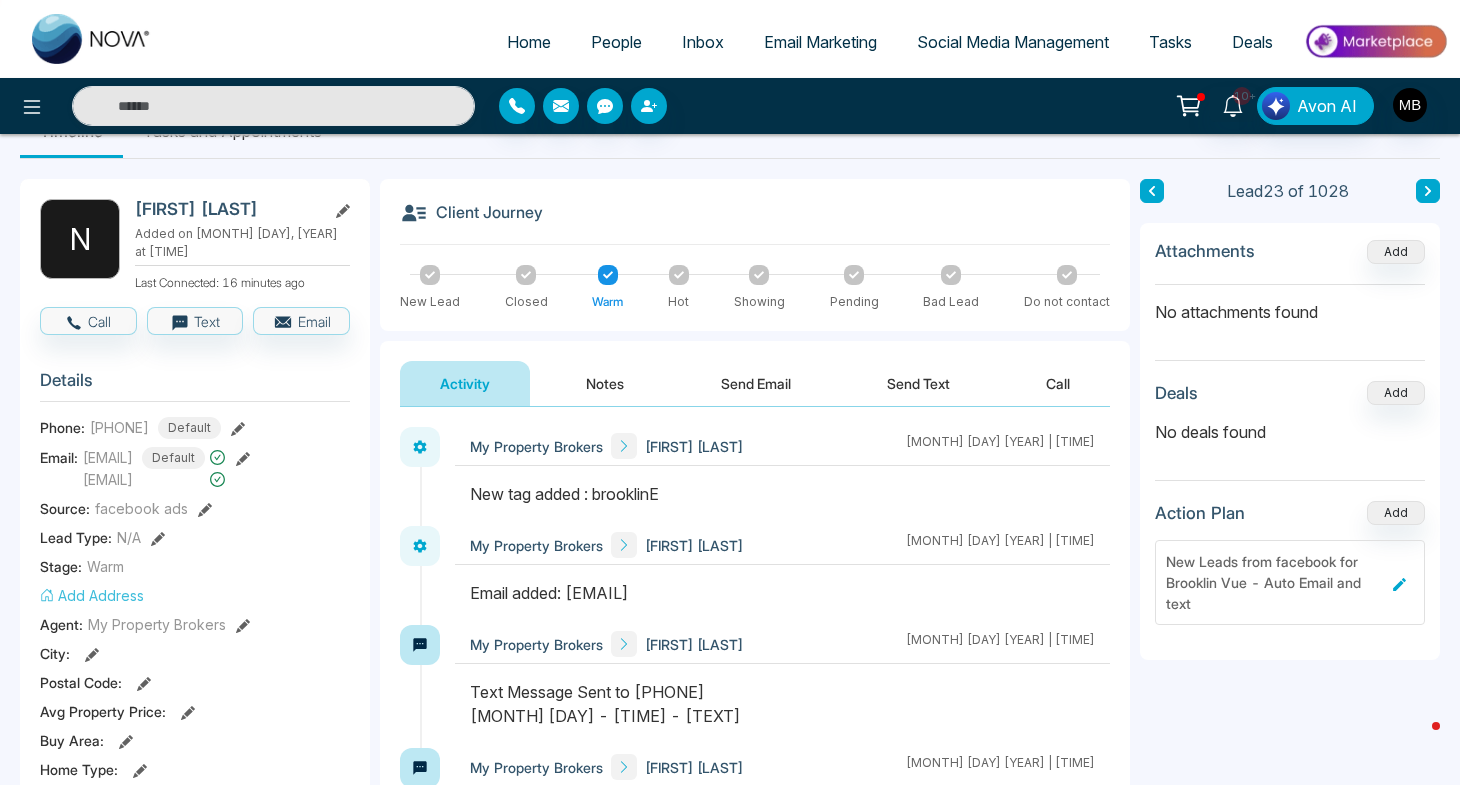 click 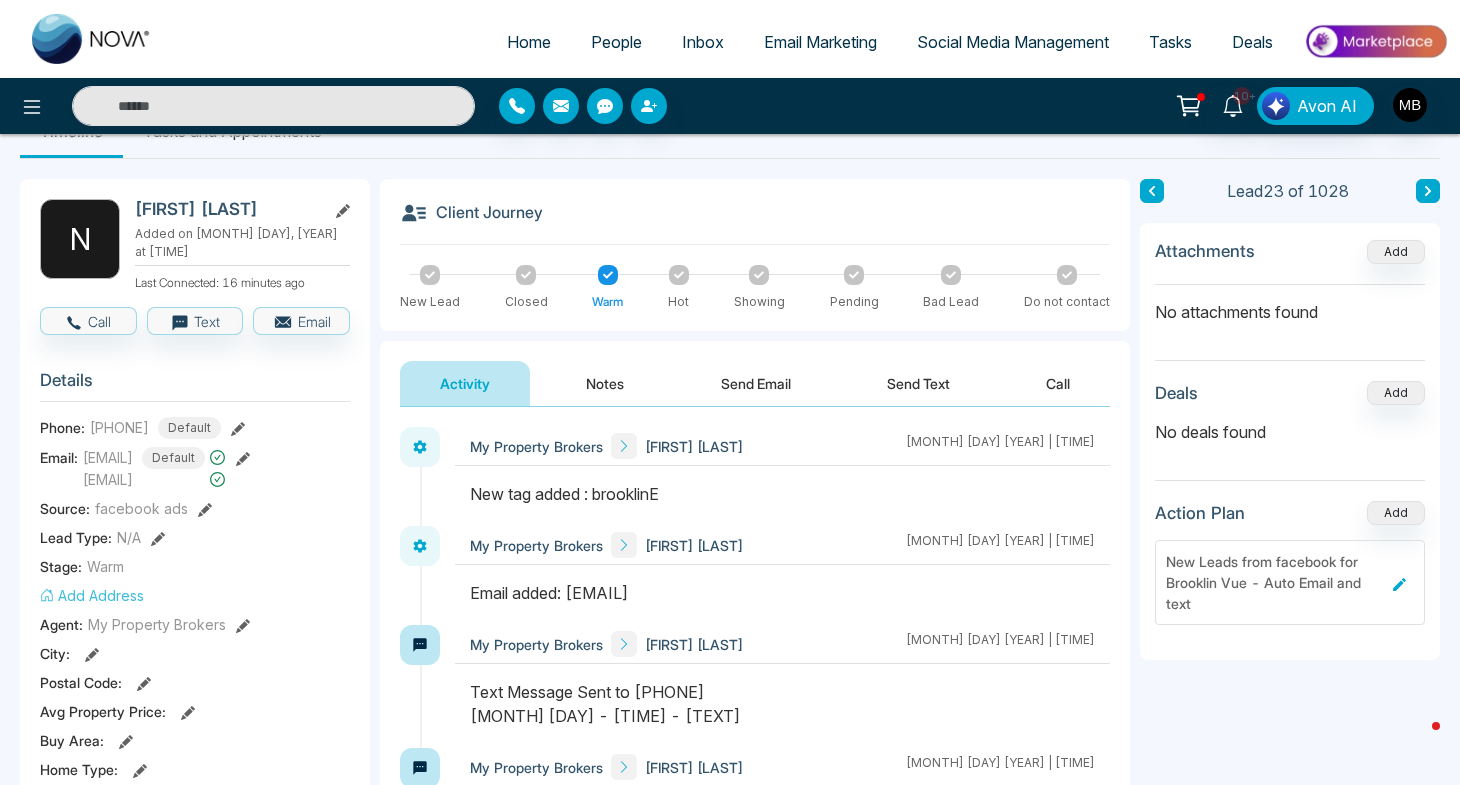 type on "***" 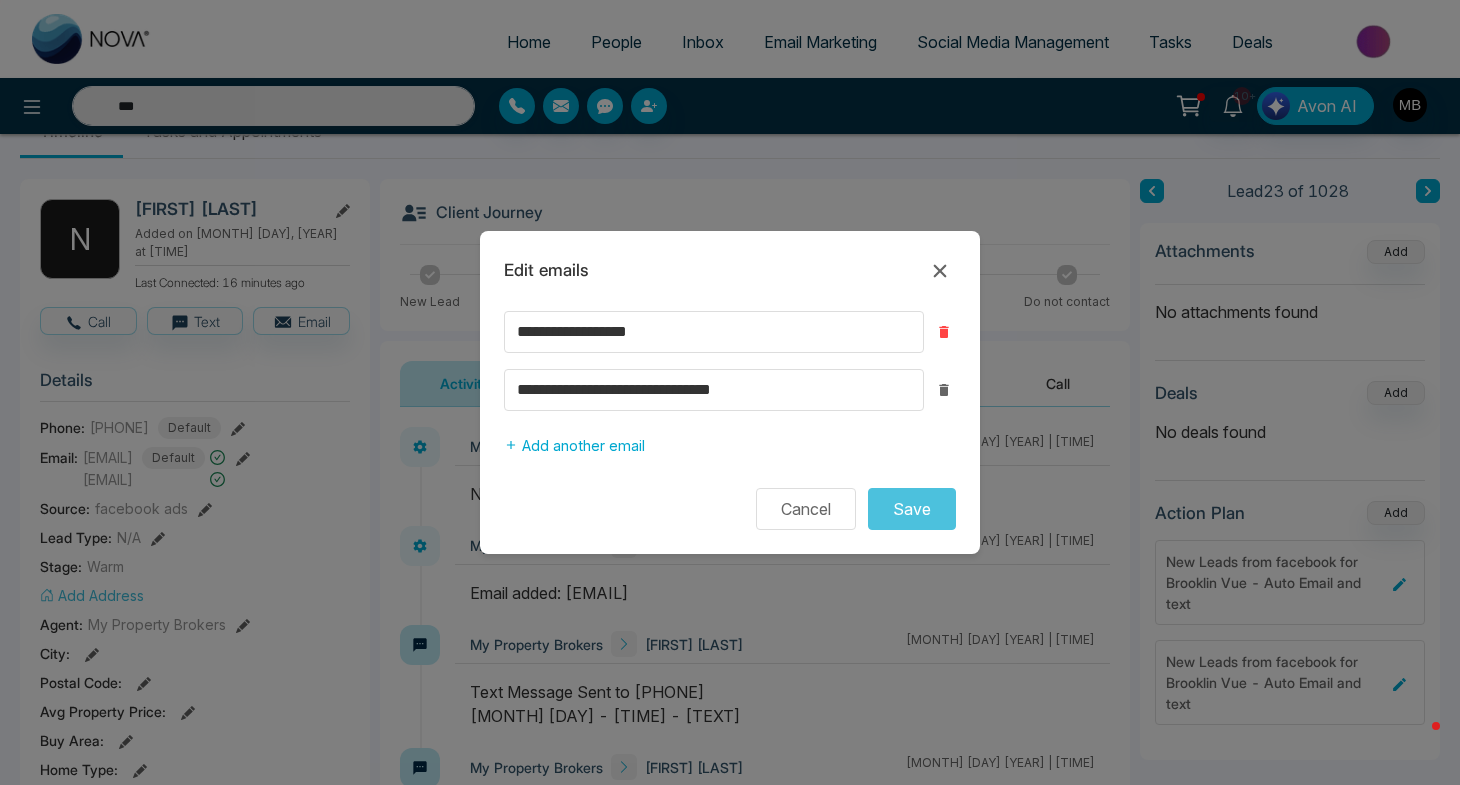 click 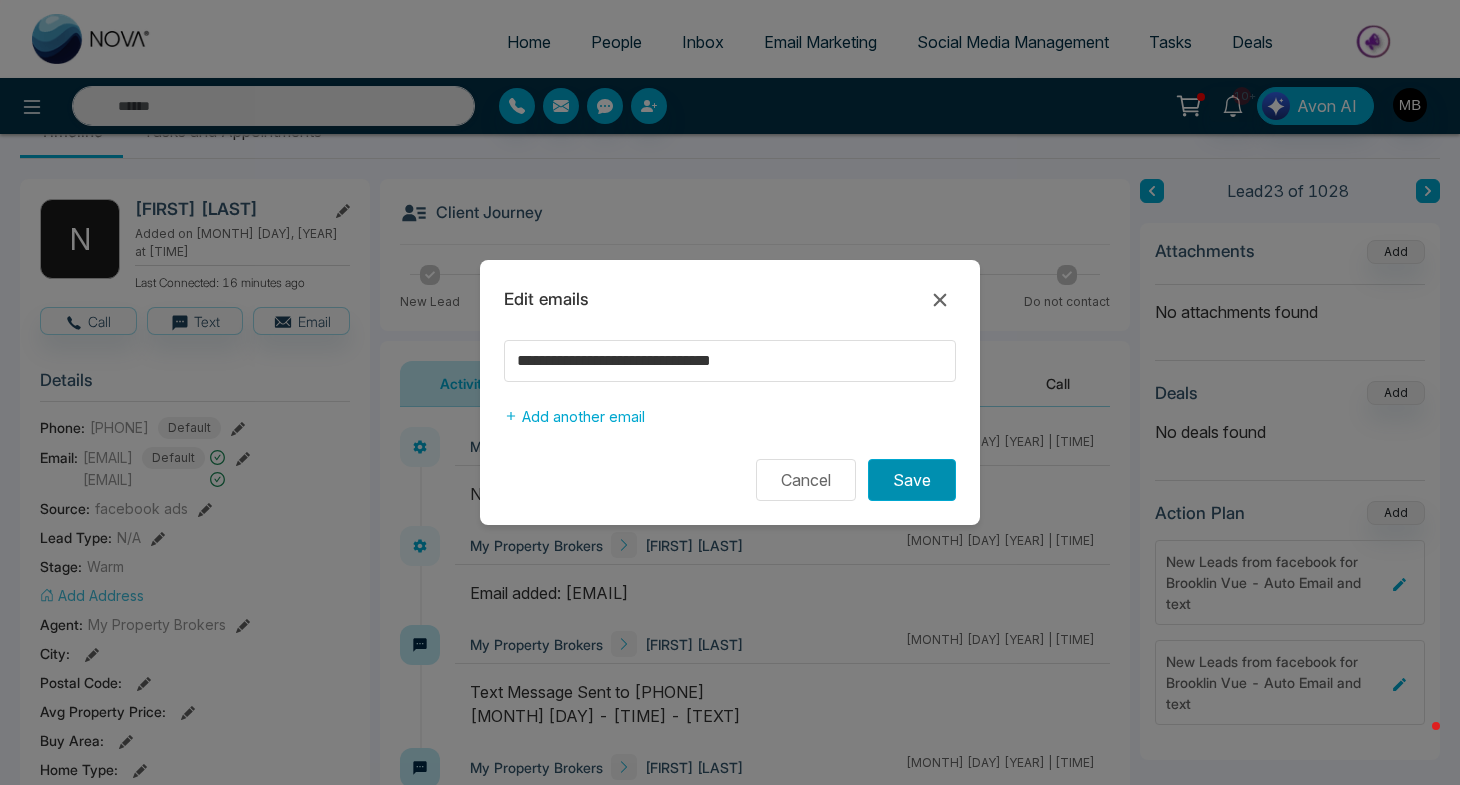 click on "Save" at bounding box center [912, 480] 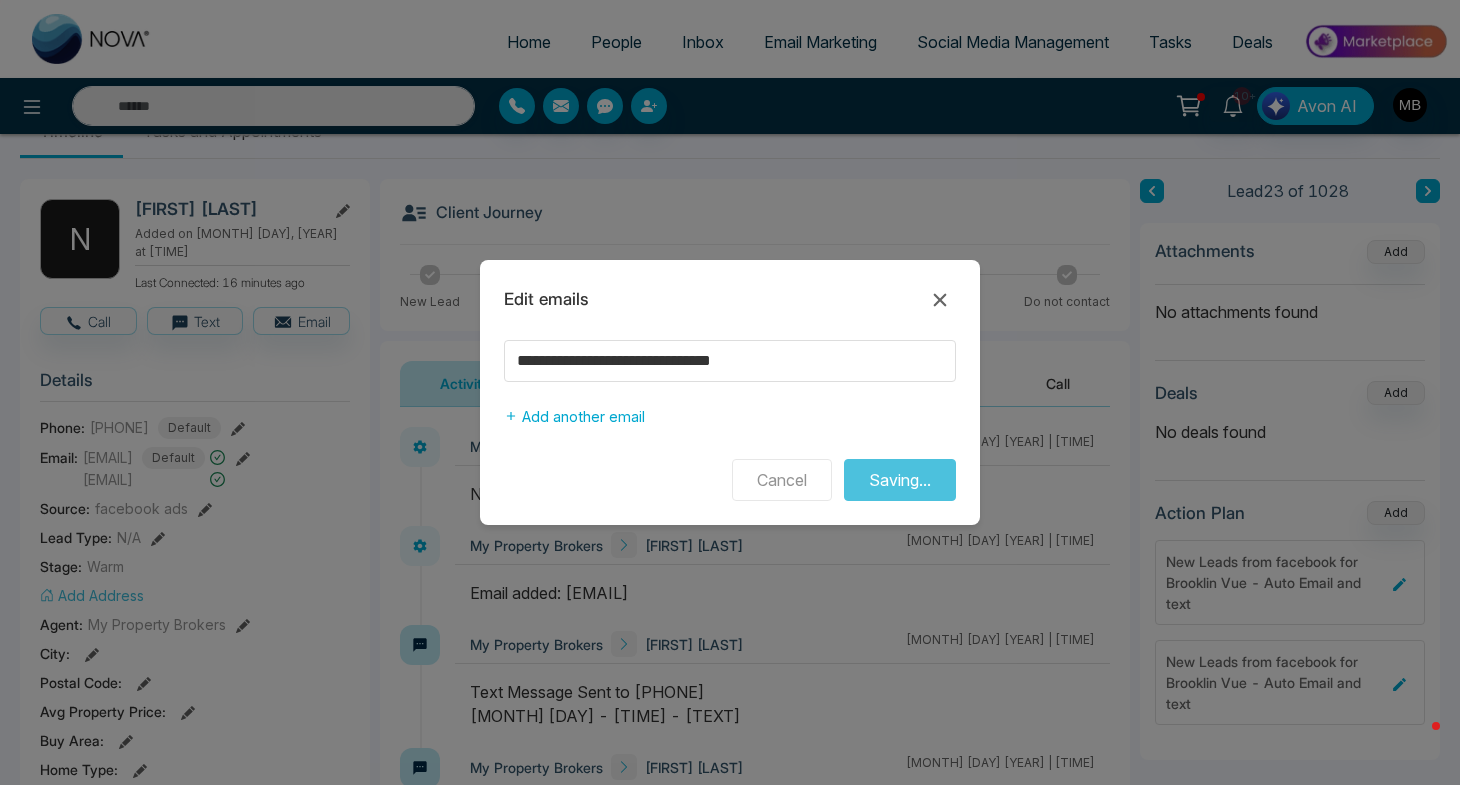 type on "***" 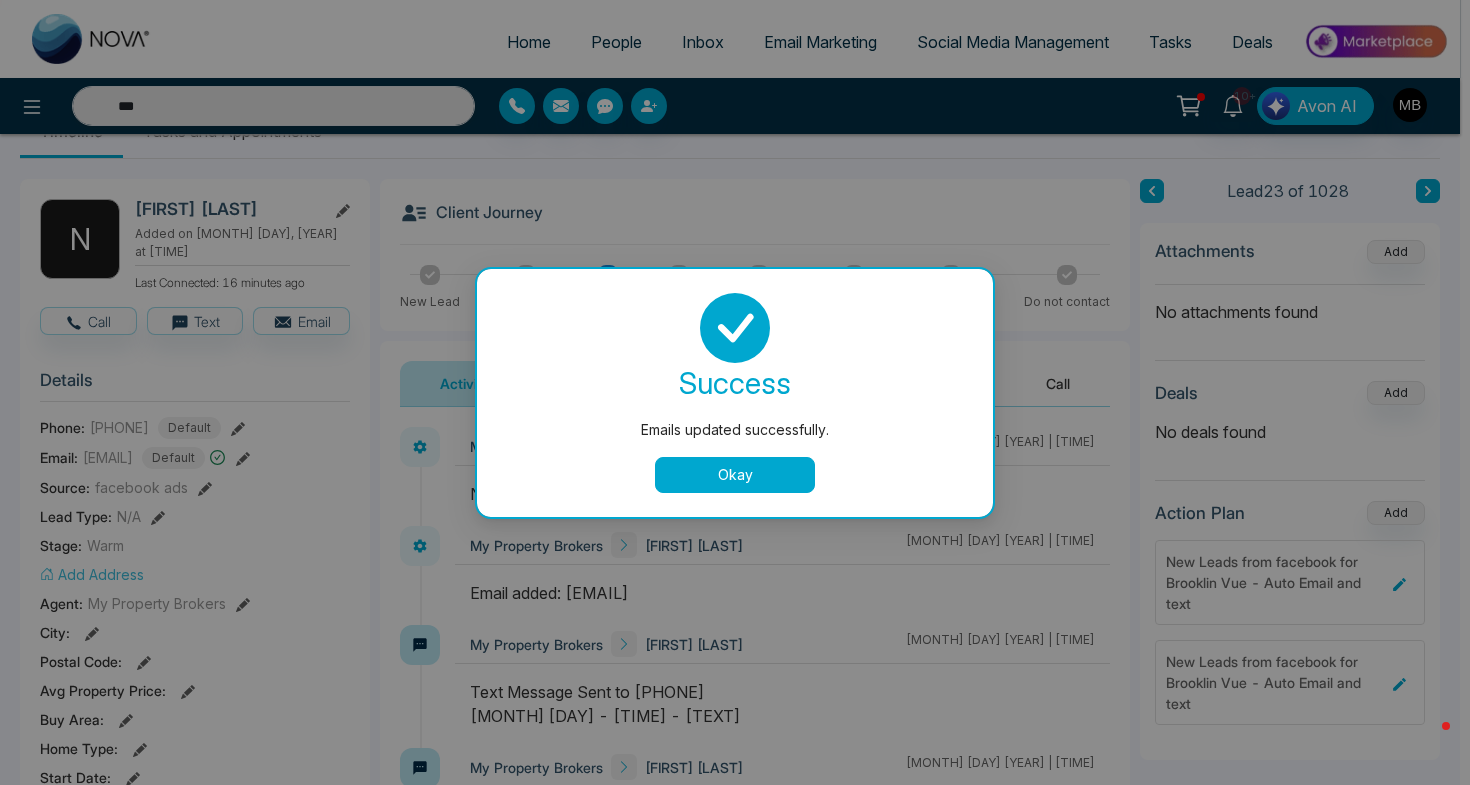 click on "Okay" at bounding box center (735, 475) 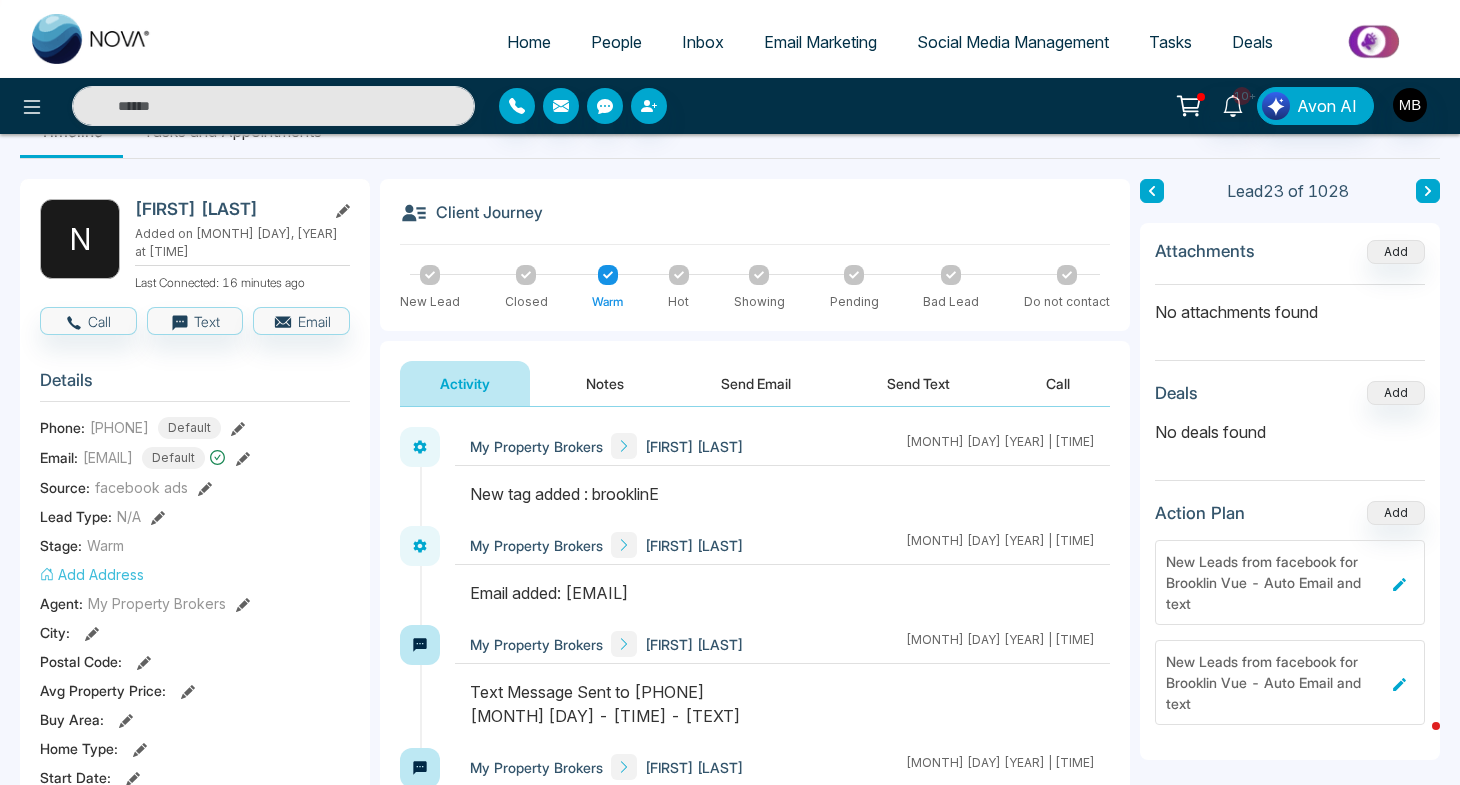 scroll, scrollTop: 0, scrollLeft: 0, axis: both 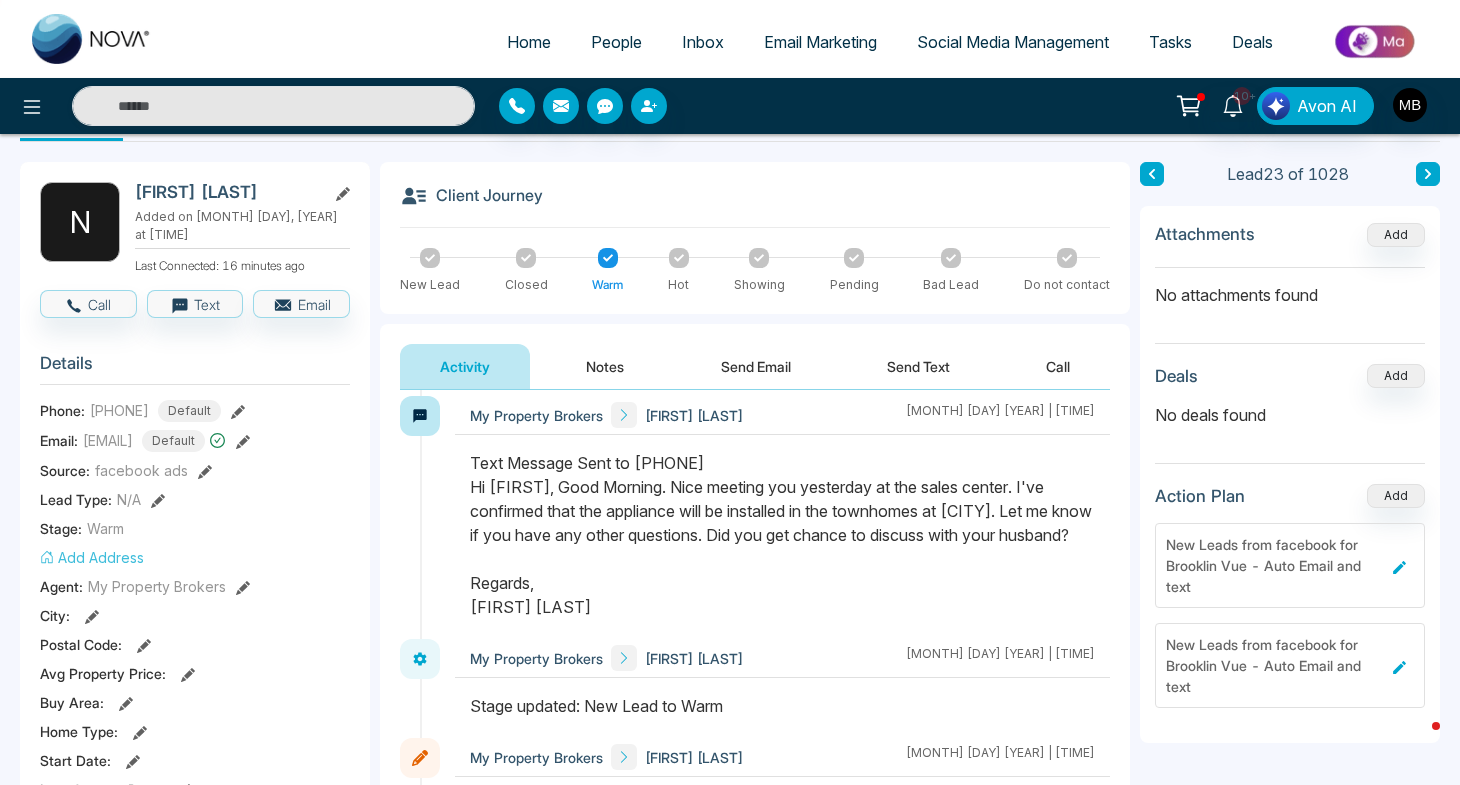 type on "***" 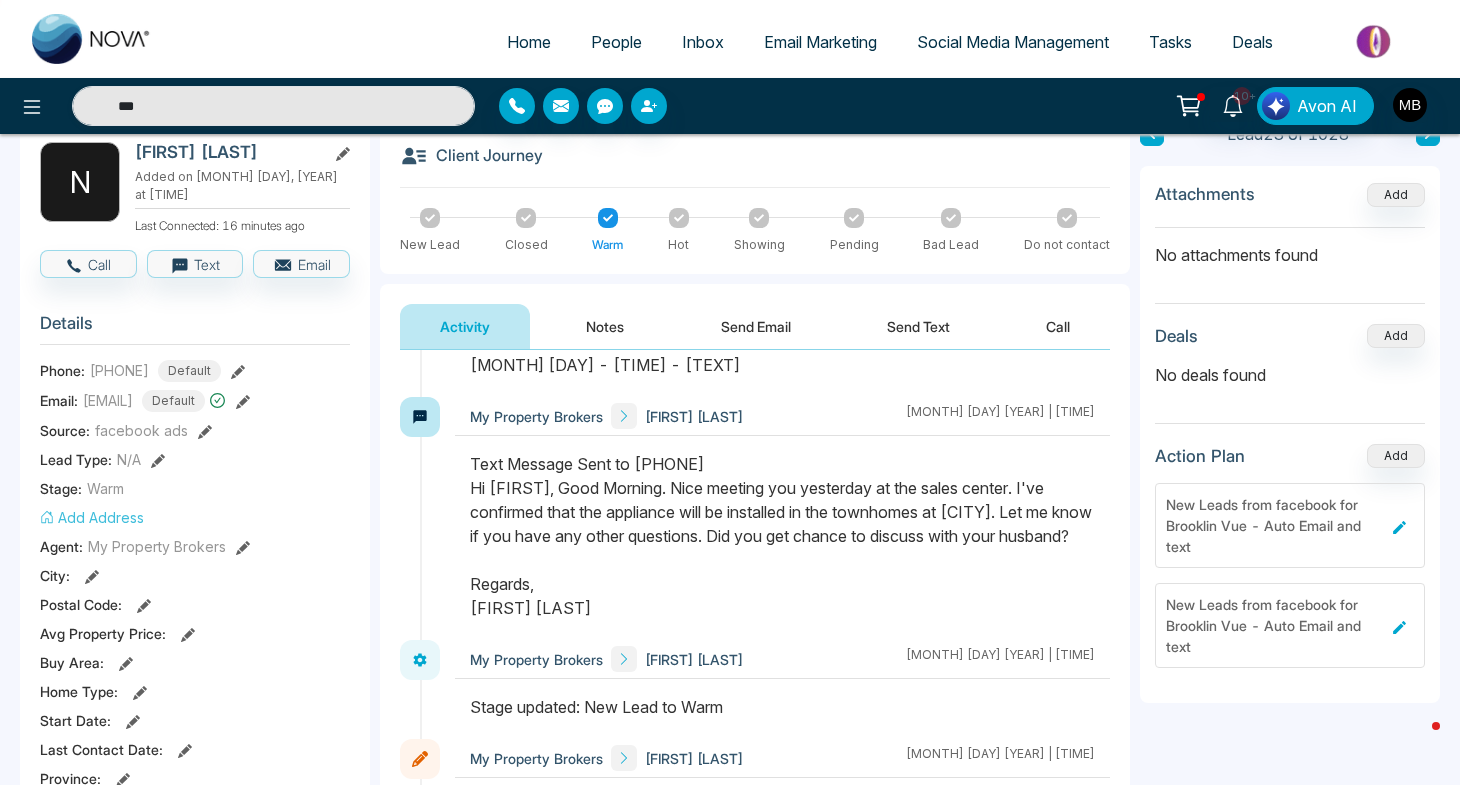 scroll, scrollTop: 0, scrollLeft: 0, axis: both 